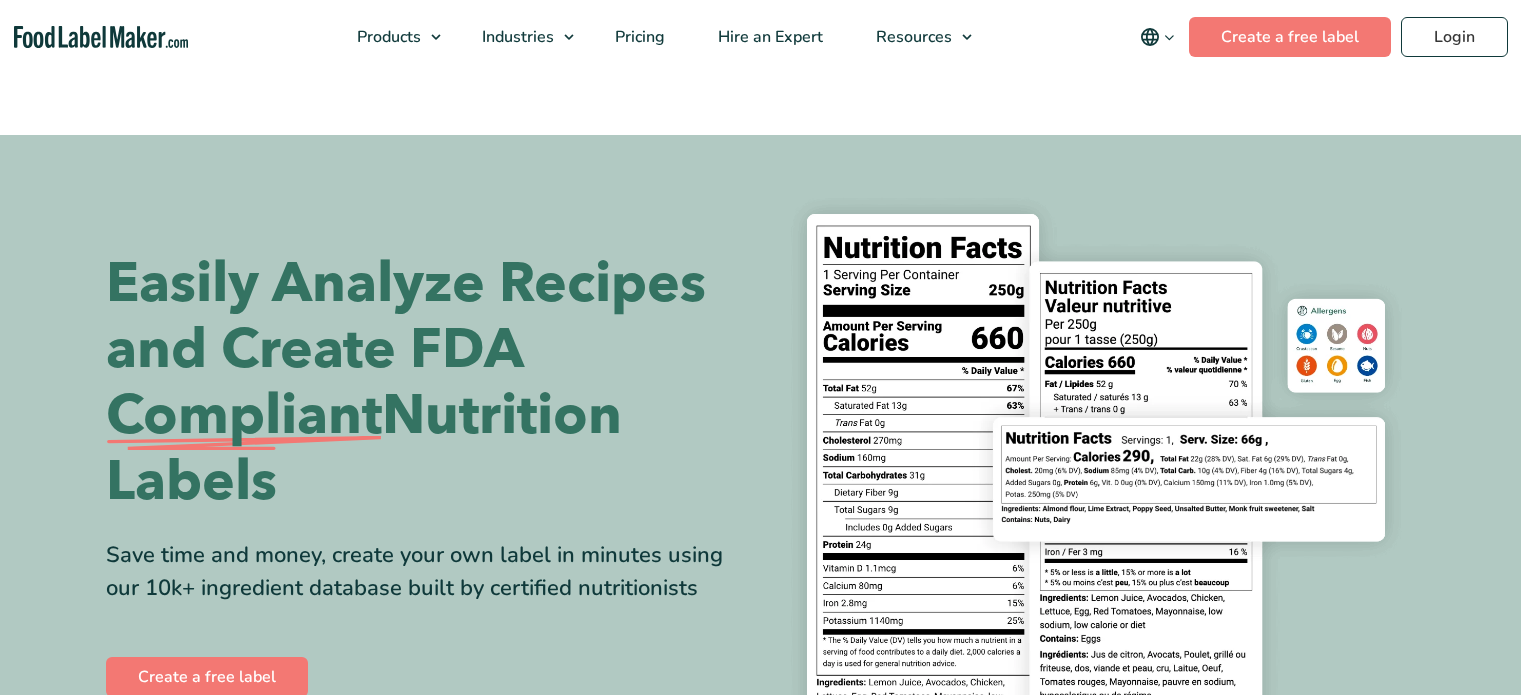 scroll, scrollTop: 0, scrollLeft: 0, axis: both 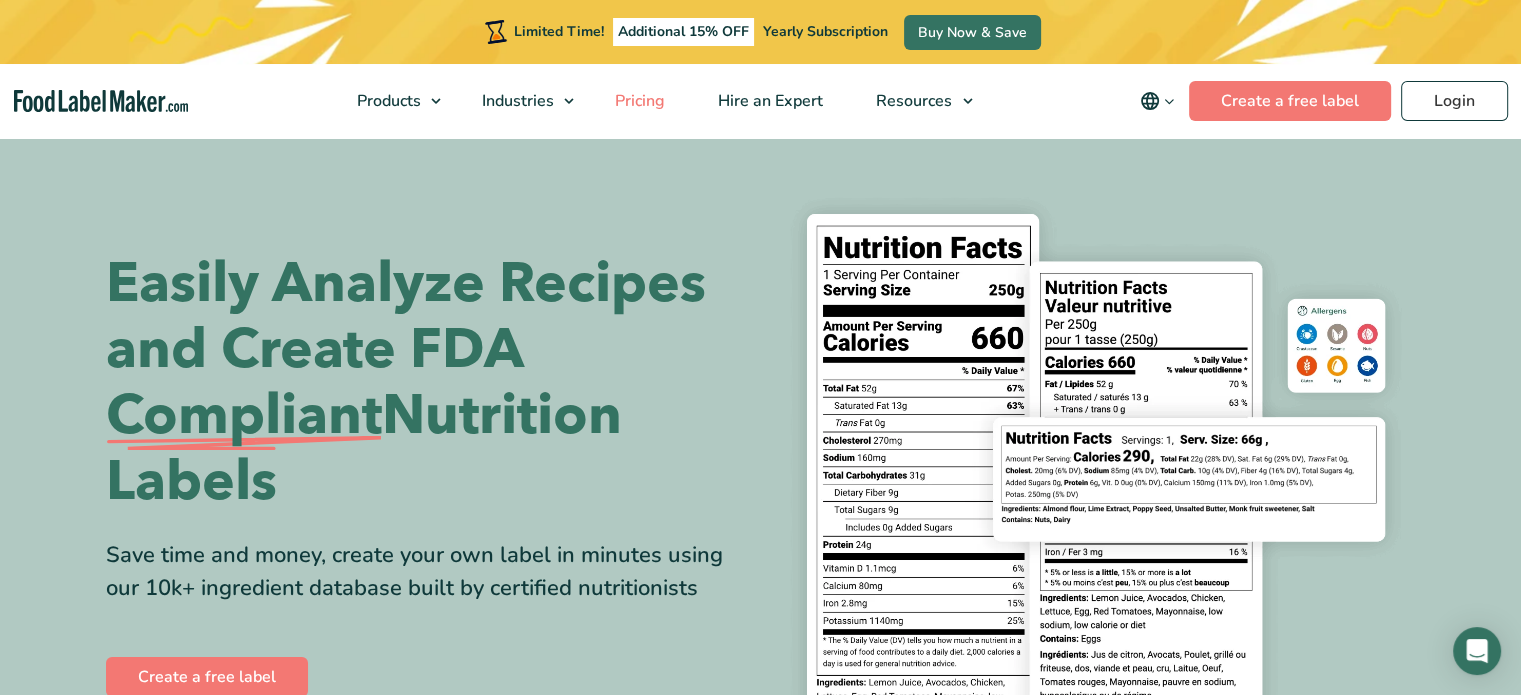 click on "Pricing" at bounding box center [638, 101] 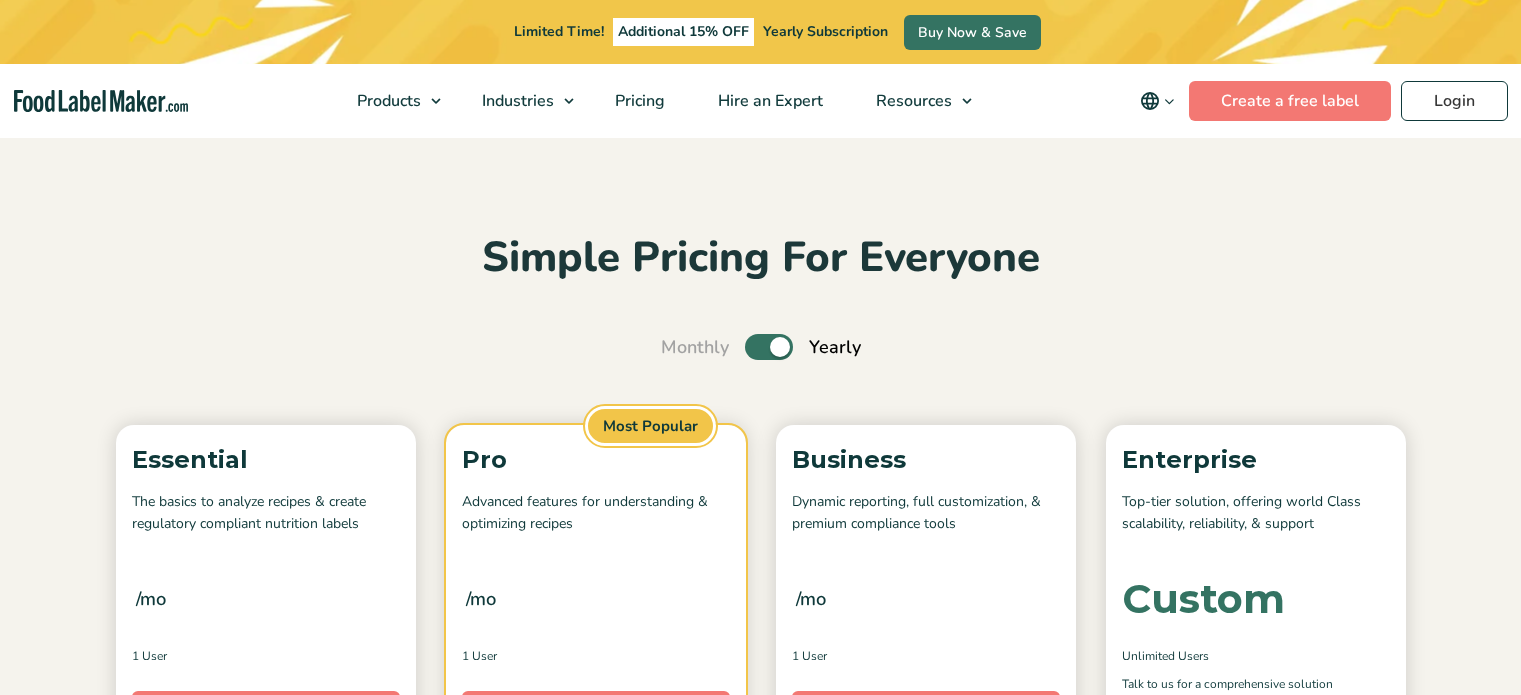 scroll, scrollTop: 0, scrollLeft: 0, axis: both 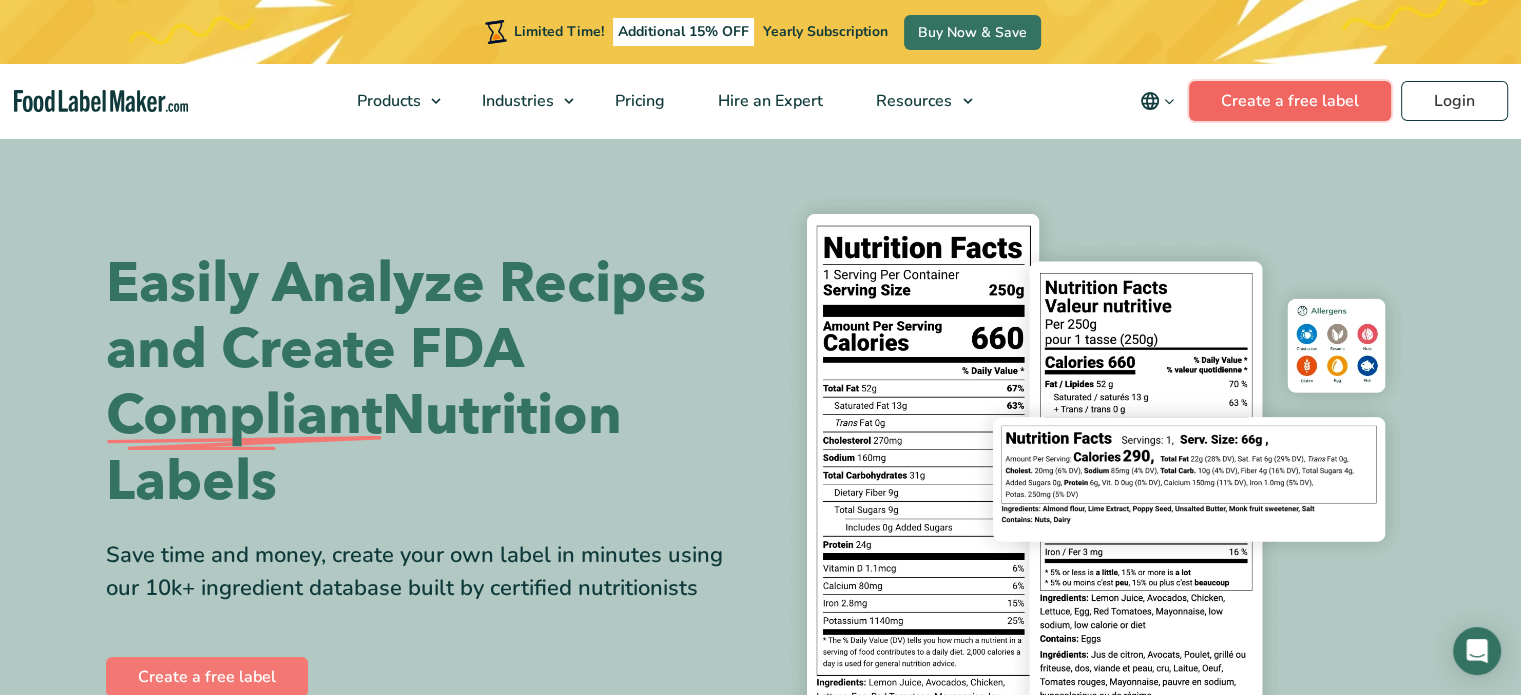 click on "Create a free label" at bounding box center (1290, 101) 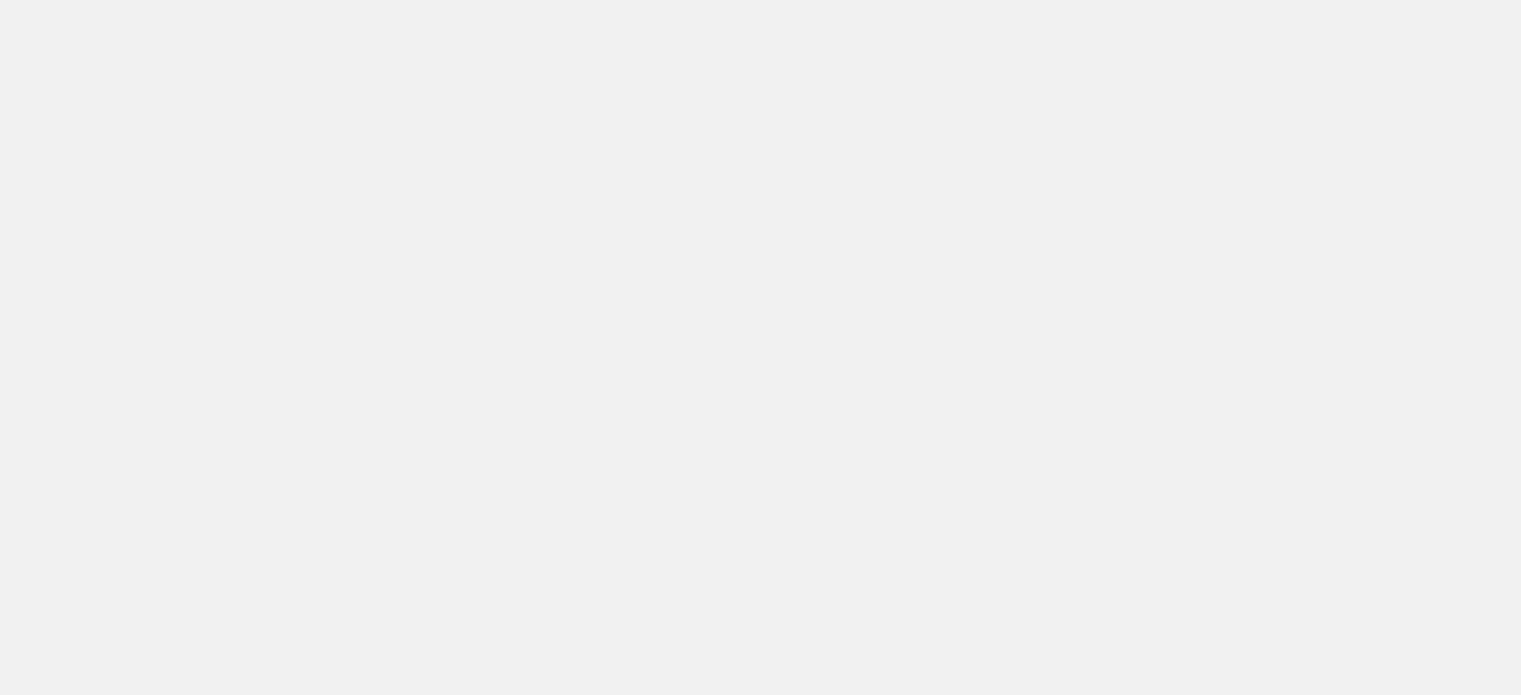 scroll, scrollTop: 0, scrollLeft: 0, axis: both 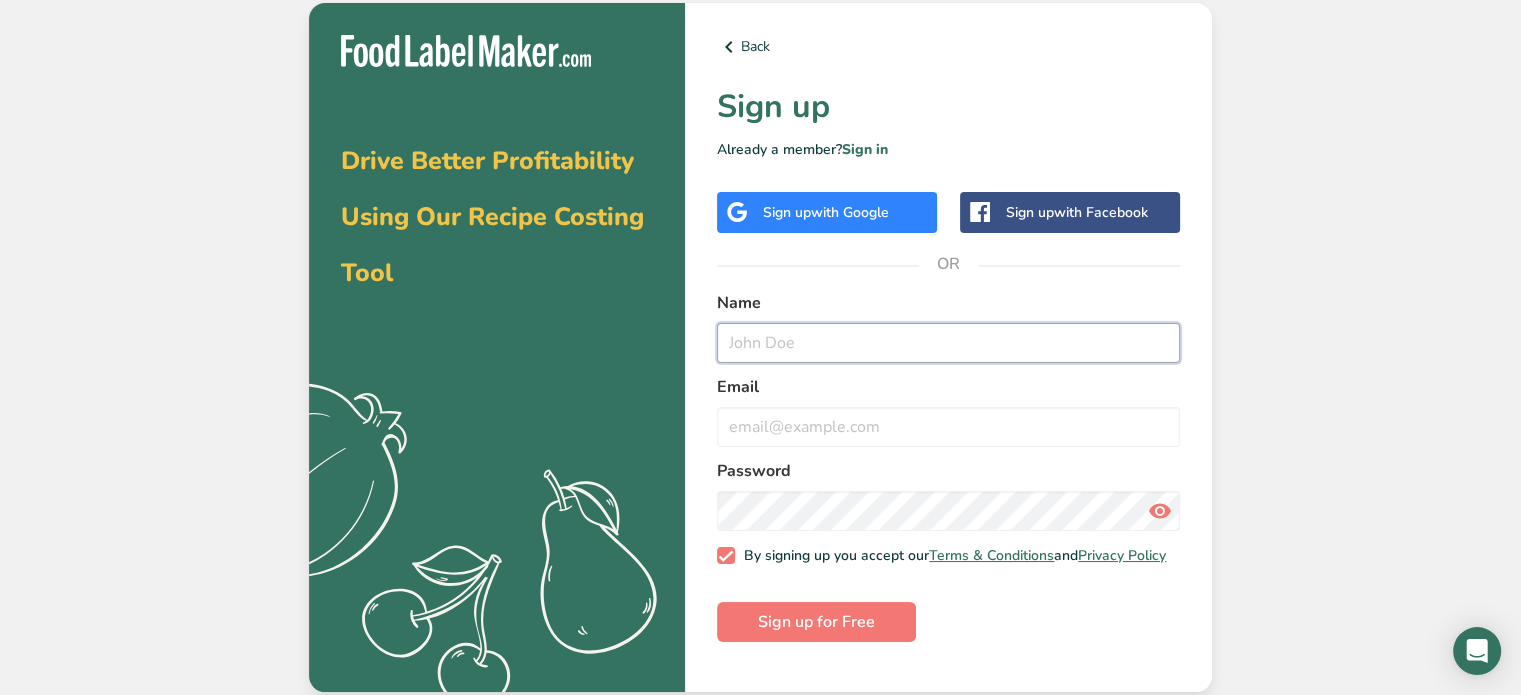 click at bounding box center [948, 343] 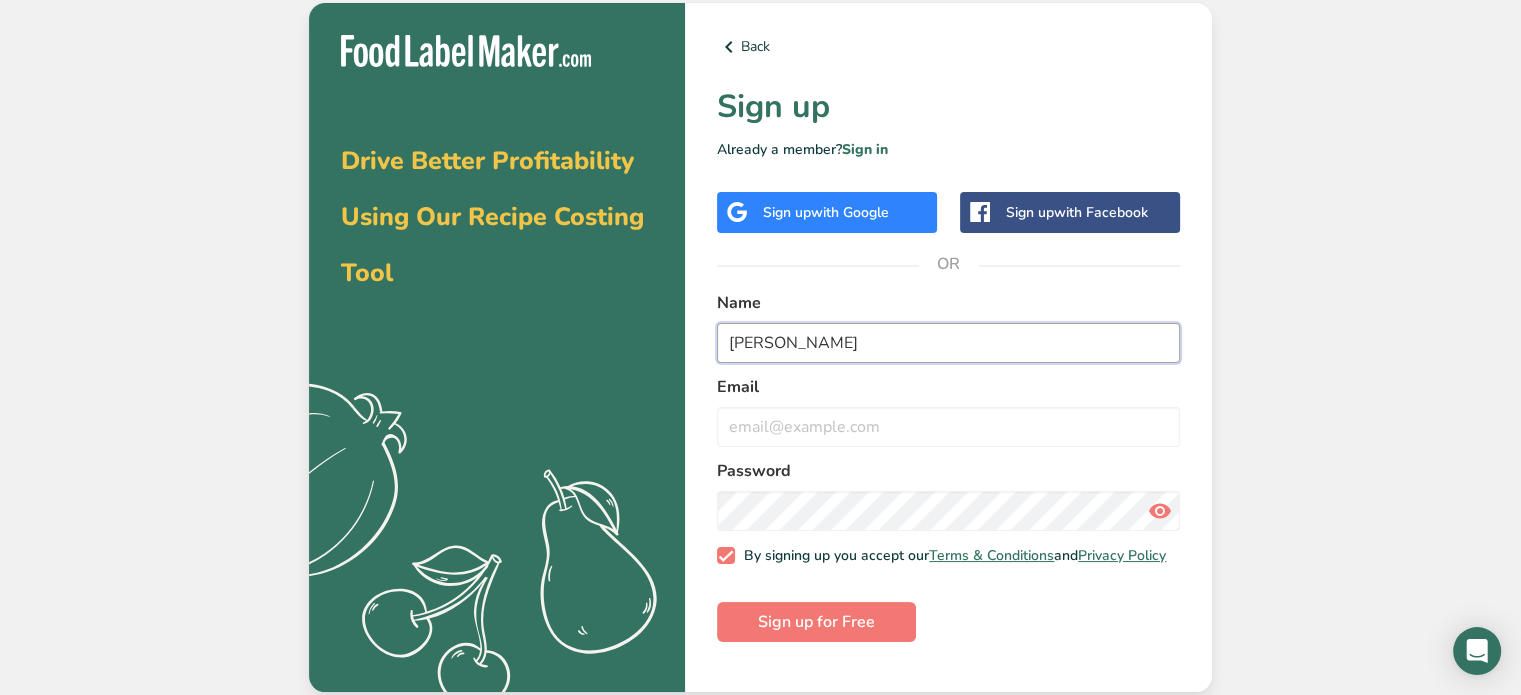 type on "[PERSON_NAME]" 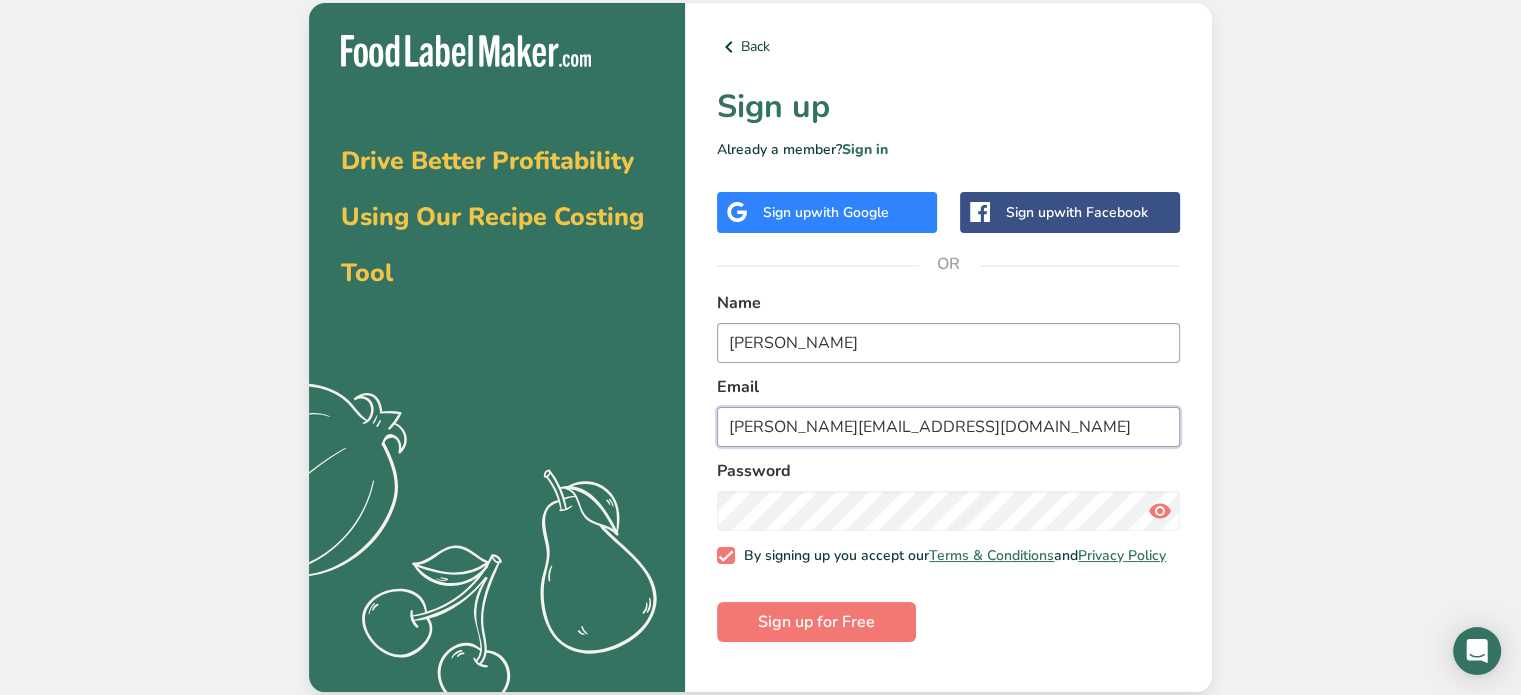 type on "[PERSON_NAME][EMAIL_ADDRESS][DOMAIN_NAME]" 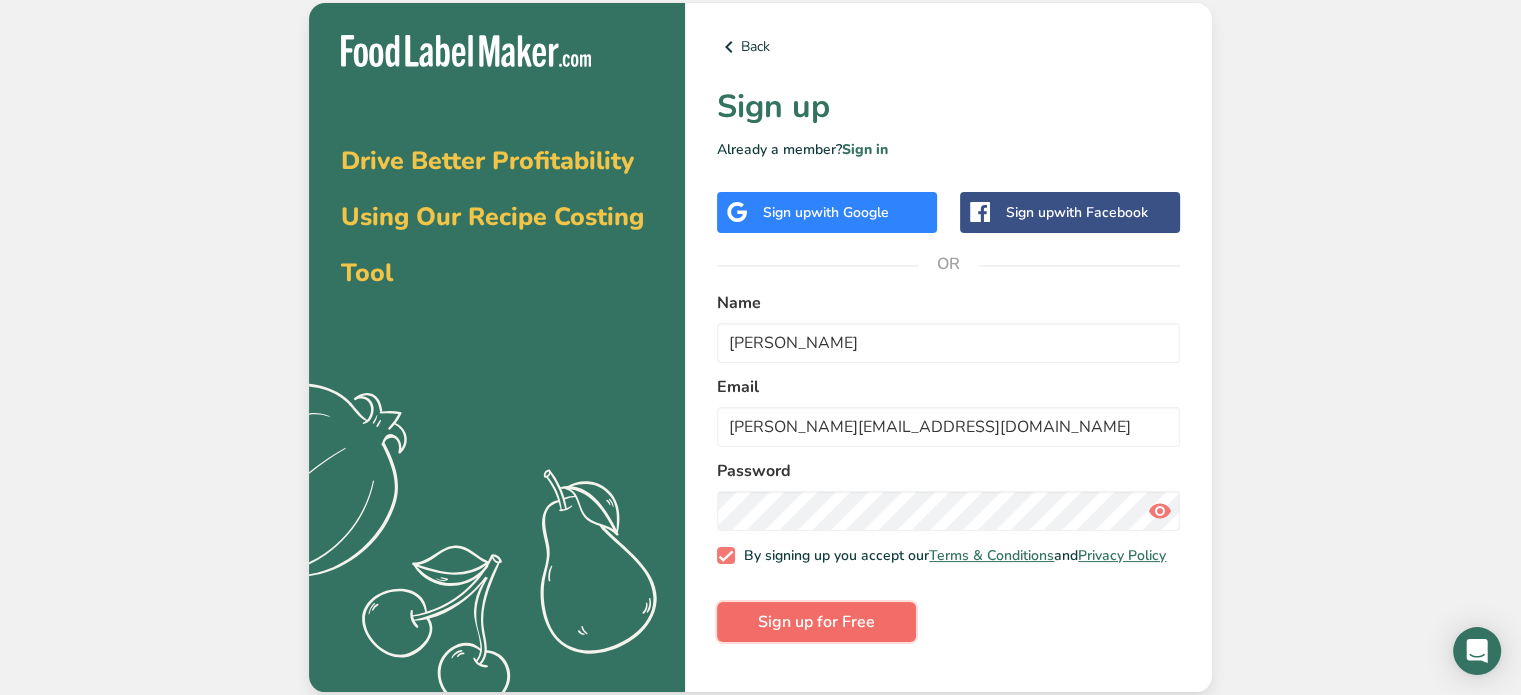 click on "Sign up for Free" at bounding box center (816, 622) 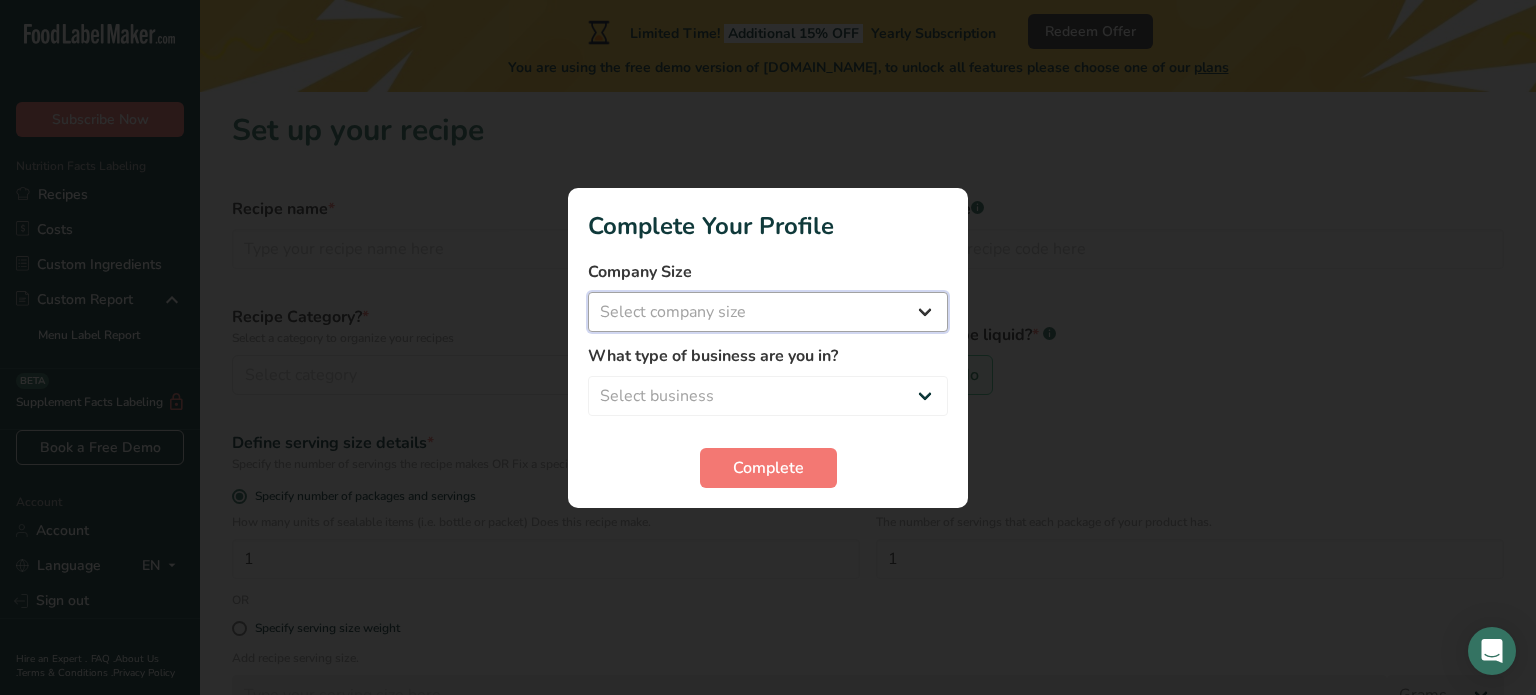 click on "Select company size
Fewer than 10 Employees
10 to 50 Employees
51 to 500 Employees
Over 500 Employees" at bounding box center (768, 312) 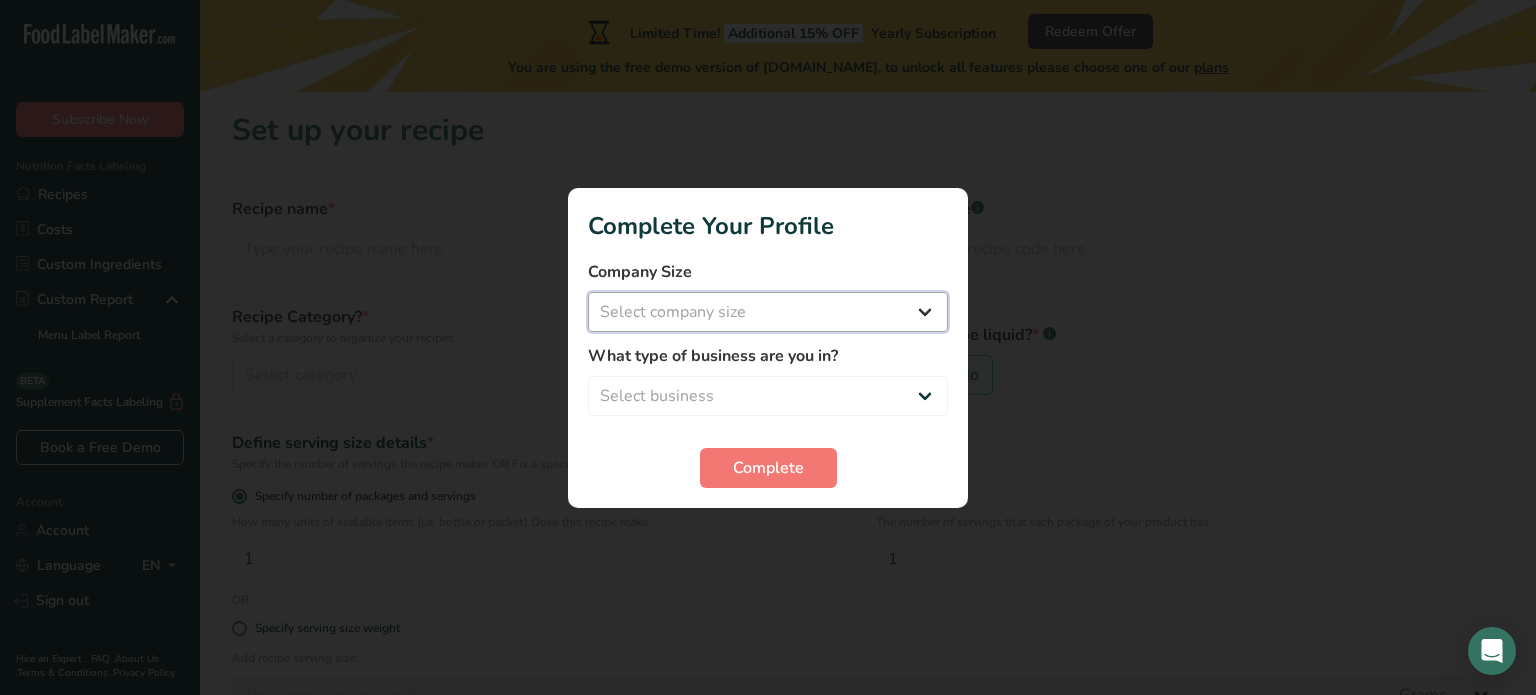 select on "4" 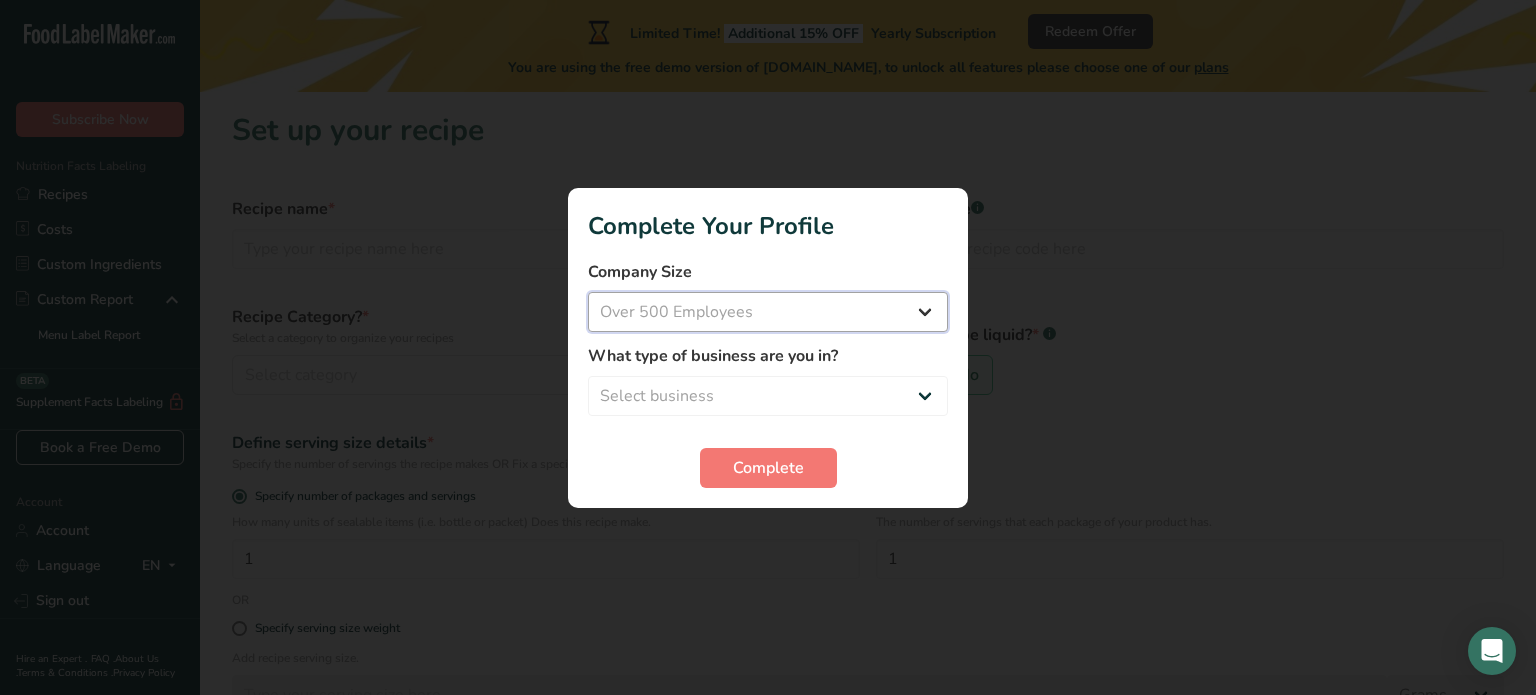 click on "Select company size
Fewer than 10 Employees
10 to 50 Employees
51 to 500 Employees
Over 500 Employees" at bounding box center (768, 312) 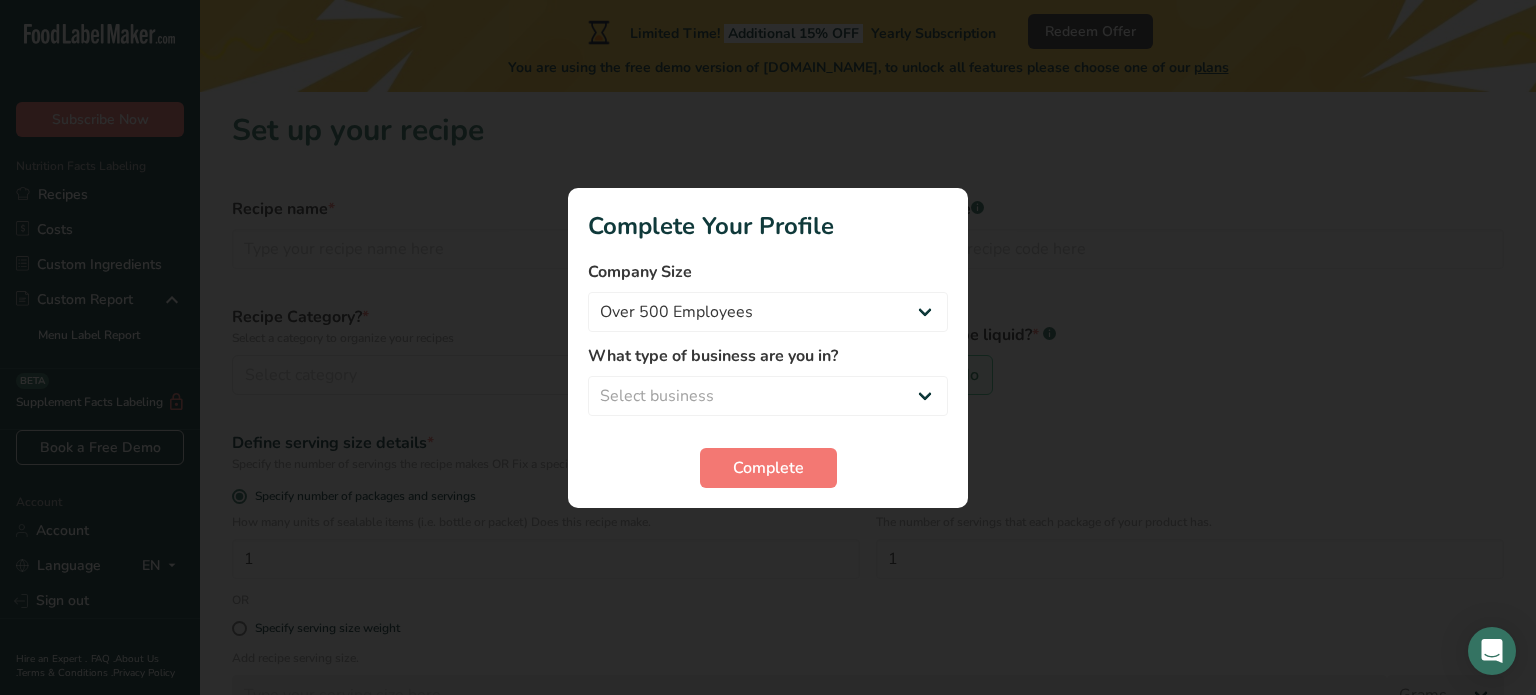 click on "Company Size
Fewer than 10 Employees
10 to 50 Employees
51 to 500 Employees
Over 500 Employees
What type of business are you in?  Select business
Packaged Food Manufacturer
Restaurant & Cafe
Bakery
Meal Plans & Catering Company
Nutritionist
Food Blogger
Personal Trainer
Other
Complete" at bounding box center (768, 374) 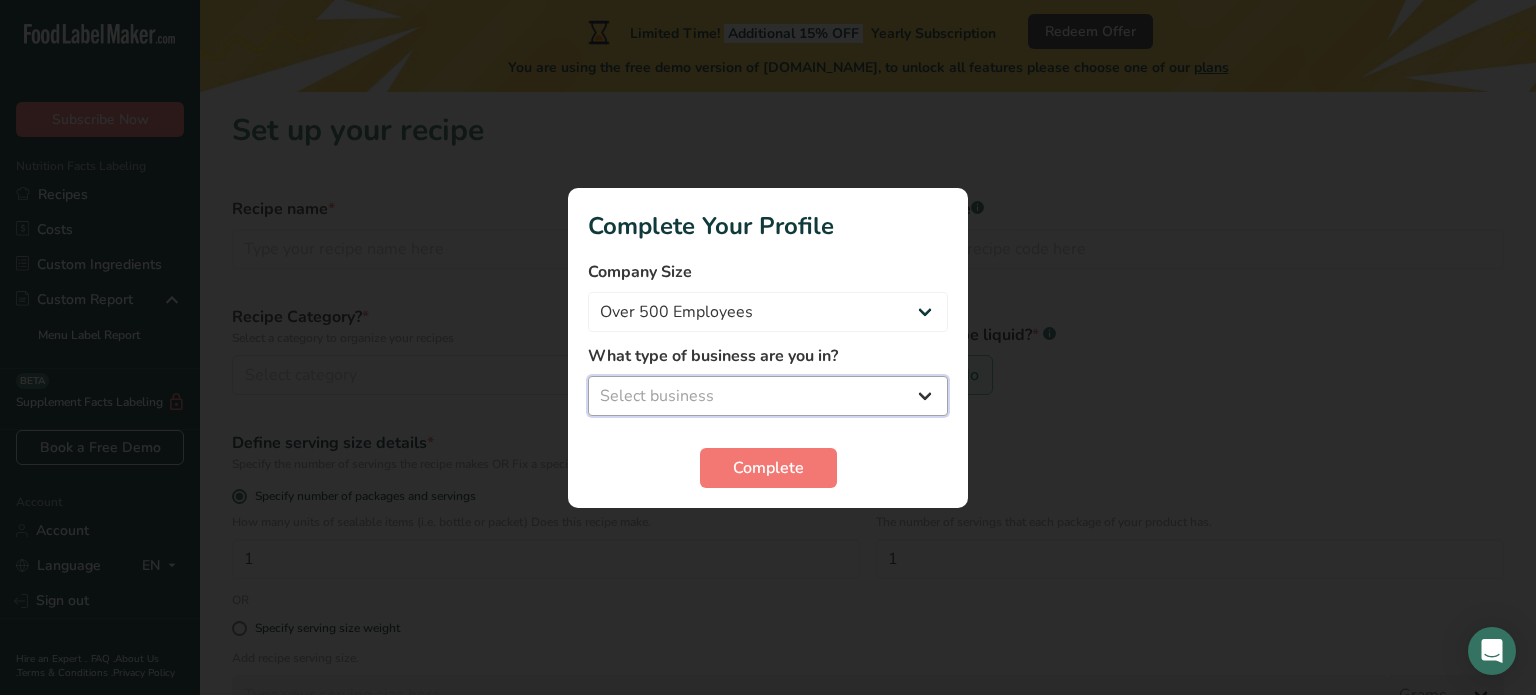 click on "Select business
Packaged Food Manufacturer
Restaurant & Cafe
Bakery
Meal Plans & Catering Company
Nutritionist
Food Blogger
Personal Trainer
Other" at bounding box center (768, 396) 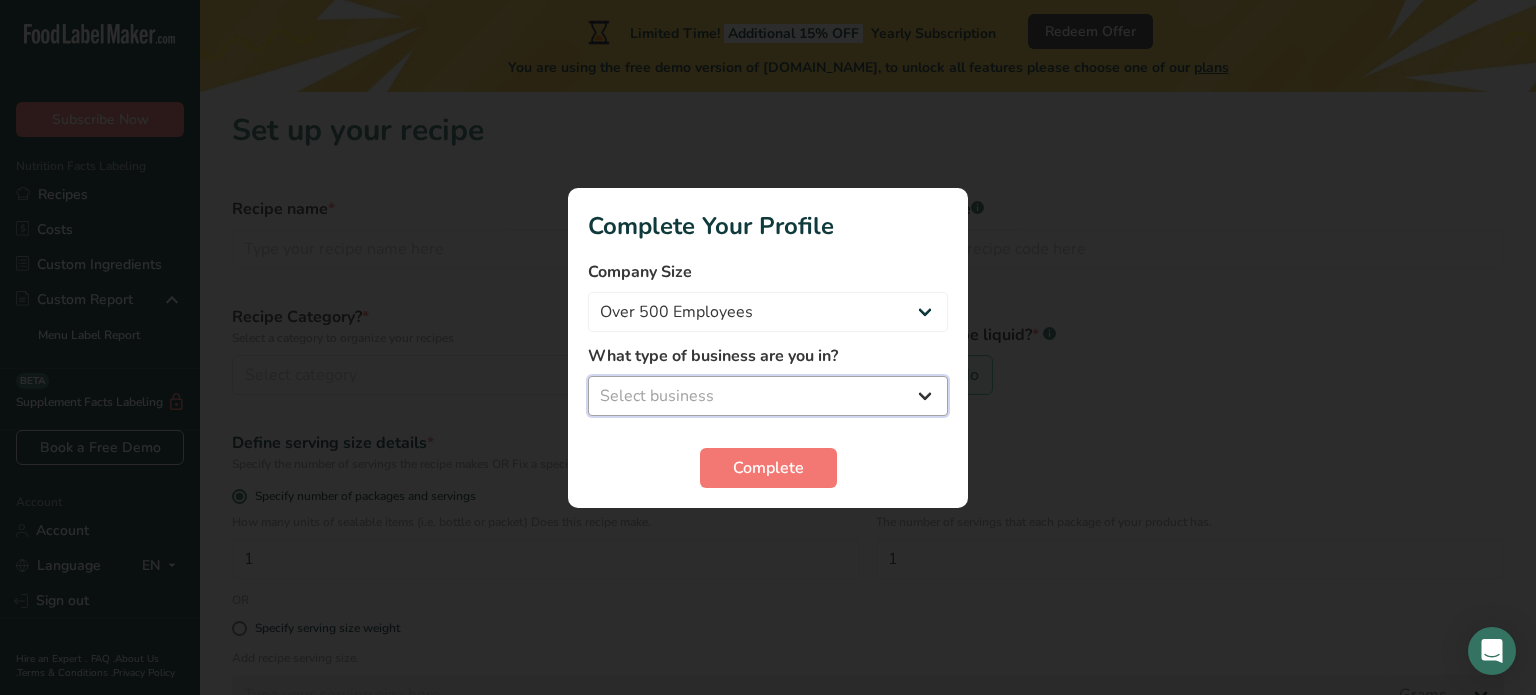 select on "3" 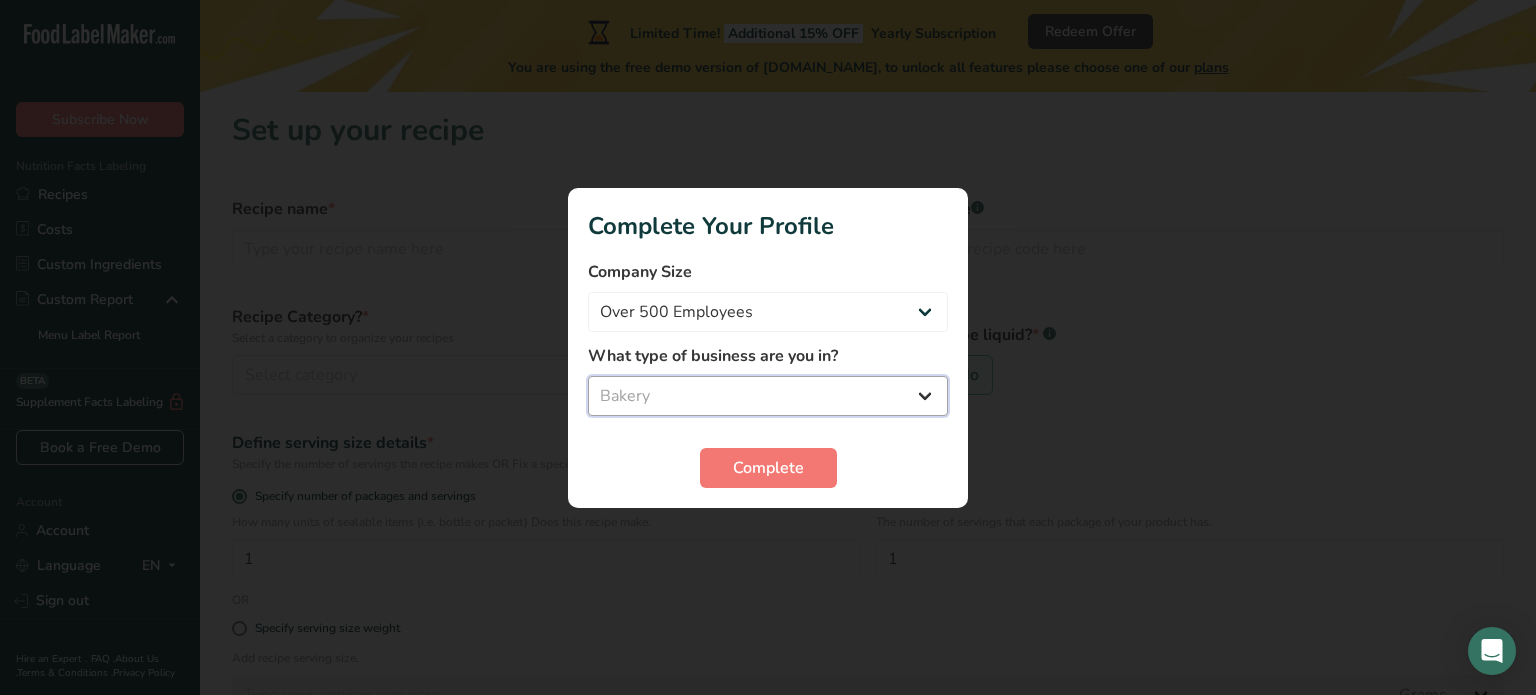click on "Select business
Packaged Food Manufacturer
Restaurant & Cafe
Bakery
Meal Plans & Catering Company
Nutritionist
Food Blogger
Personal Trainer
Other" at bounding box center [768, 396] 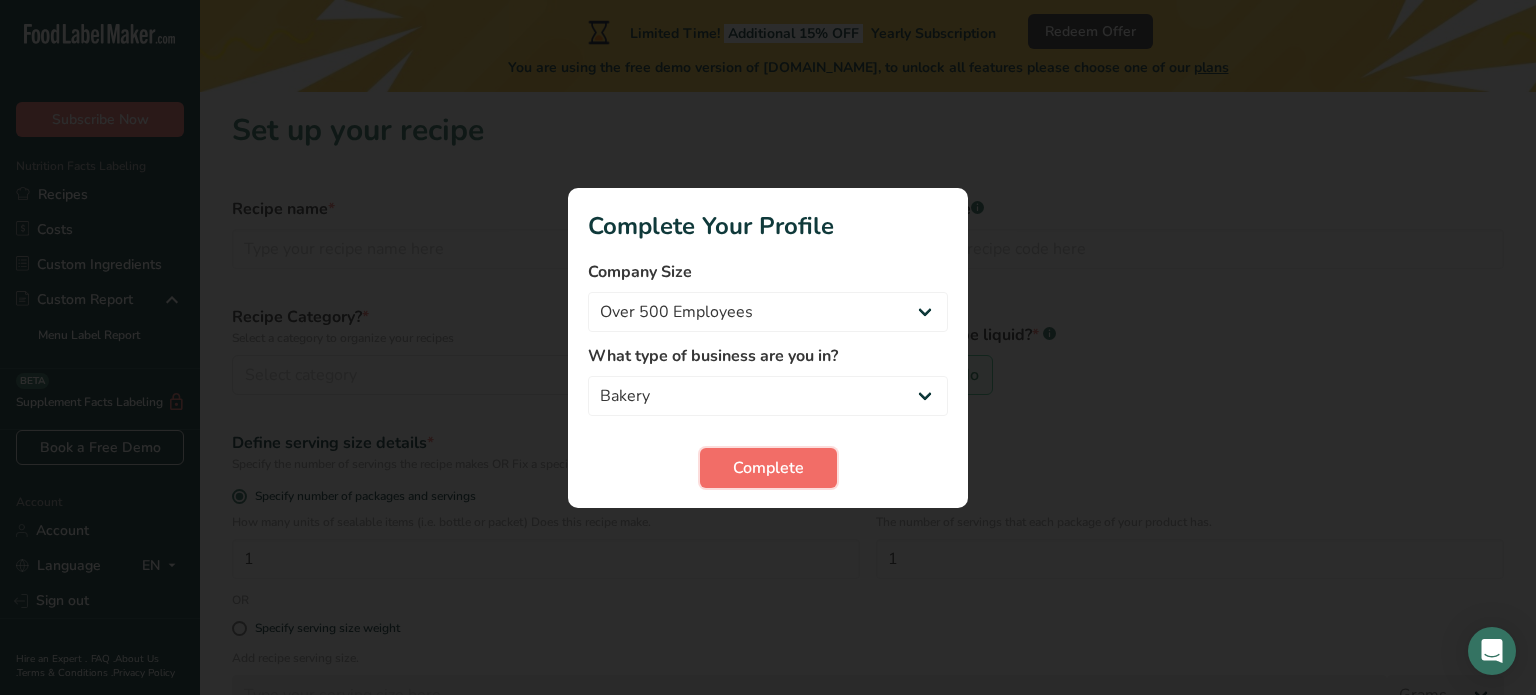 click on "Complete" at bounding box center [768, 468] 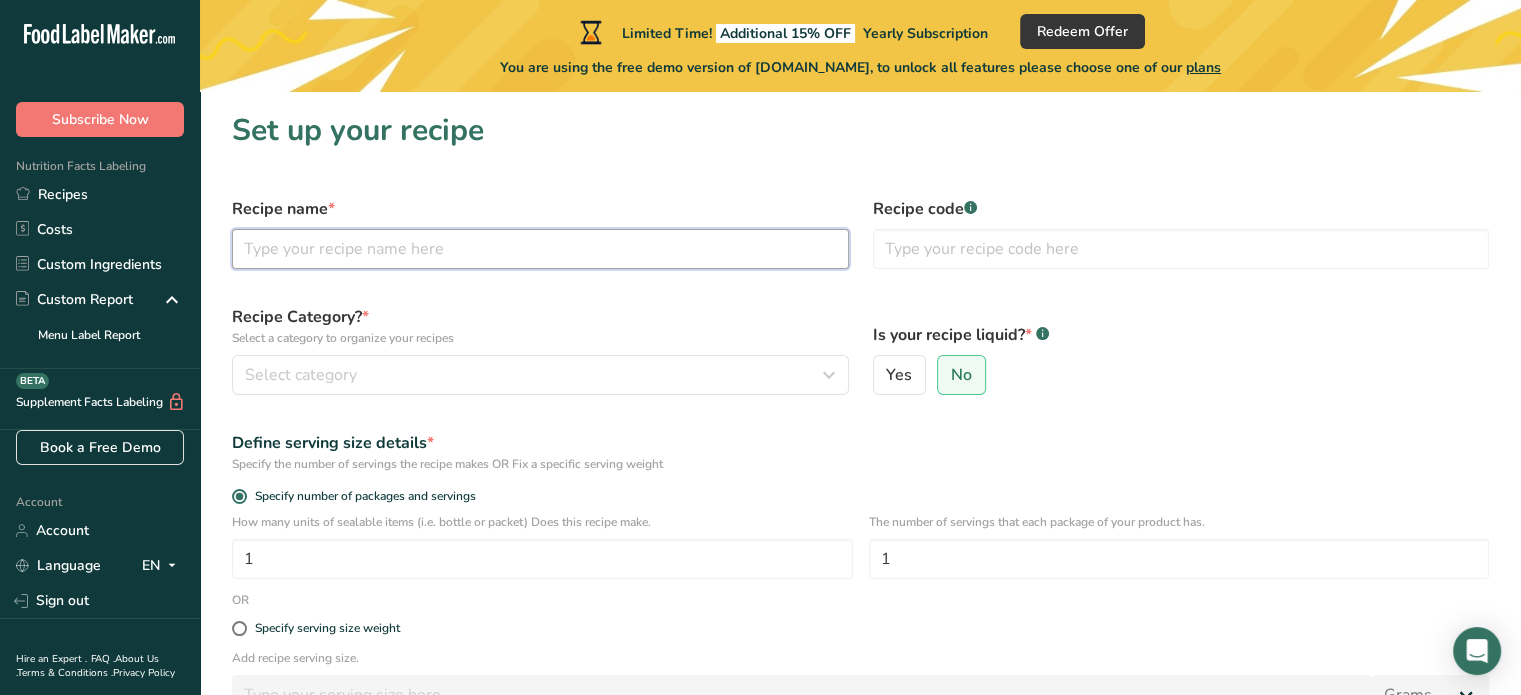 click at bounding box center [540, 249] 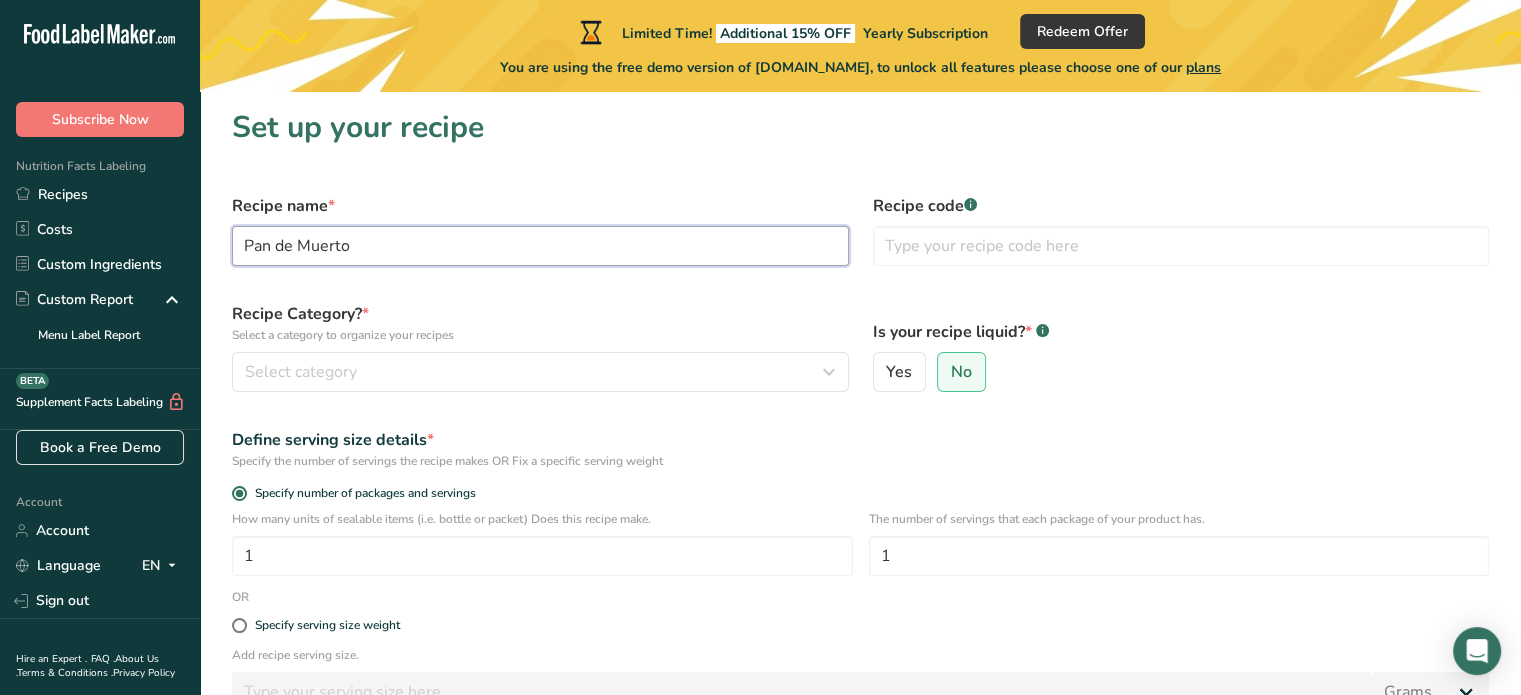 scroll, scrollTop: 0, scrollLeft: 0, axis: both 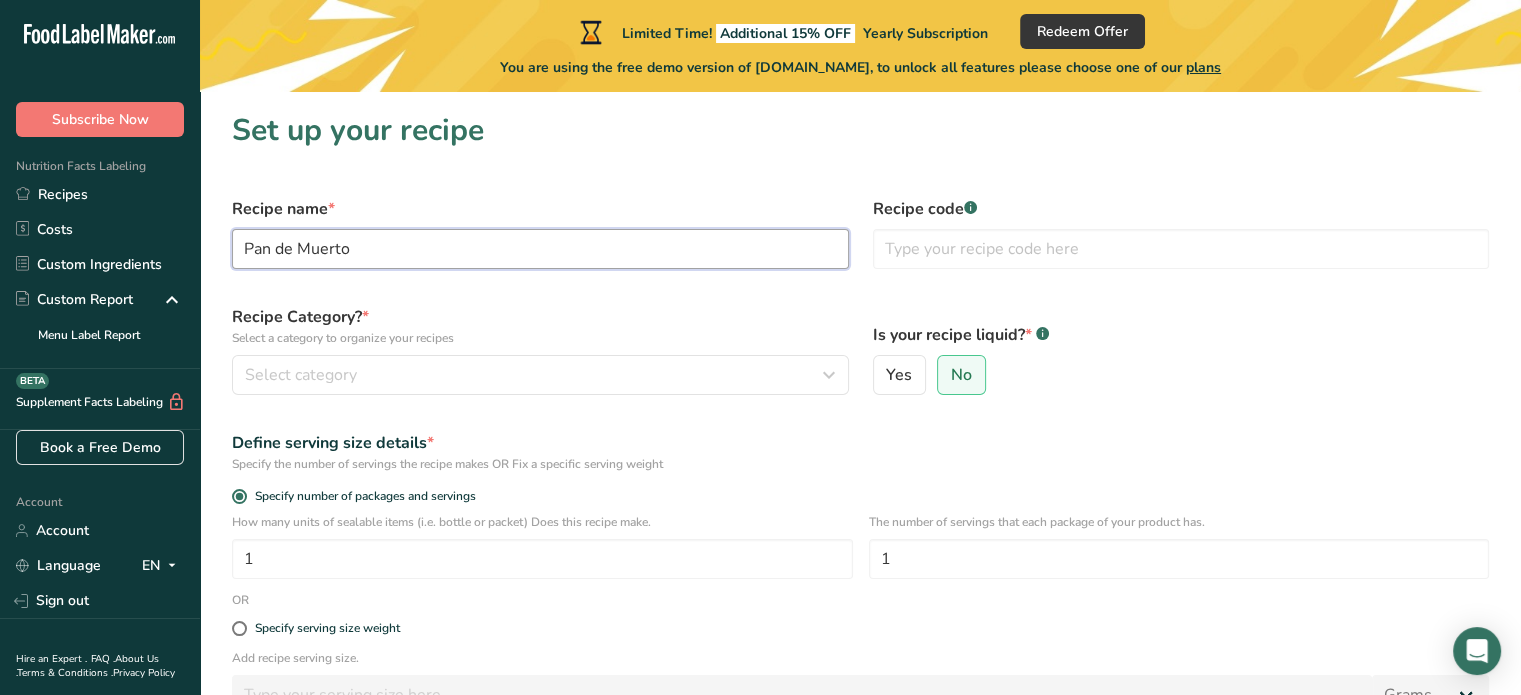 type on "Pan de Muerto" 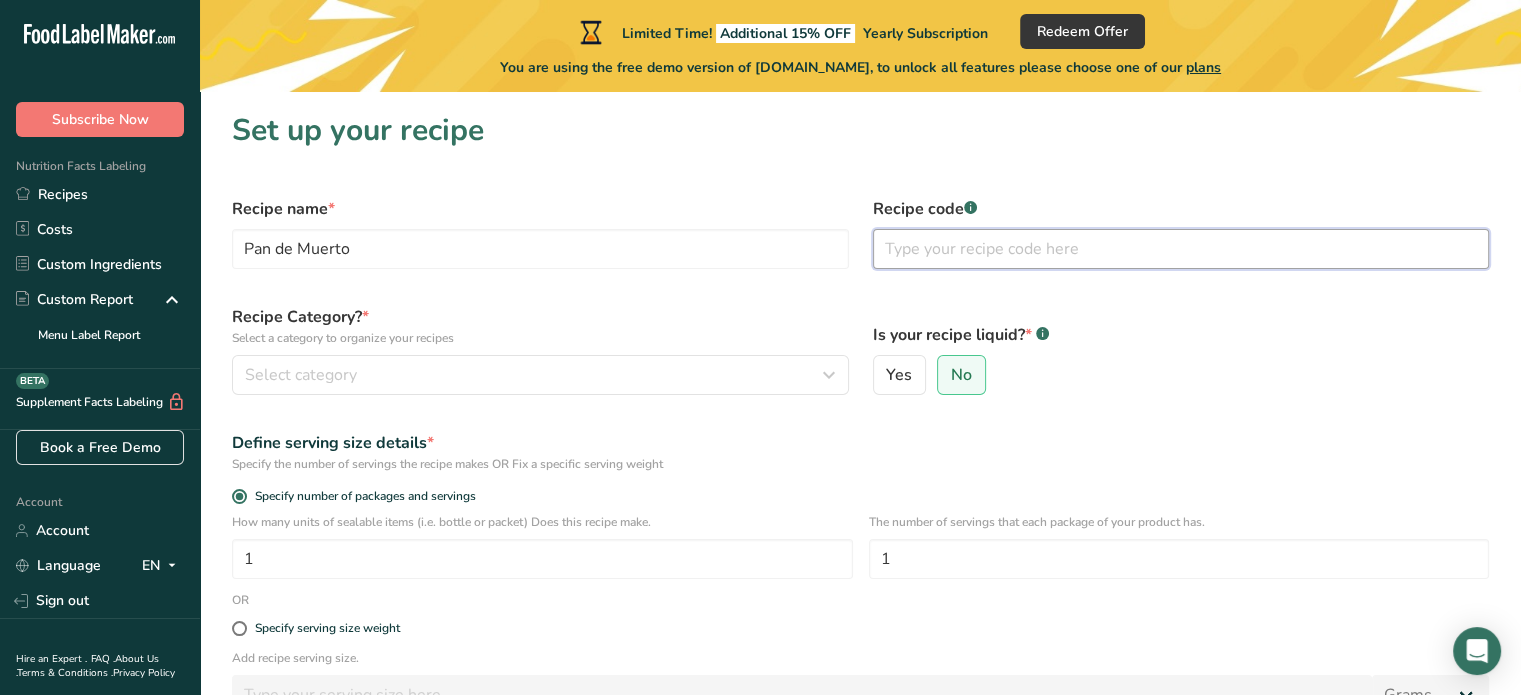 click at bounding box center (1181, 249) 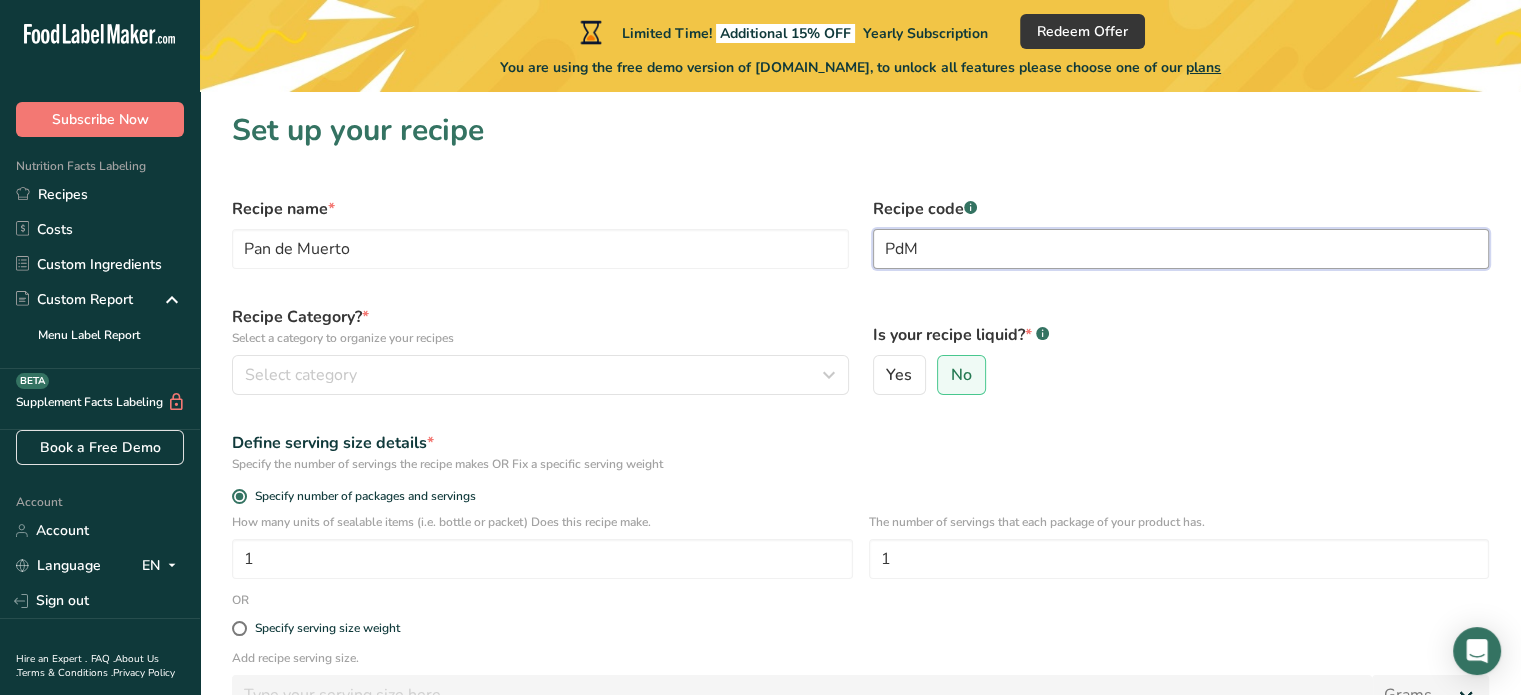type on "PdM" 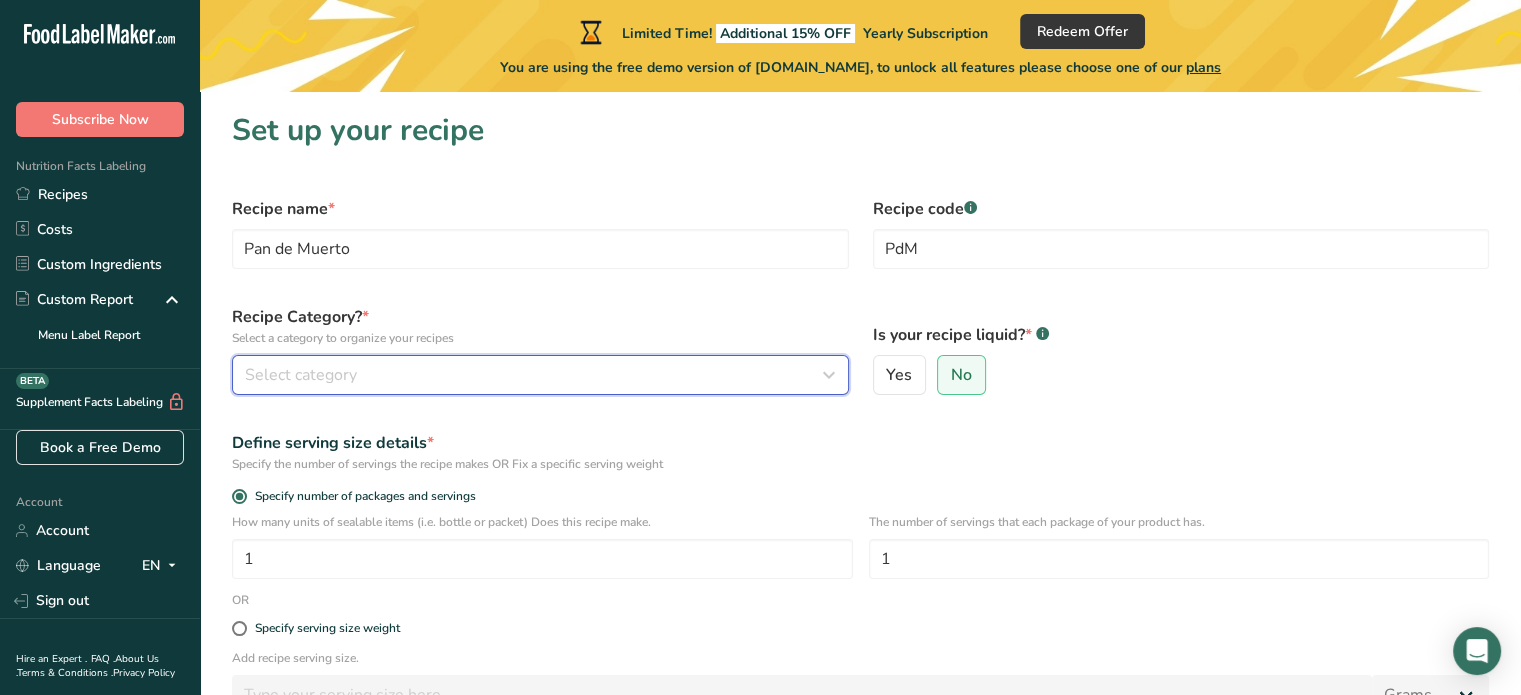 click on "Select category" at bounding box center (534, 375) 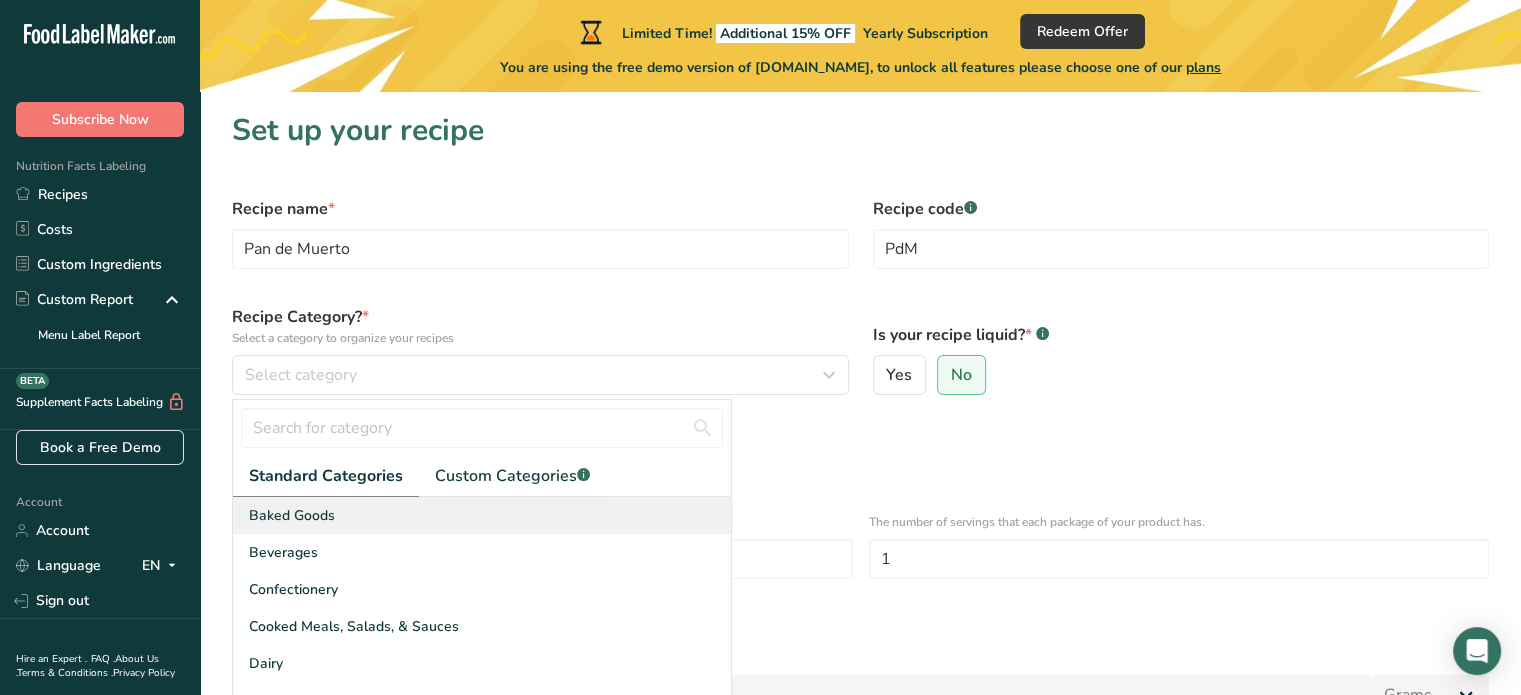 click on "Baked Goods" at bounding box center [292, 515] 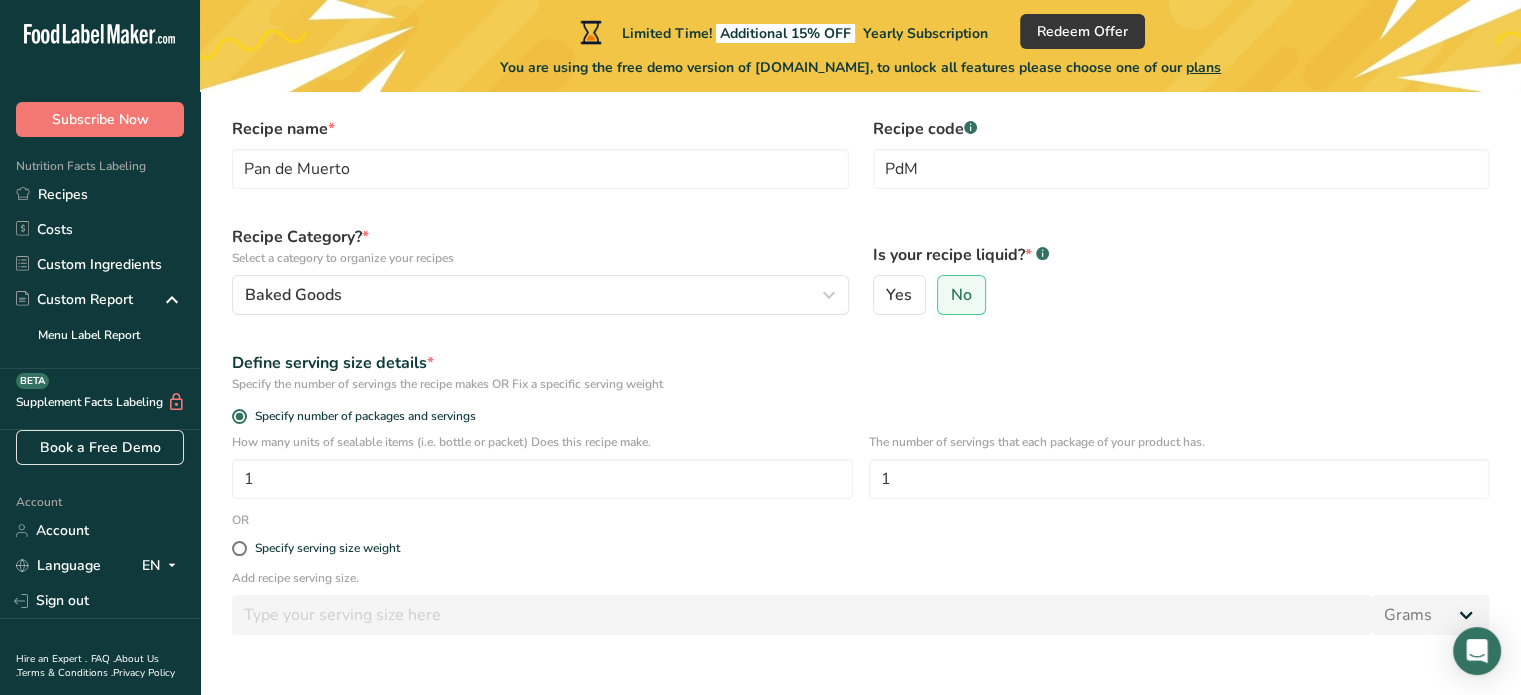 scroll, scrollTop: 200, scrollLeft: 0, axis: vertical 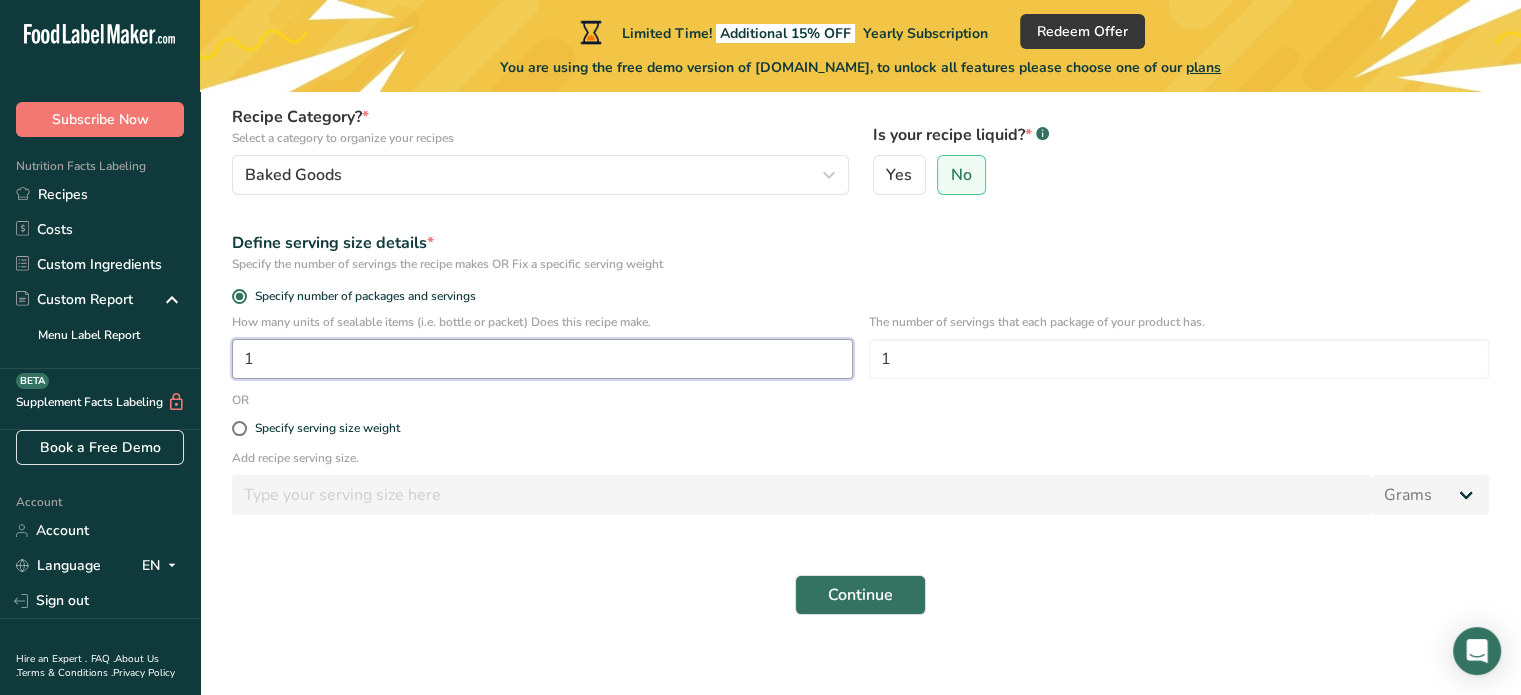 drag, startPoint x: 279, startPoint y: 363, endPoint x: 212, endPoint y: 362, distance: 67.00746 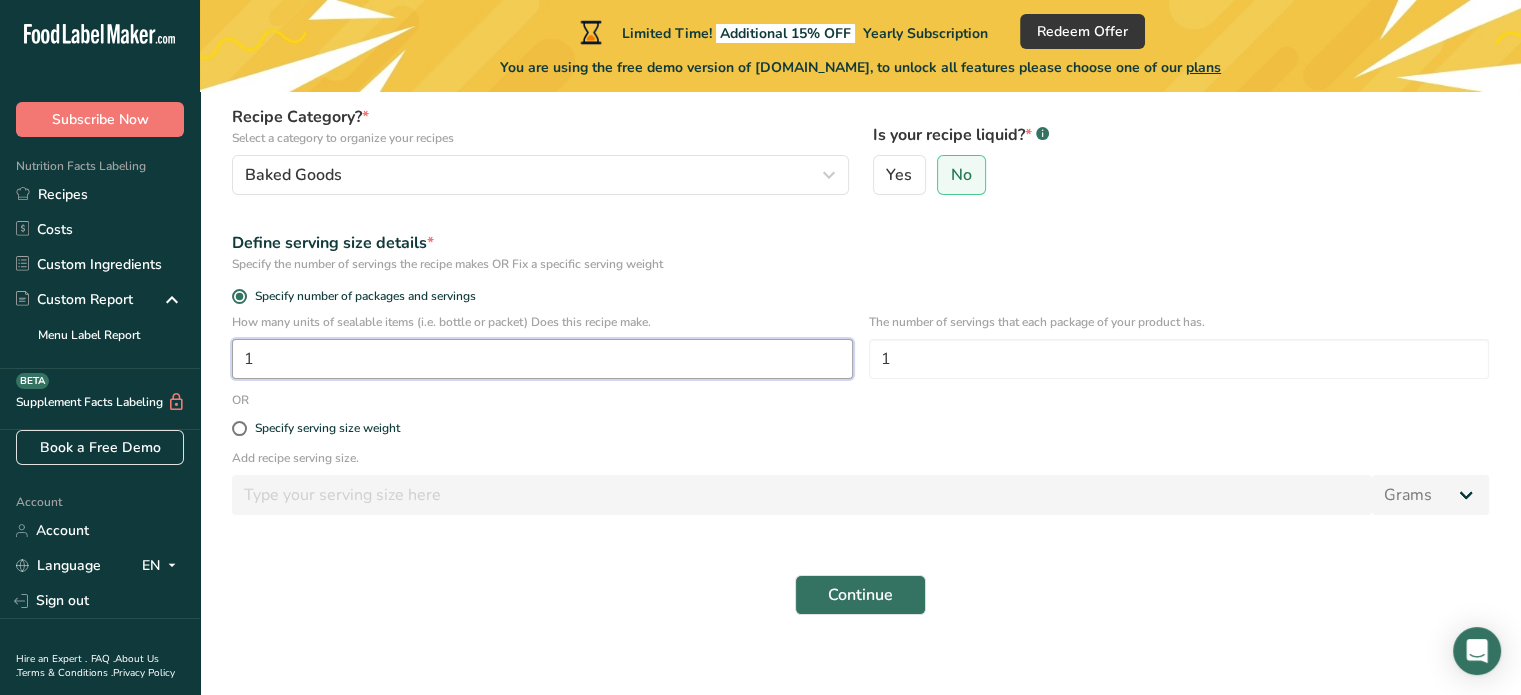 click on "Set up your recipe
Recipe name *   Pan de Muerto
Recipe code
.a-a{fill:#347362;}.b-a{fill:#fff;}           PdM
Recipe Category? *
Select a category to organize your recipes
Baked Goods
Standard Categories
Custom Categories
.a-a{fill:#347362;}.b-a{fill:#fff;}
Baked Goods
[GEOGRAPHIC_DATA]
Confectionery
Cooked Meals, Salads, & Sauces
[GEOGRAPHIC_DATA]
Snacks
Add New Category
Is your recipe liquid? *   .a-a{fill:#347362;}.b-a{fill:#fff;}           Yes   No
Define serving size details *
Specify the number of servings the recipe makes OR Fix a specific serving weight
Specify number of packages and servings
1     1" at bounding box center (860, 269) 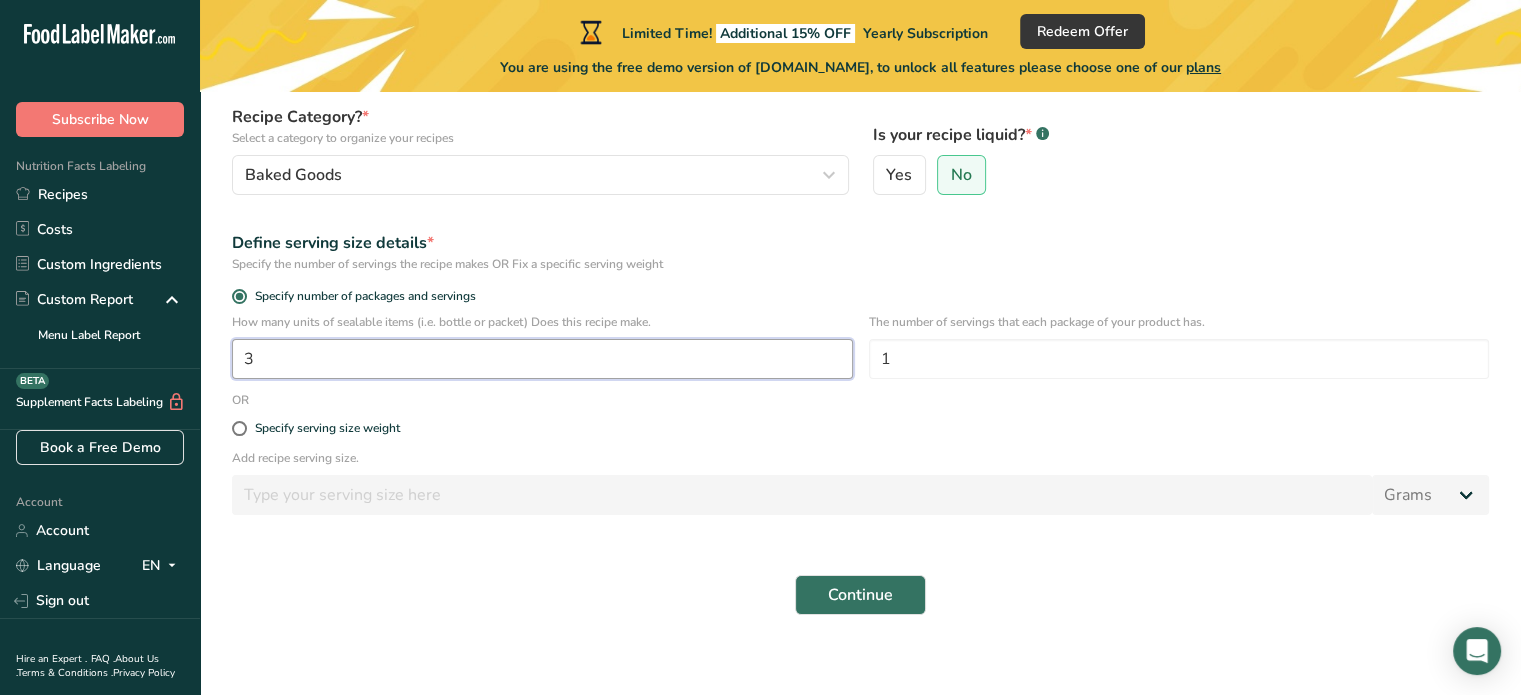 type on "3" 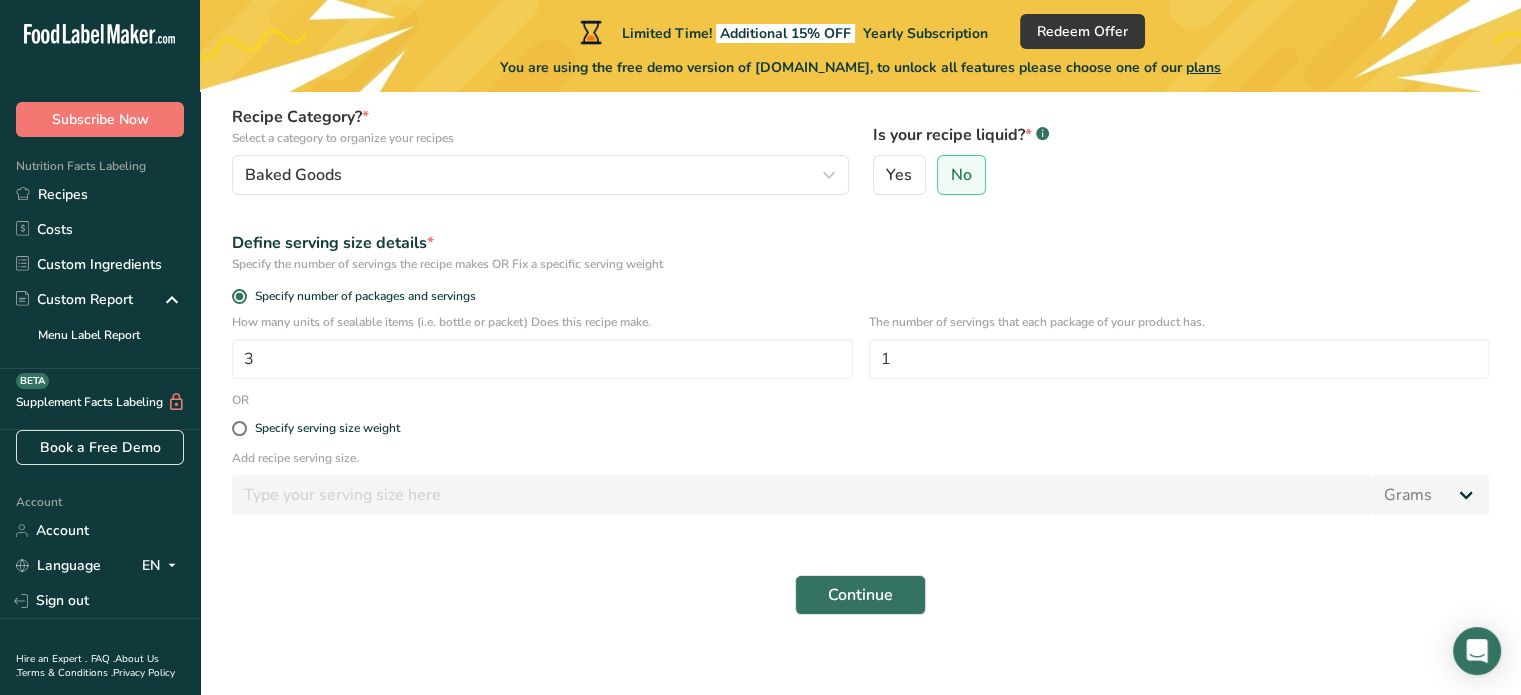 click on "Specify serving size weight" at bounding box center [860, 429] 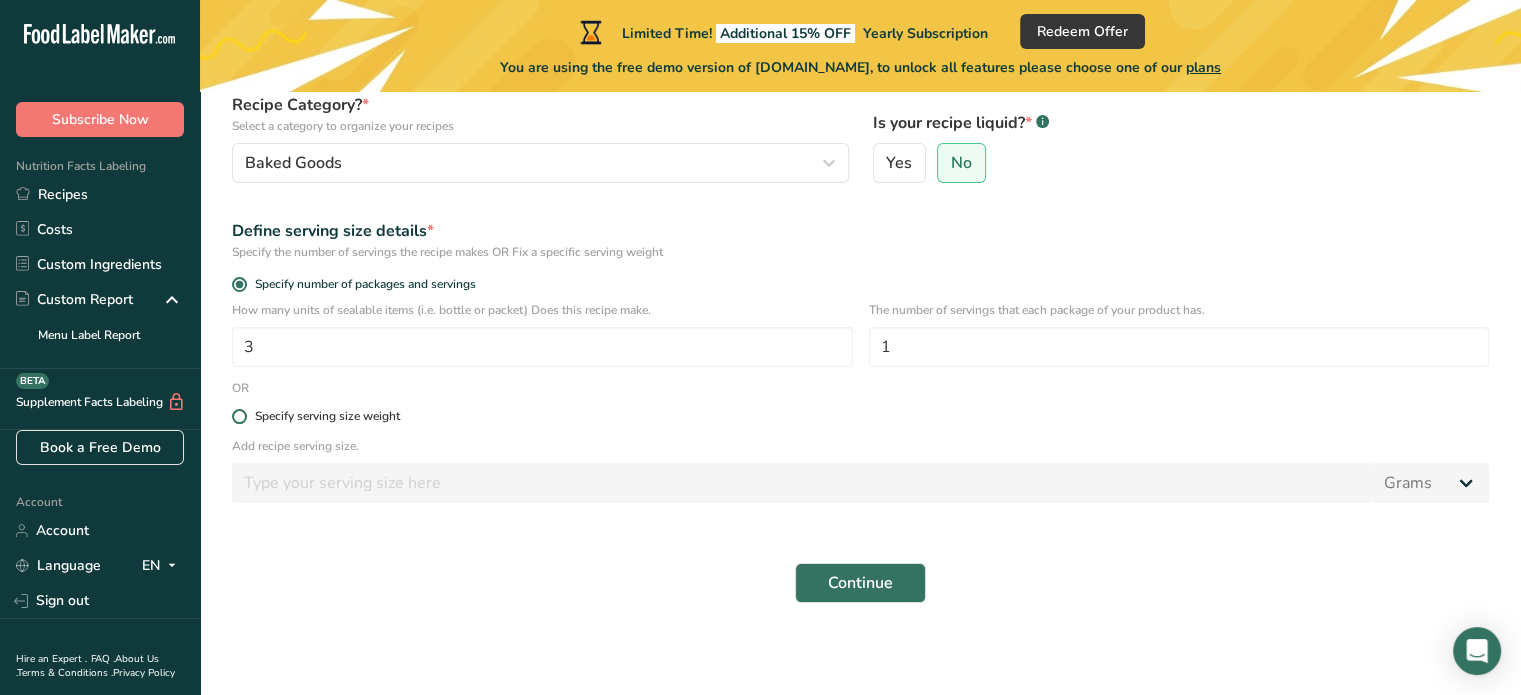 scroll, scrollTop: 216, scrollLeft: 0, axis: vertical 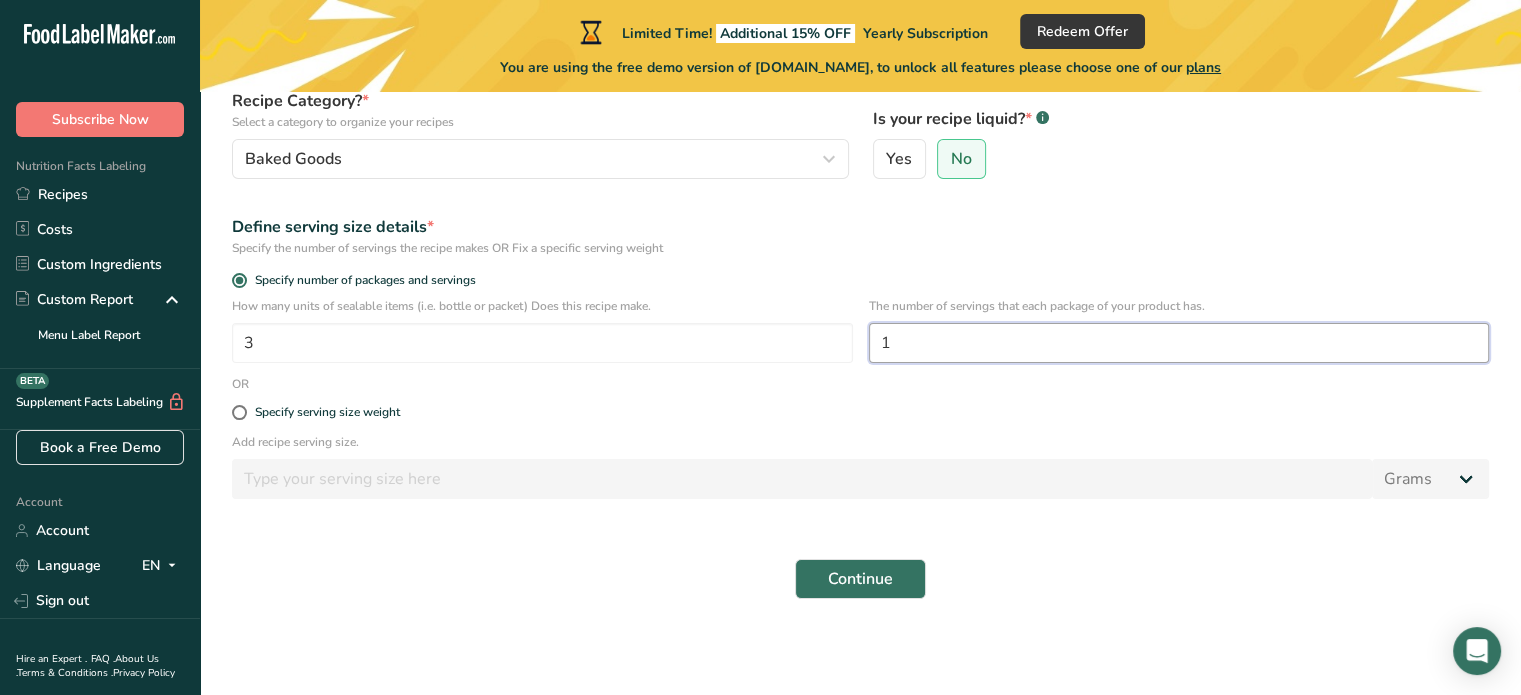 drag, startPoint x: 892, startPoint y: 343, endPoint x: 856, endPoint y: 335, distance: 36.878178 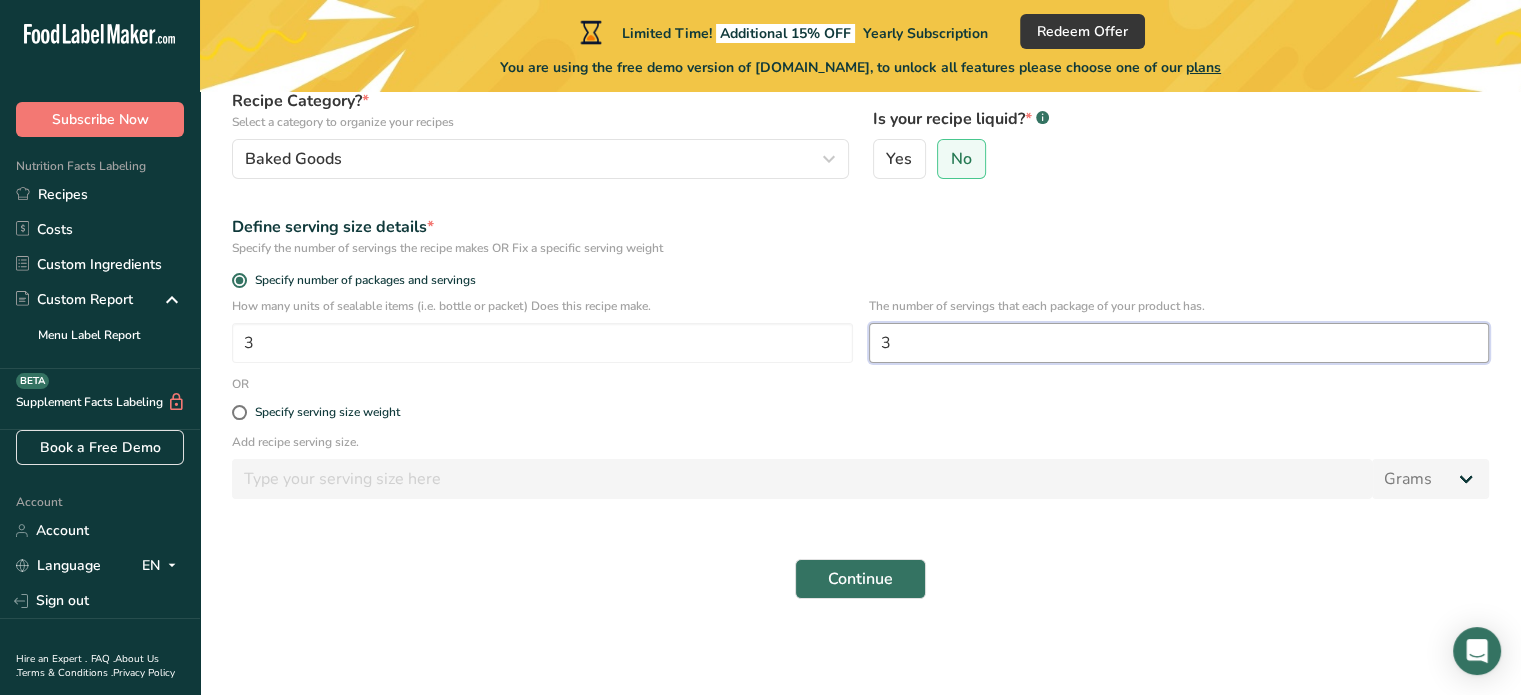 type on "3" 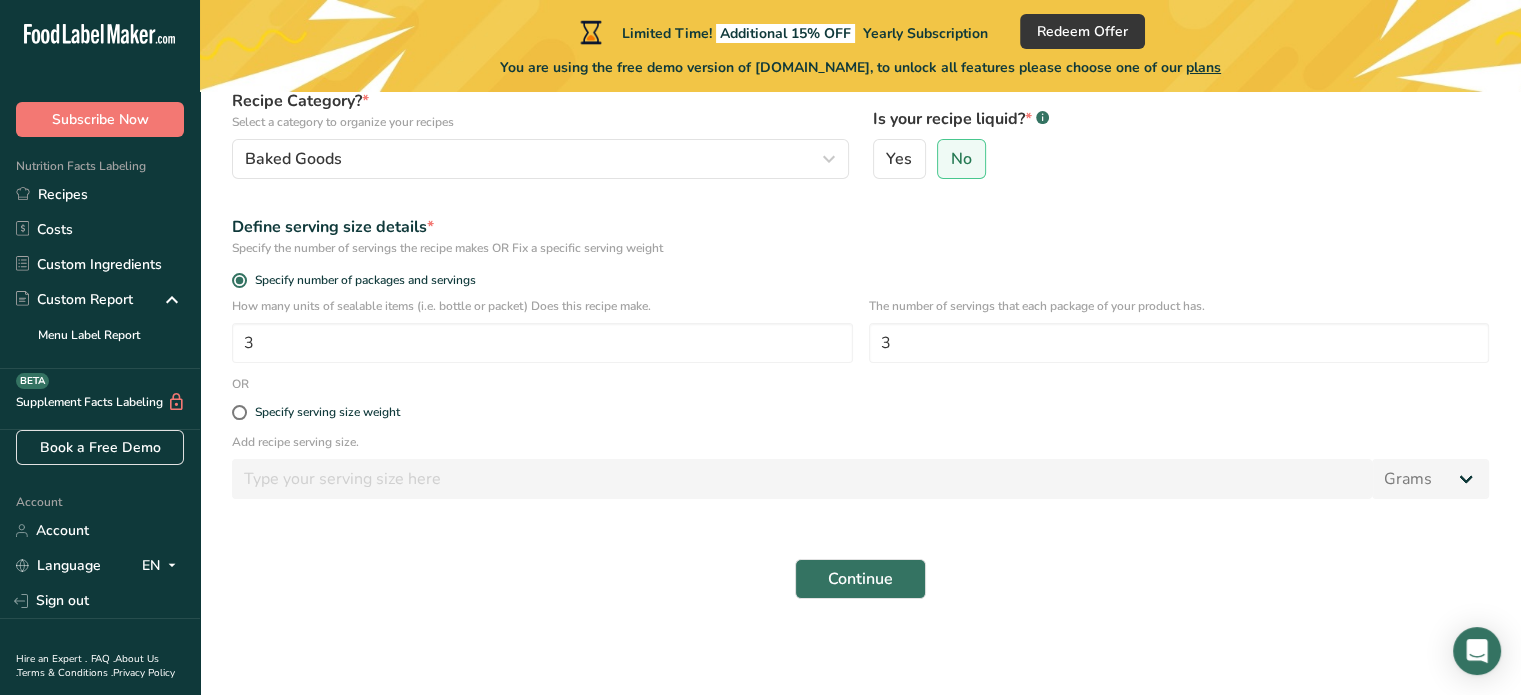 click on "Recipe name *   Pan de Muerto
Recipe code
.a-a{fill:#347362;}.b-a{fill:#fff;}           PdM
Recipe Category? *
Select a category to organize your recipes
Baked Goods
Standard Categories
Custom Categories
.a-a{fill:#347362;}.b-a{fill:#fff;}
Baked Goods
[GEOGRAPHIC_DATA]
Confectionery
Cooked Meals, Salads, & Sauces
[GEOGRAPHIC_DATA]
Snacks
Add New Category
Is your recipe liquid? *   .a-a{fill:#347362;}.b-a{fill:#fff;}           Yes   No
Define serving size details *
Specify the number of servings the recipe makes OR Fix a specific serving weight
Specify number of packages and servings
3     3
OR" at bounding box center [860, 290] 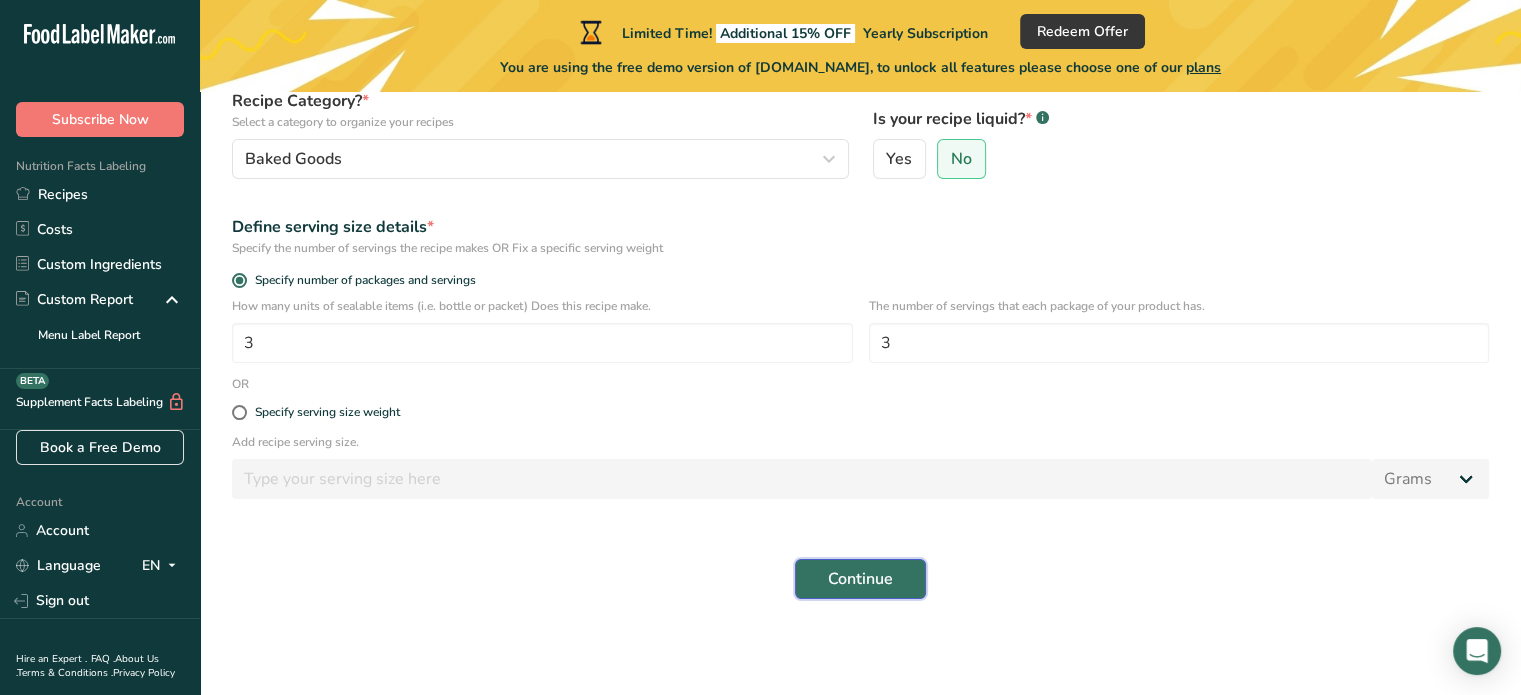 click on "Continue" at bounding box center [860, 579] 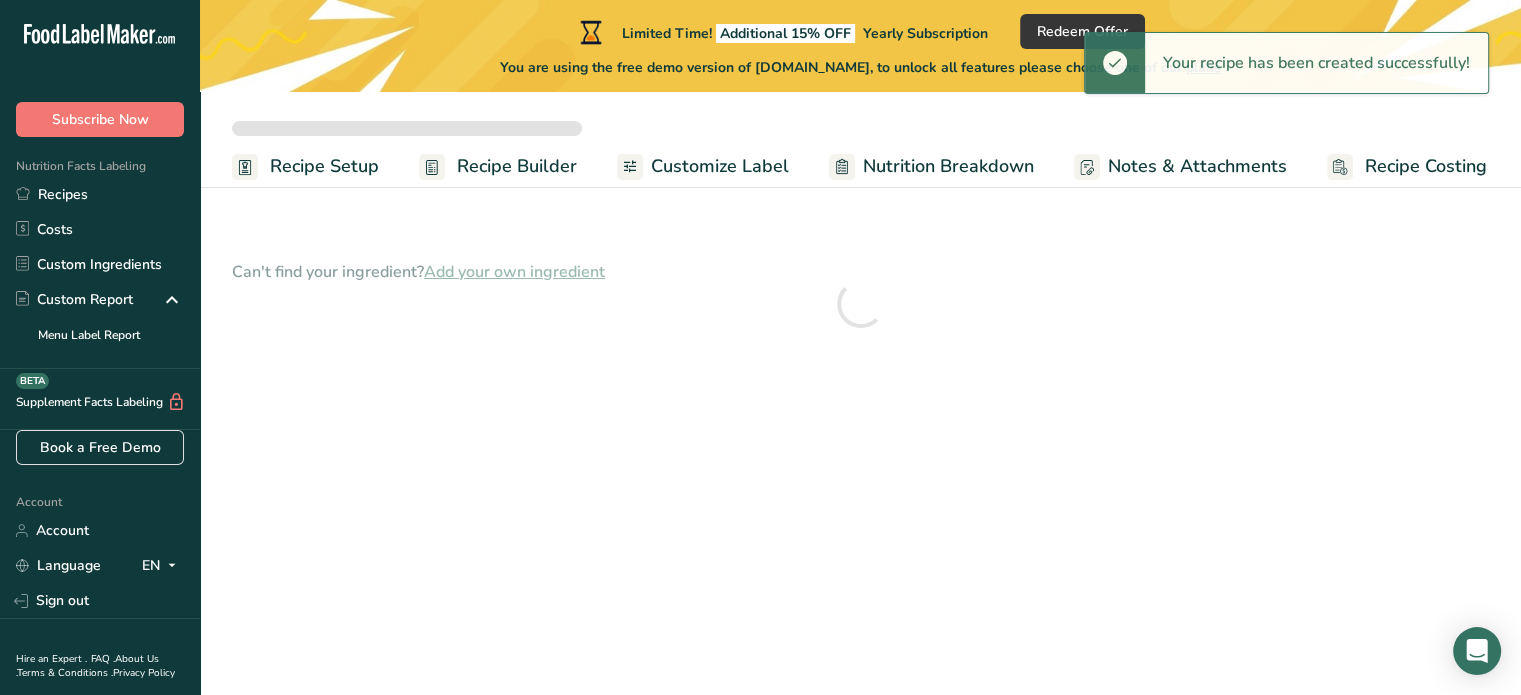 scroll, scrollTop: 0, scrollLeft: 0, axis: both 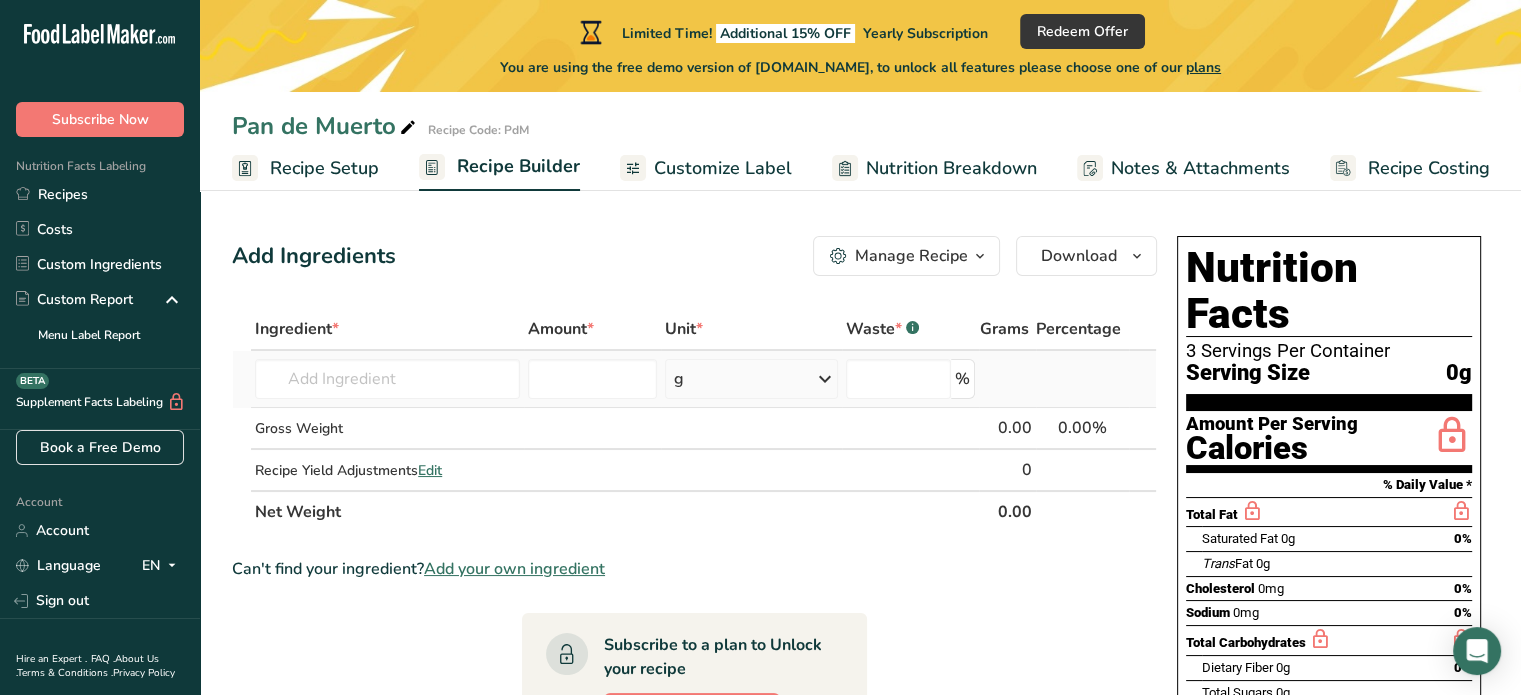 click on "g" at bounding box center [751, 379] 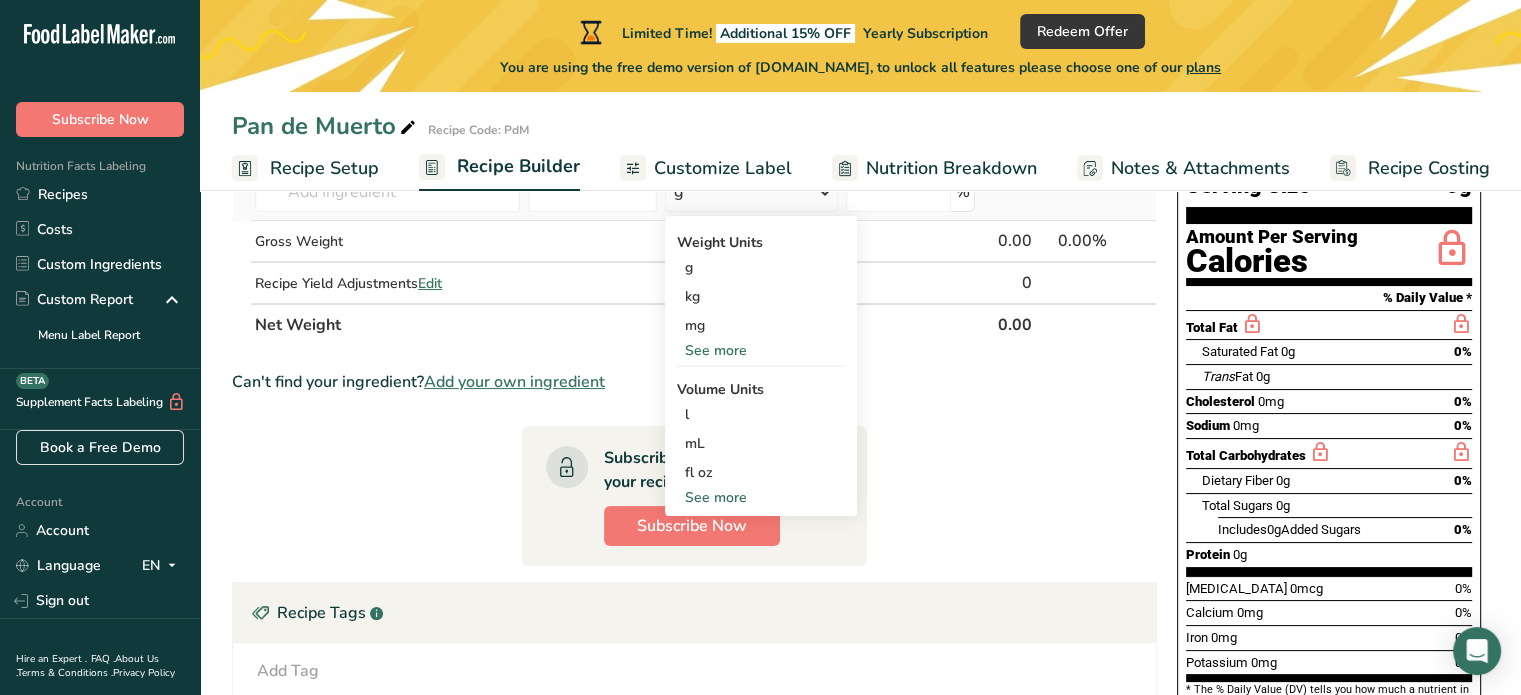scroll, scrollTop: 200, scrollLeft: 0, axis: vertical 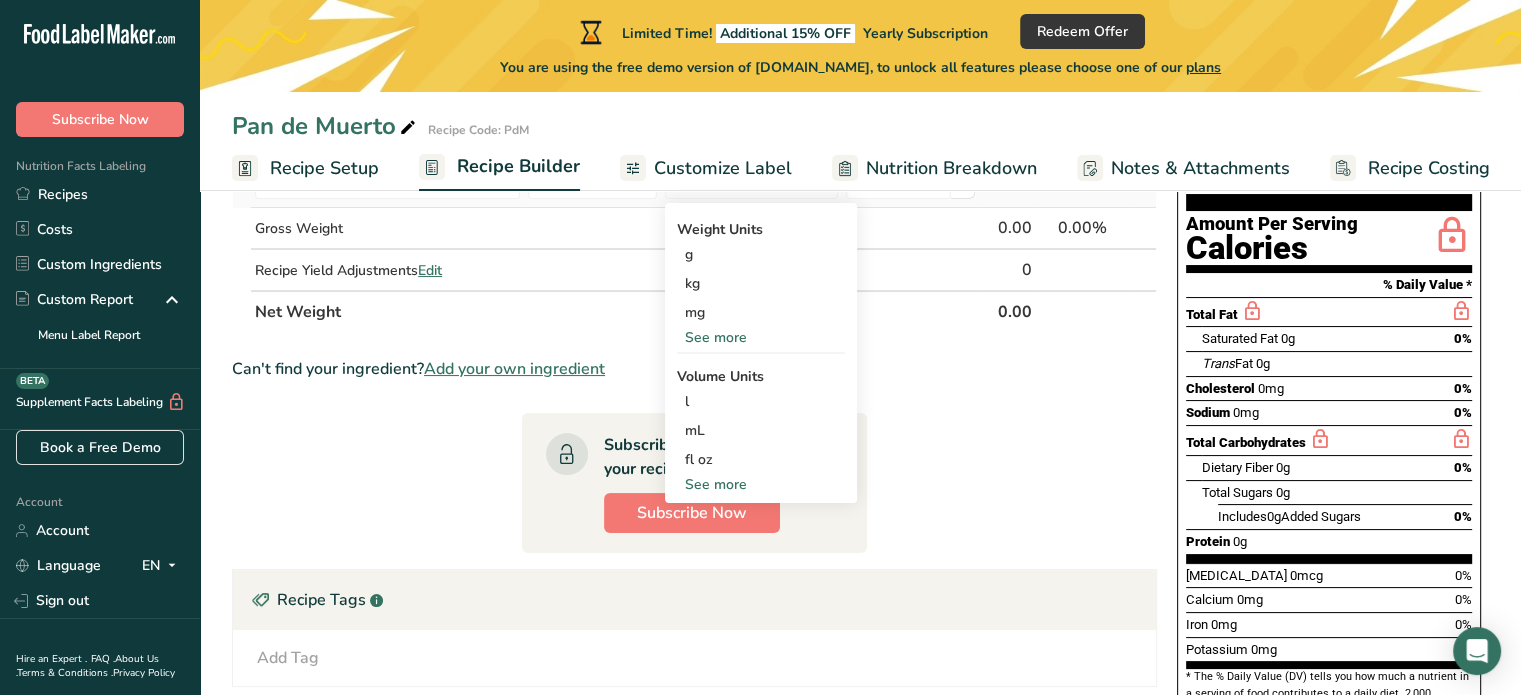 click on "See more" at bounding box center (761, 484) 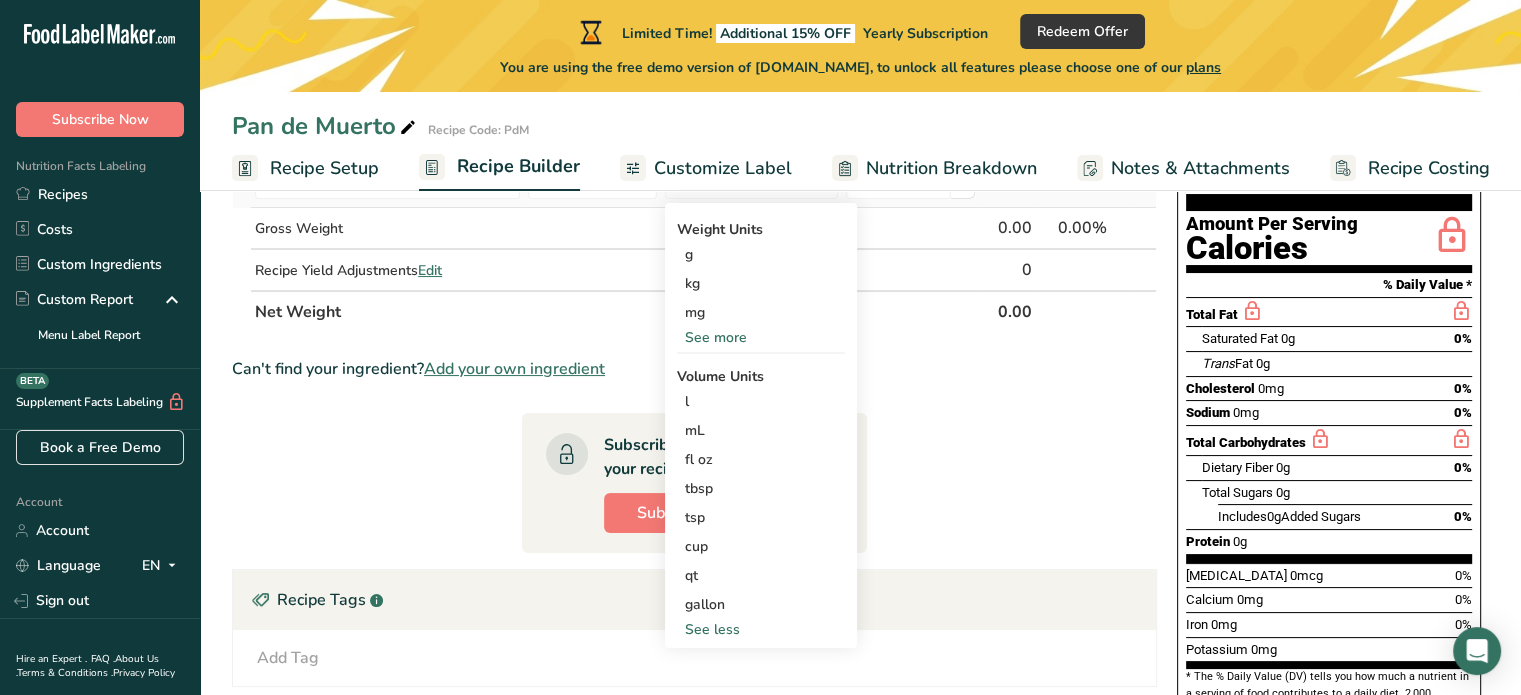 click on "See more" at bounding box center (761, 337) 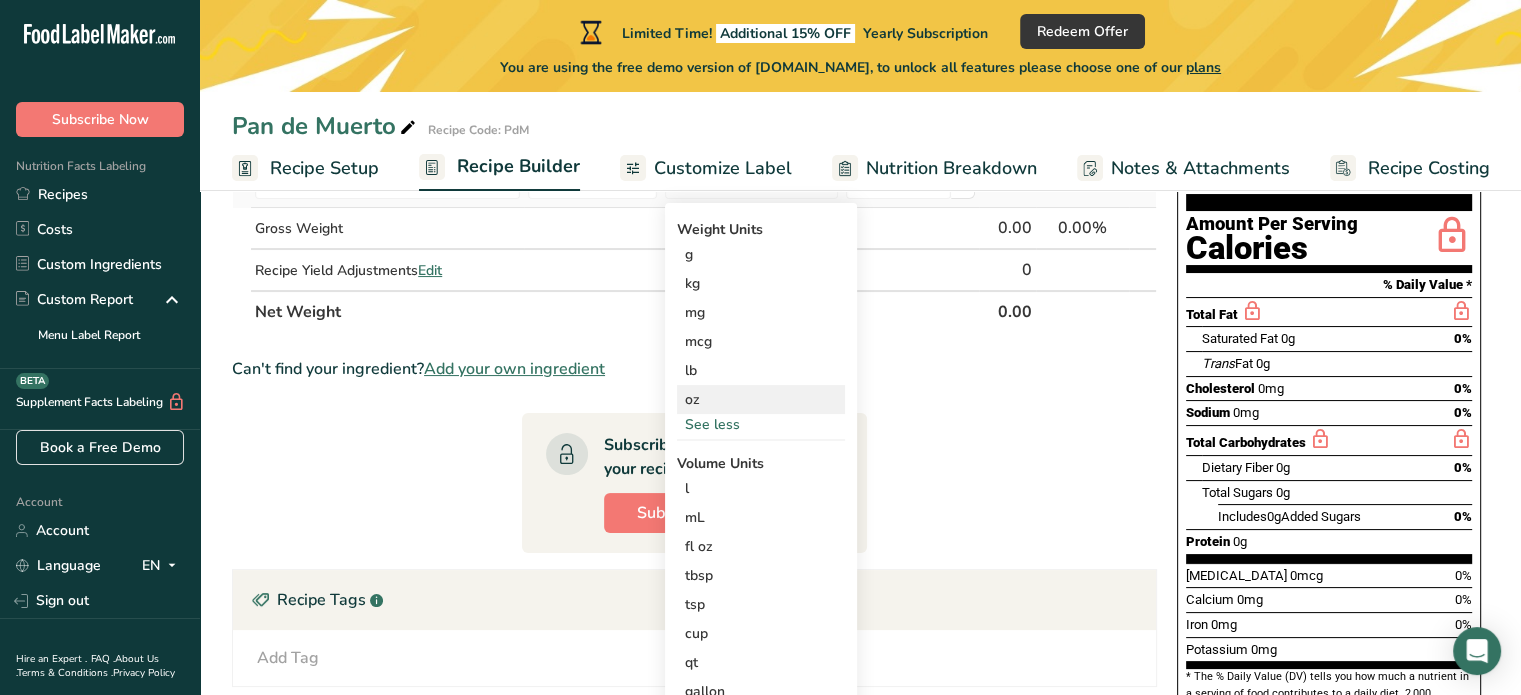 click on "oz" at bounding box center (761, 399) 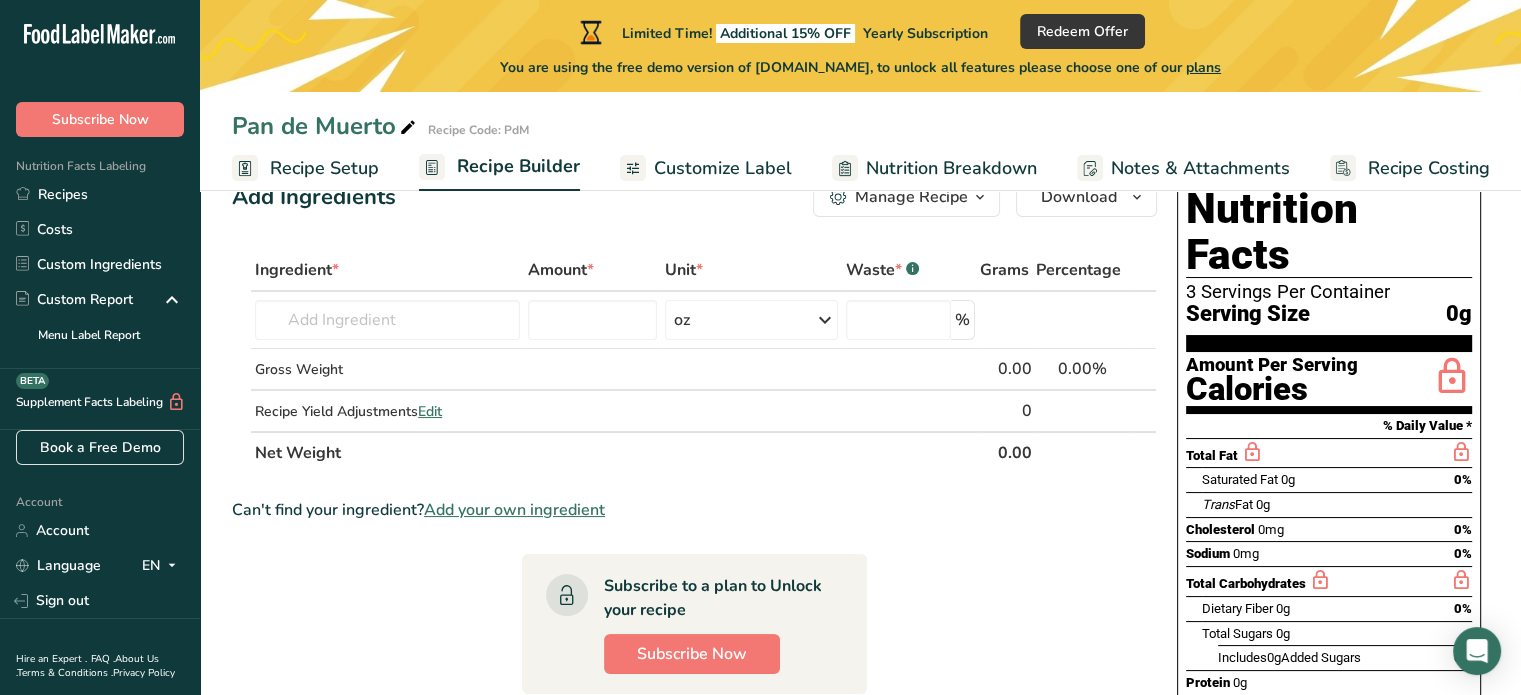 scroll, scrollTop: 0, scrollLeft: 0, axis: both 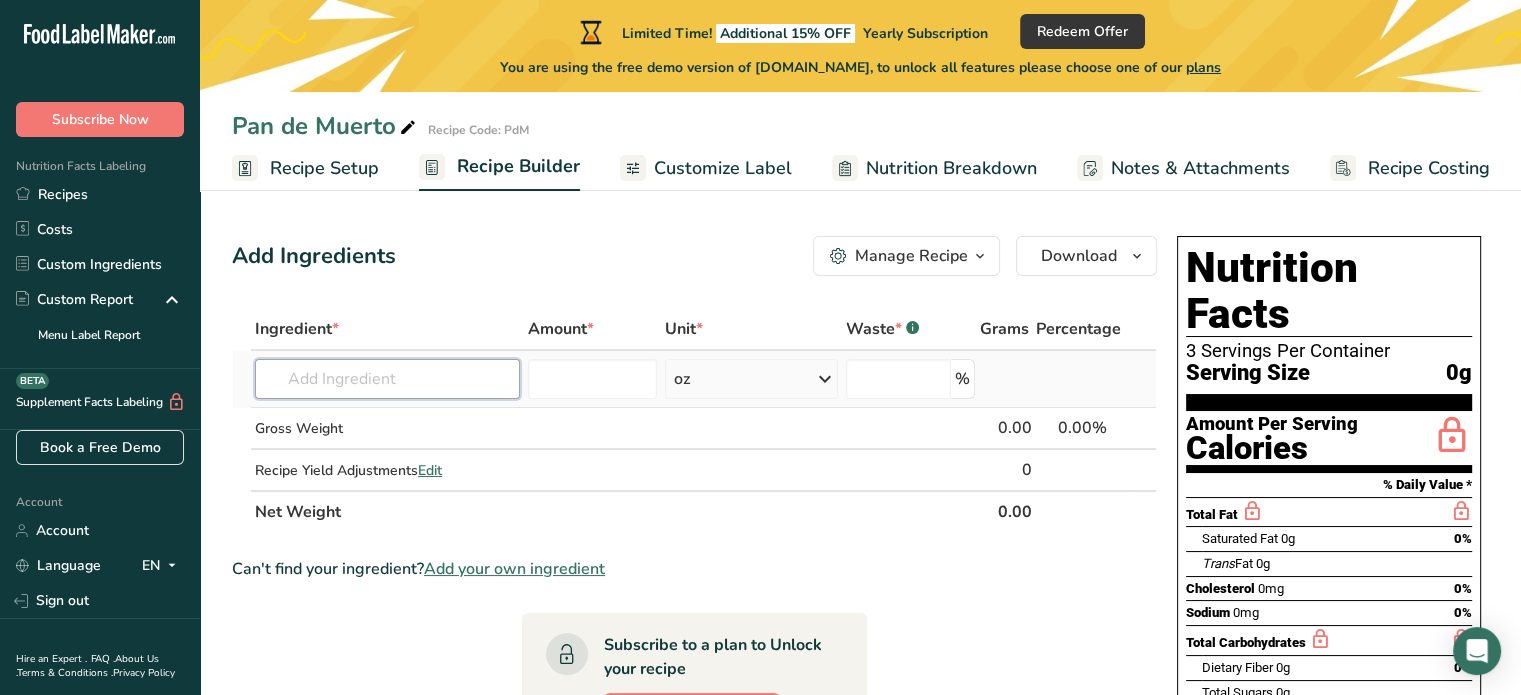 click at bounding box center (387, 379) 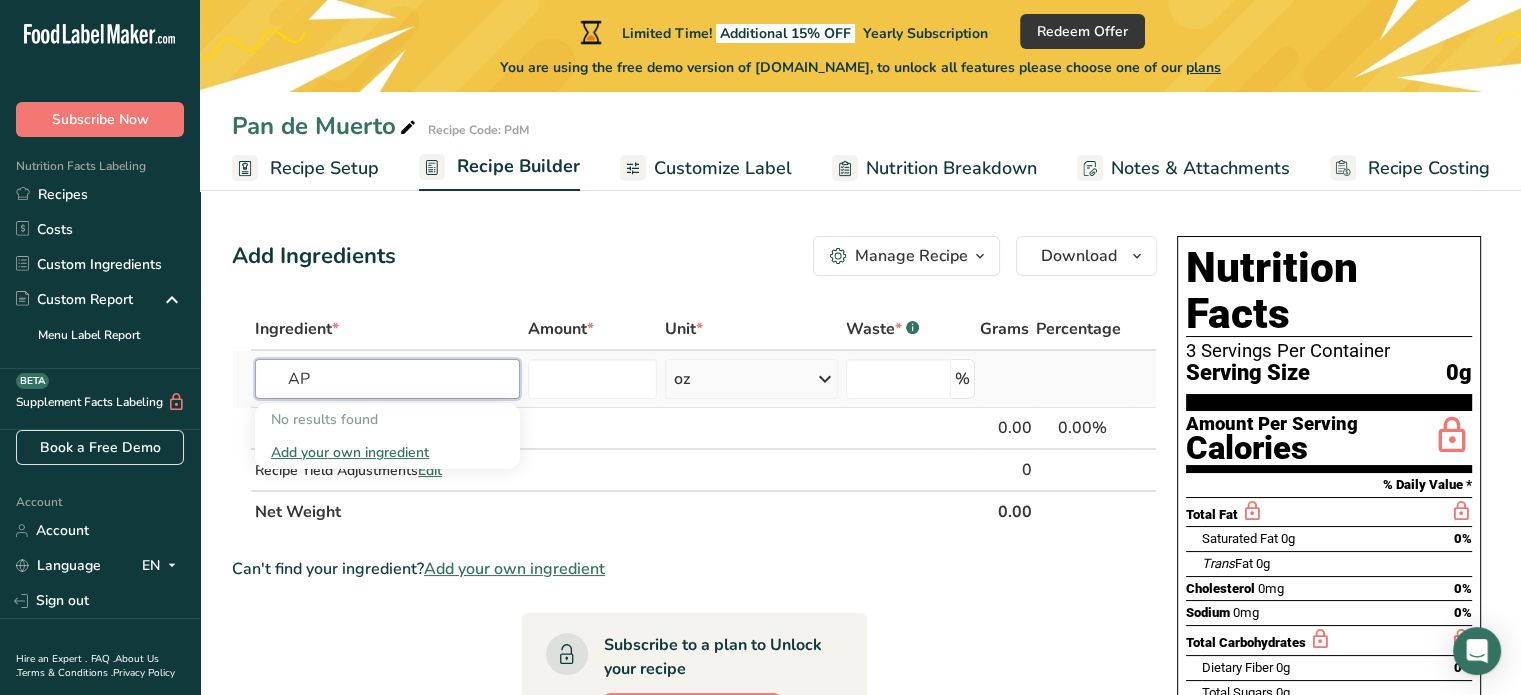 type on "A" 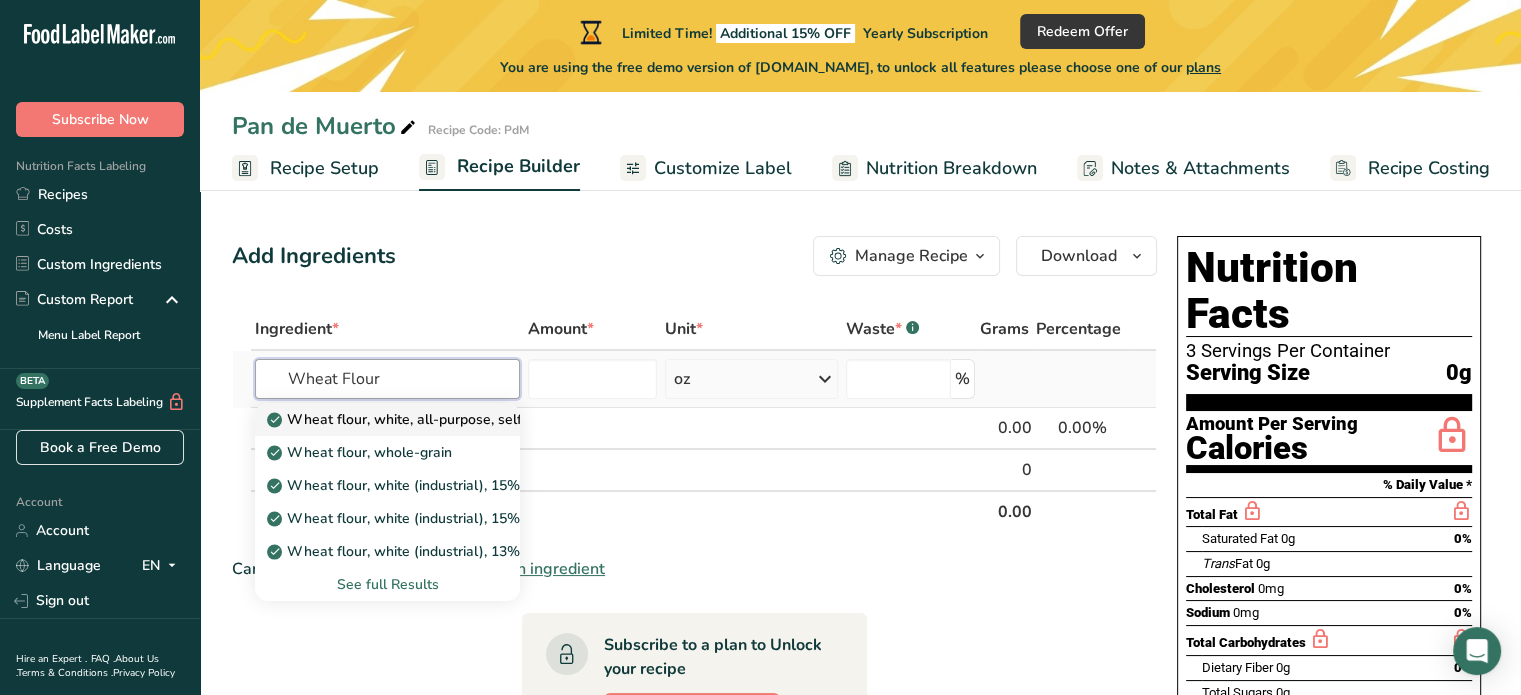 type on "Wheat Flour" 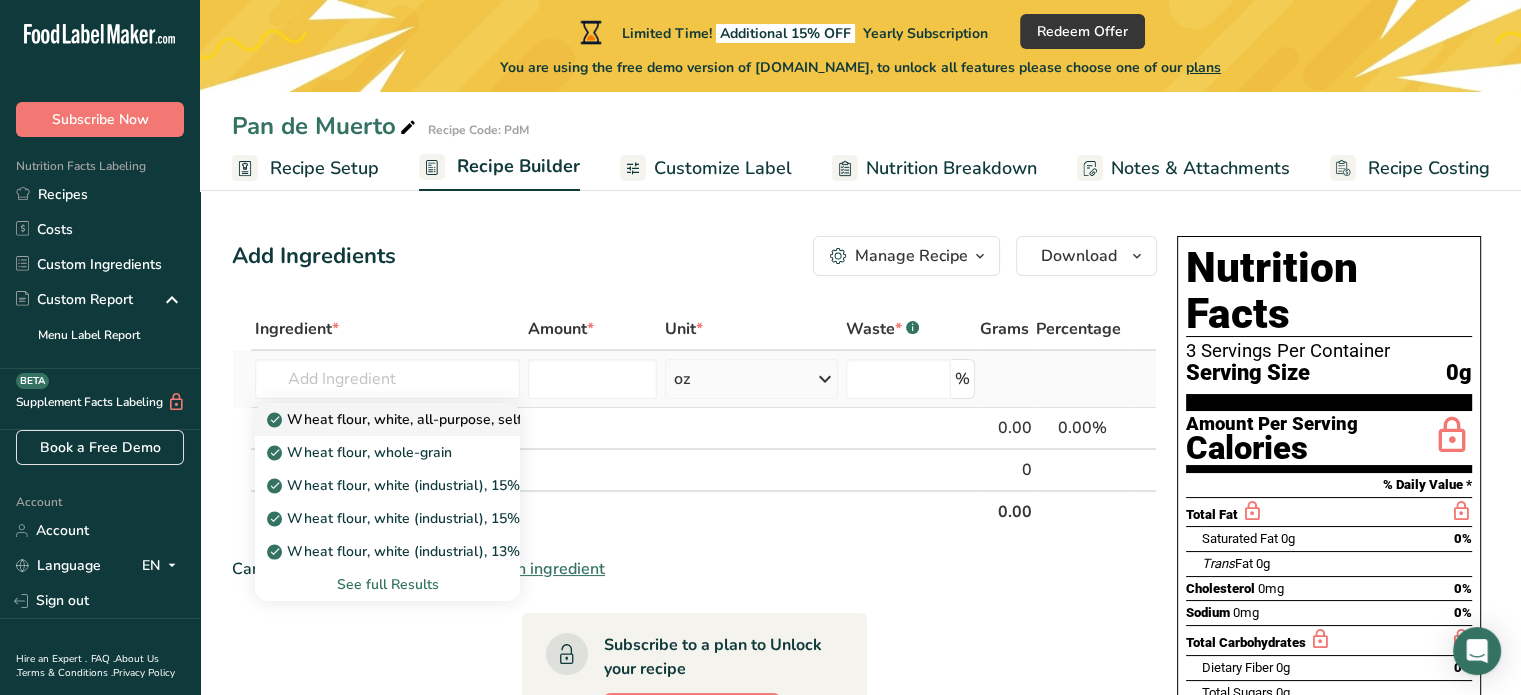 click on "Wheat flour, white, all-purpose, self-rising, enriched" at bounding box center [447, 419] 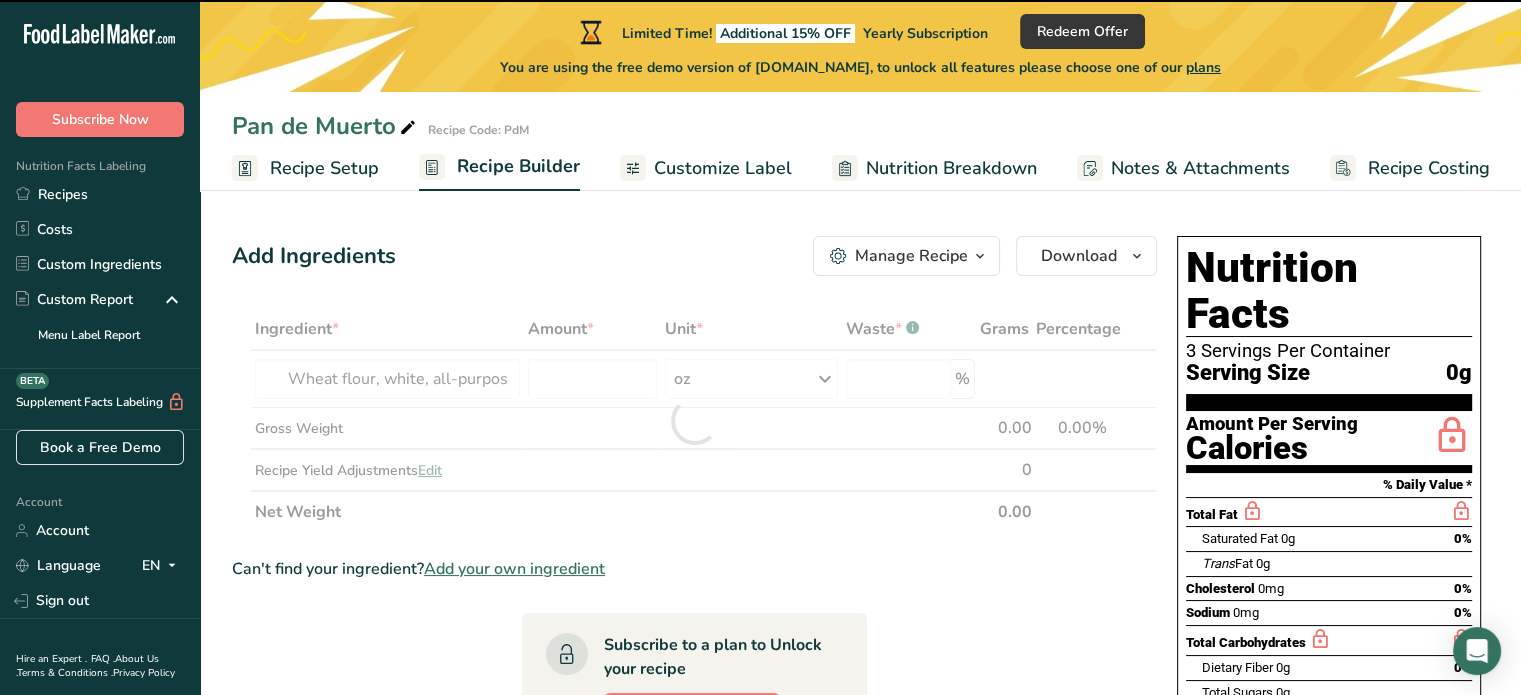 type on "0" 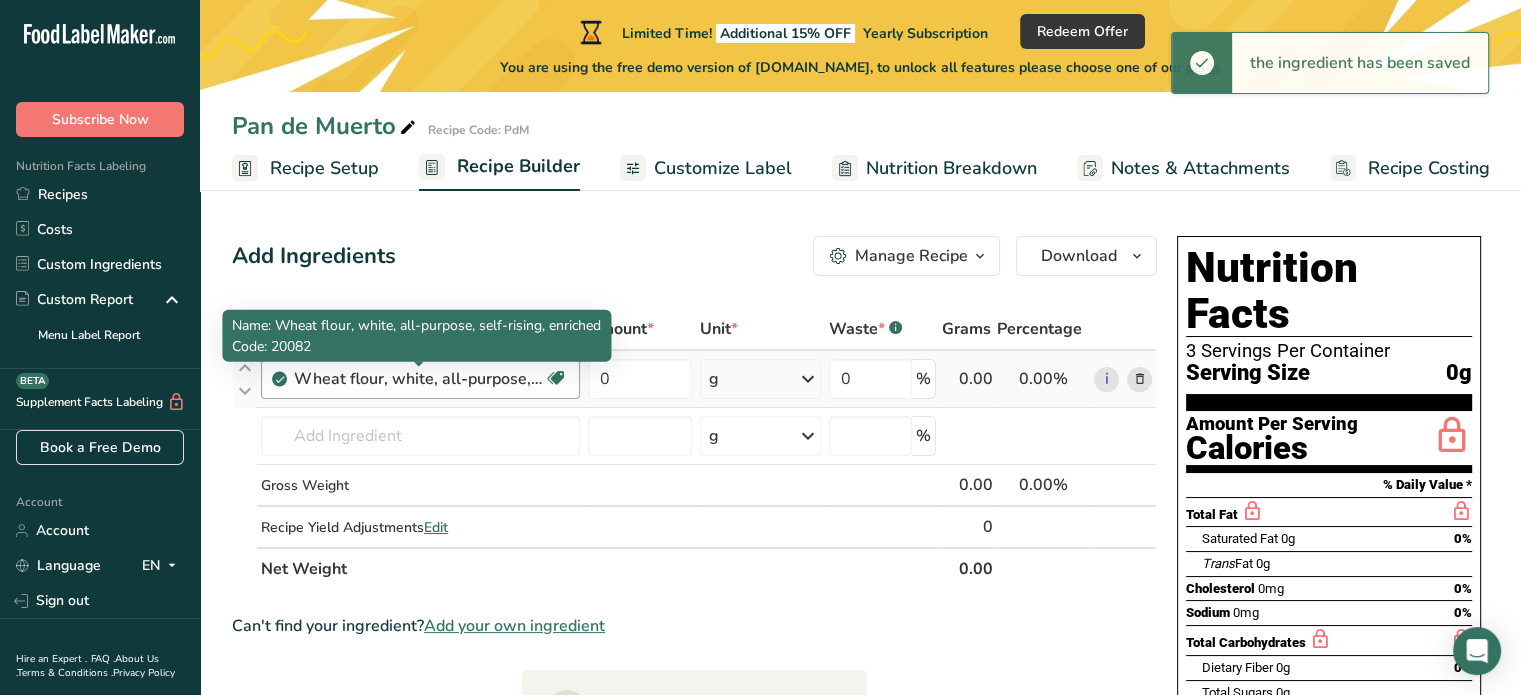 click on "Wheat flour, white, all-purpose, self-rising, enriched" at bounding box center [419, 379] 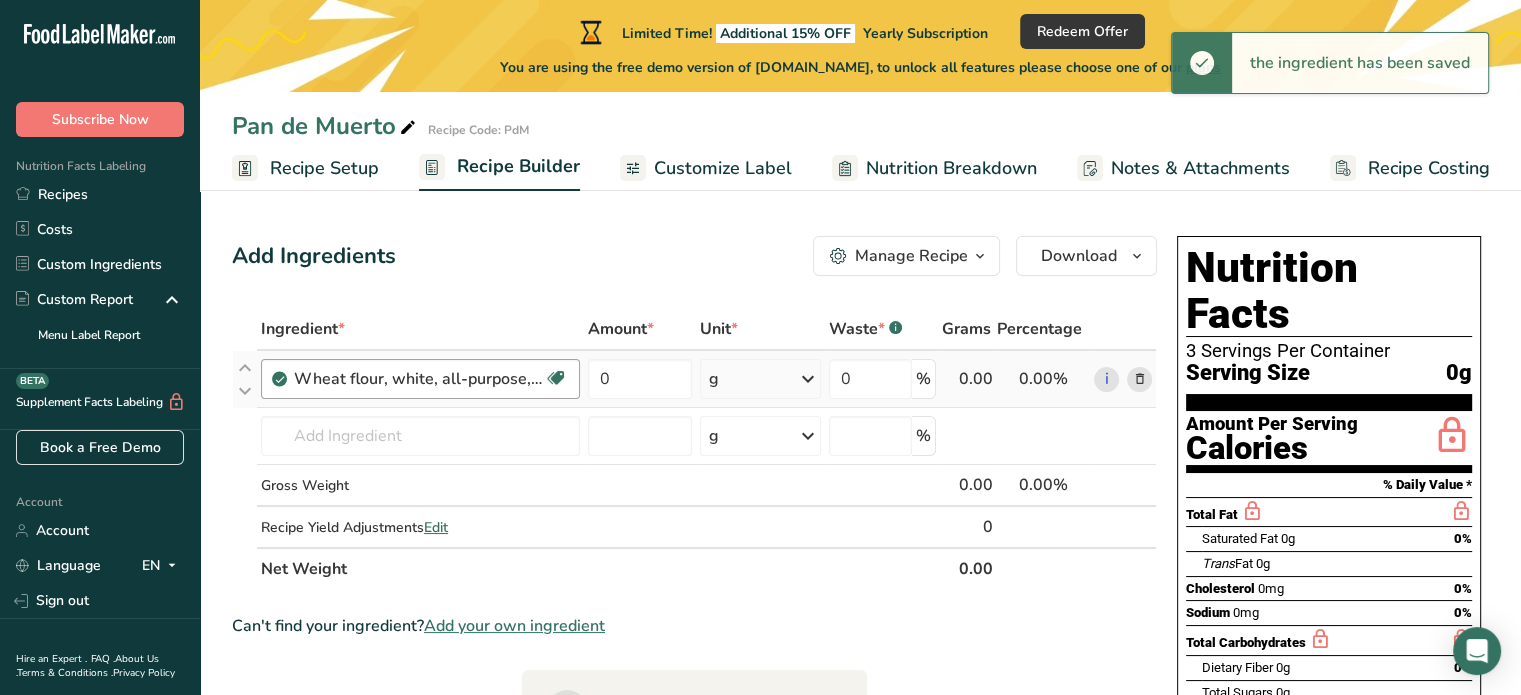 click on "Wheat flour, white, all-purpose, self-rising, enriched" at bounding box center (419, 379) 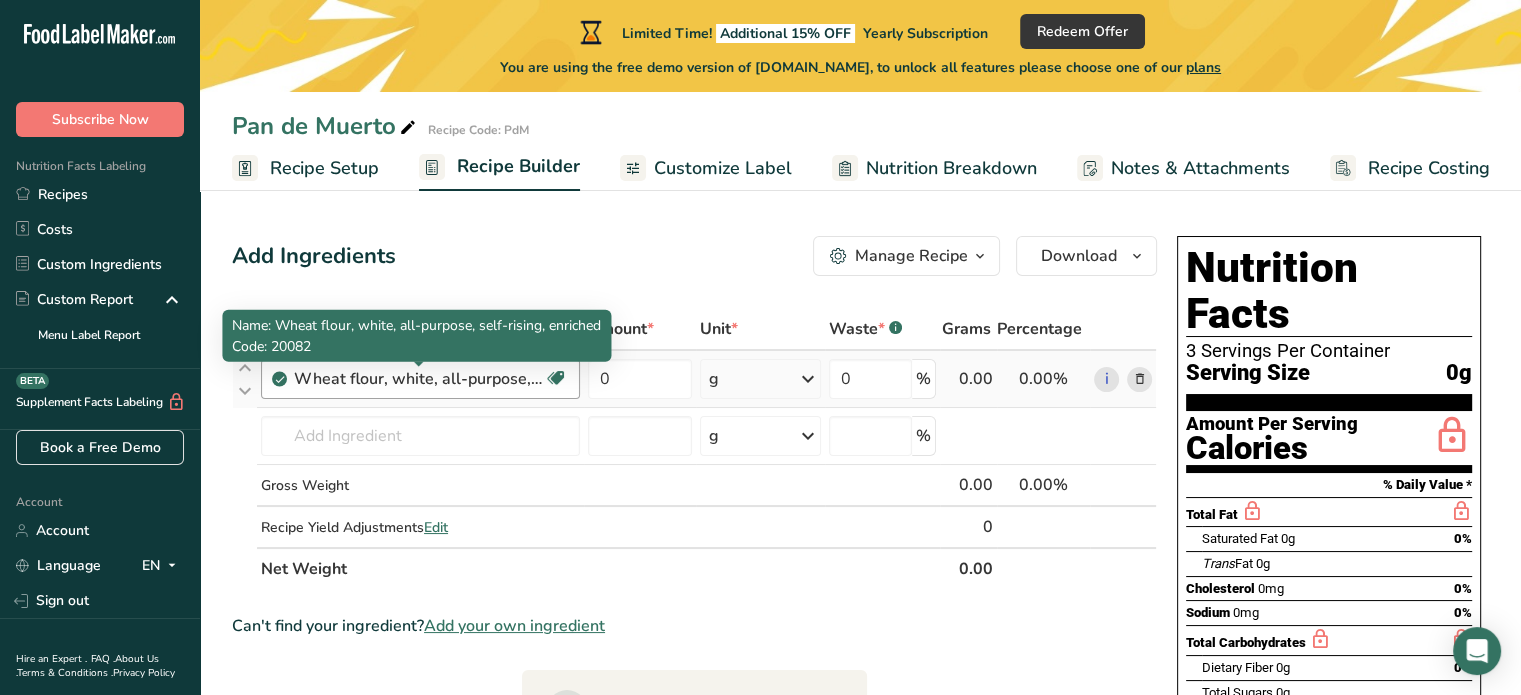 click on "Wheat flour, white, all-purpose, self-rising, enriched" at bounding box center (419, 379) 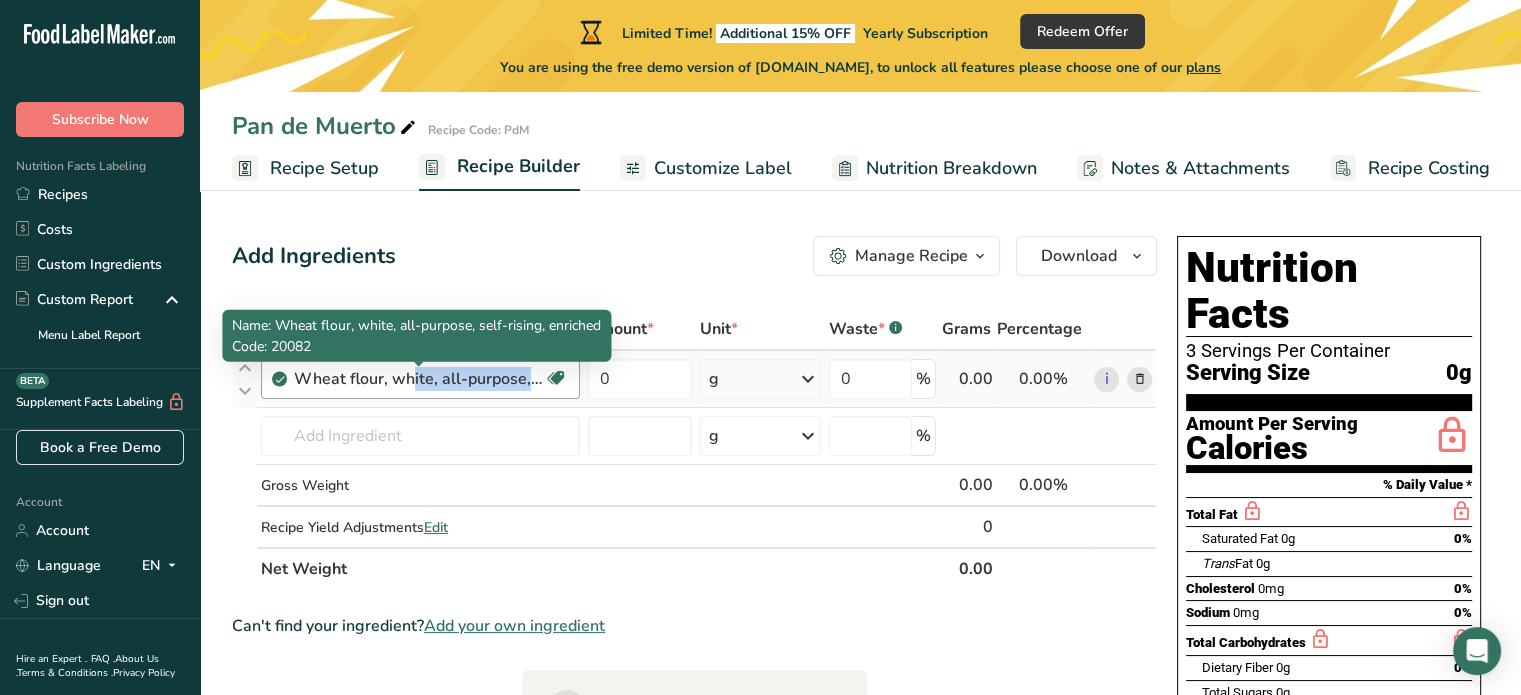 click on "Wheat flour, white, all-purpose, self-rising, enriched" at bounding box center [419, 379] 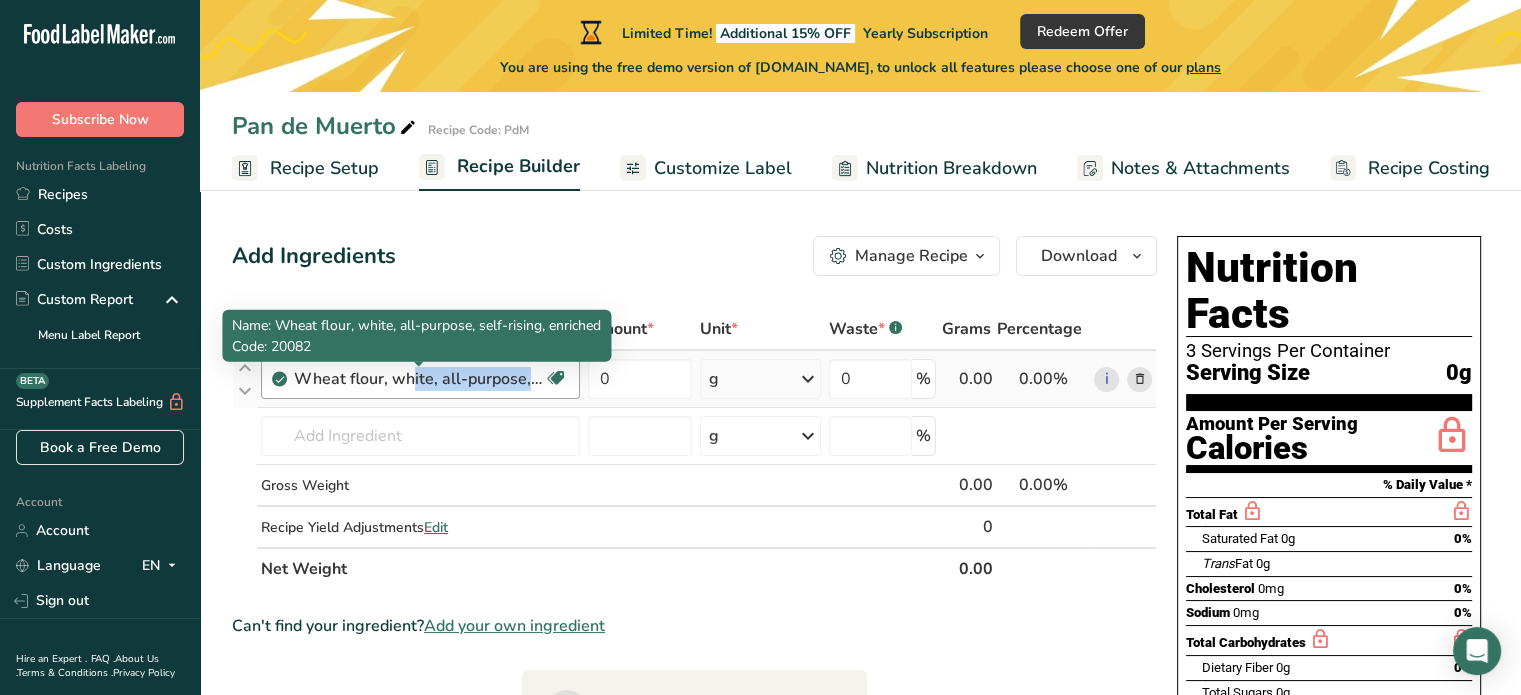 click on "Wheat flour, white, all-purpose, self-rising, enriched" at bounding box center (419, 379) 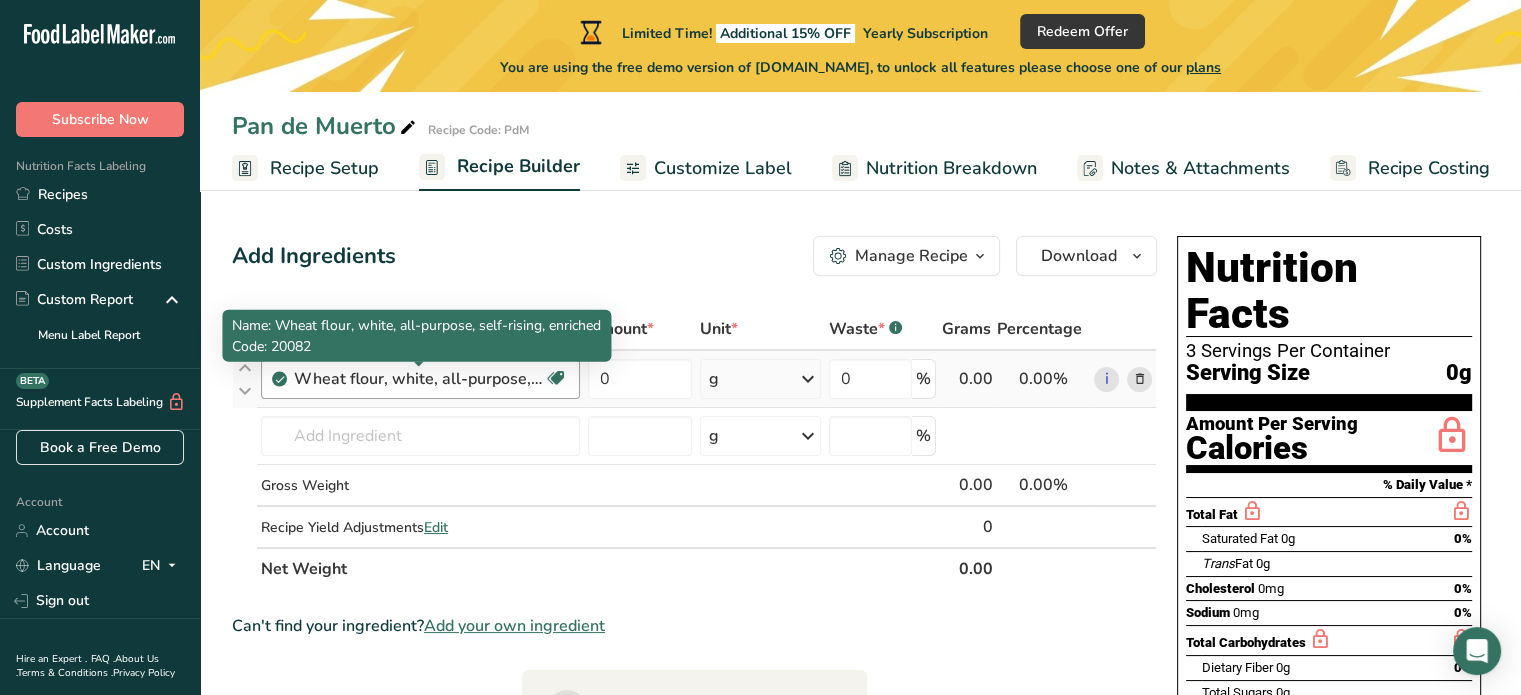 click on "Wheat flour, white, all-purpose, self-rising, enriched" at bounding box center [419, 379] 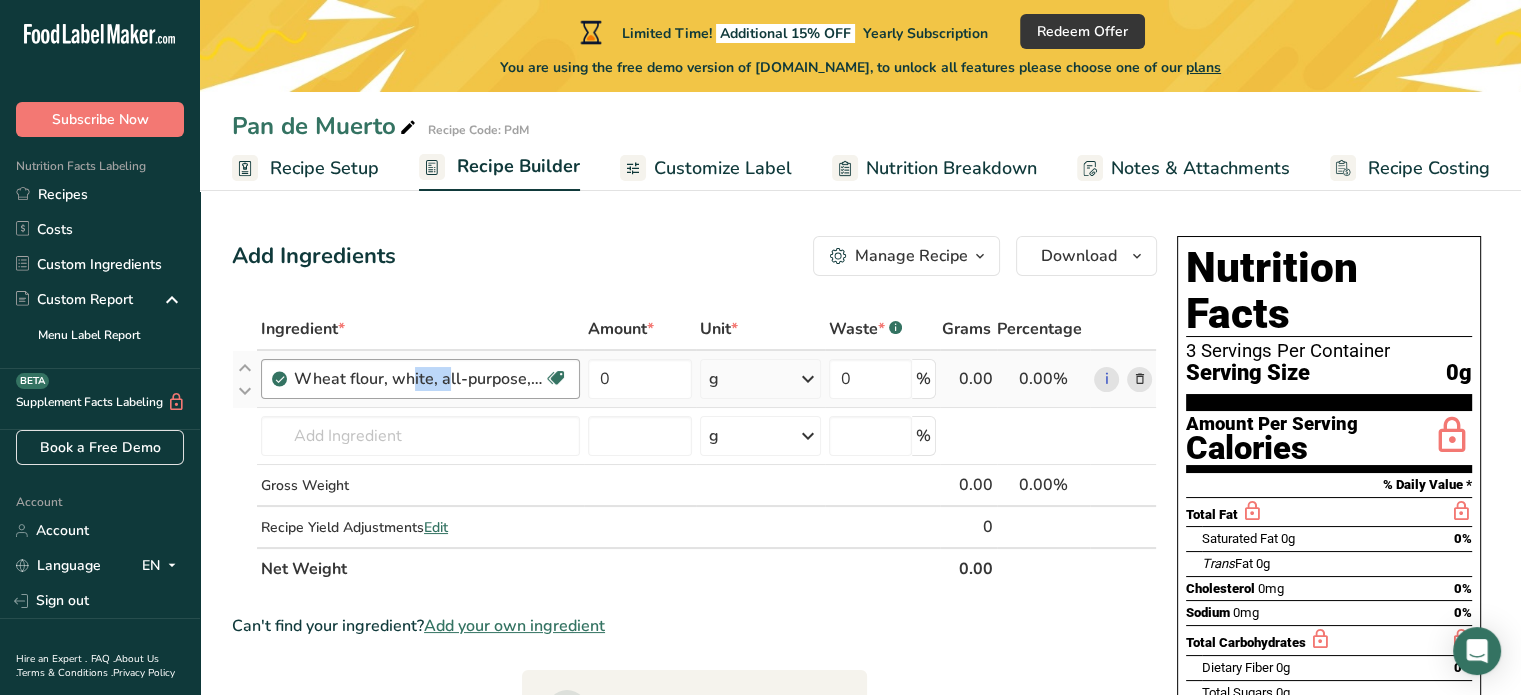 click on "Wheat flour, white, all-purpose, self-rising, enriched" at bounding box center (419, 379) 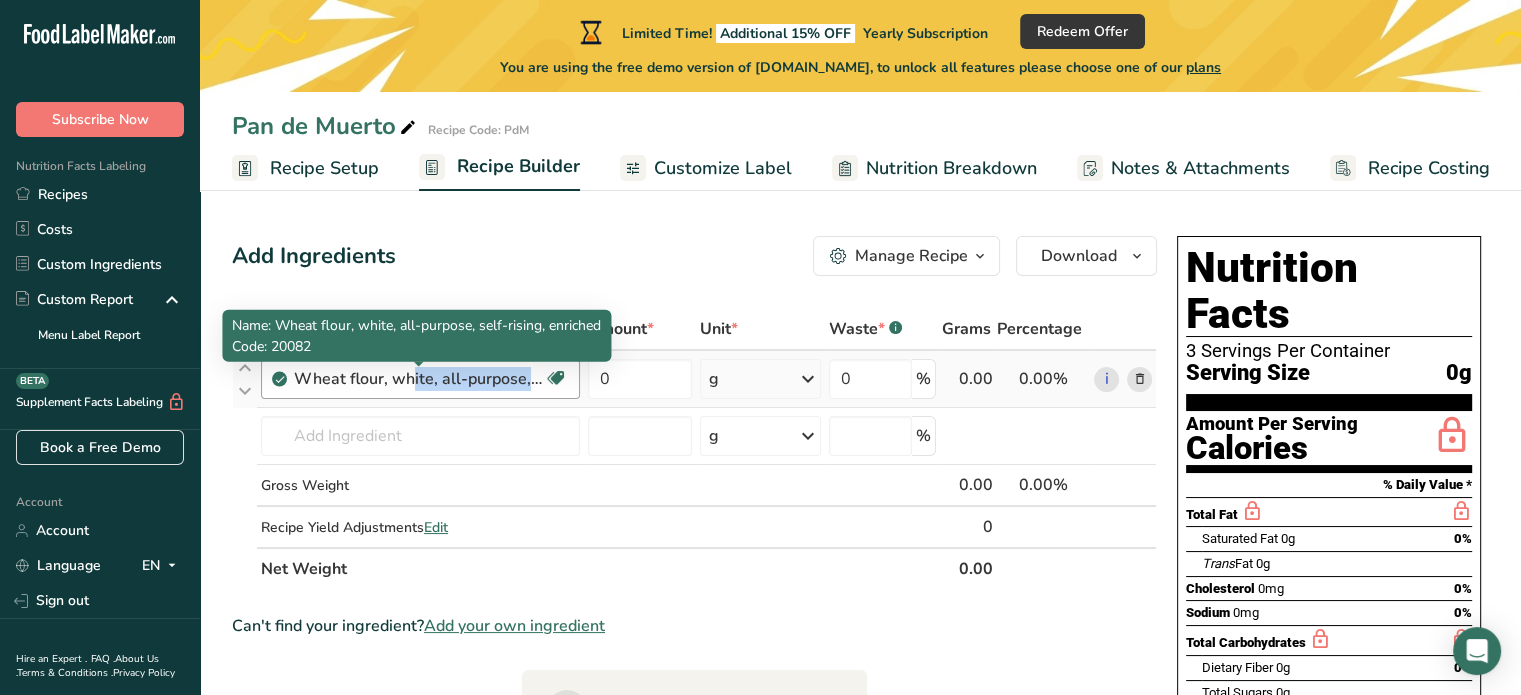 click on "Wheat flour, white, all-purpose, self-rising, enriched" at bounding box center (419, 379) 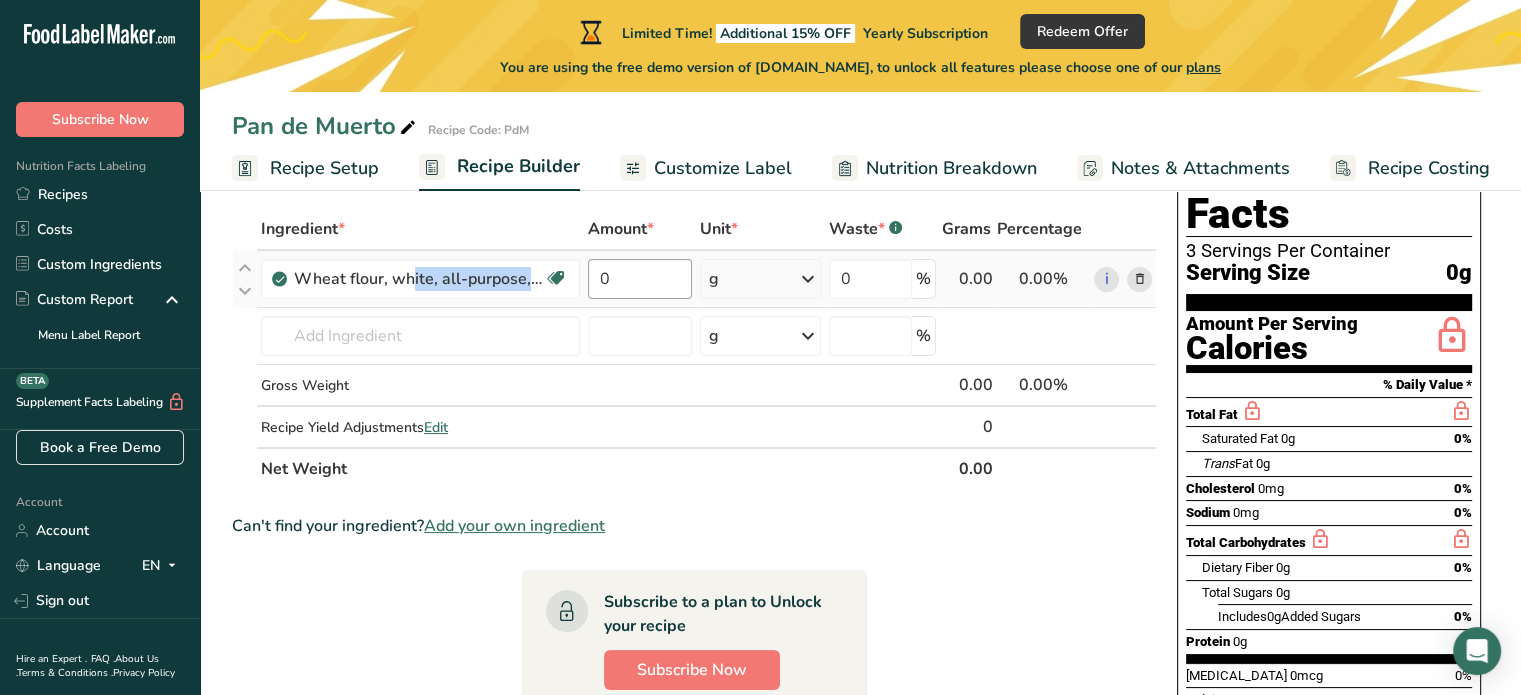 scroll, scrollTop: 0, scrollLeft: 0, axis: both 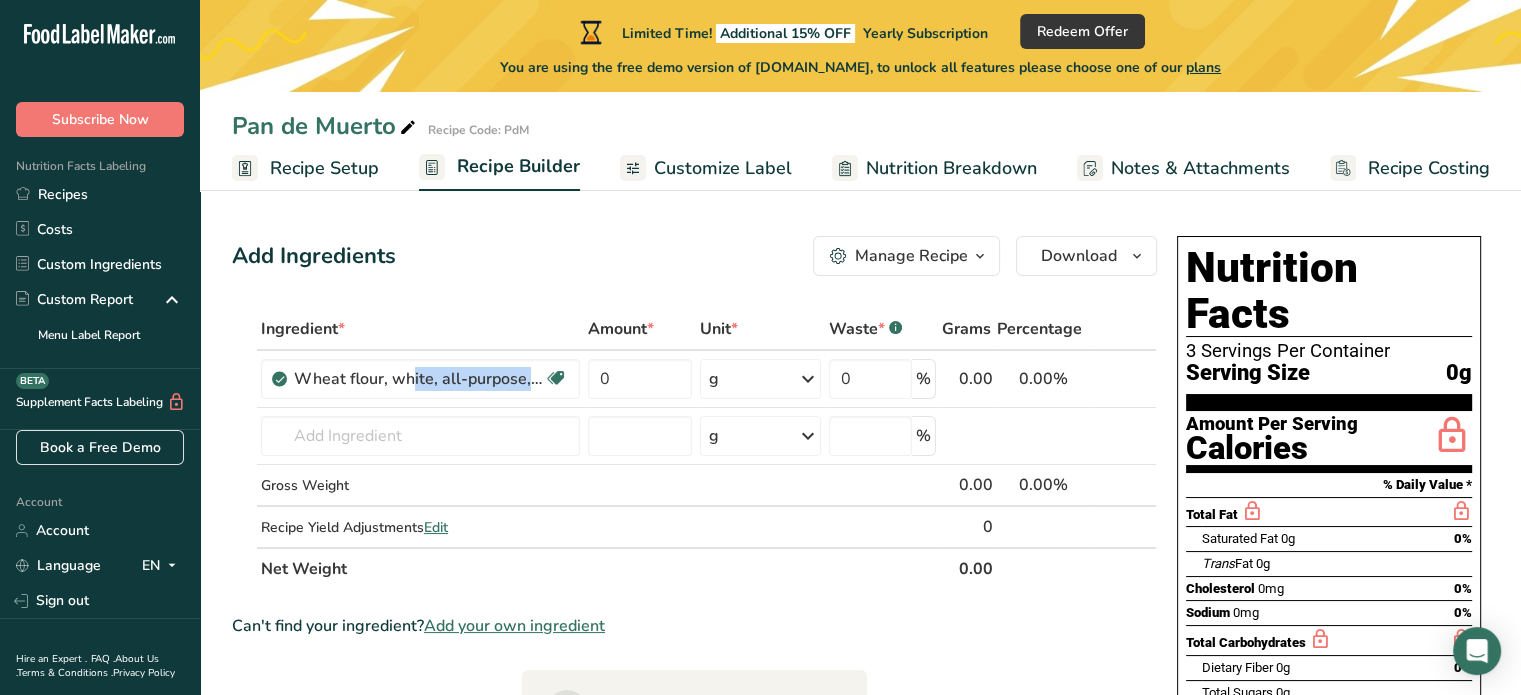 click on "Recipe Setup" at bounding box center [324, 168] 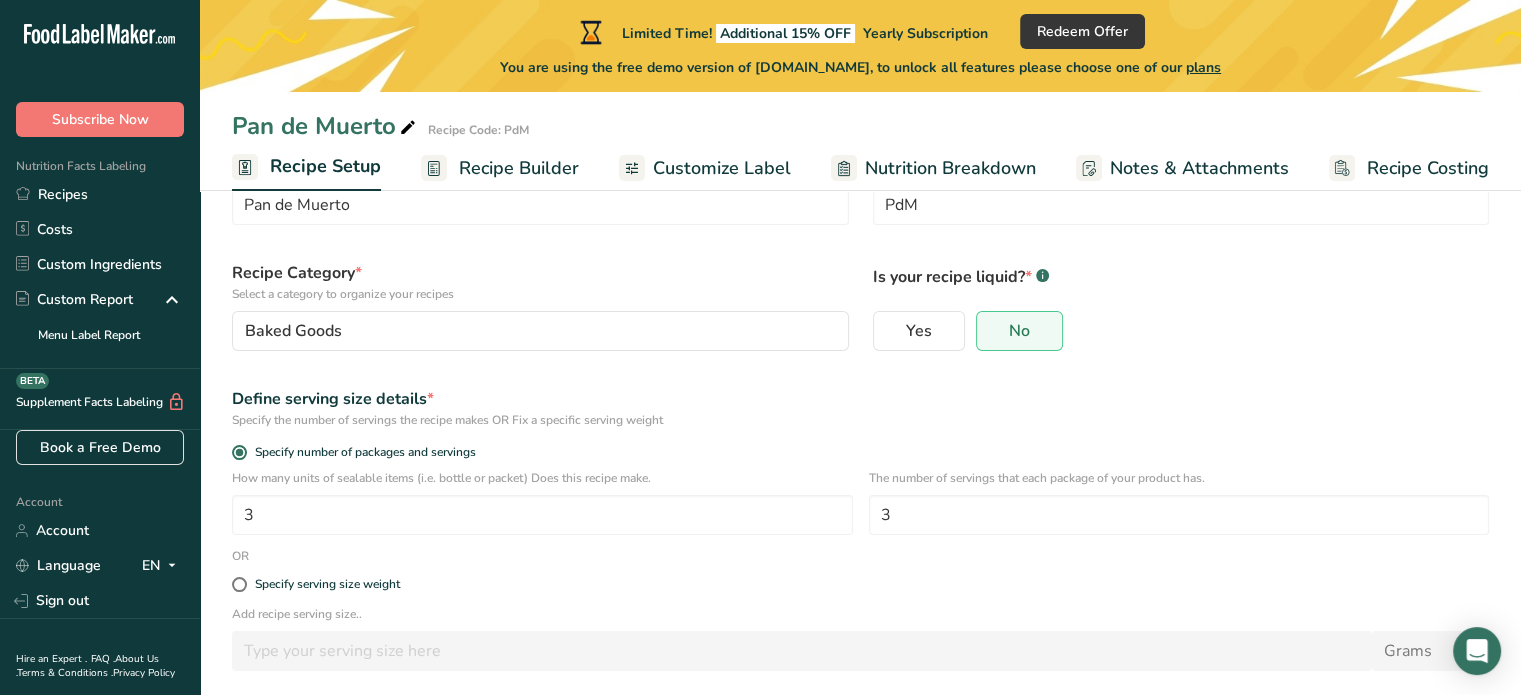 scroll, scrollTop: 187, scrollLeft: 0, axis: vertical 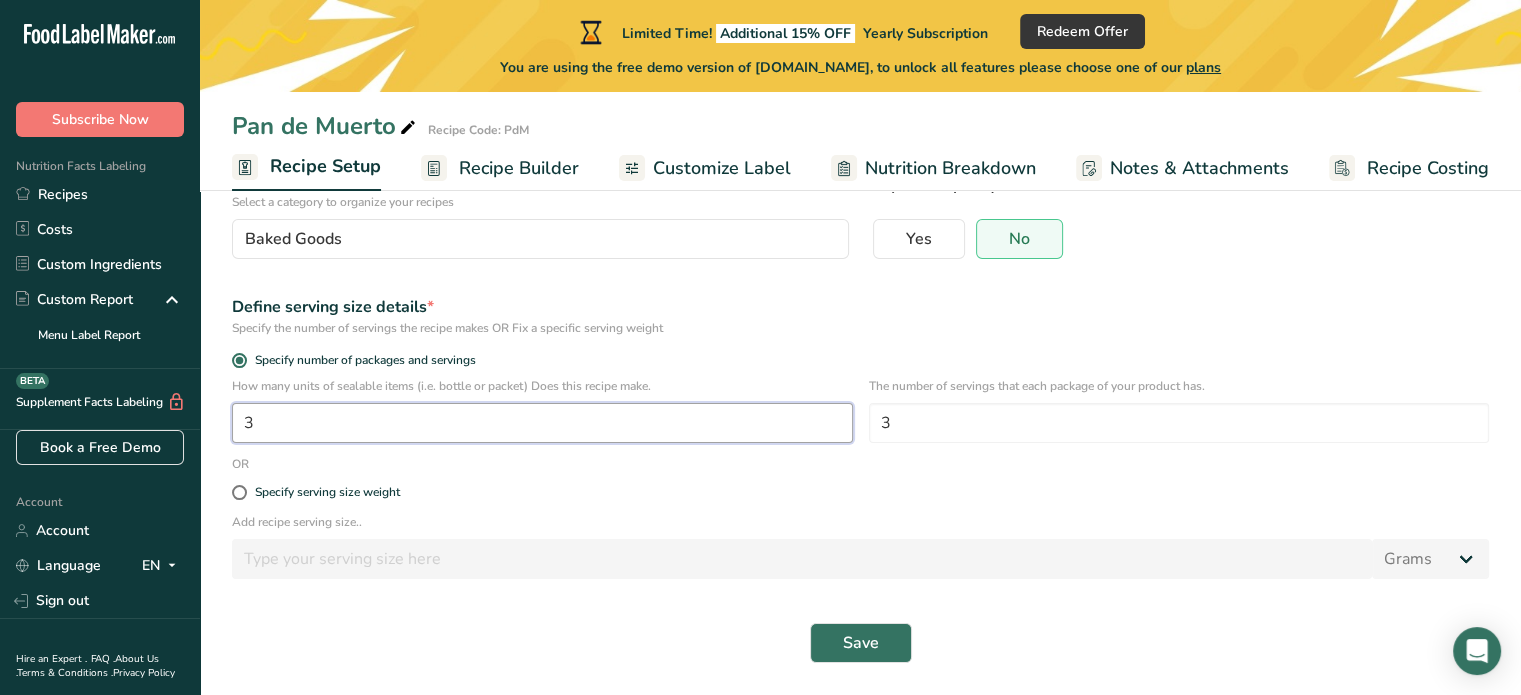 drag, startPoint x: 250, startPoint y: 423, endPoint x: 229, endPoint y: 411, distance: 24.186773 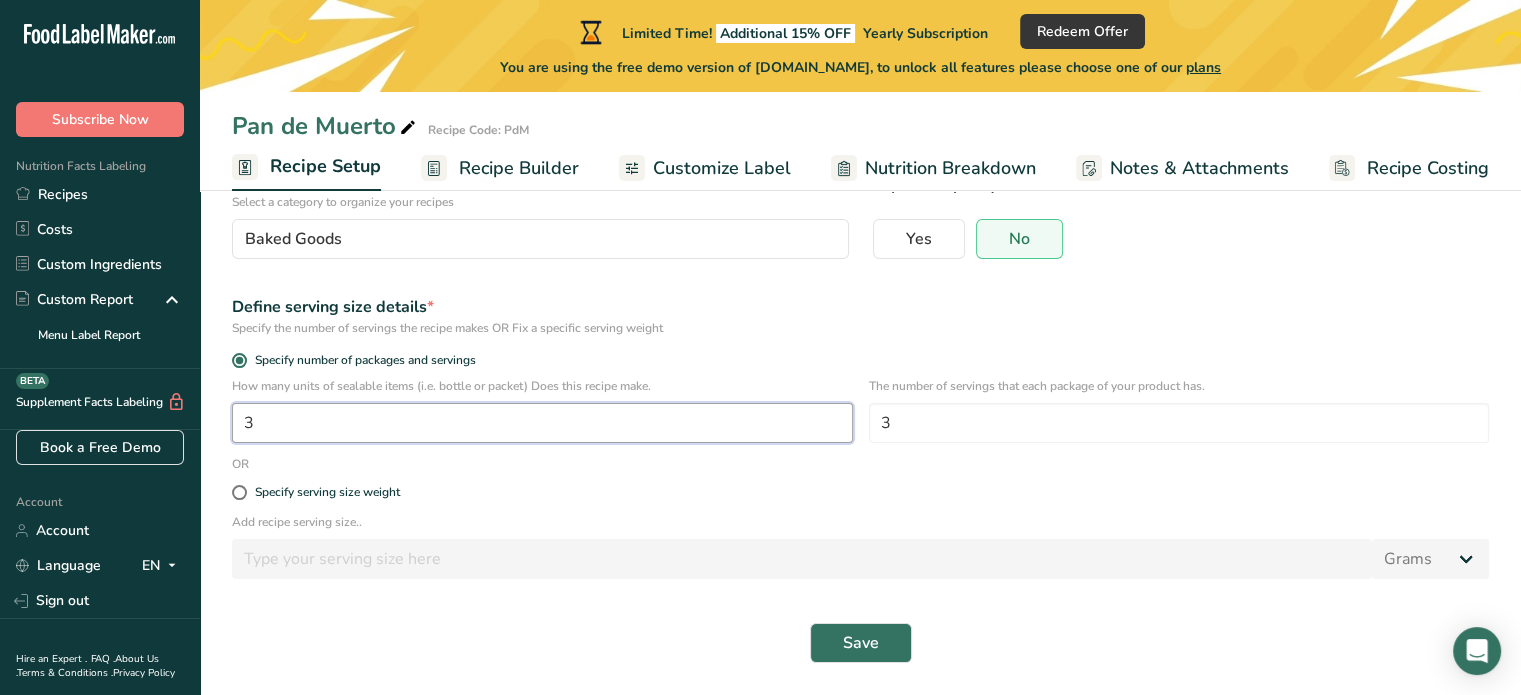 click on "How many units of sealable items (i.e. bottle or packet) Does this recipe make.
3
The number of servings that each package of your product has.
3" at bounding box center (860, 416) 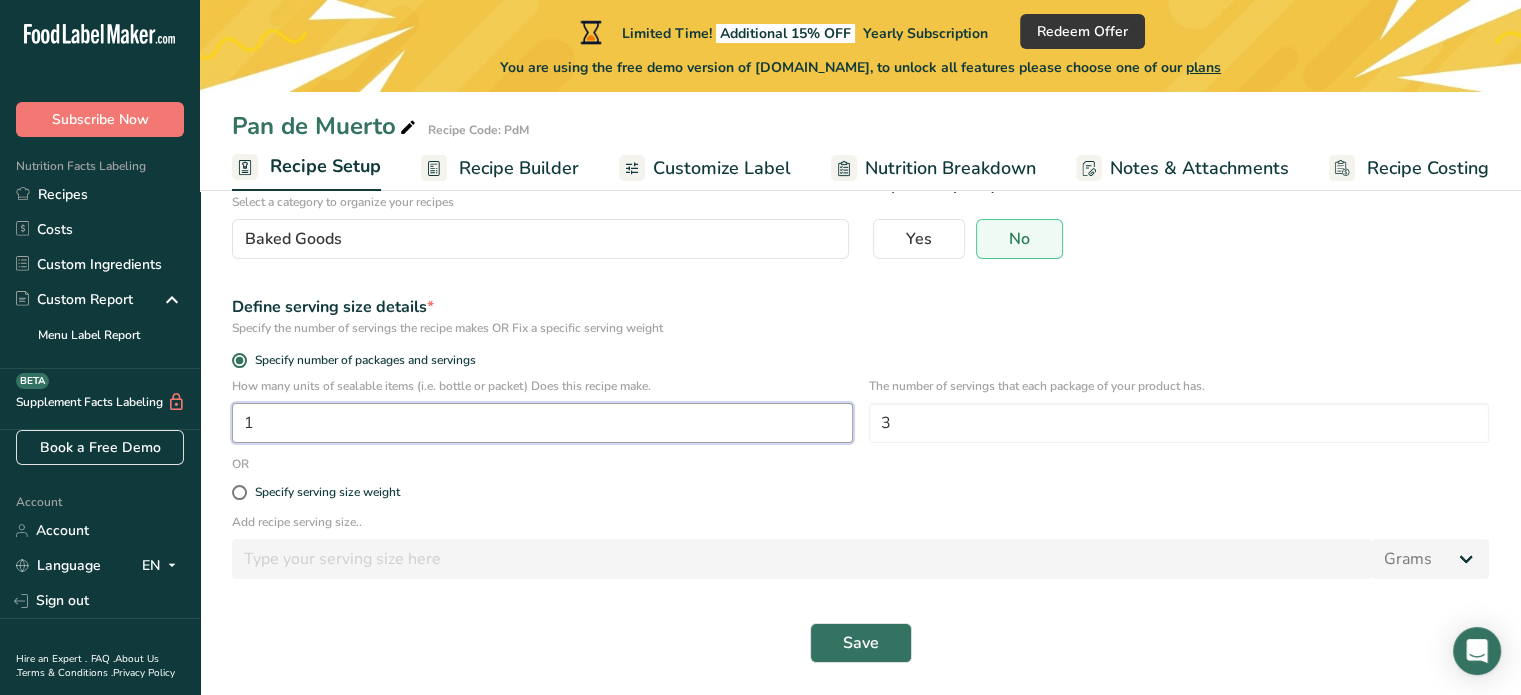 type on "1" 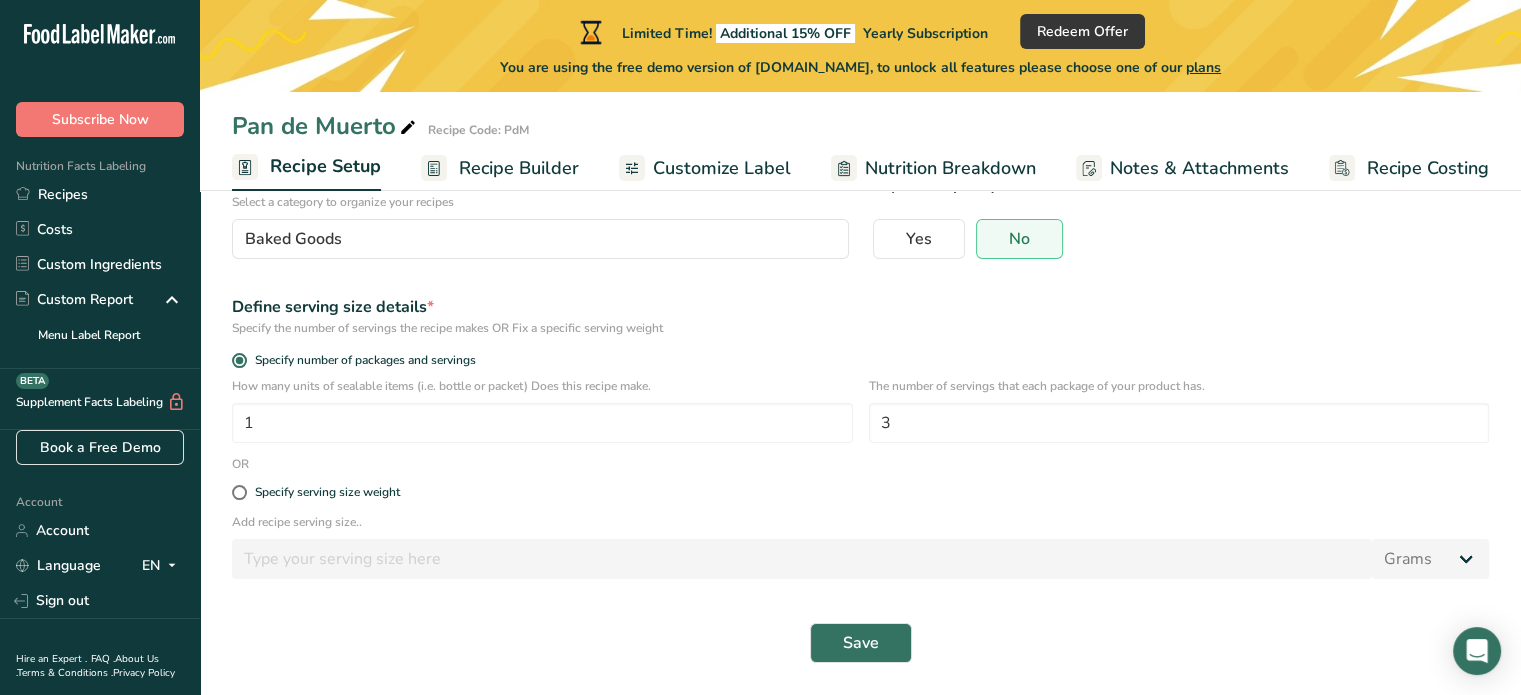 click on "Specify serving size weight" at bounding box center [860, 493] 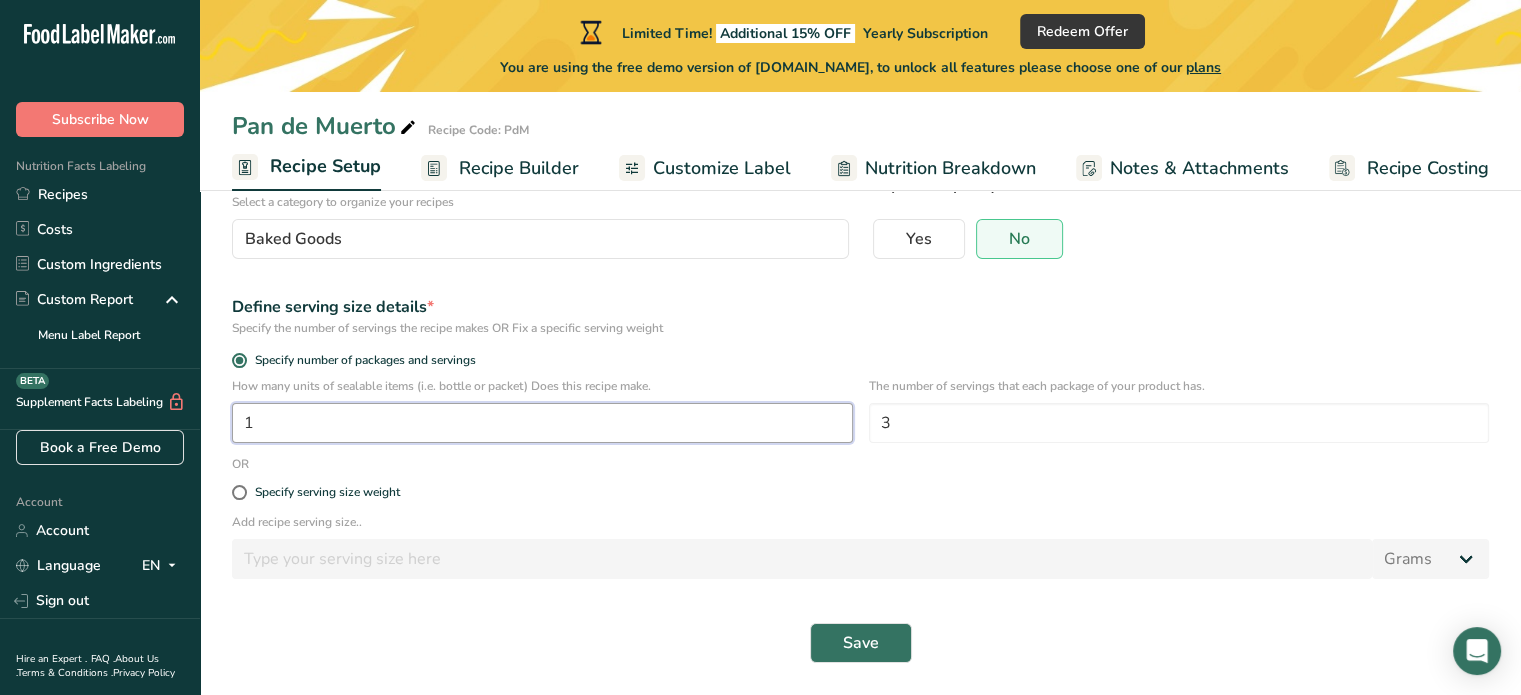 click on "1" at bounding box center (542, 423) 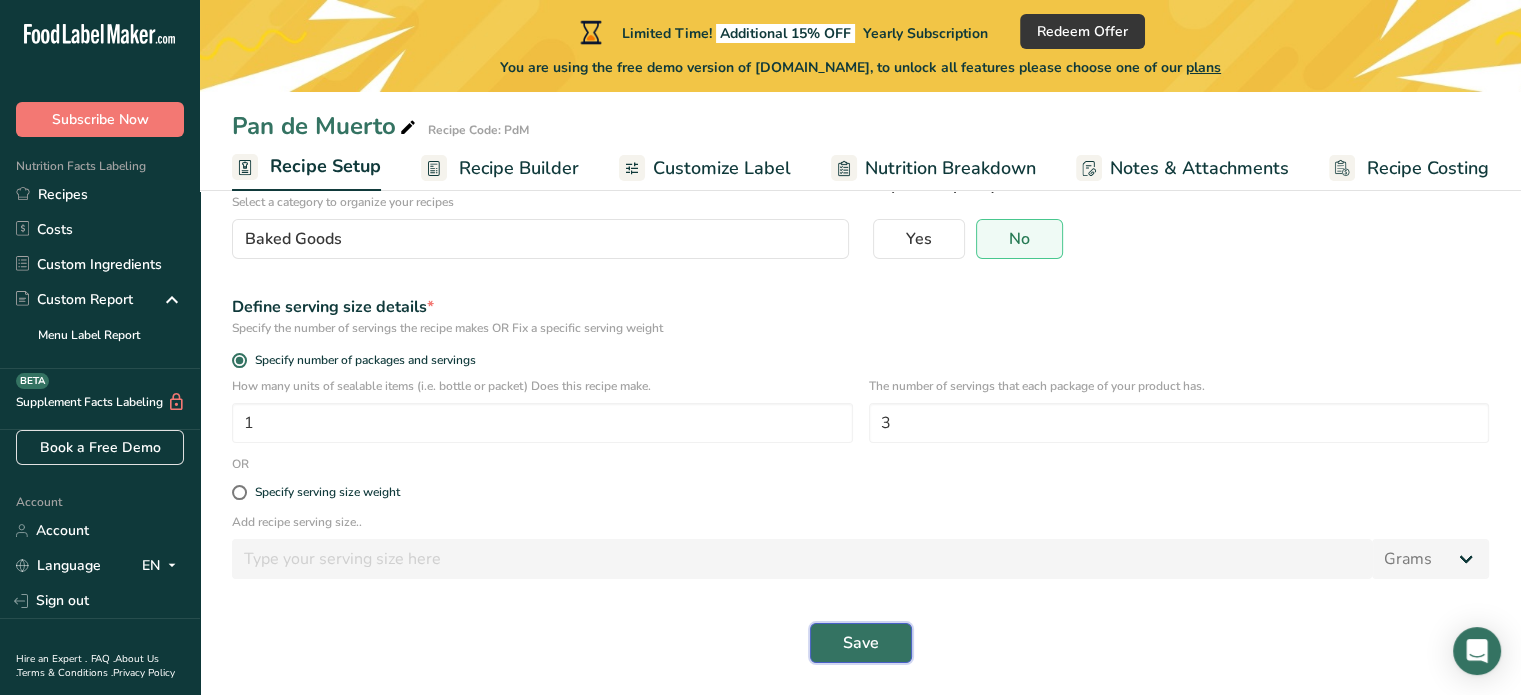 click on "Save" at bounding box center (861, 643) 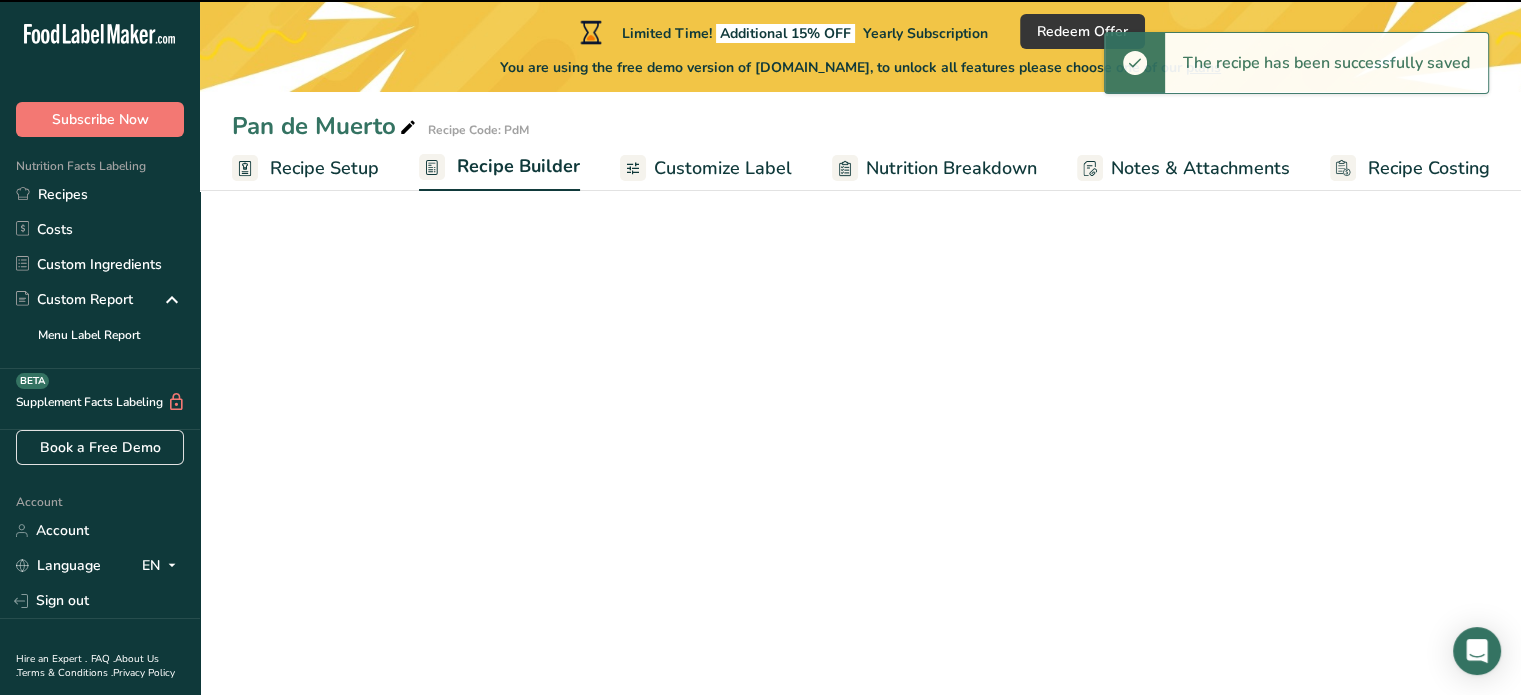 scroll, scrollTop: 0, scrollLeft: 0, axis: both 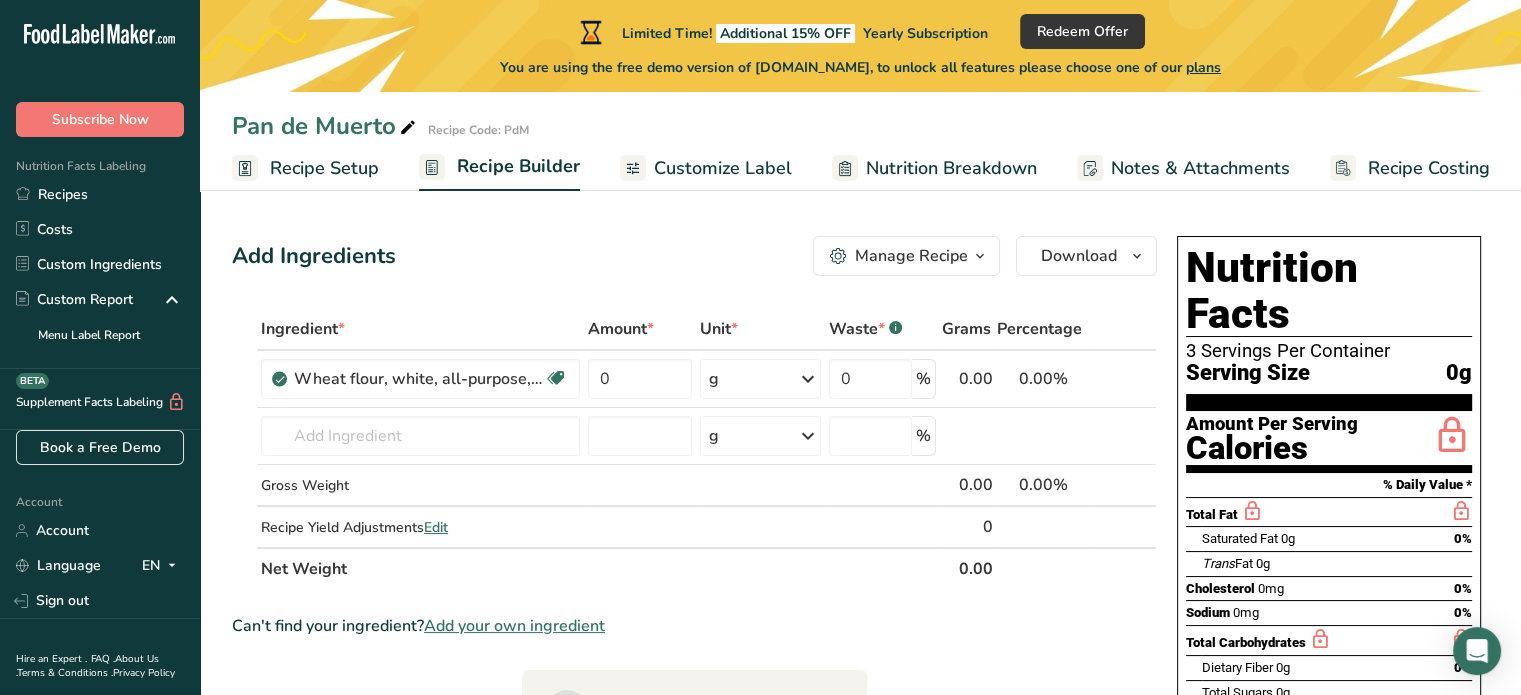 click on "Recipe Setup" at bounding box center [324, 168] 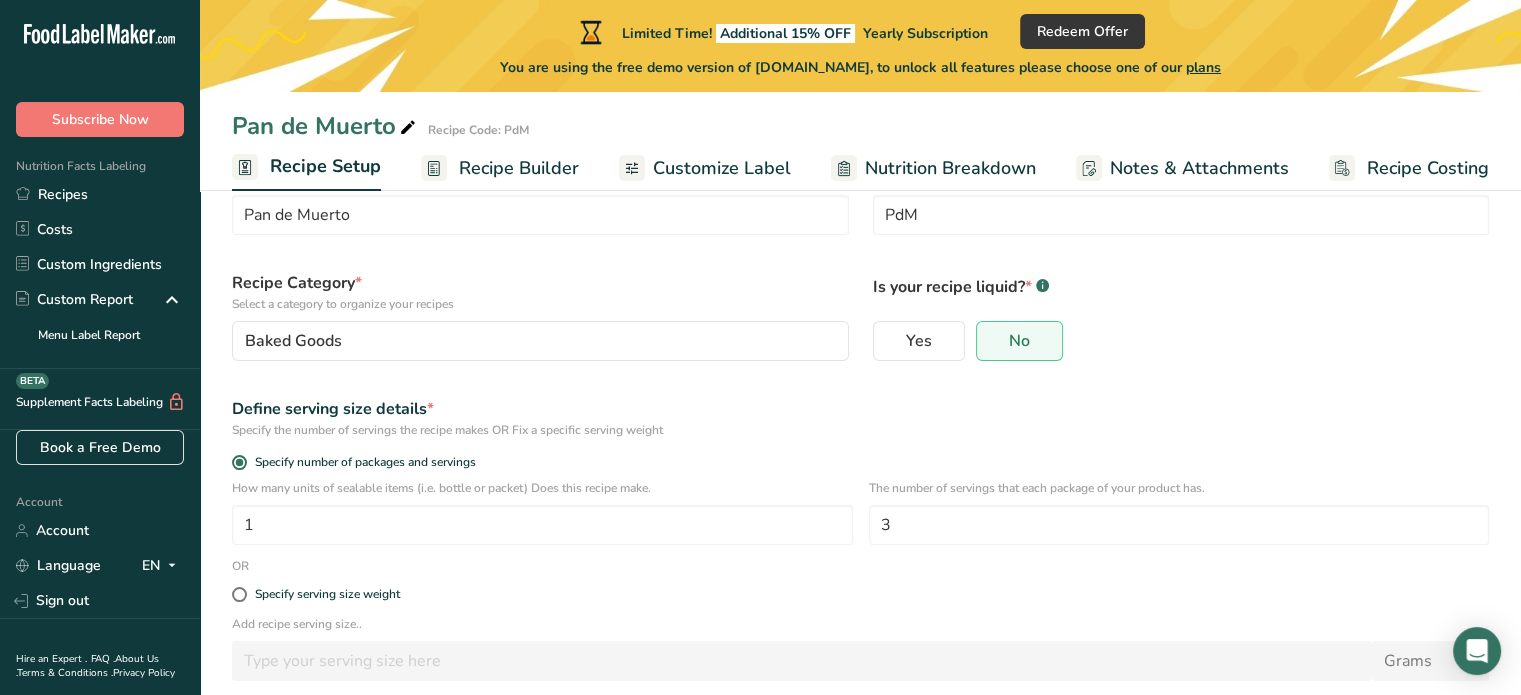 scroll, scrollTop: 187, scrollLeft: 0, axis: vertical 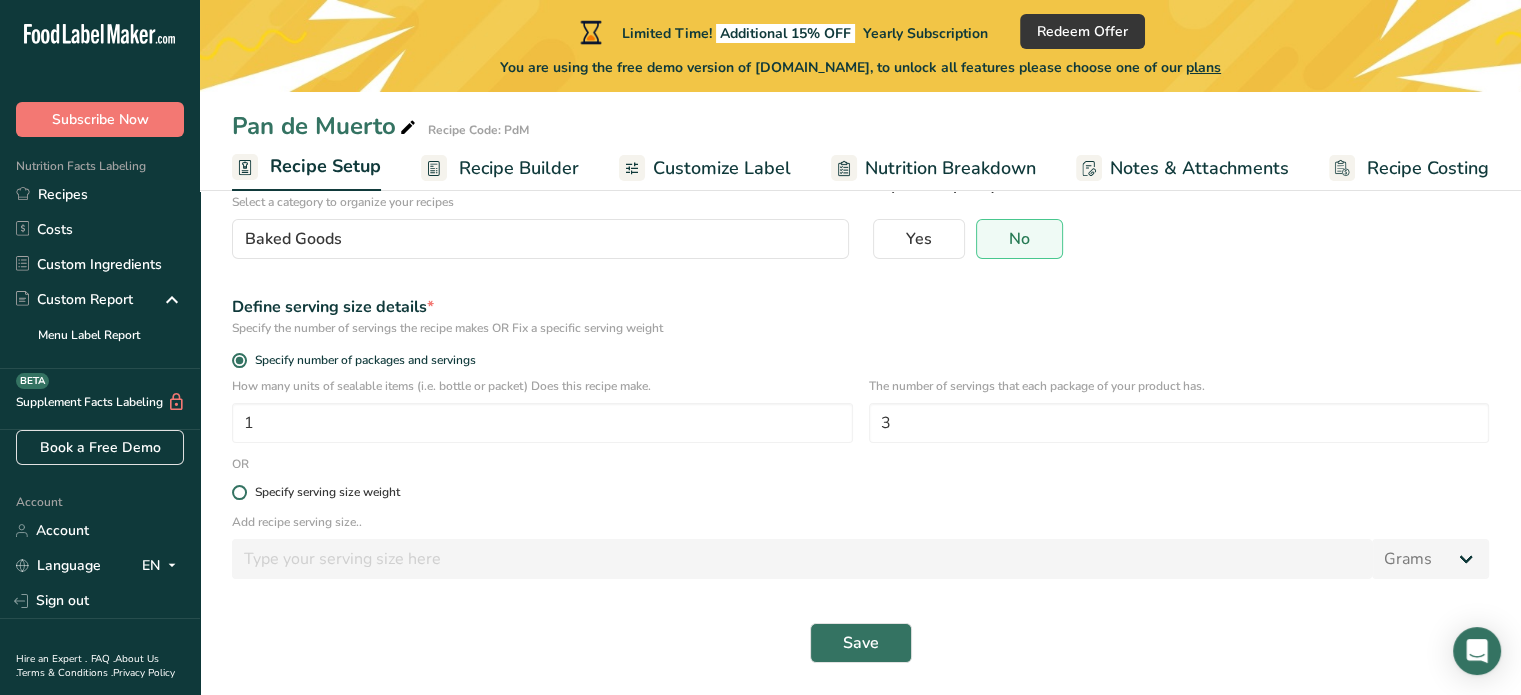 click at bounding box center [239, 492] 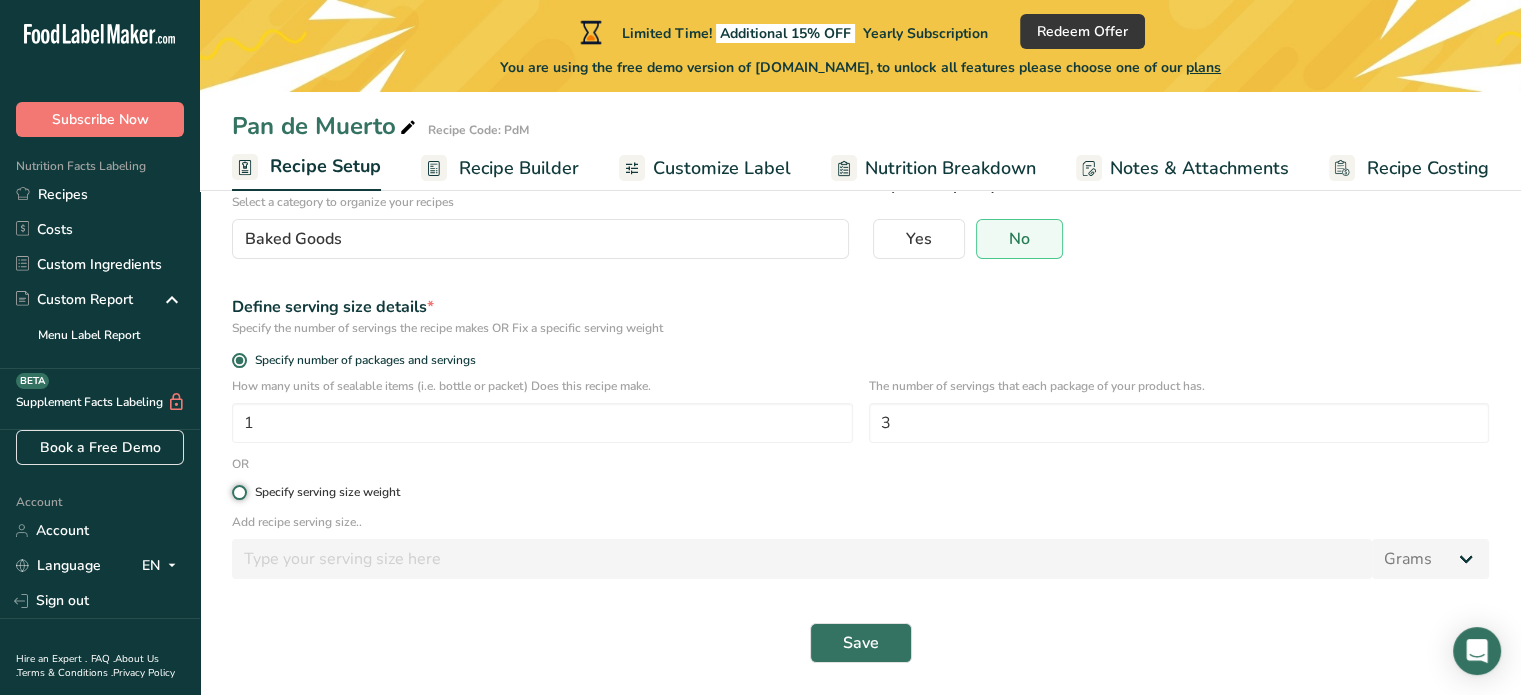 click on "Specify serving size weight" at bounding box center [238, 492] 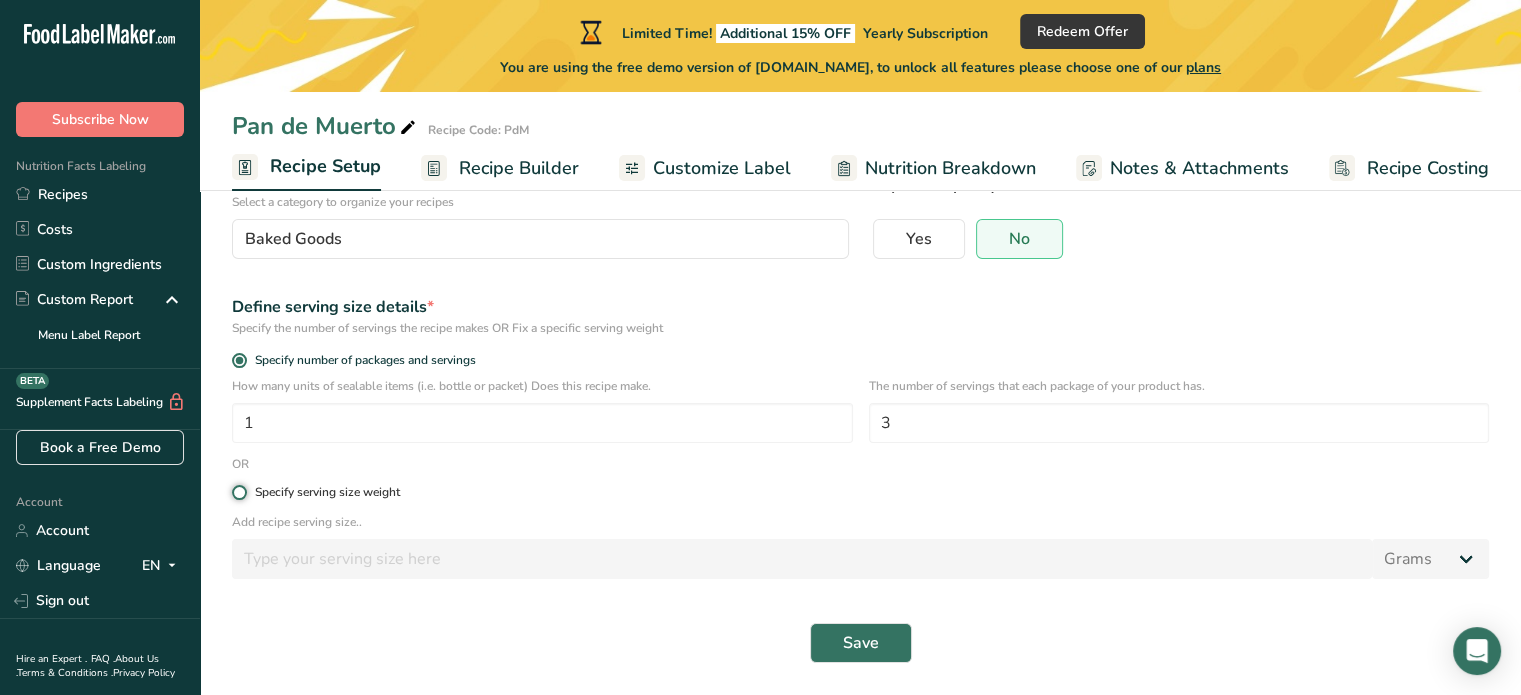 radio on "true" 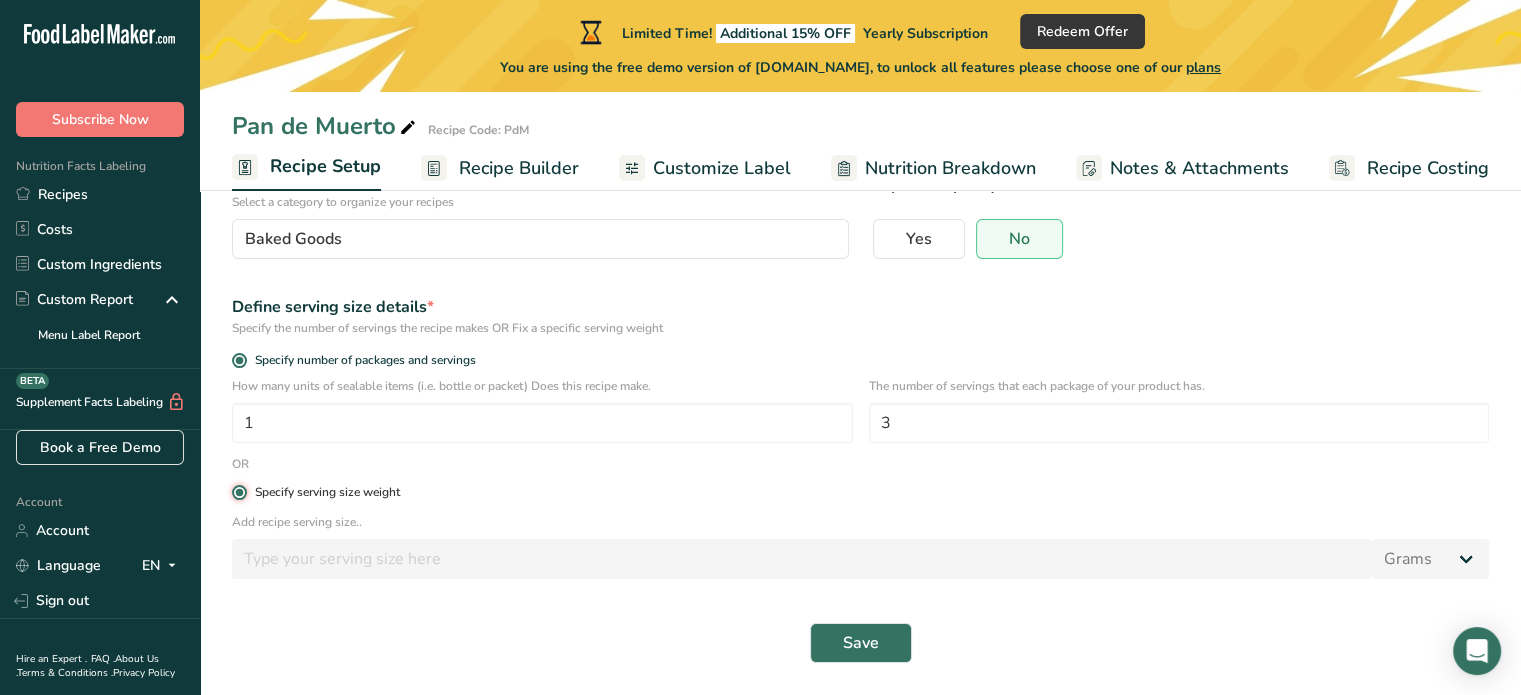 radio on "false" 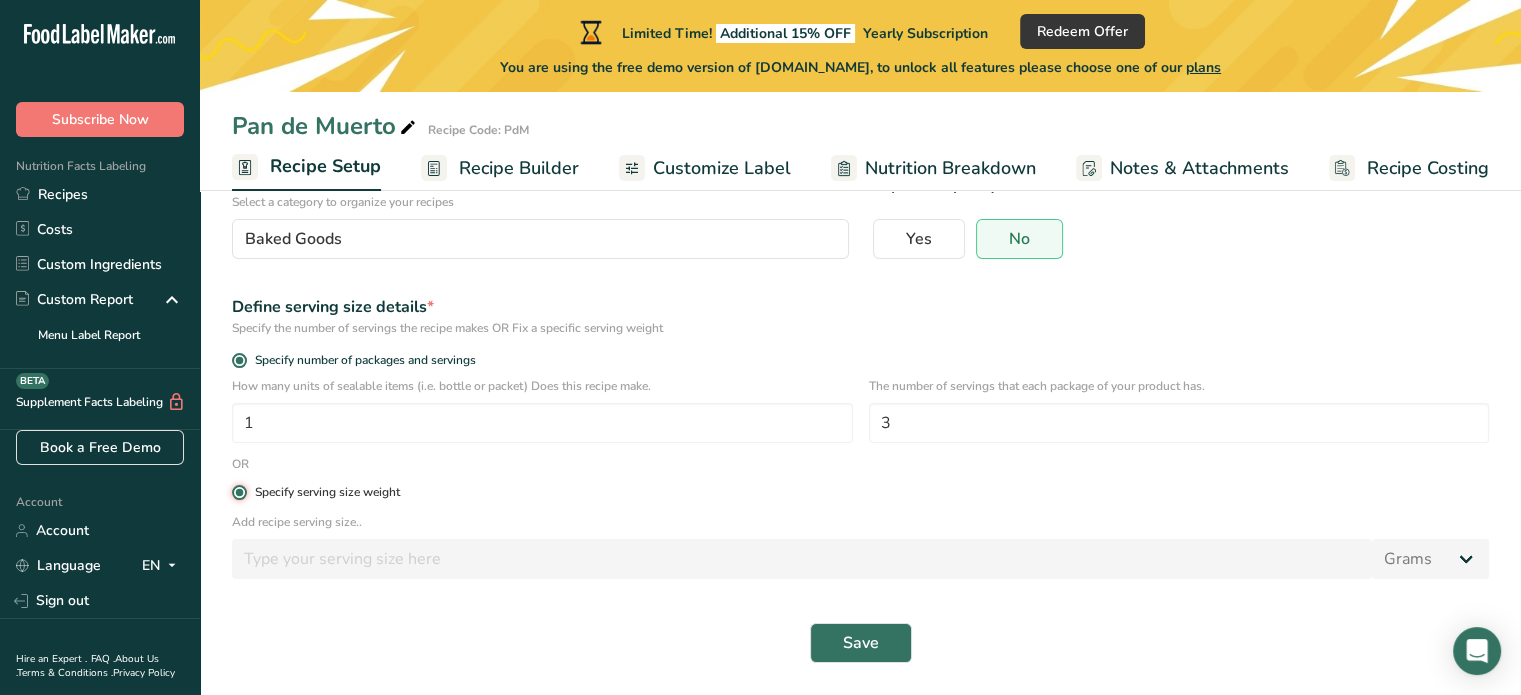 type 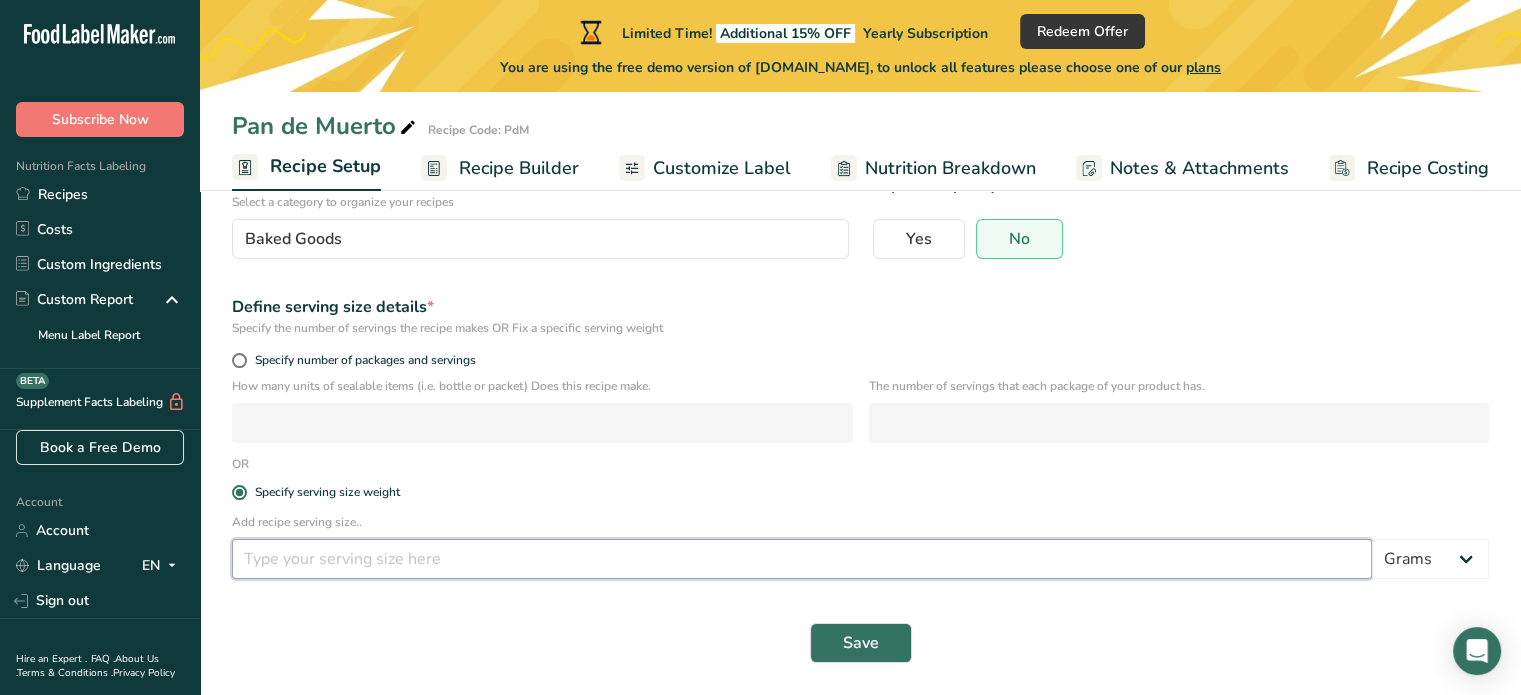 click at bounding box center [802, 559] 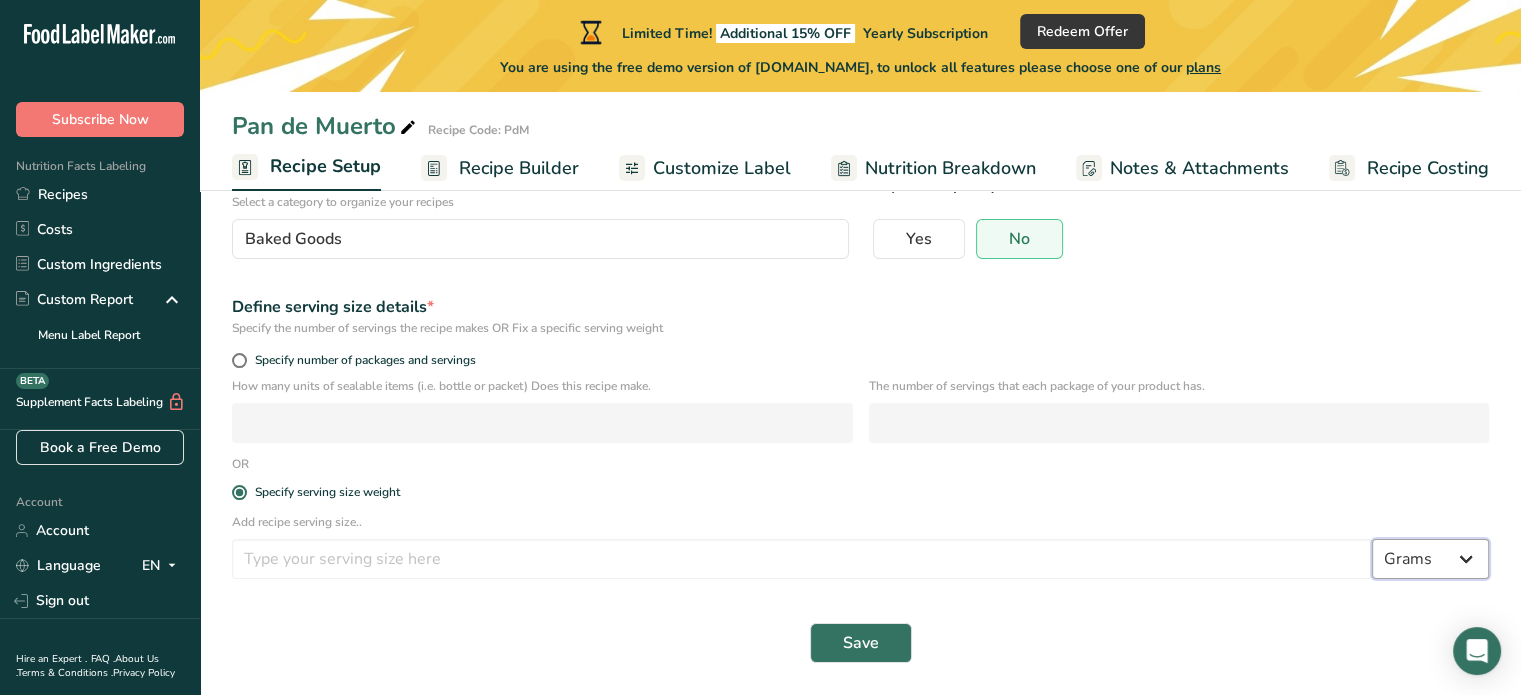 click on "Grams
kg
mg
mcg
lb
oz
l
mL
fl oz
tbsp
tsp
cup
qt
gallon" at bounding box center (1430, 559) 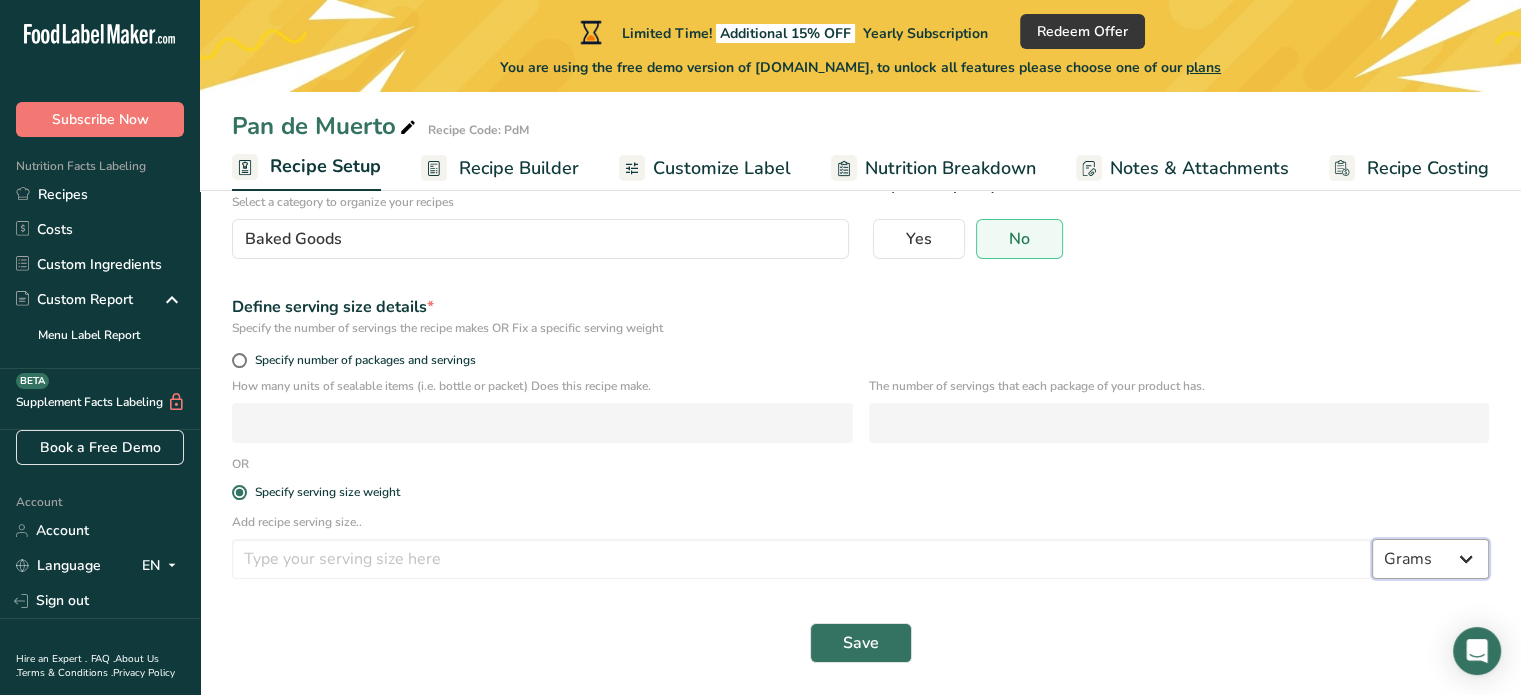 select on "5" 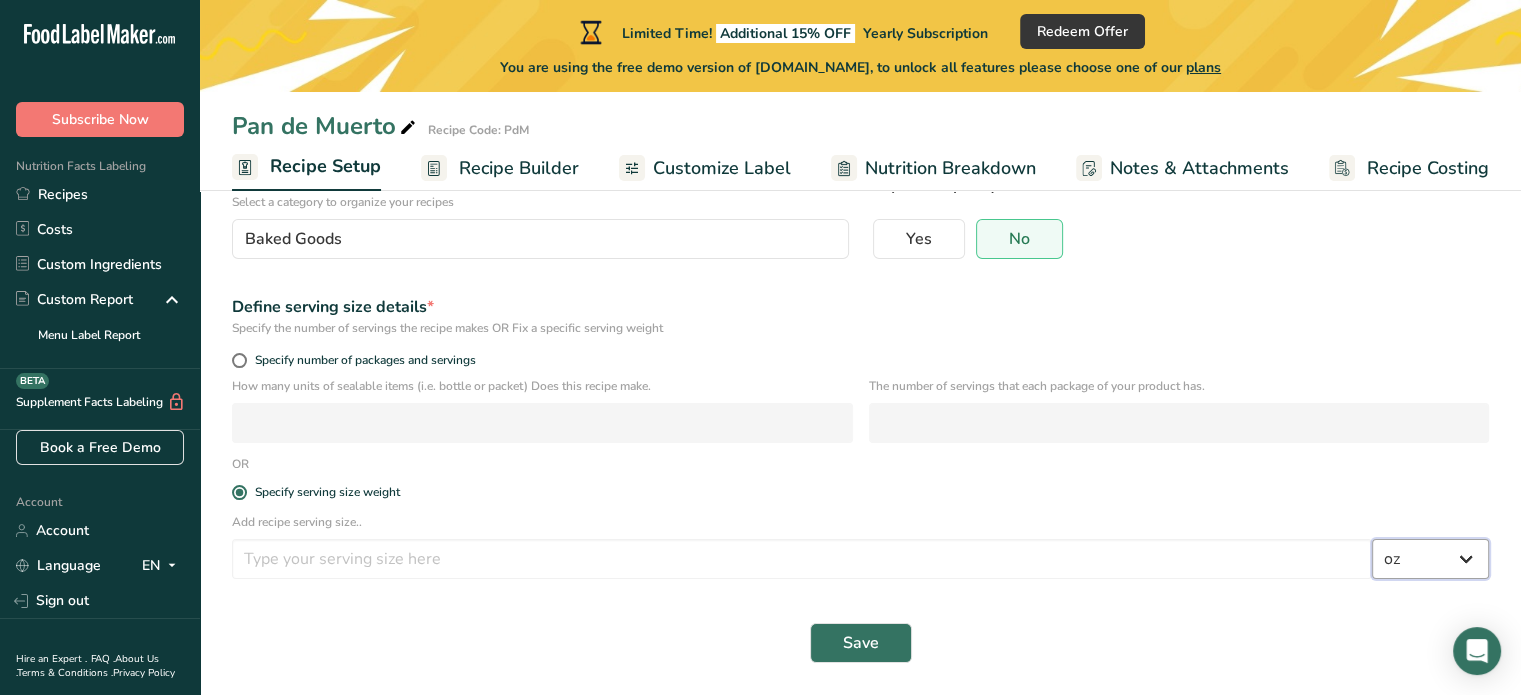 click on "Grams
kg
mg
mcg
lb
oz
l
mL
fl oz
tbsp
tsp
cup
qt
gallon" at bounding box center (1430, 559) 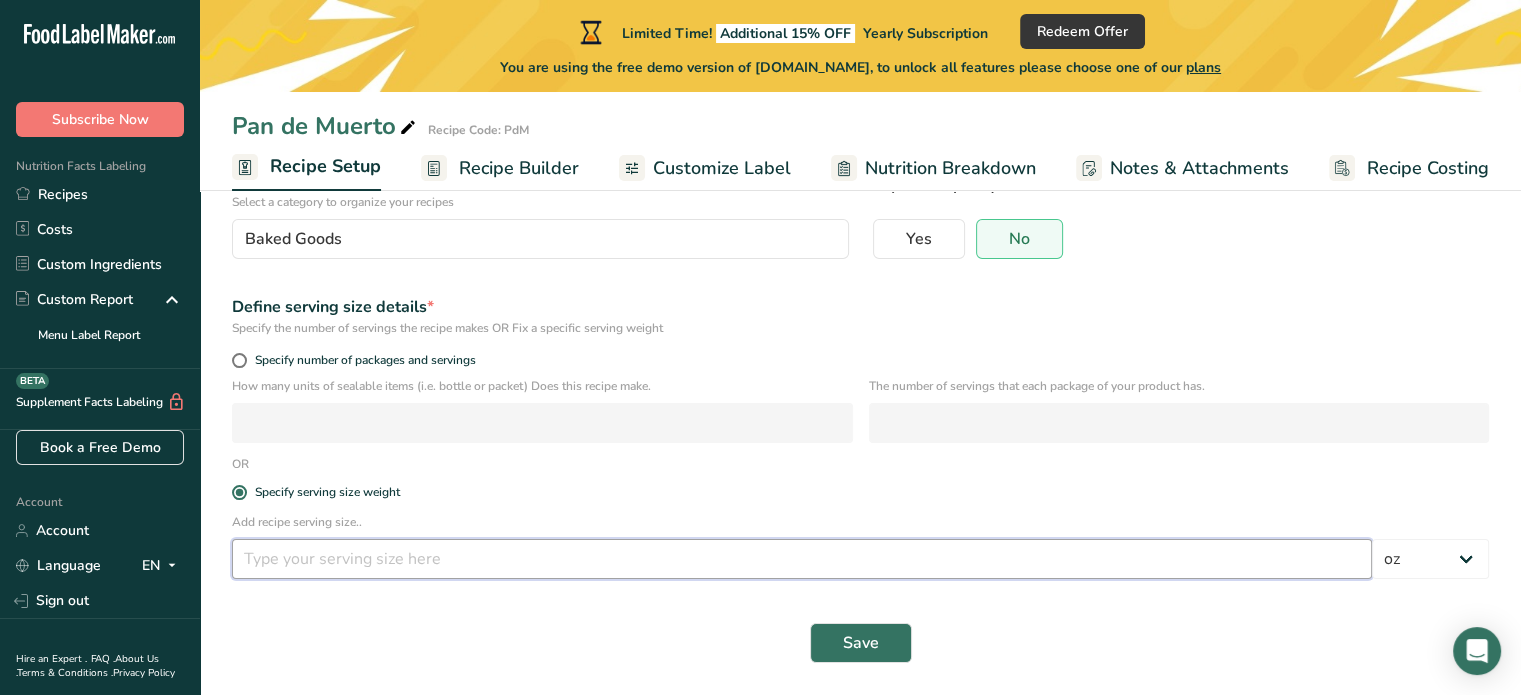 click at bounding box center [802, 559] 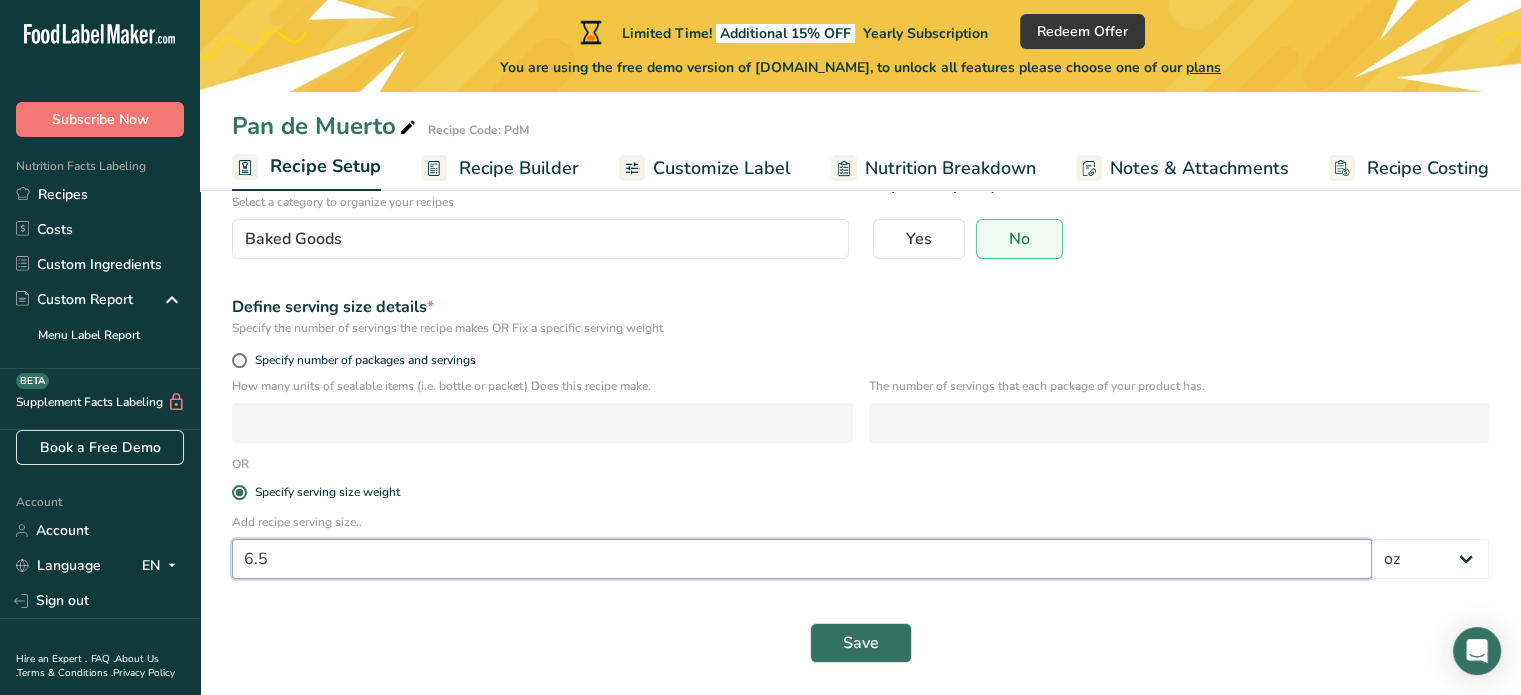 type on "6.5" 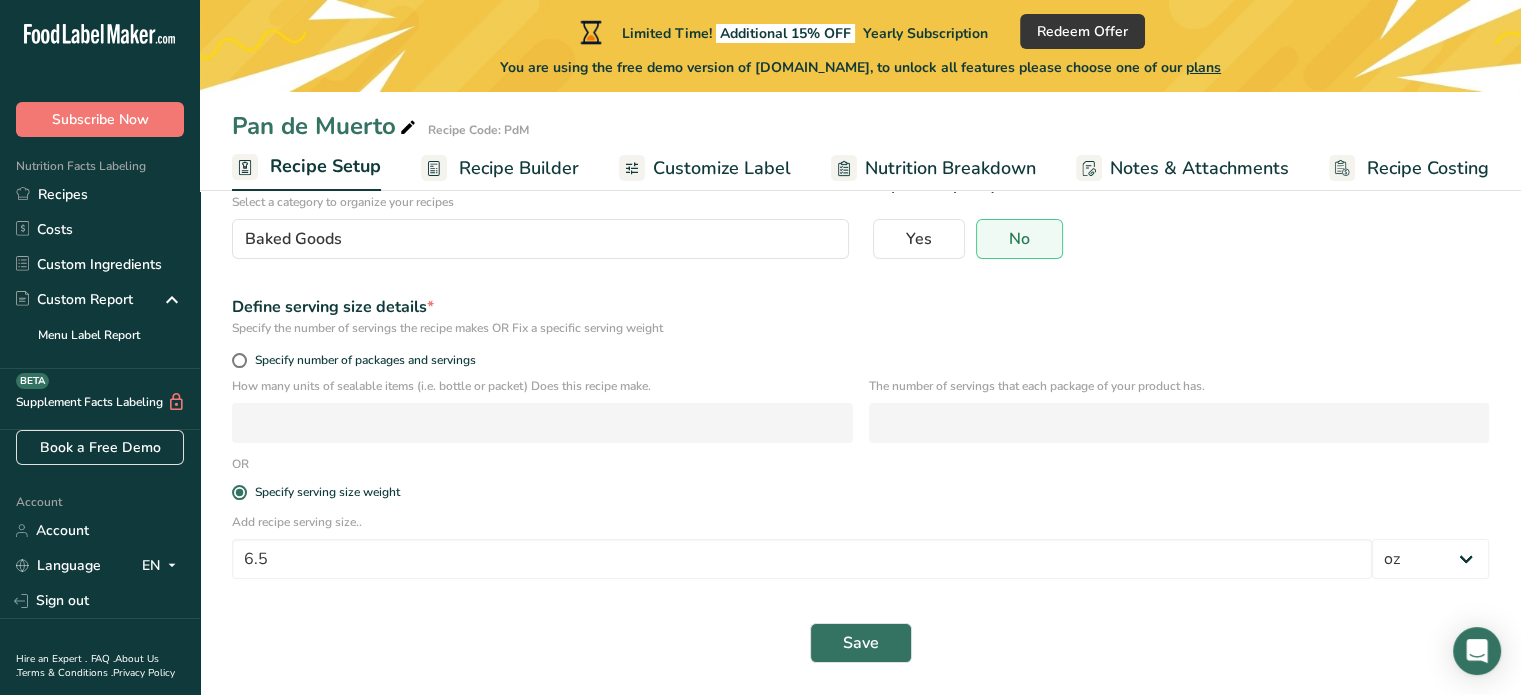 click on "Specify serving size weight" at bounding box center [860, 493] 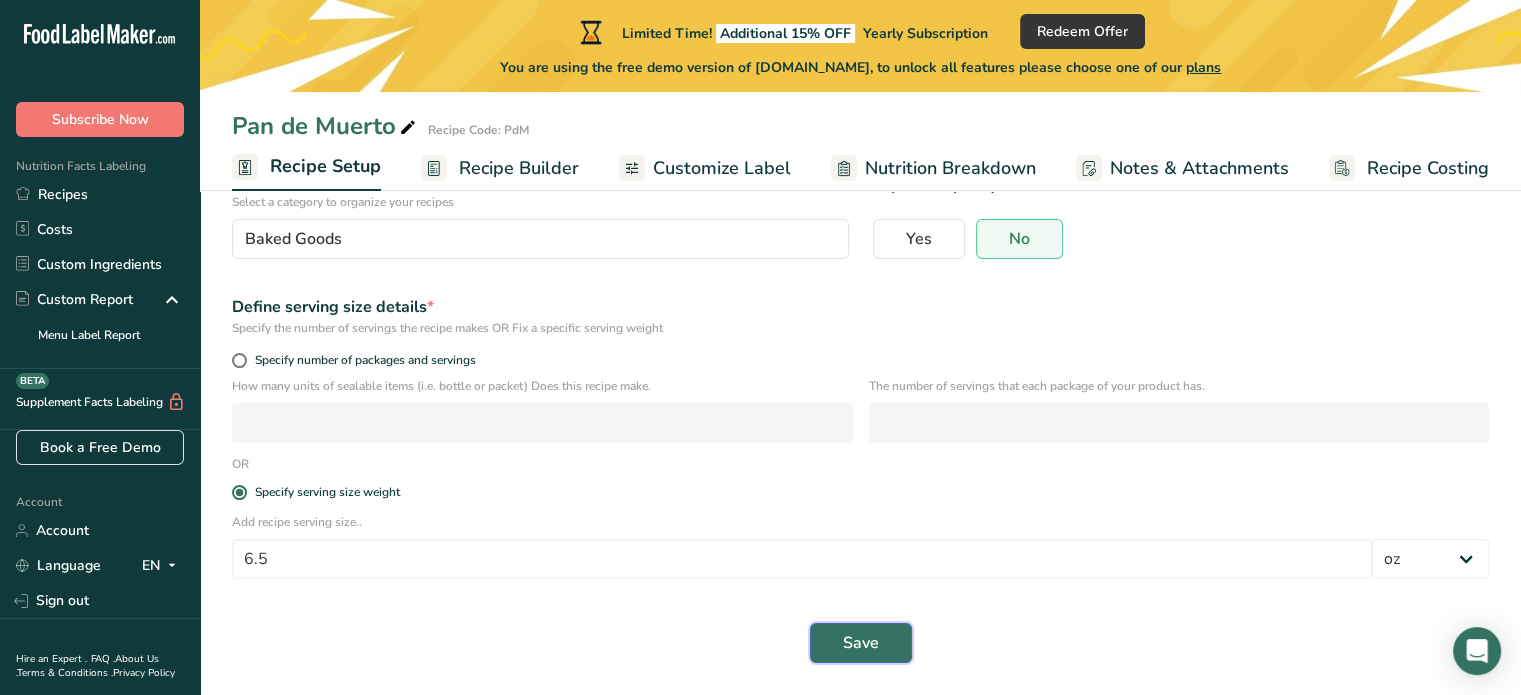 click on "Save" at bounding box center [861, 643] 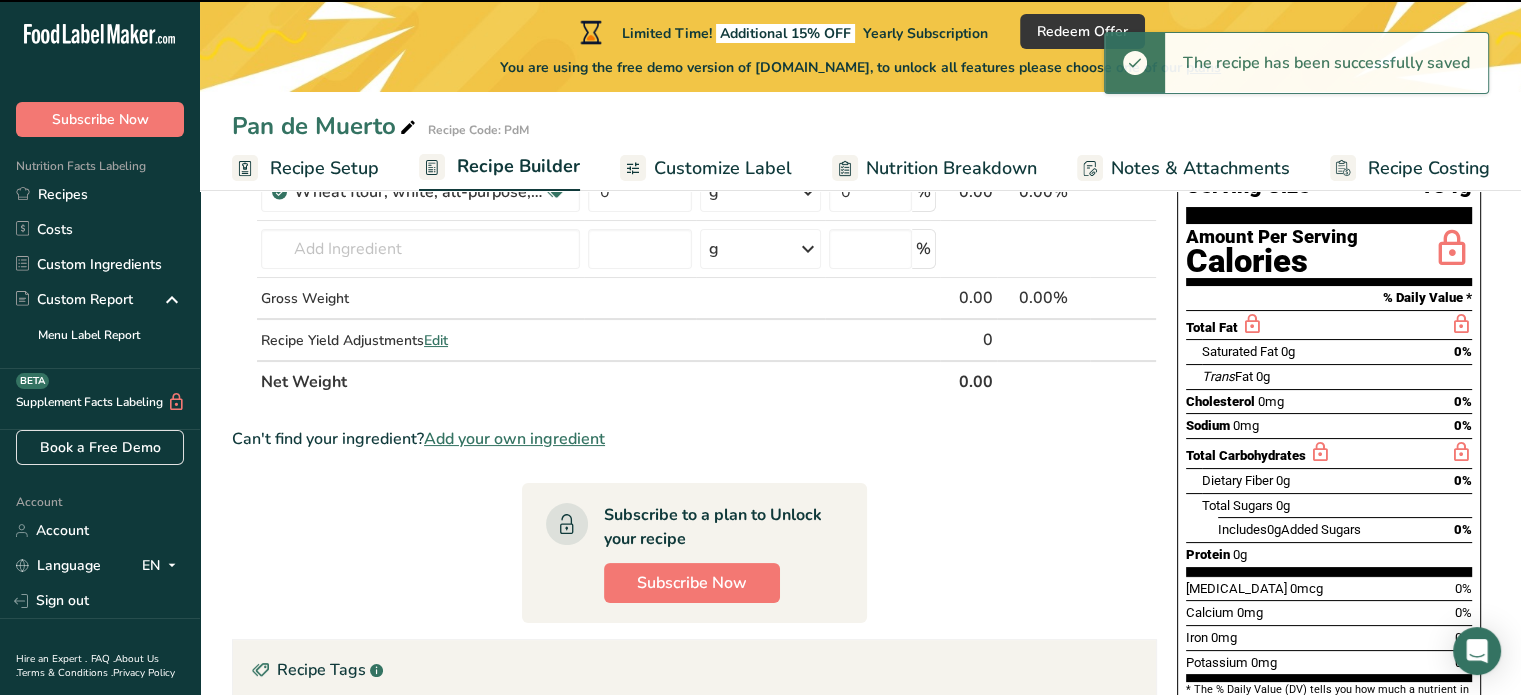scroll, scrollTop: 0, scrollLeft: 0, axis: both 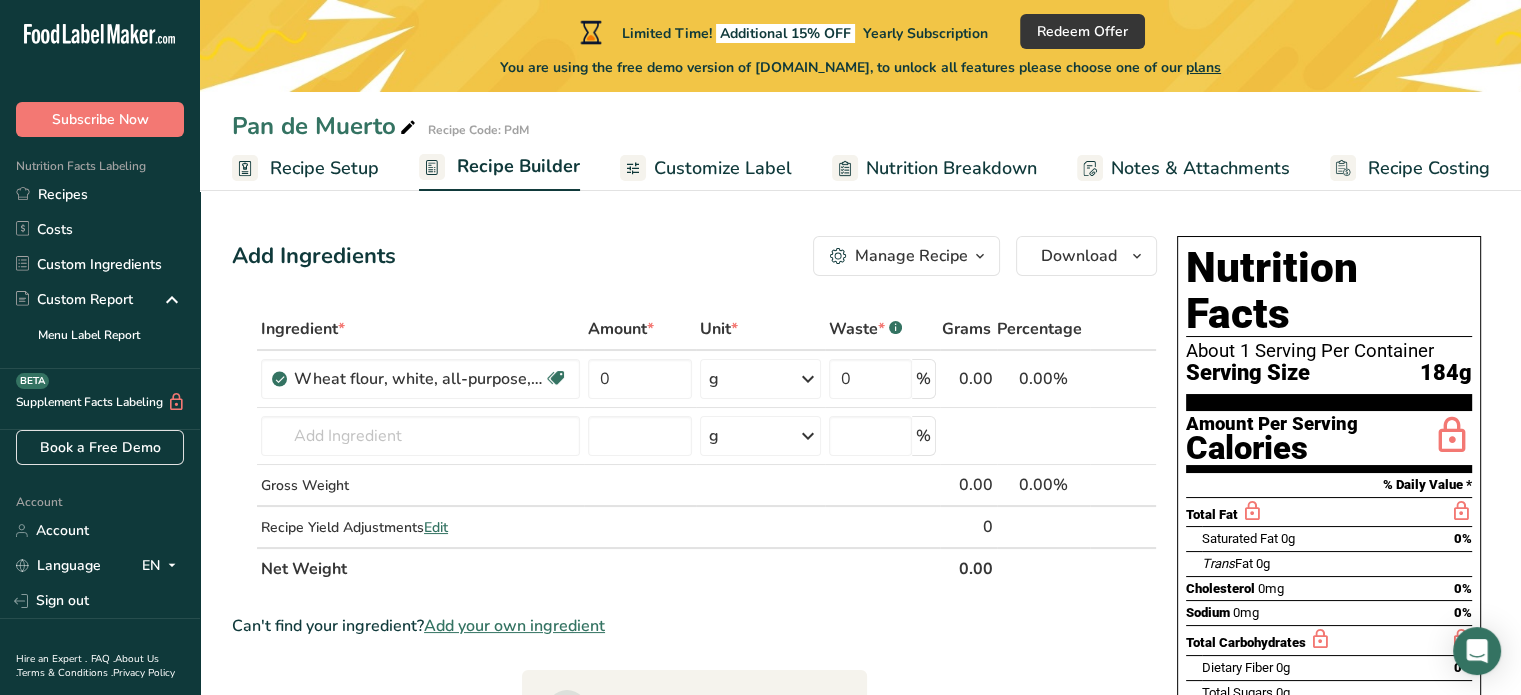 click on "Recipe Setup" at bounding box center [324, 168] 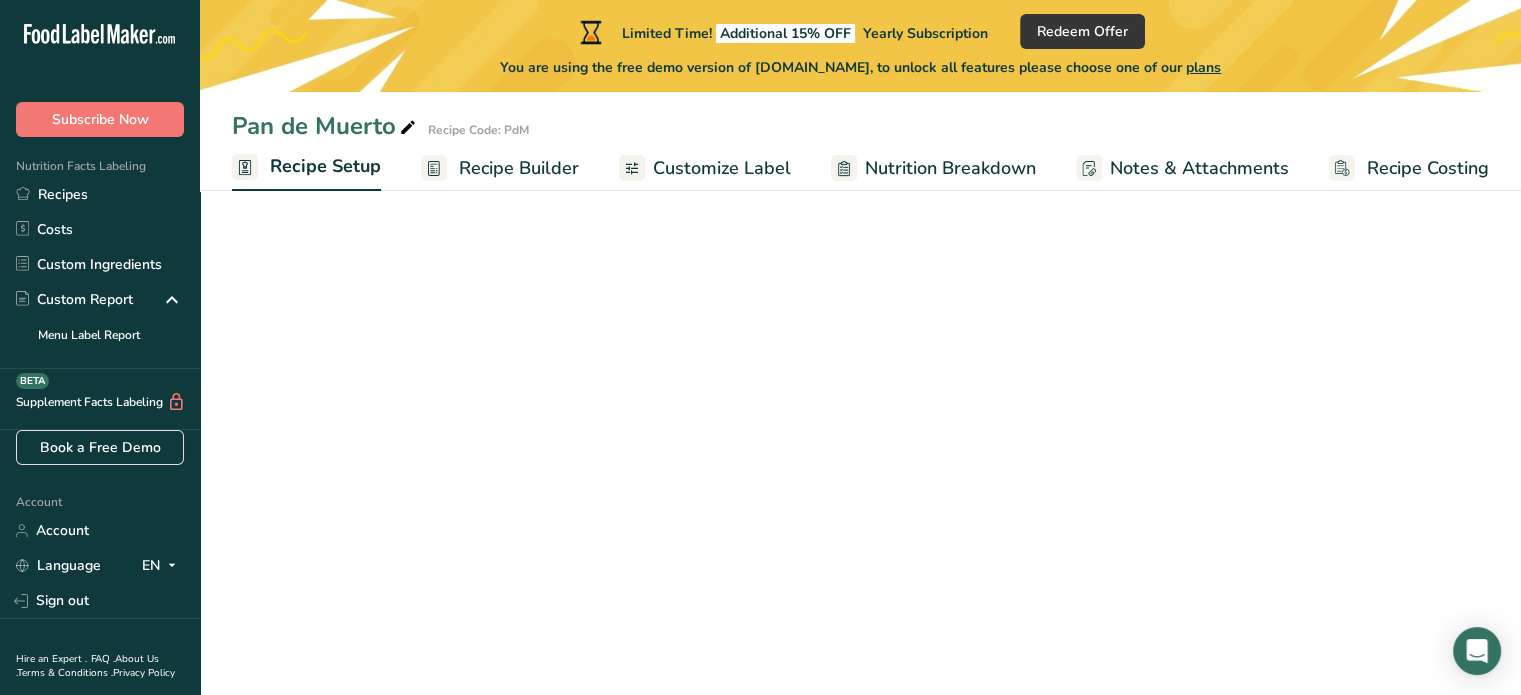 select on "5" 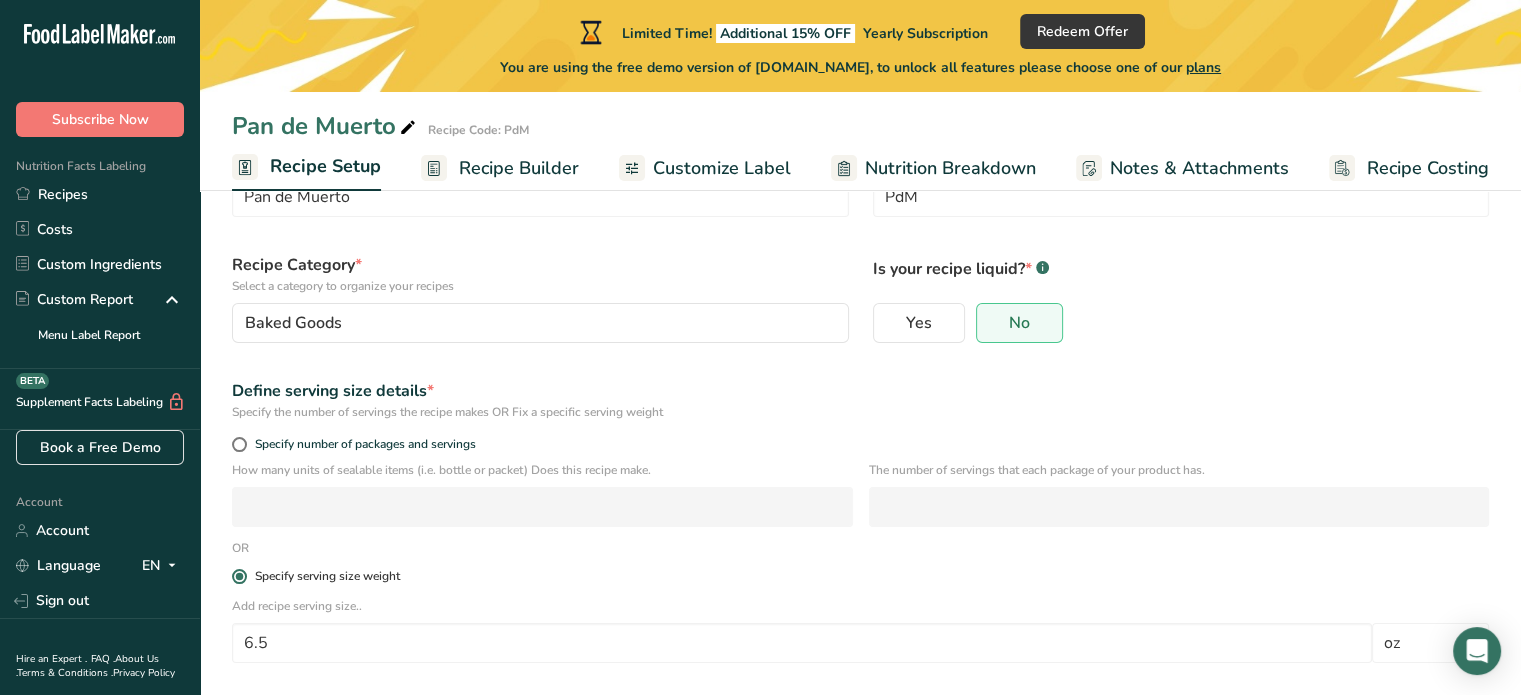 scroll, scrollTop: 187, scrollLeft: 0, axis: vertical 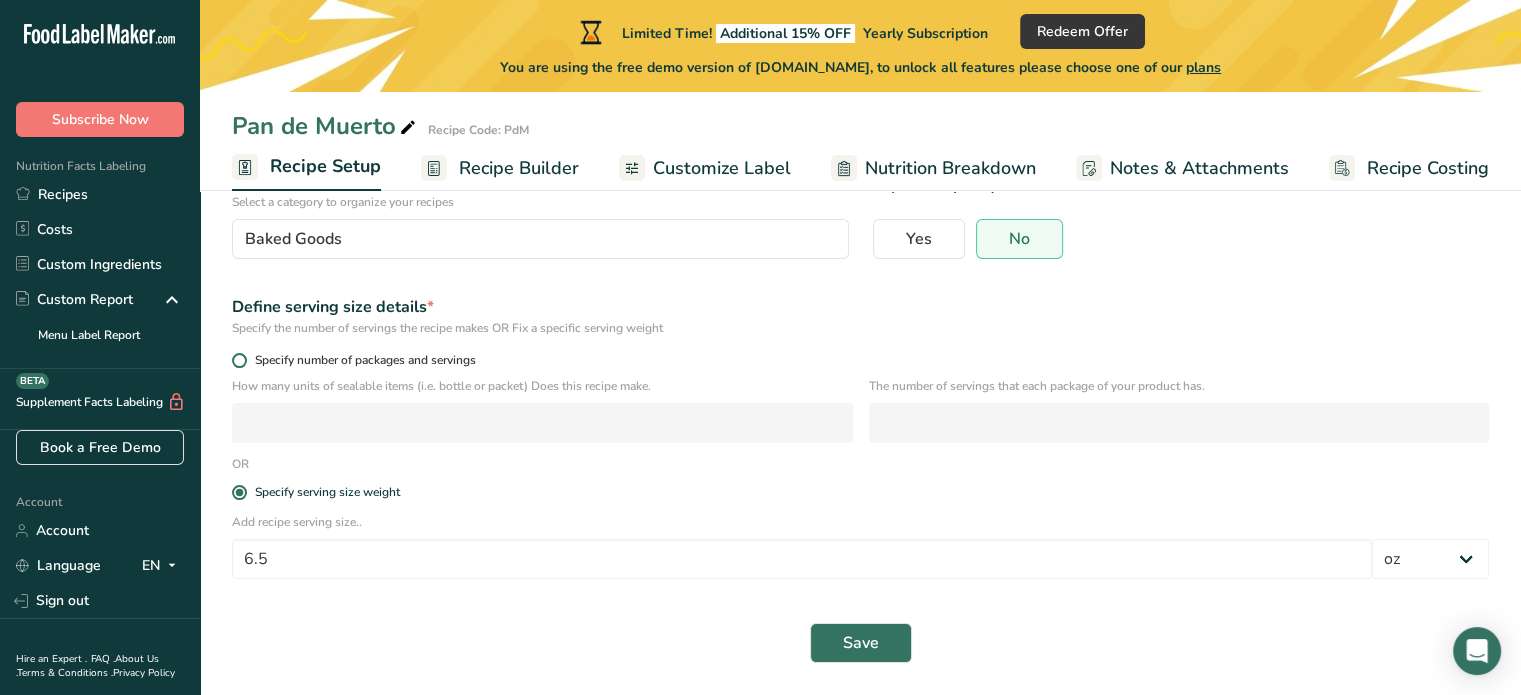 click at bounding box center (239, 360) 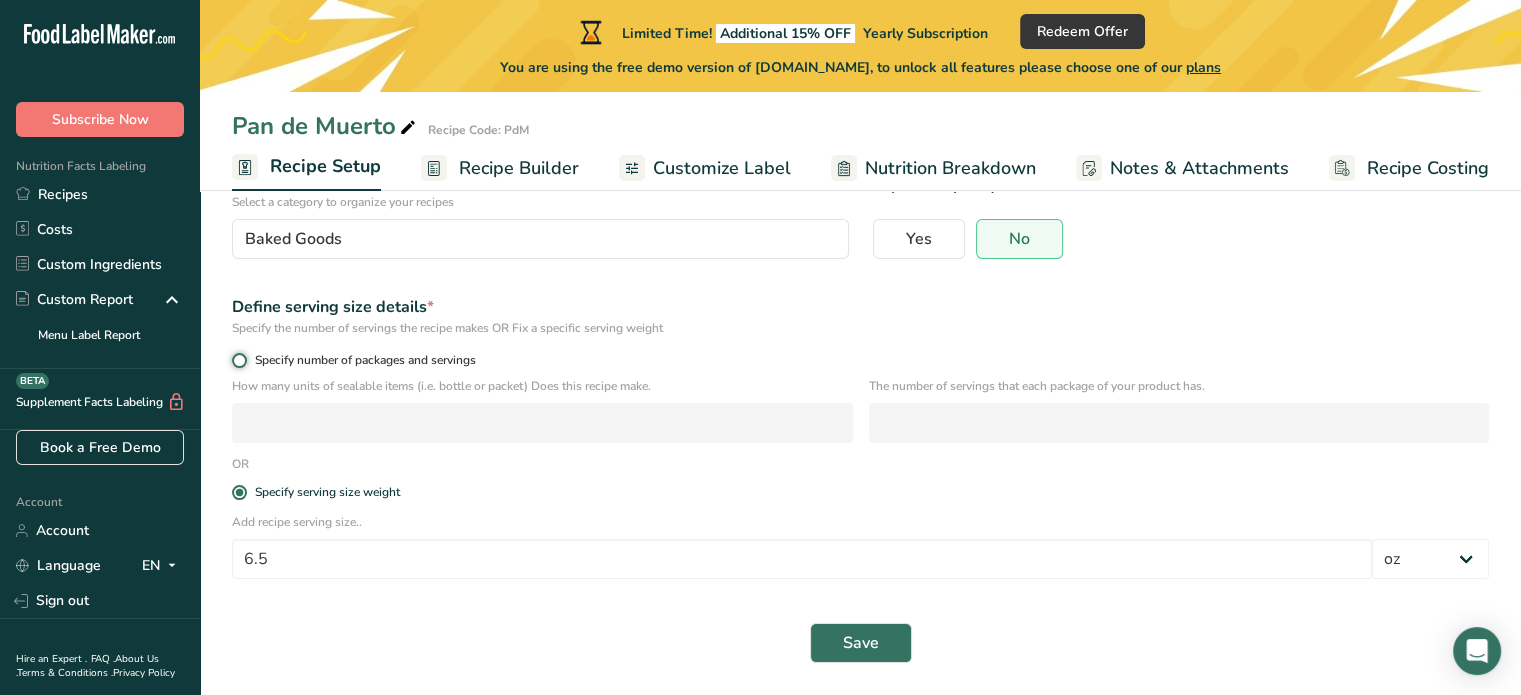 radio on "true" 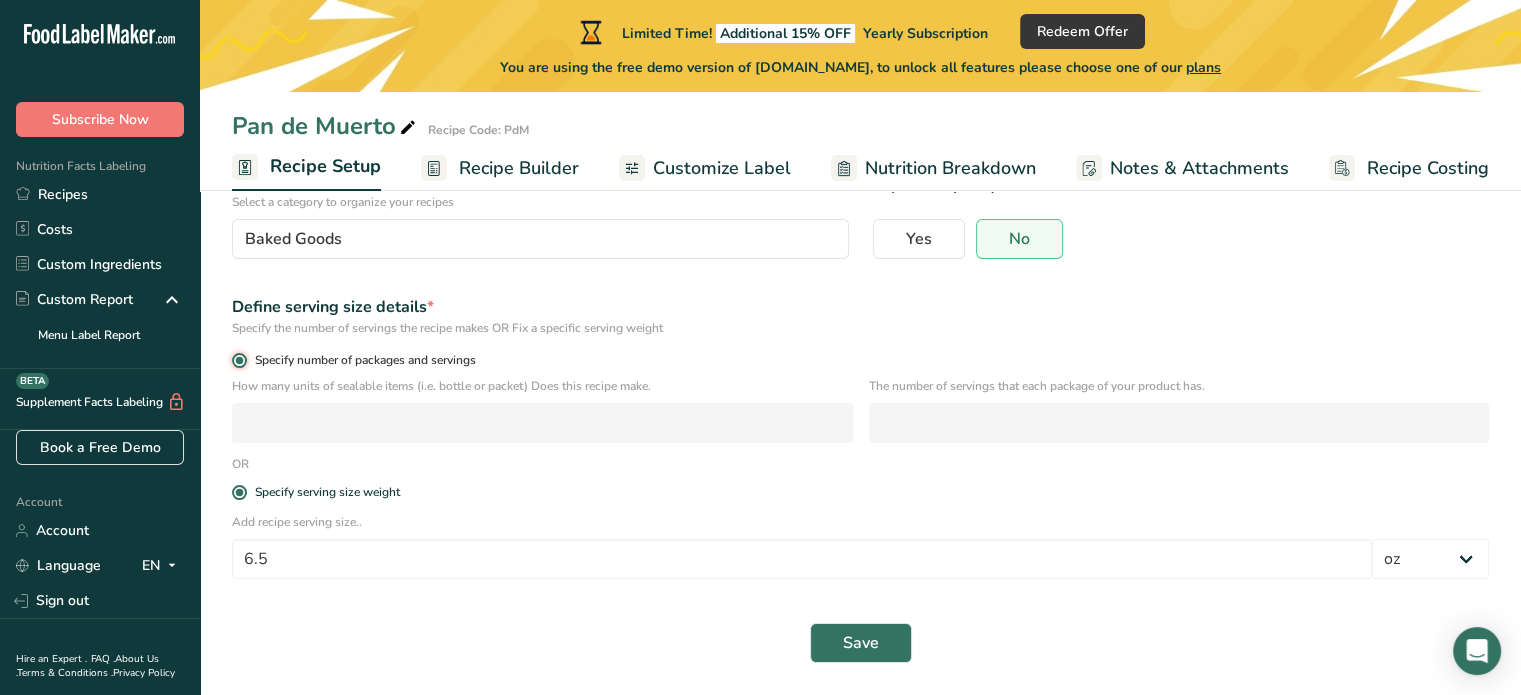 radio on "false" 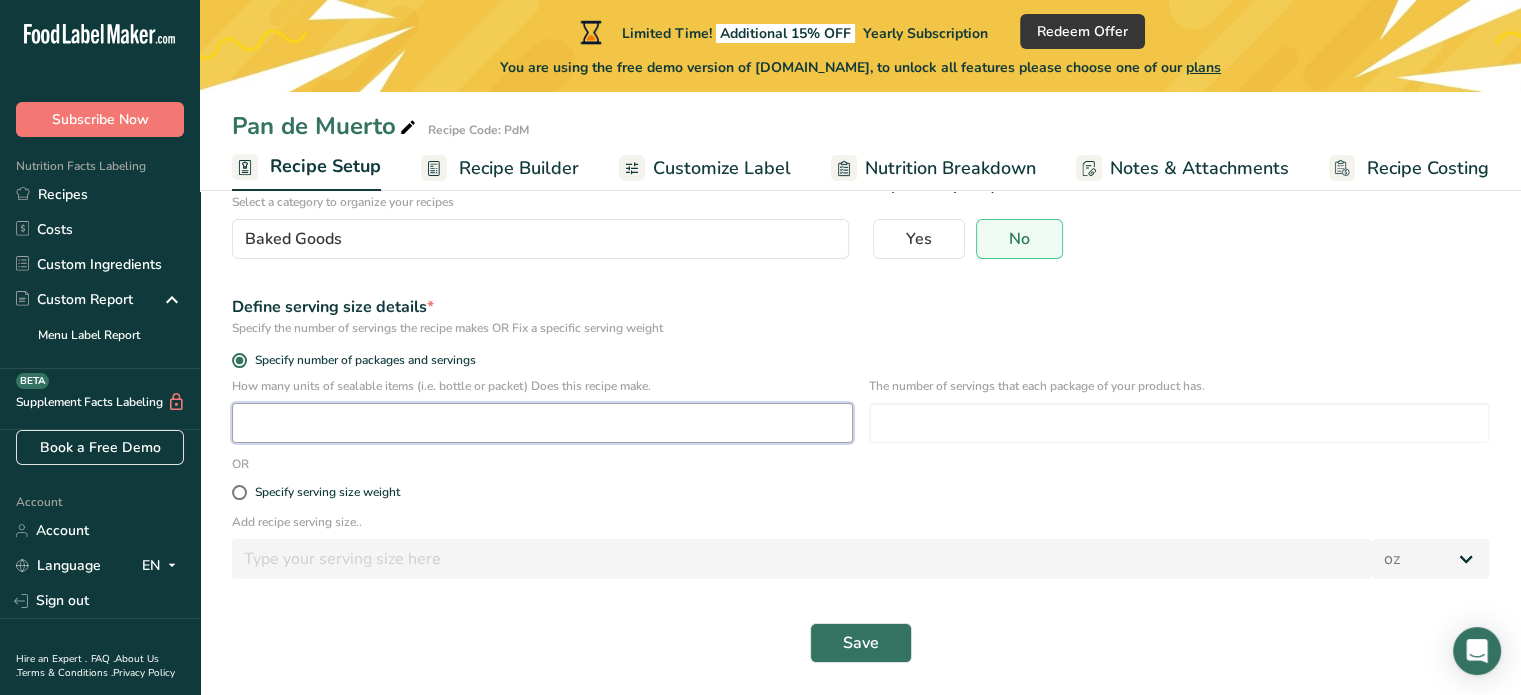 click at bounding box center (542, 423) 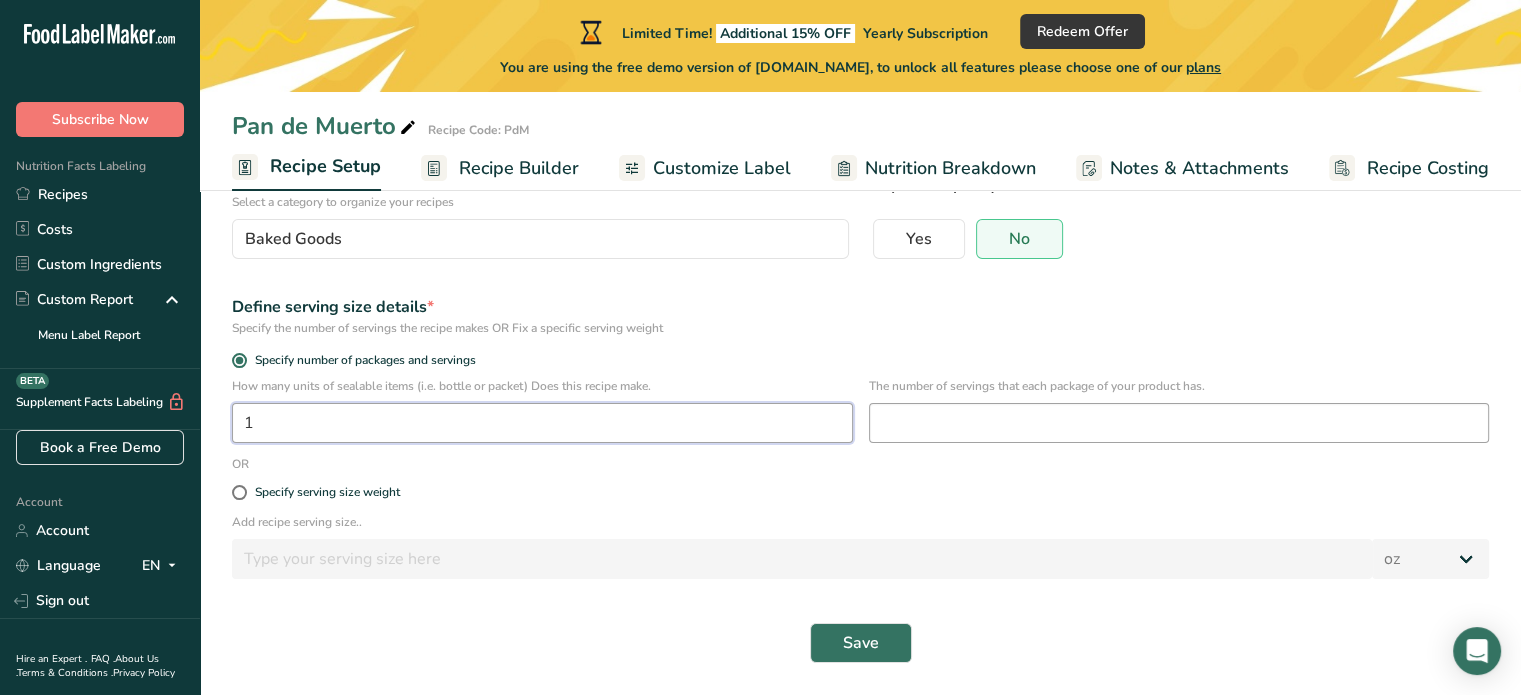 type on "1" 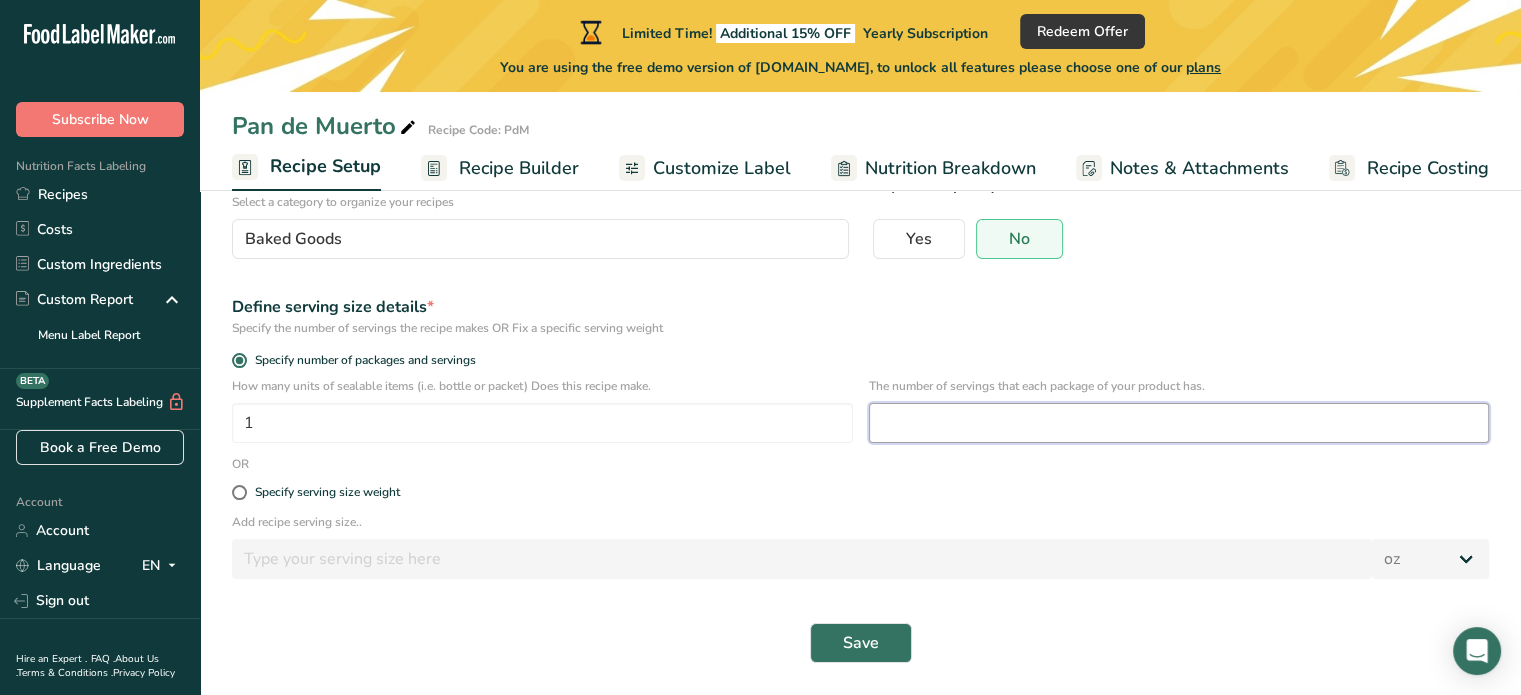 click at bounding box center (1179, 423) 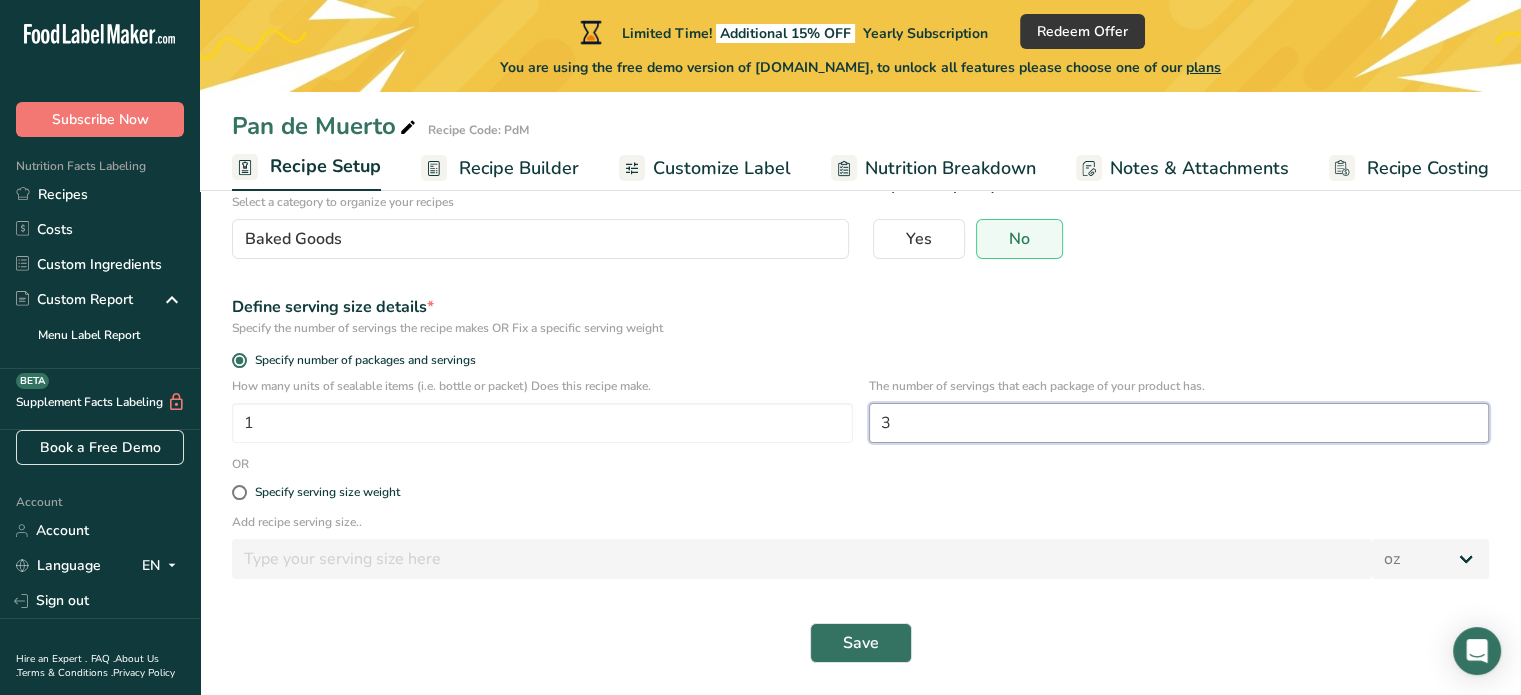 type on "3" 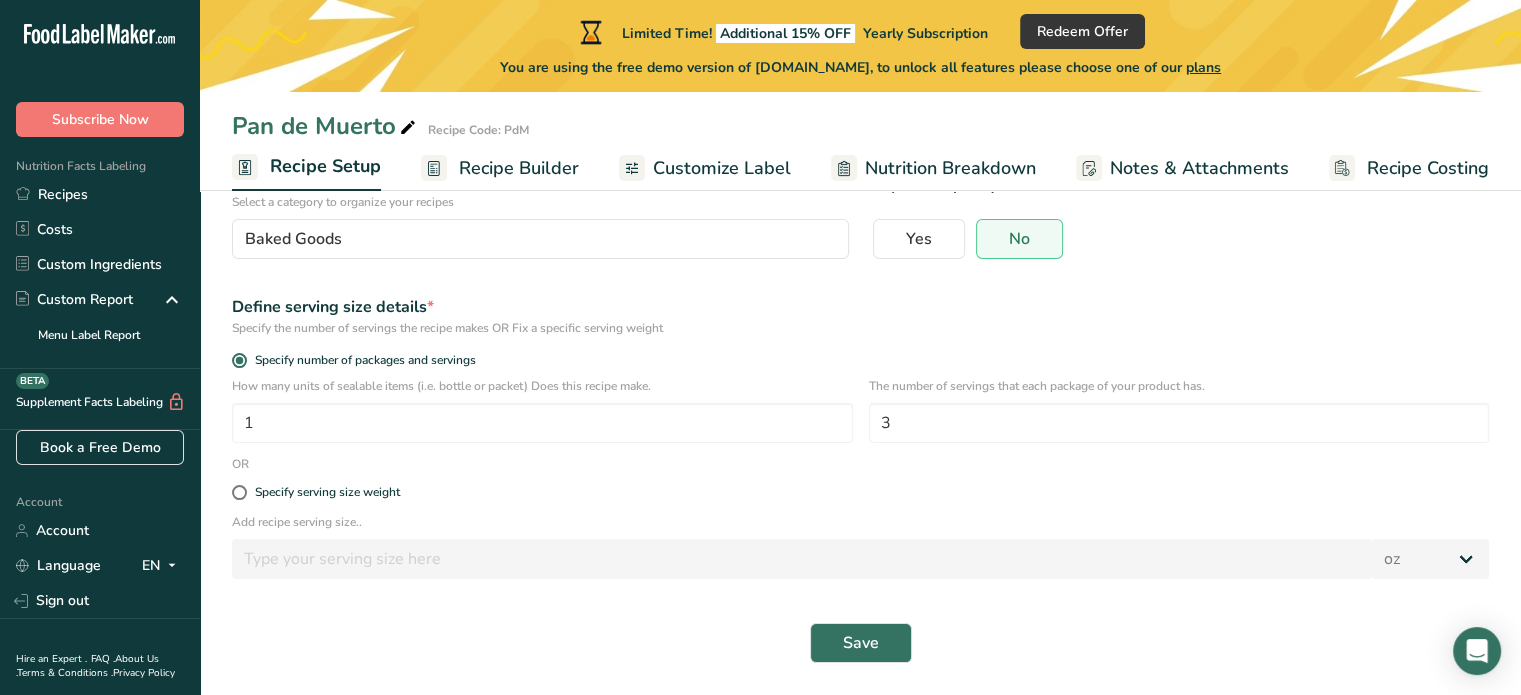 click on "Specify serving size weight" at bounding box center (860, 493) 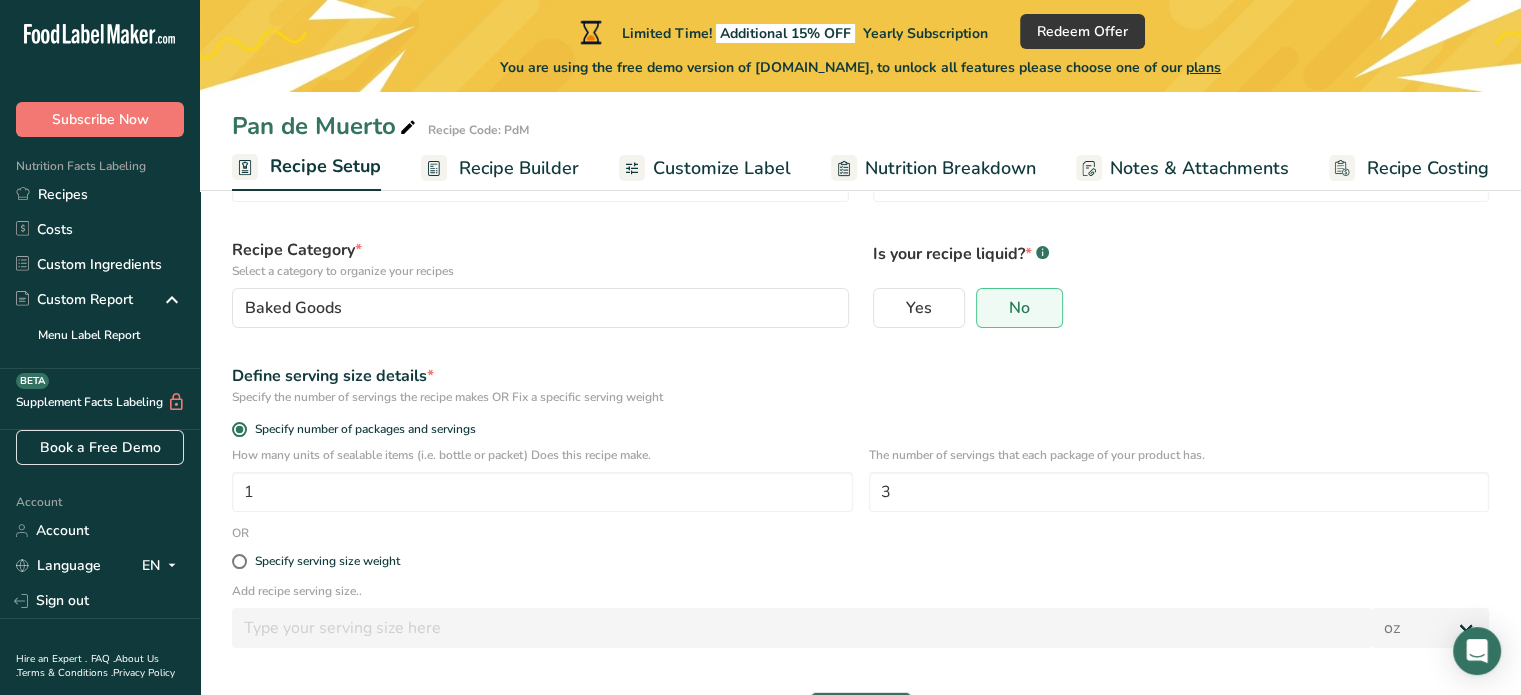 scroll, scrollTop: 187, scrollLeft: 0, axis: vertical 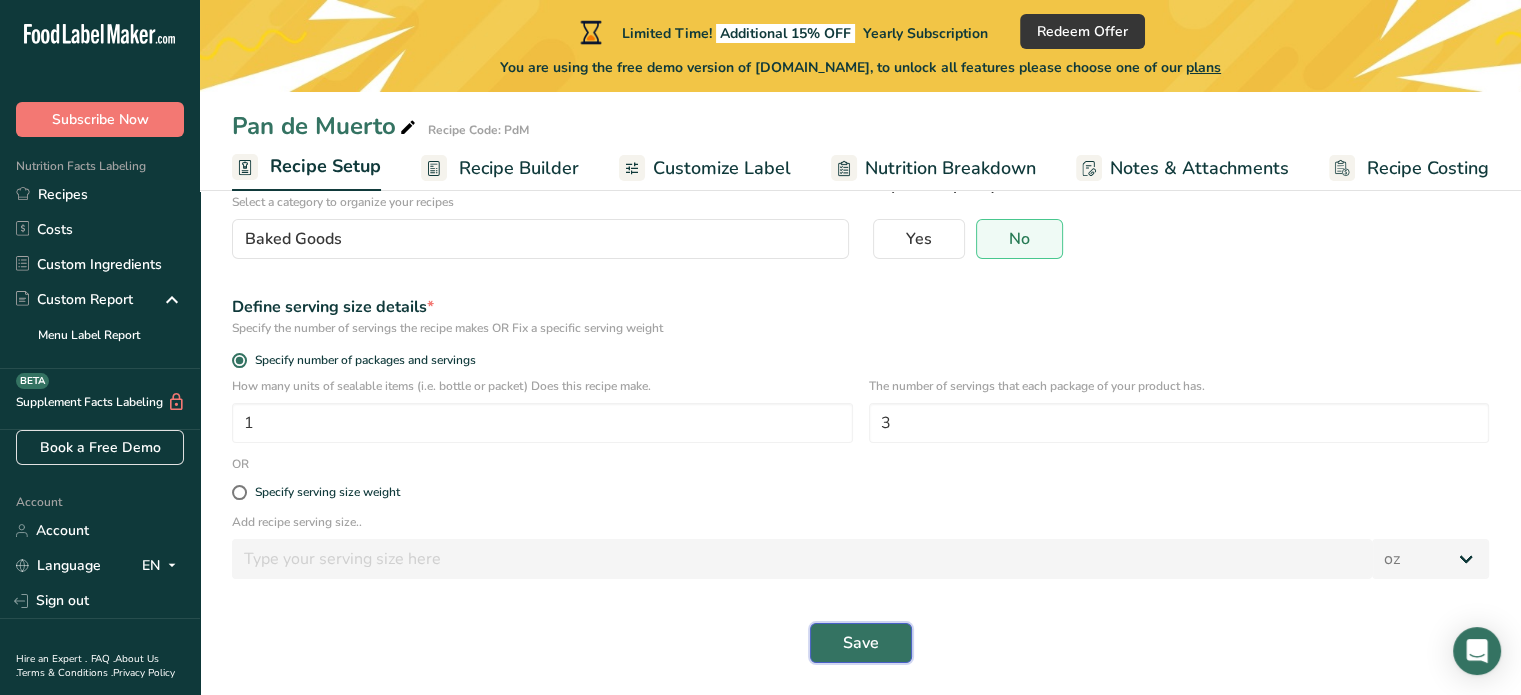 click on "Save" at bounding box center [861, 643] 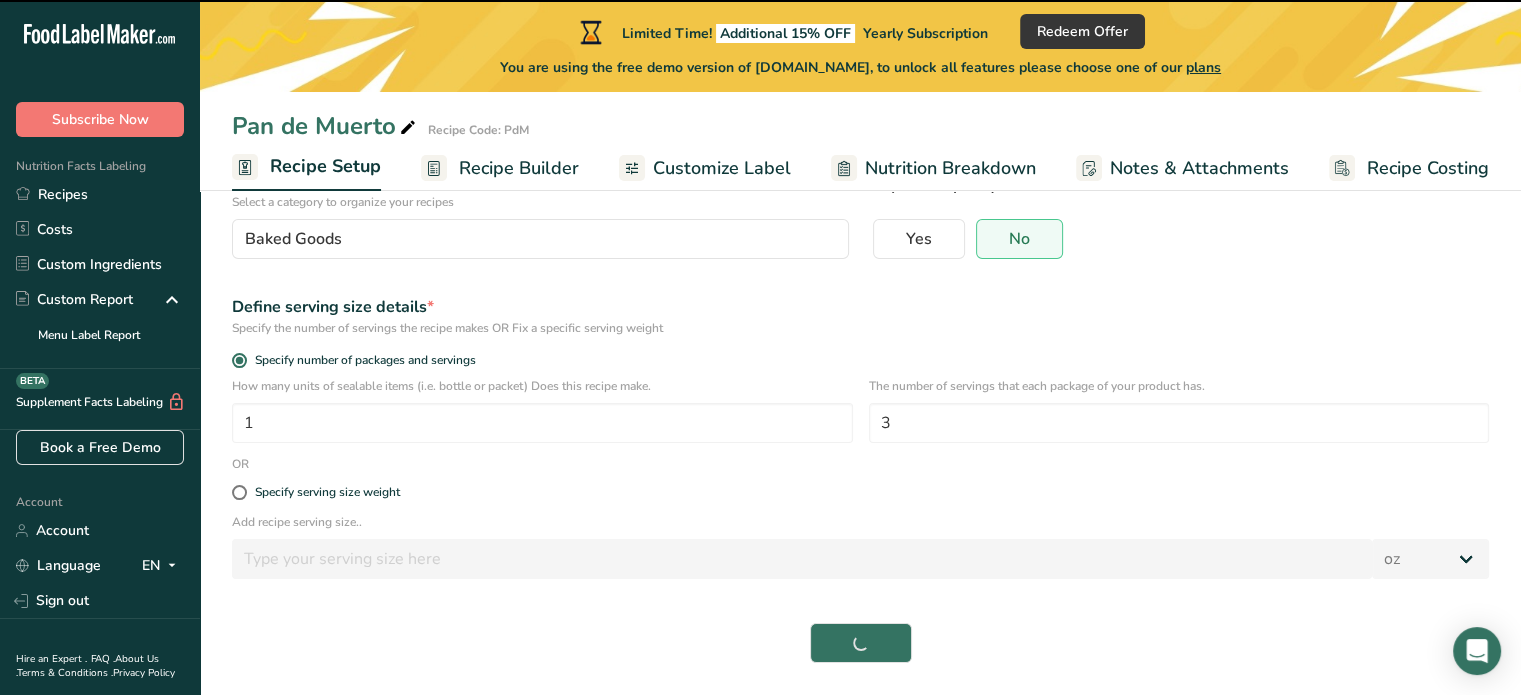 select on "0" 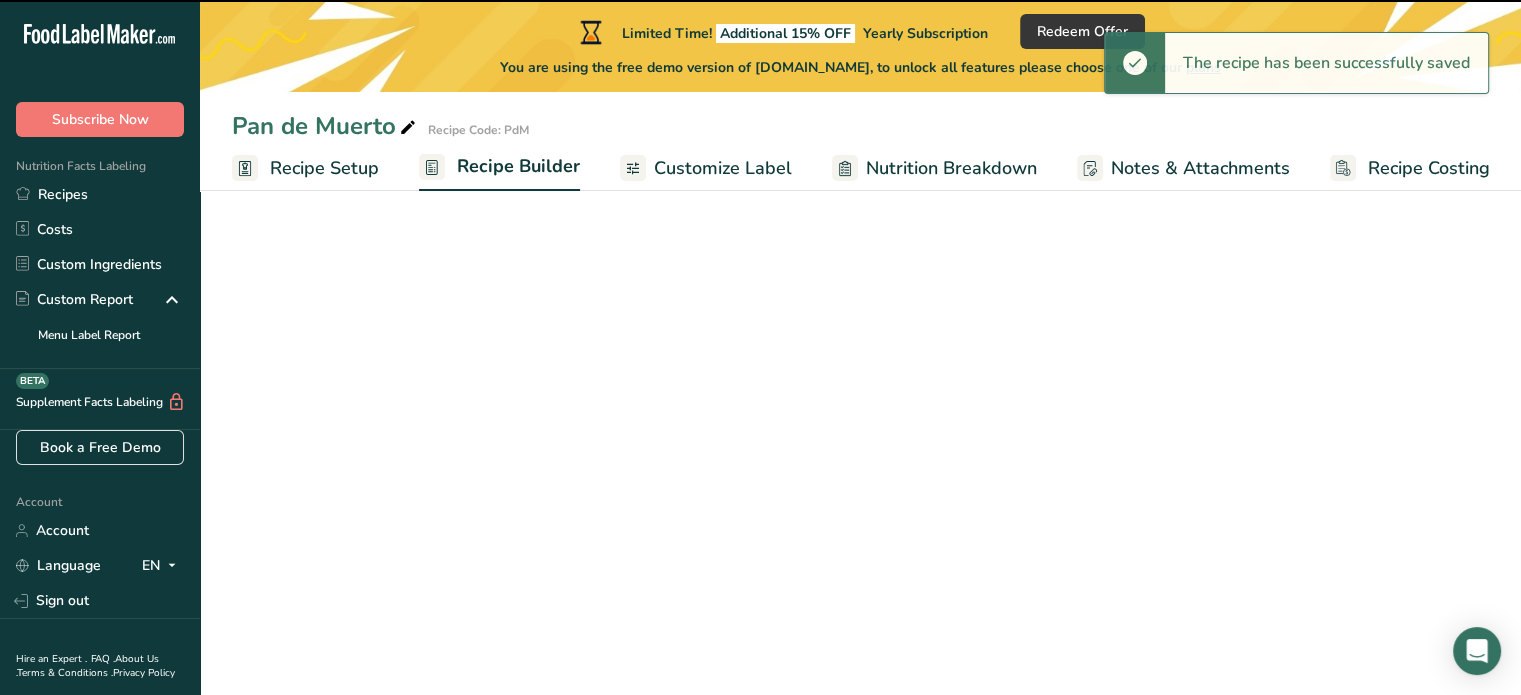 scroll, scrollTop: 0, scrollLeft: 0, axis: both 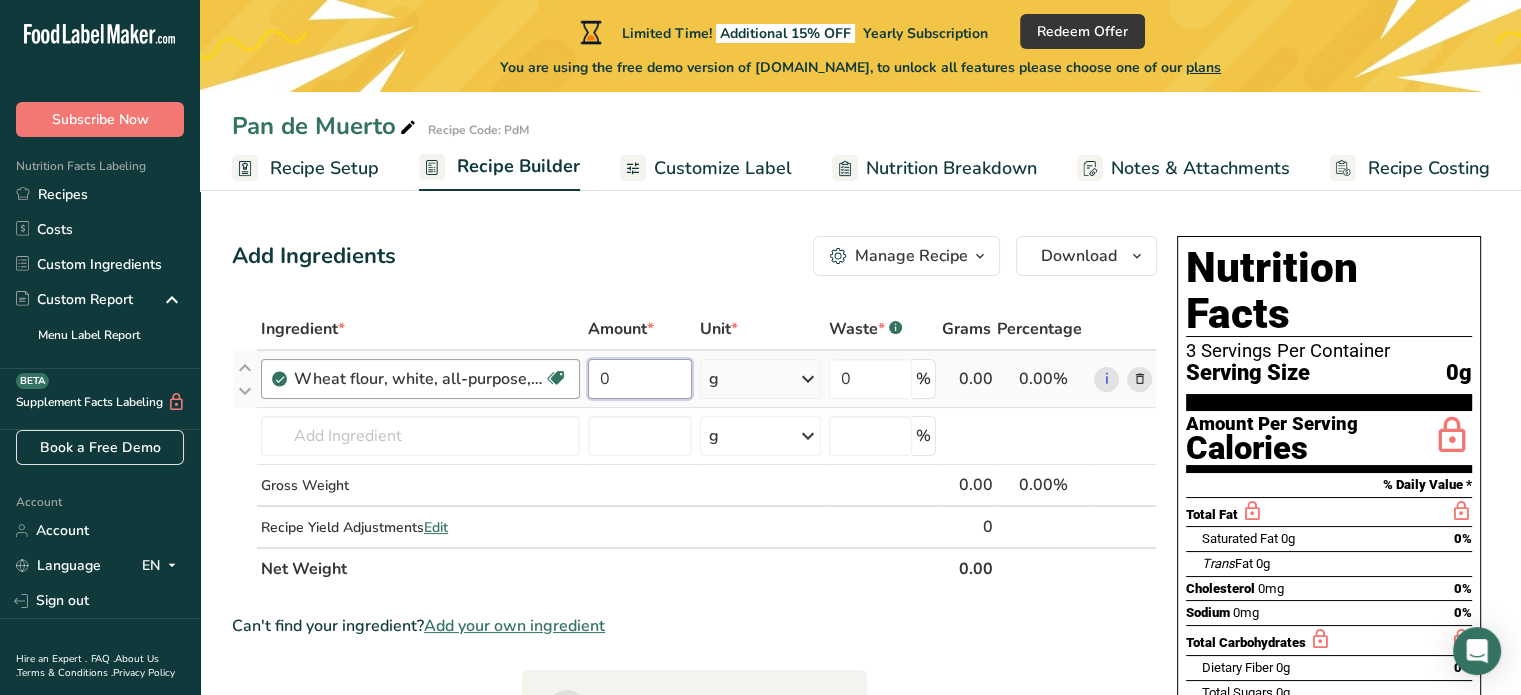 drag, startPoint x: 642, startPoint y: 375, endPoint x: 556, endPoint y: 366, distance: 86.46965 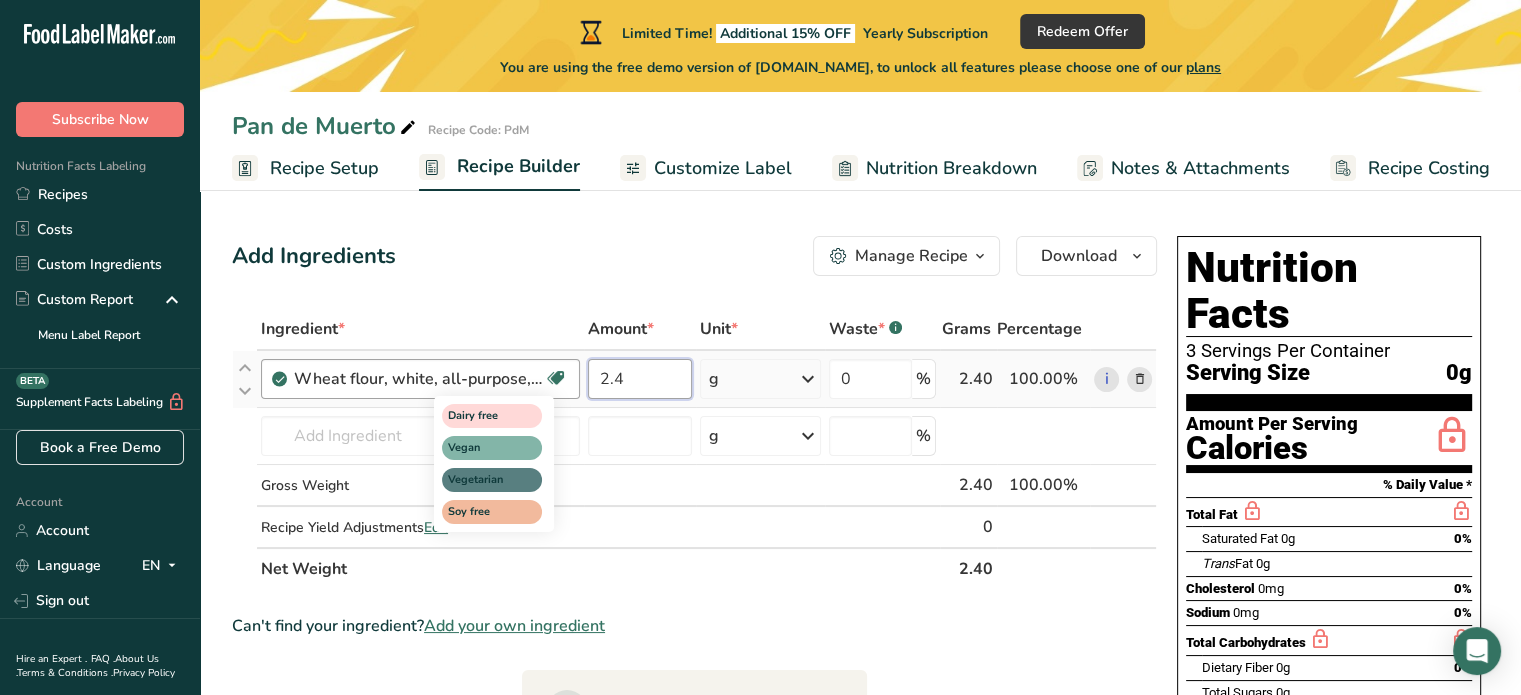 type on "2.4" 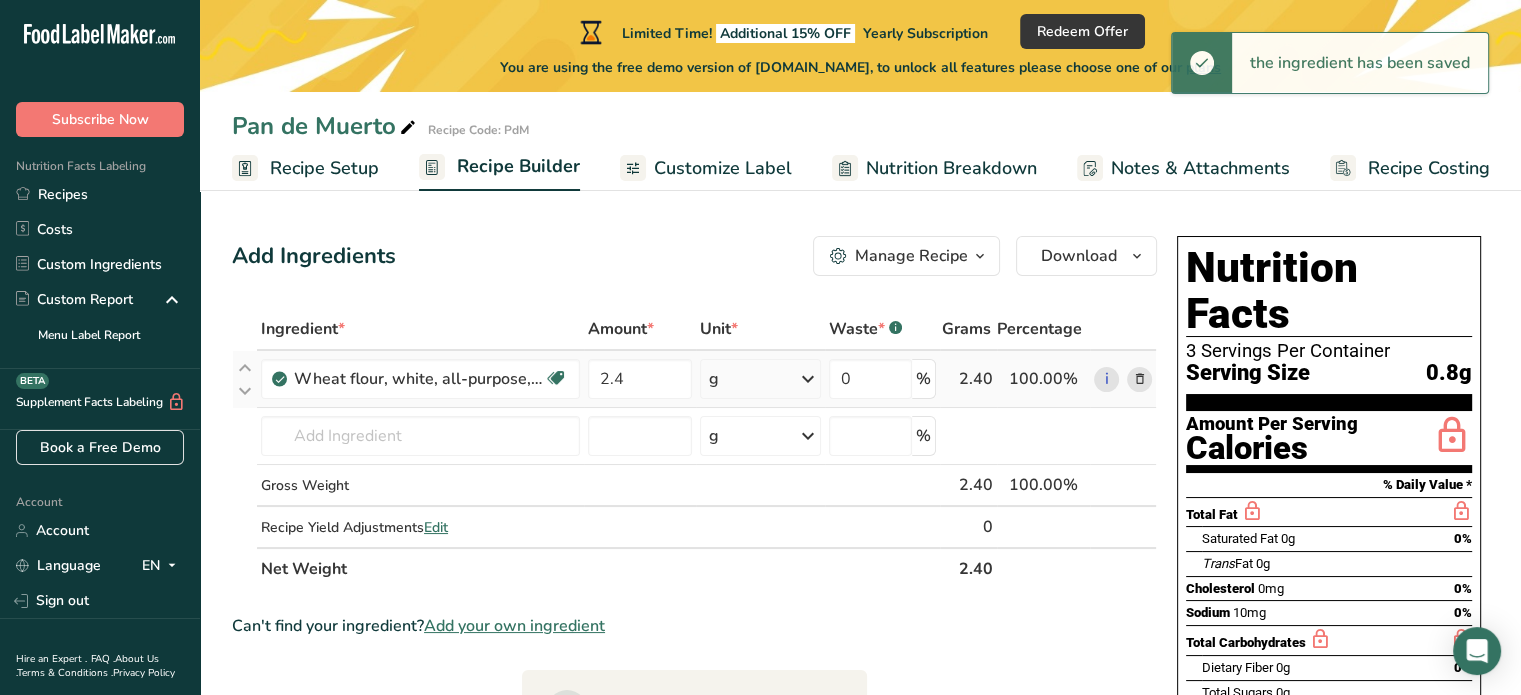 click on "g" at bounding box center (761, 379) 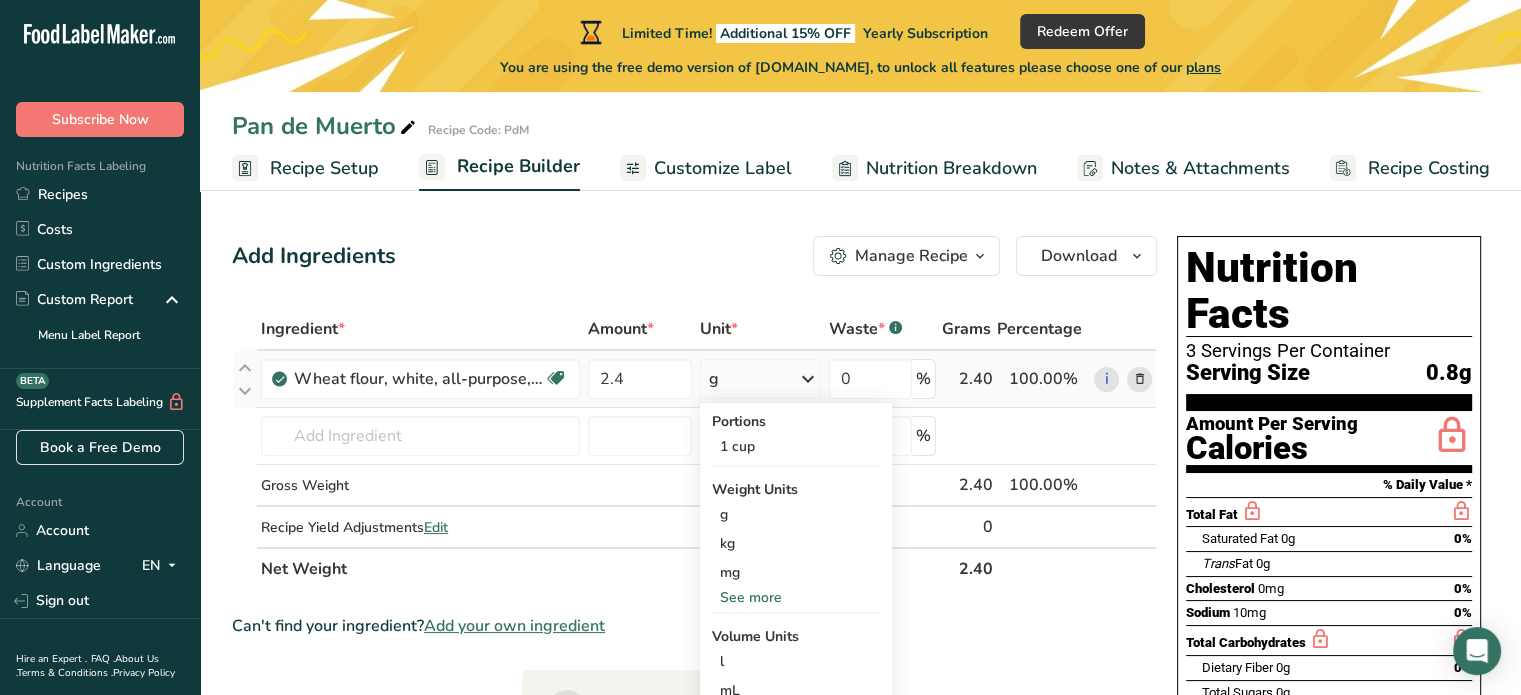 click on "See more" at bounding box center [796, 597] 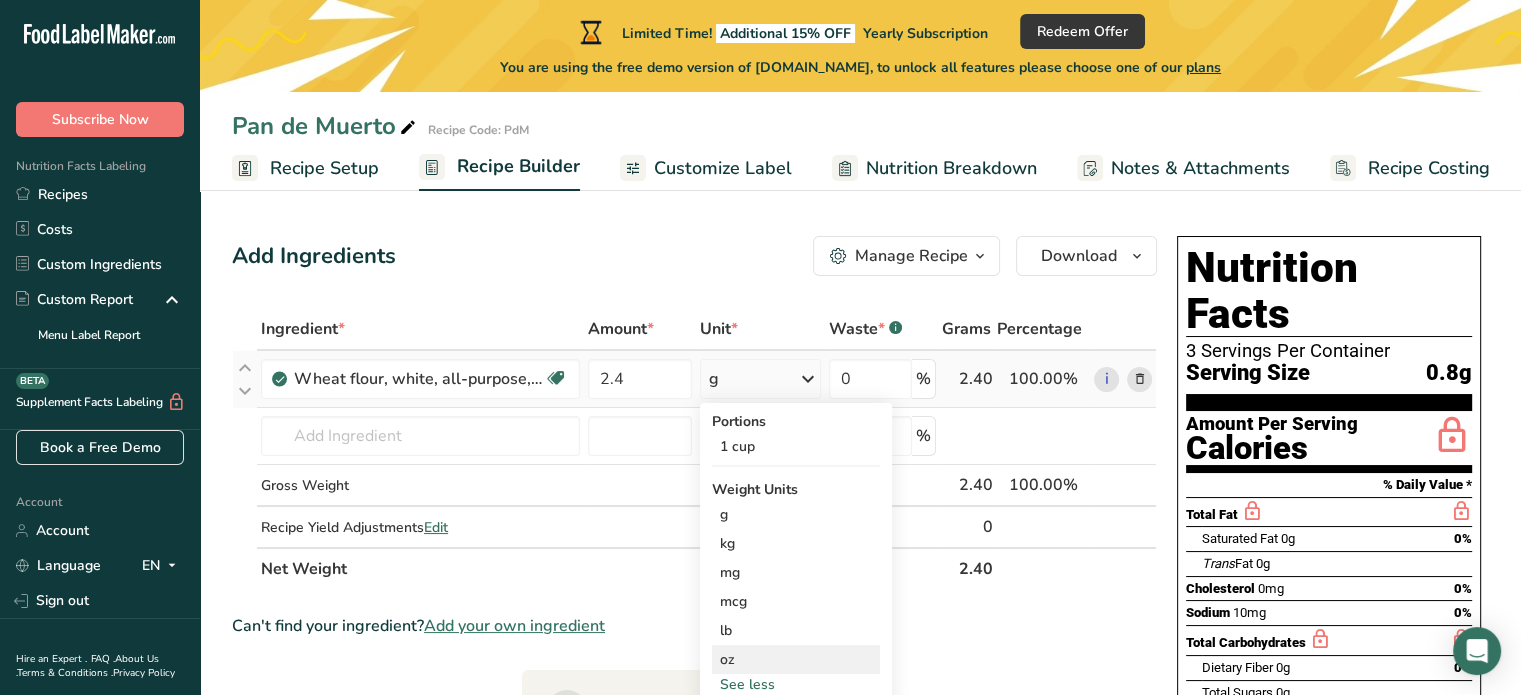 click on "oz" at bounding box center [796, 659] 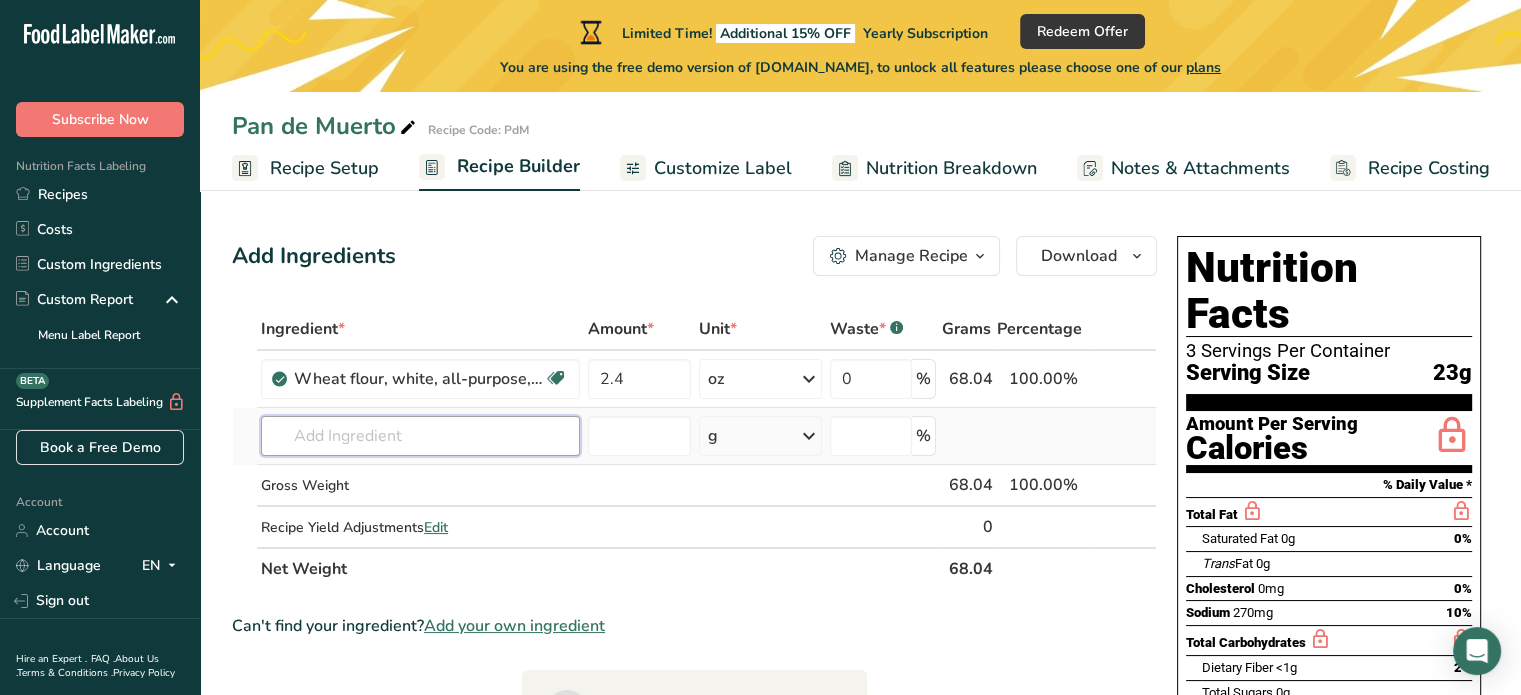 click at bounding box center (420, 436) 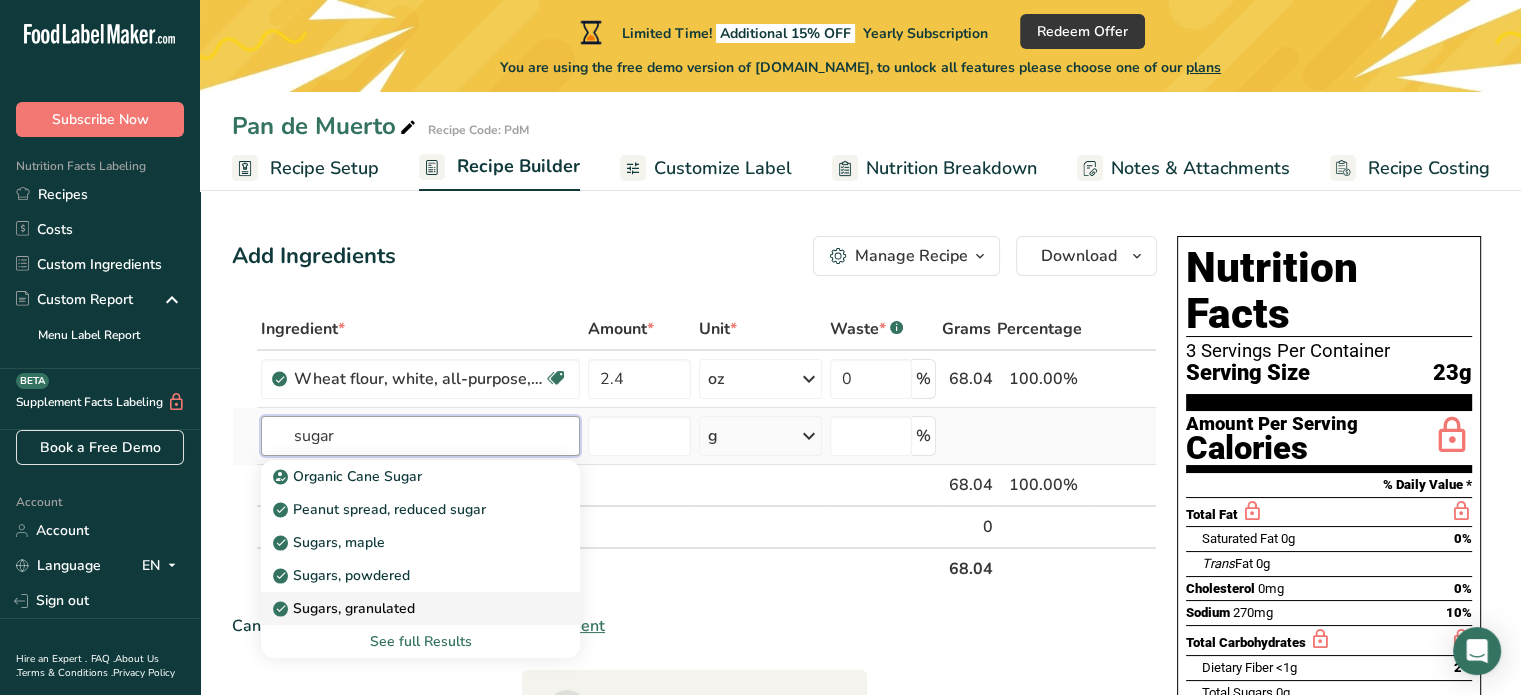 type on "sugar" 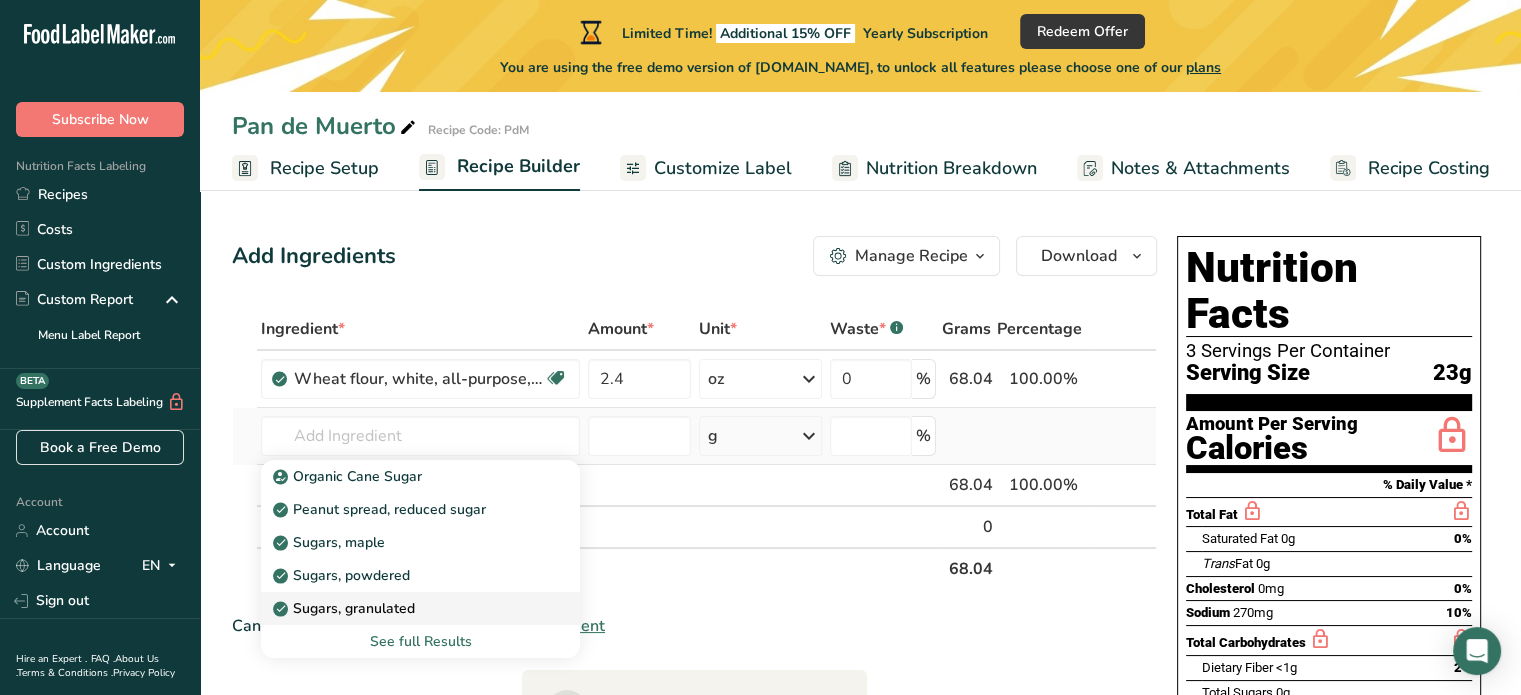 click on "Sugars, granulated" at bounding box center [346, 608] 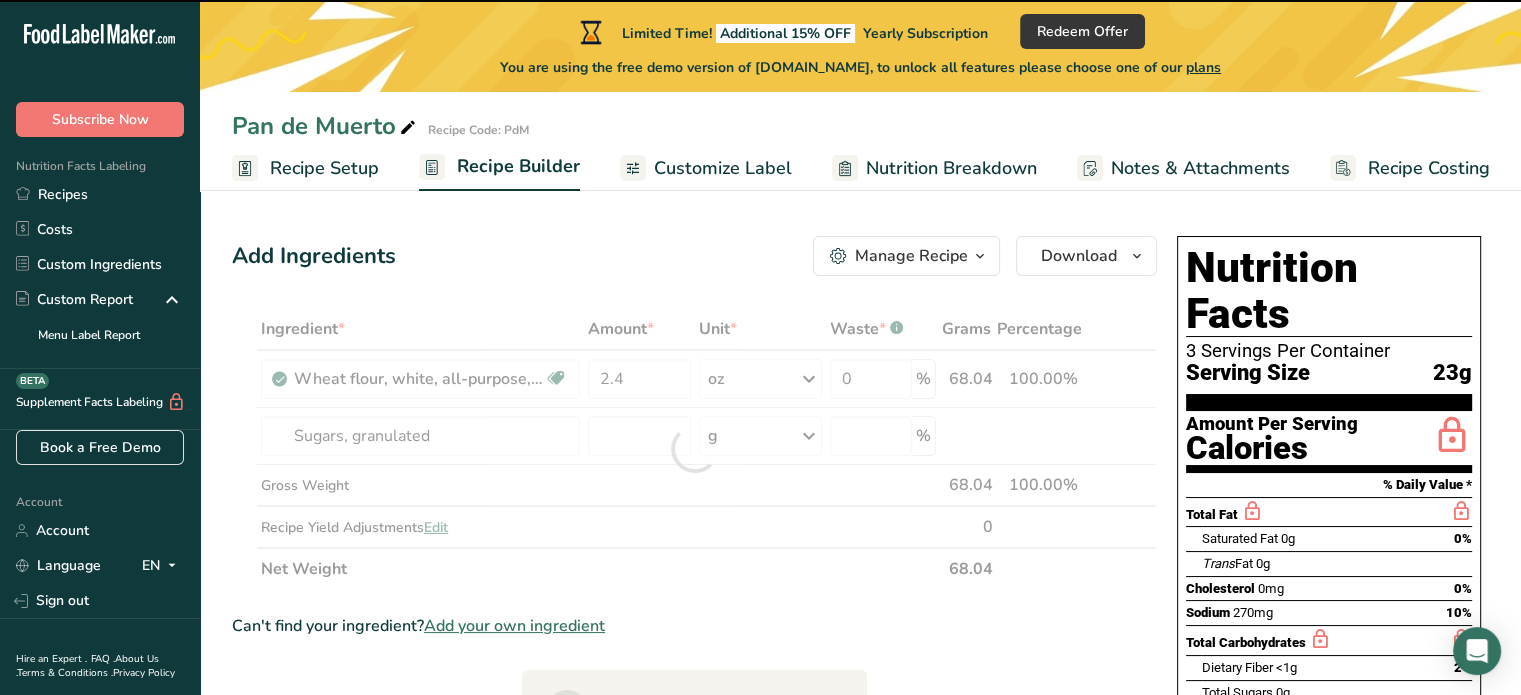 type on "0" 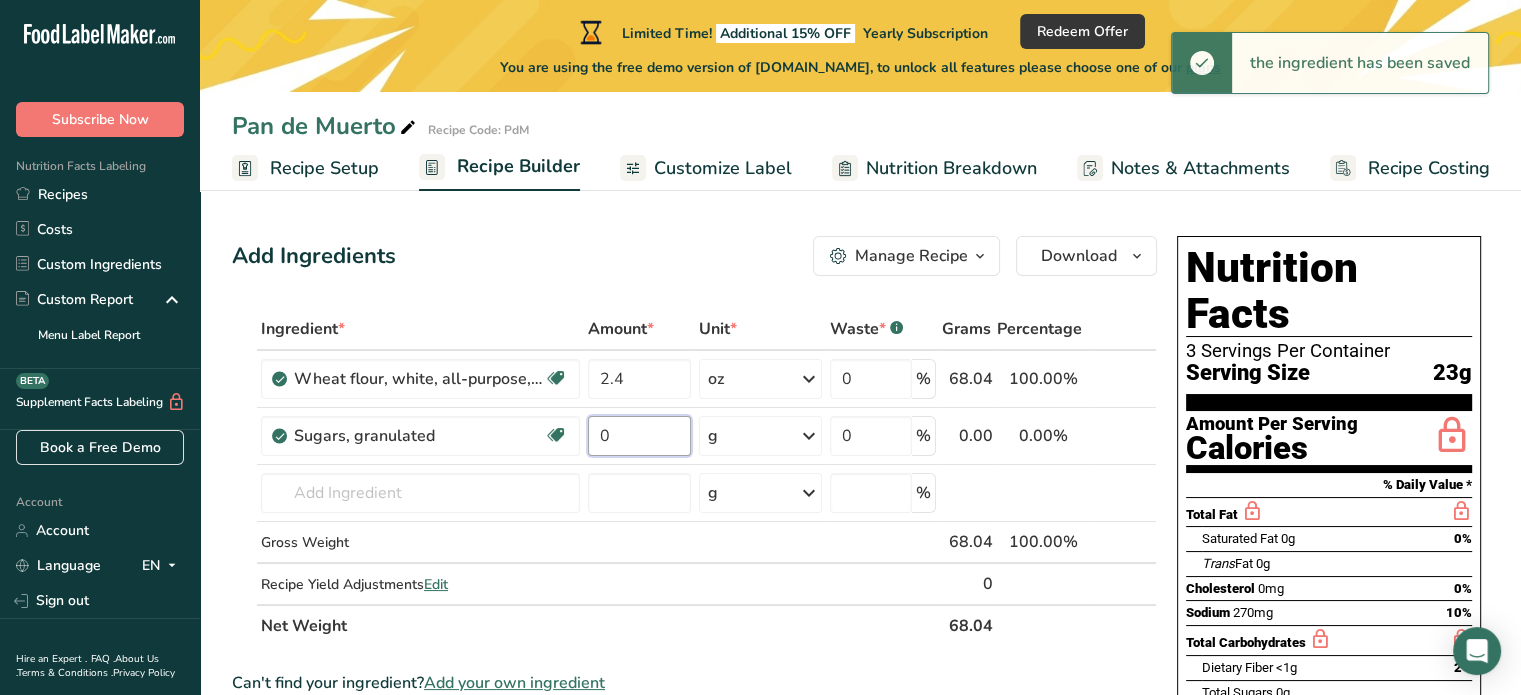 click on "0" at bounding box center [639, 436] 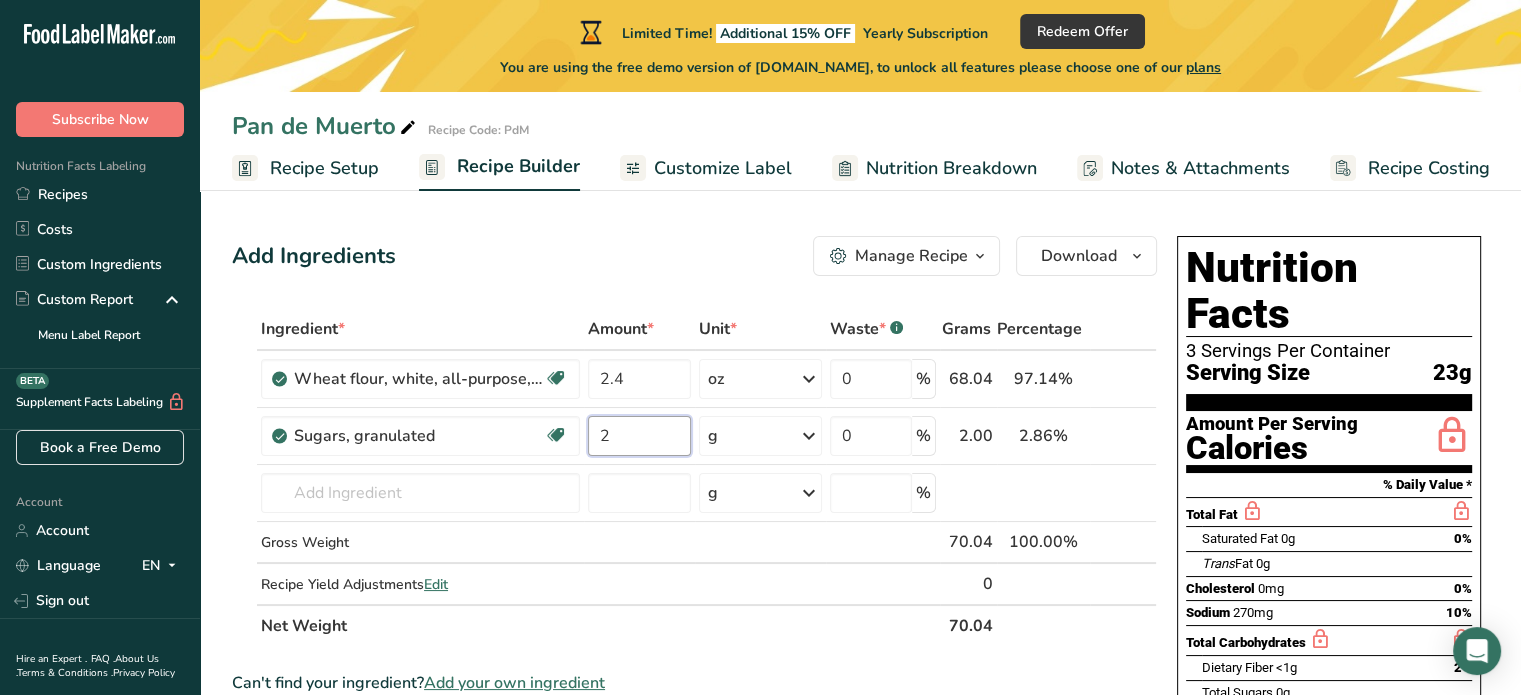 type on "2" 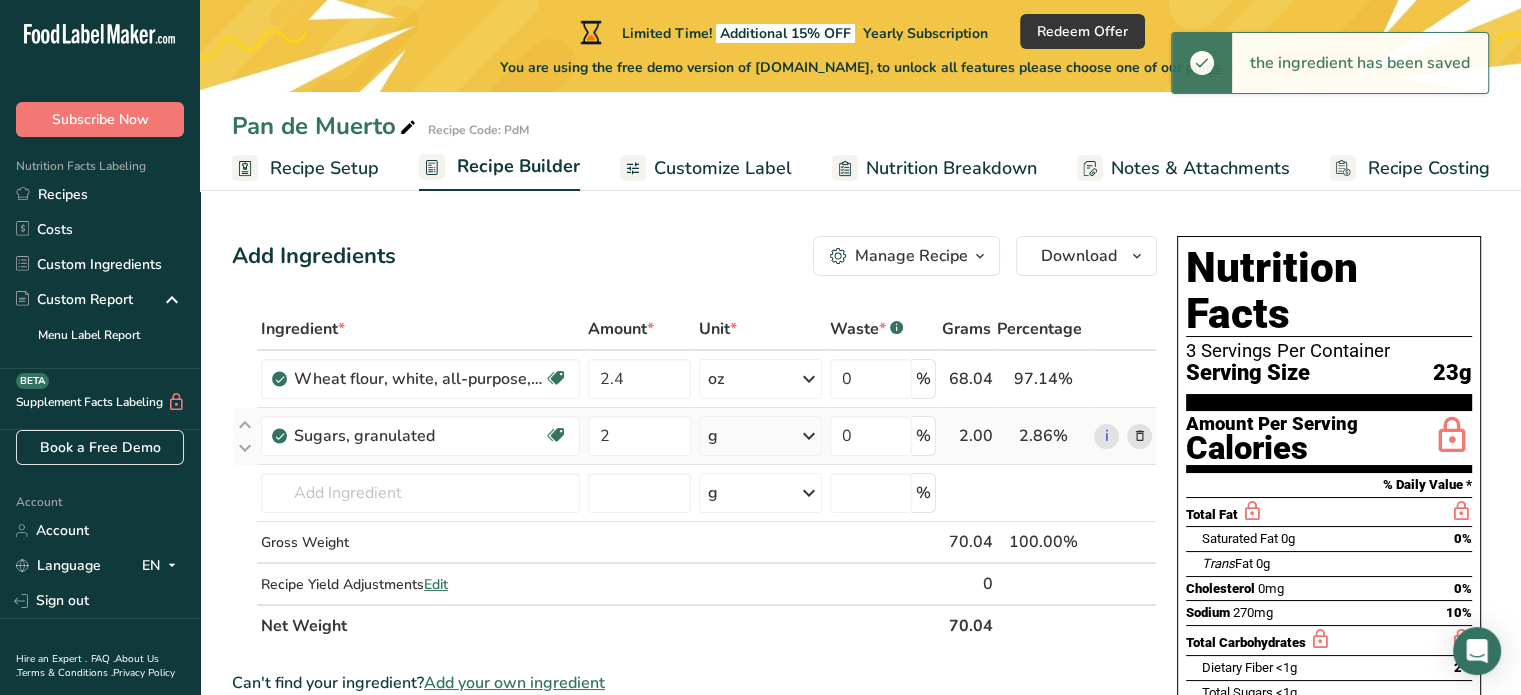 click at bounding box center [809, 436] 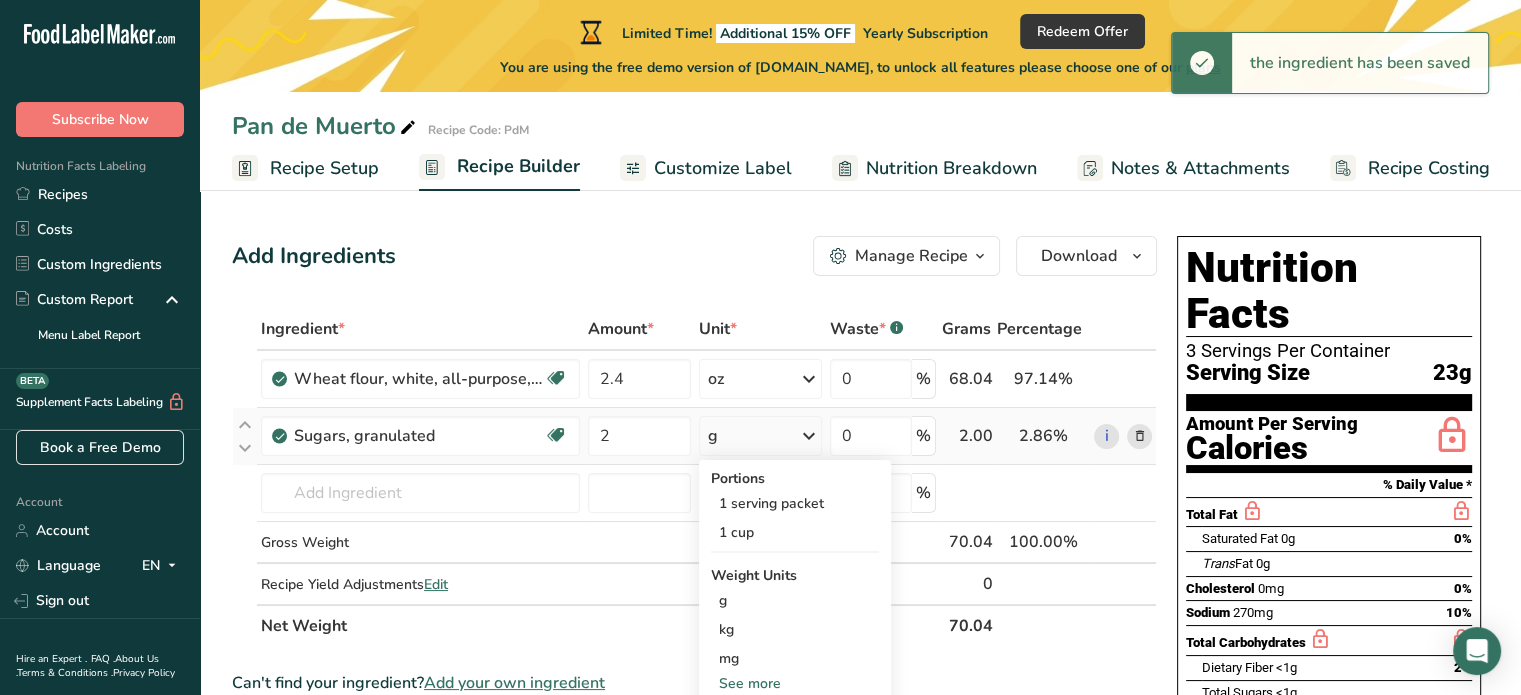 click on "See more" at bounding box center (795, 683) 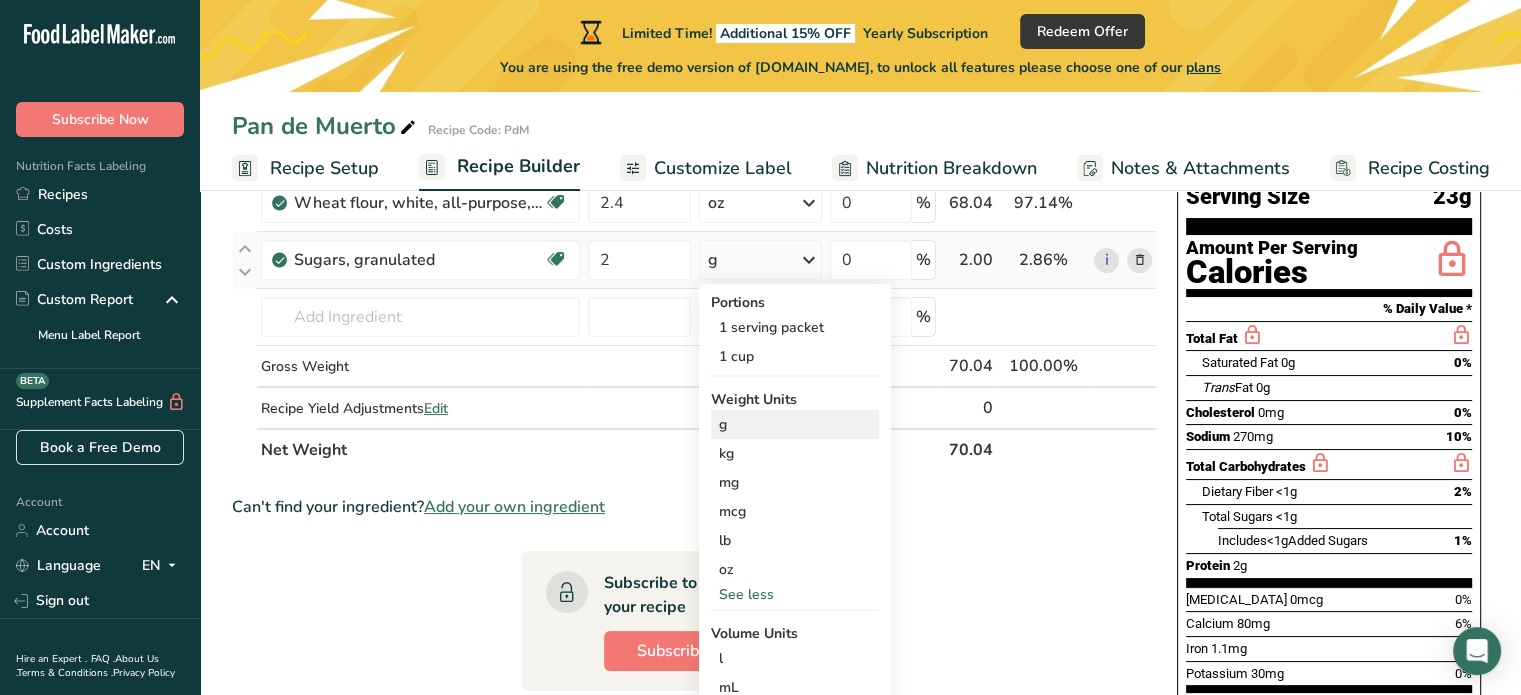 scroll, scrollTop: 200, scrollLeft: 0, axis: vertical 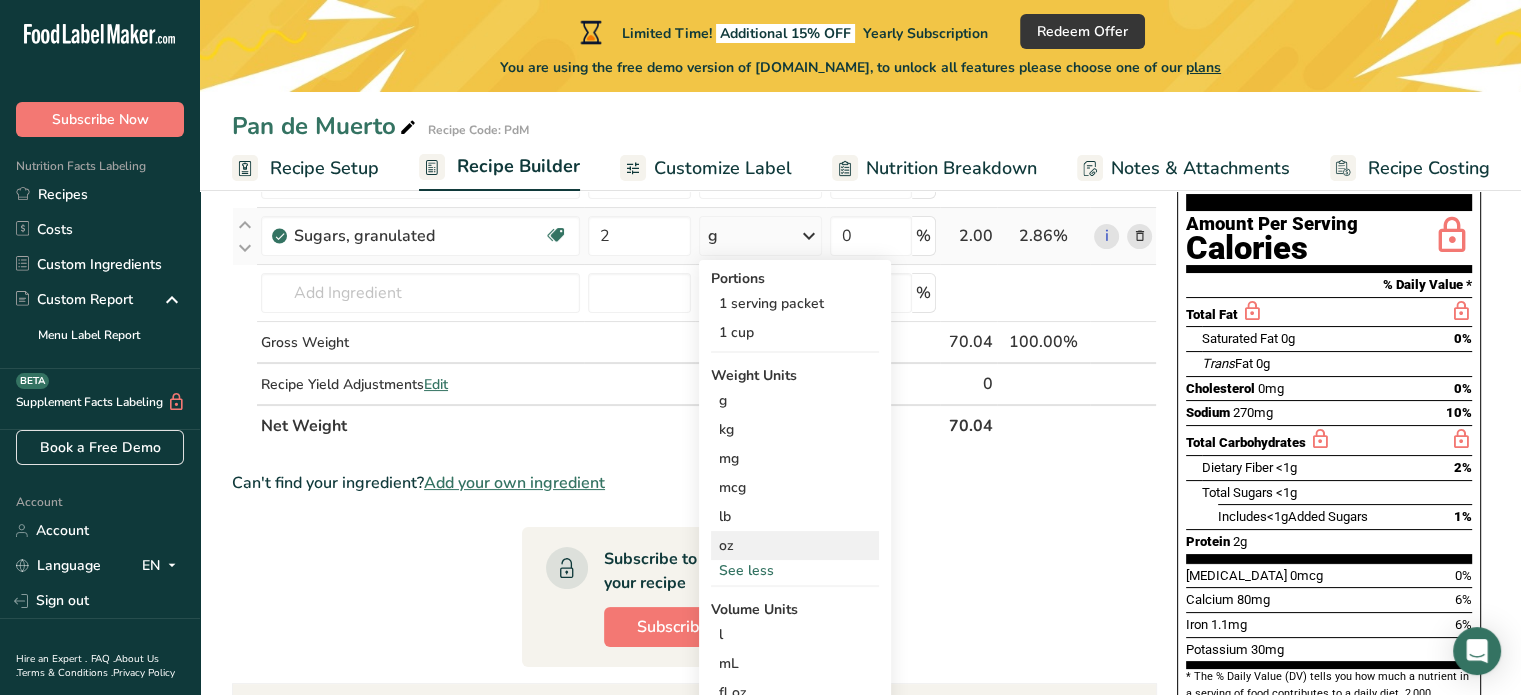 click on "oz" at bounding box center [795, 545] 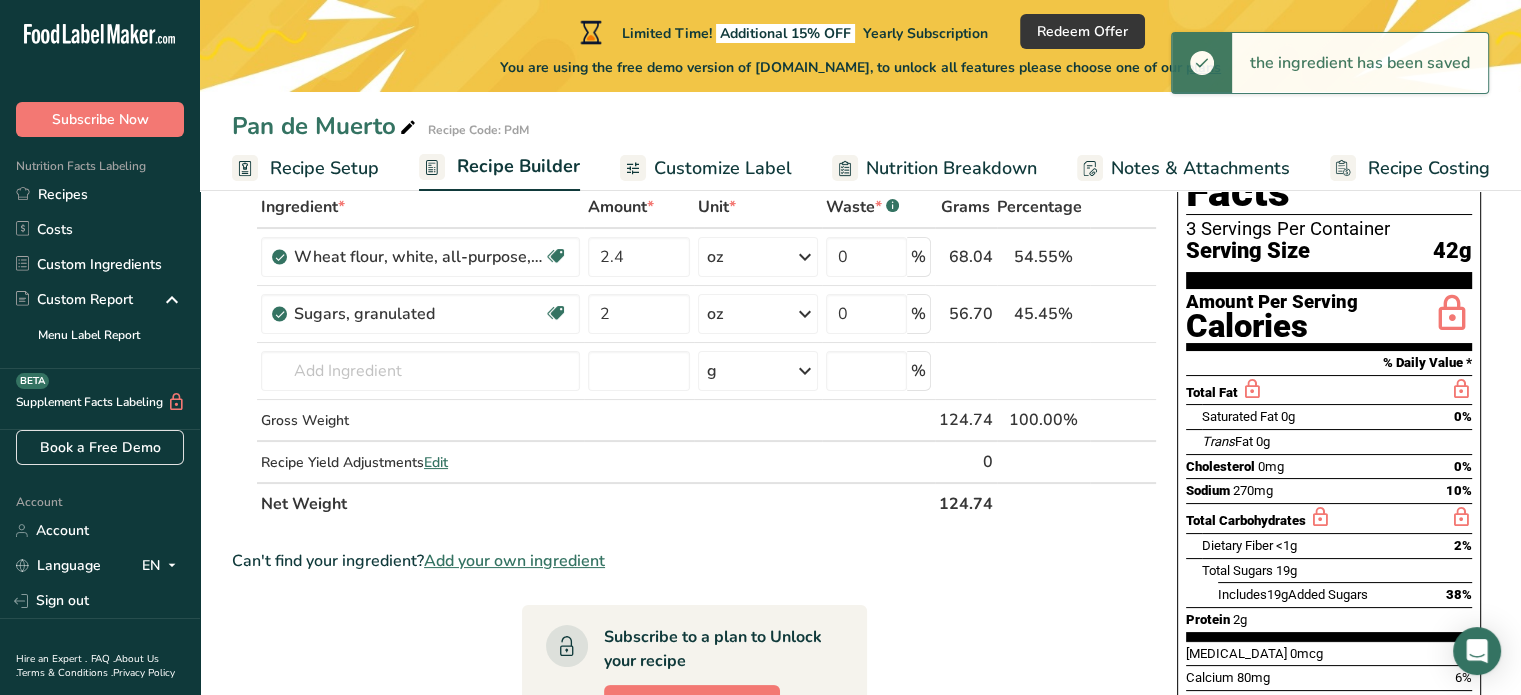 scroll, scrollTop: 0, scrollLeft: 0, axis: both 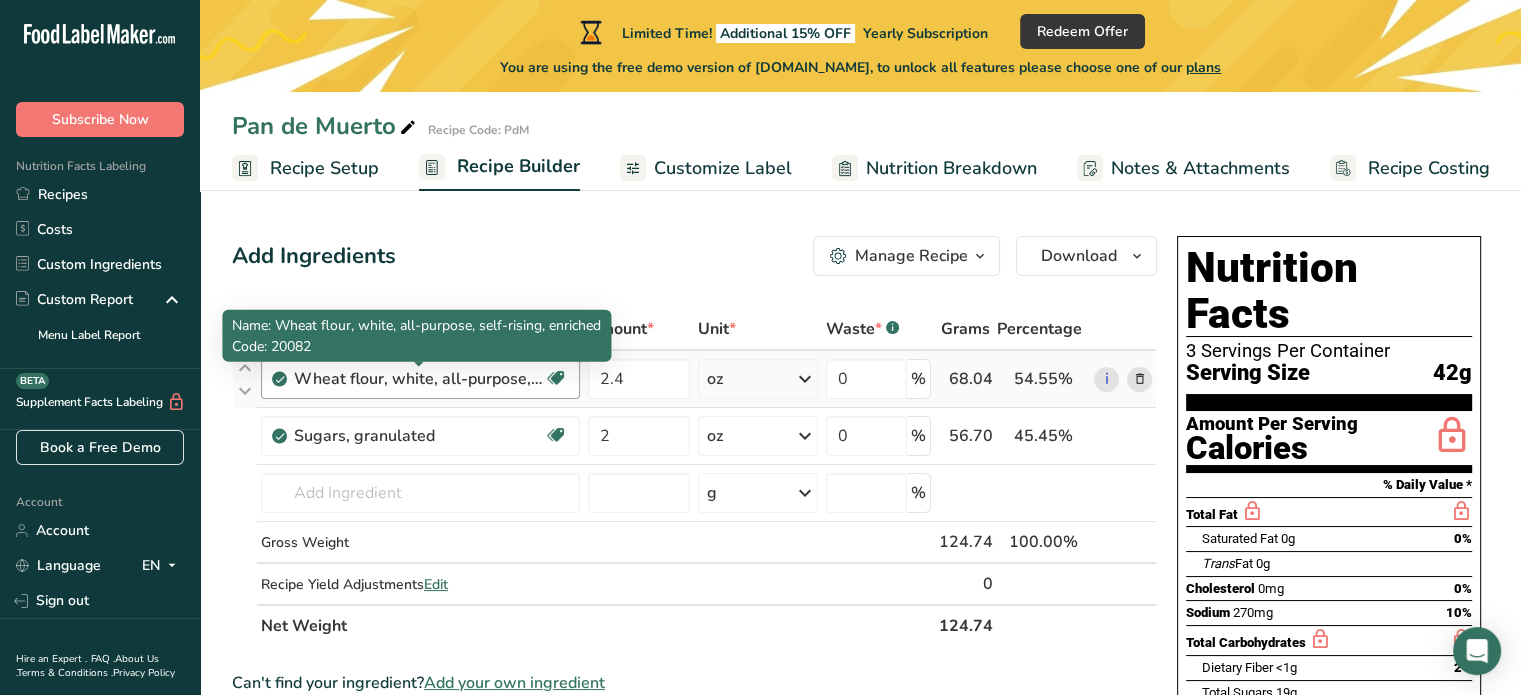click on "Wheat flour, white, all-purpose, self-rising, enriched" at bounding box center [419, 379] 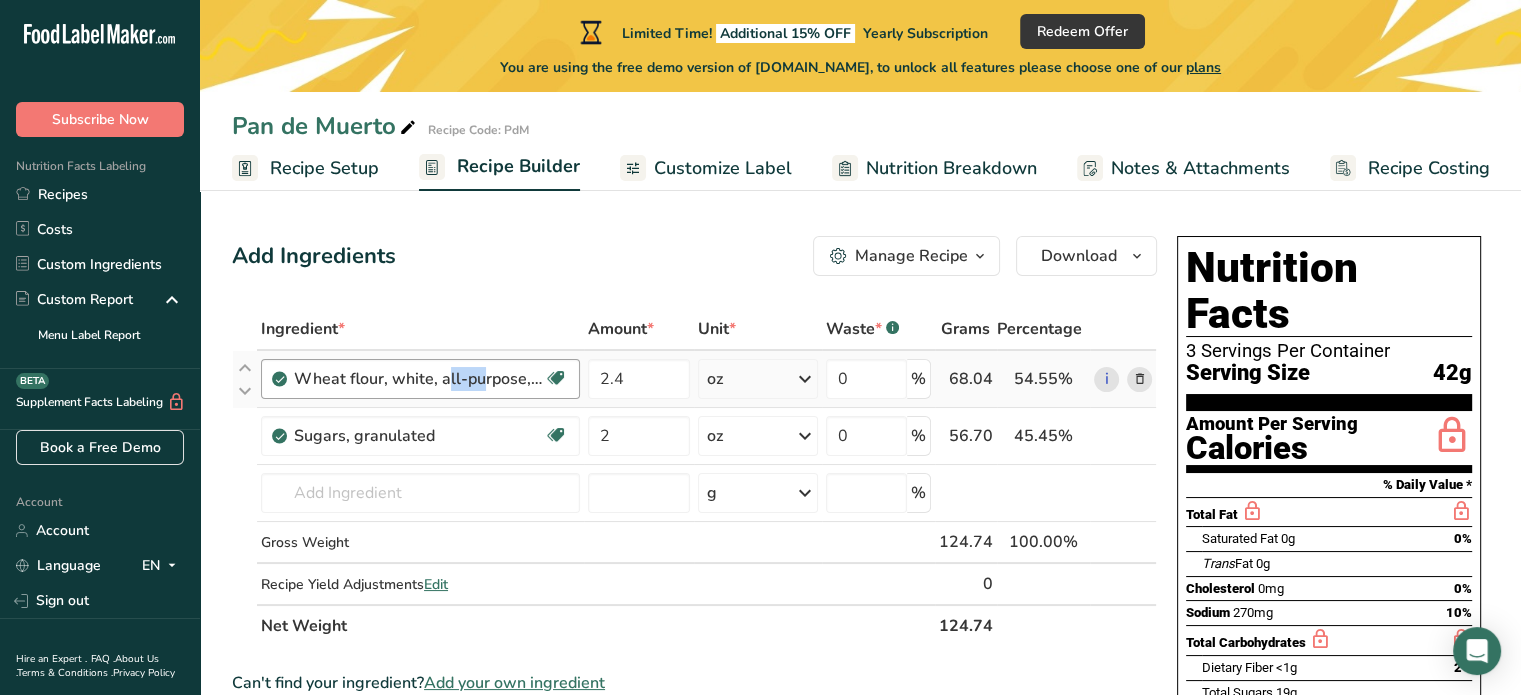 click on "Wheat flour, white, all-purpose, self-rising, enriched" at bounding box center [419, 379] 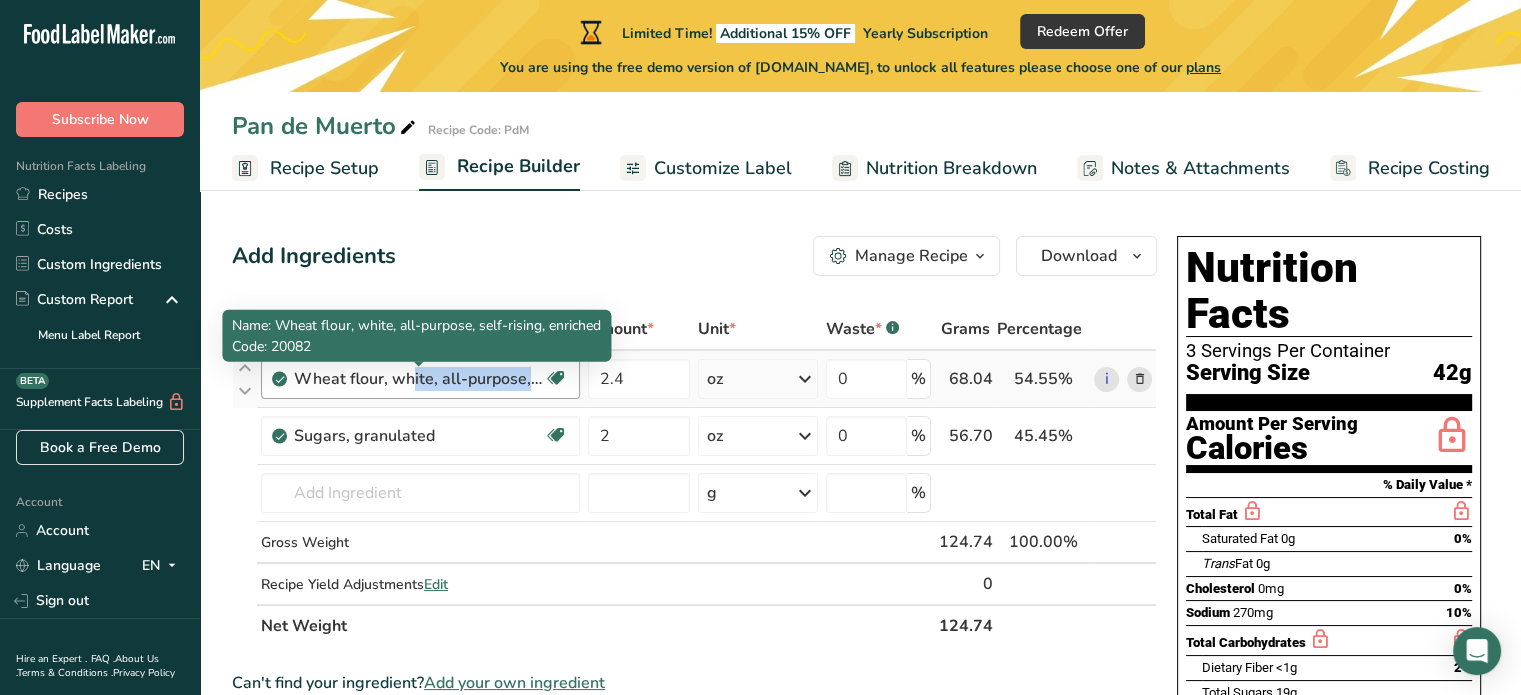 click on "Wheat flour, white, all-purpose, self-rising, enriched" at bounding box center [419, 379] 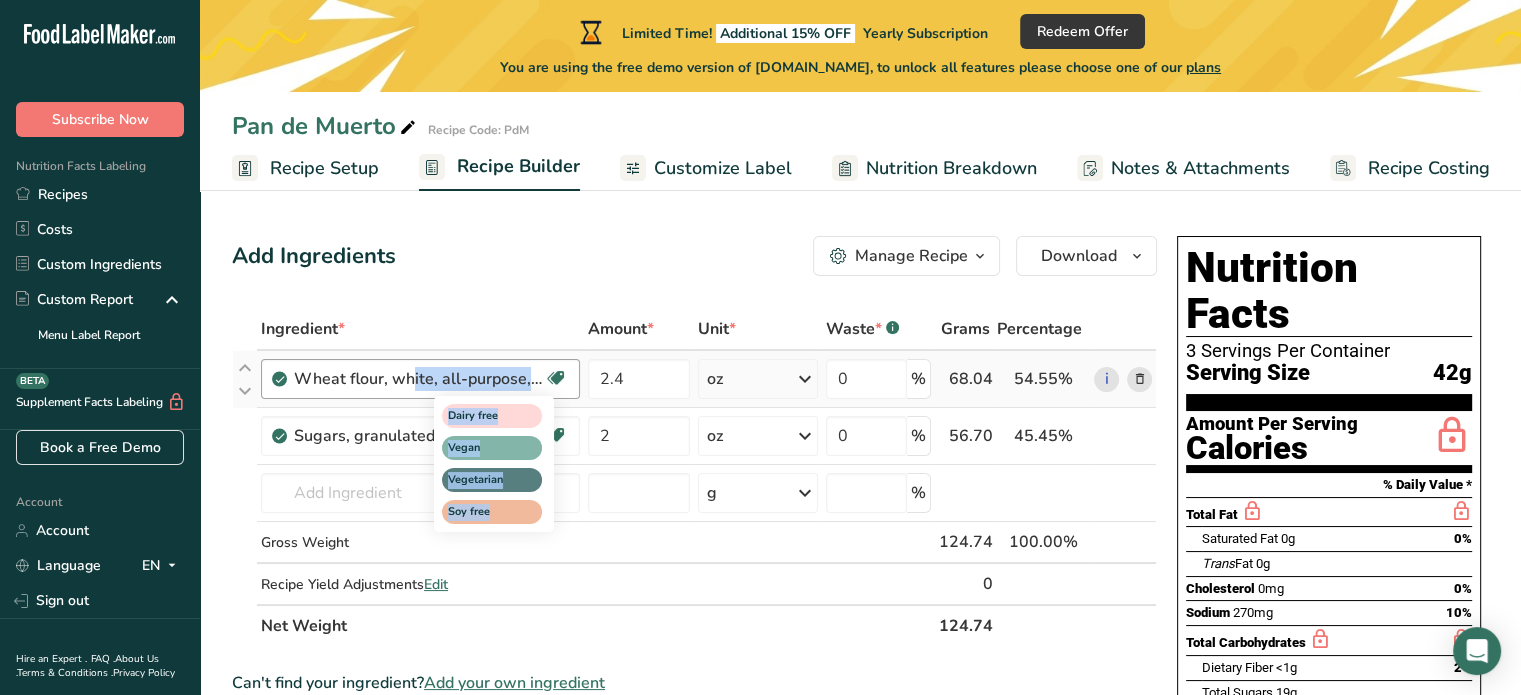 click at bounding box center [556, 378] 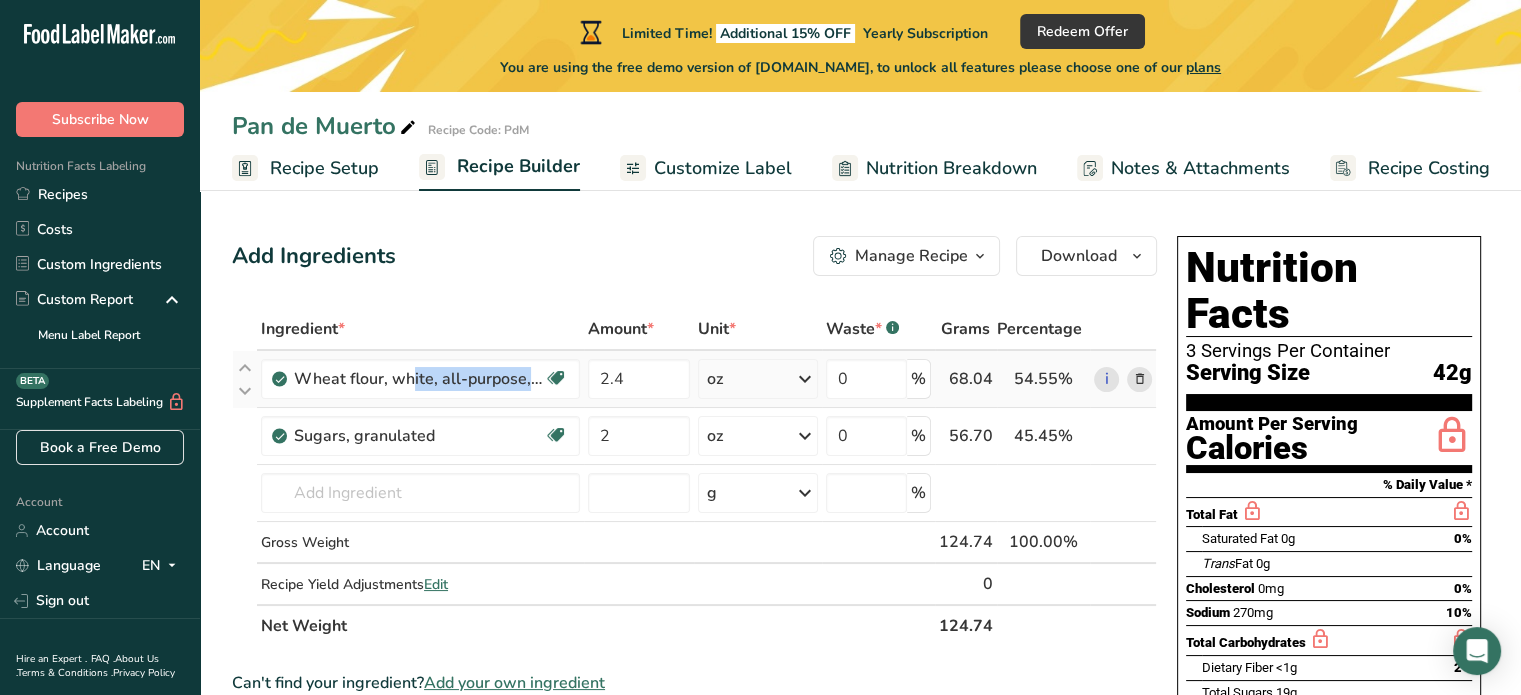 click at bounding box center (1139, 379) 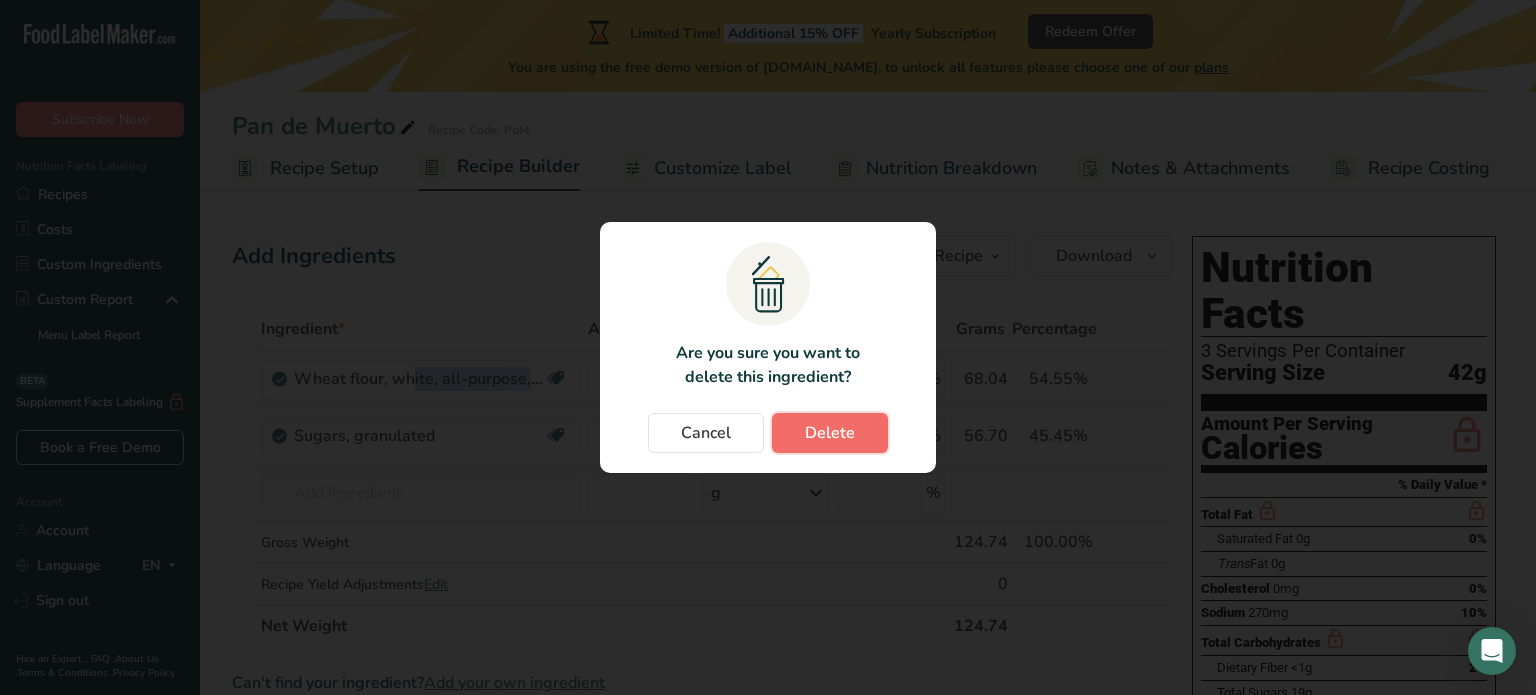 click on "Delete" at bounding box center [830, 433] 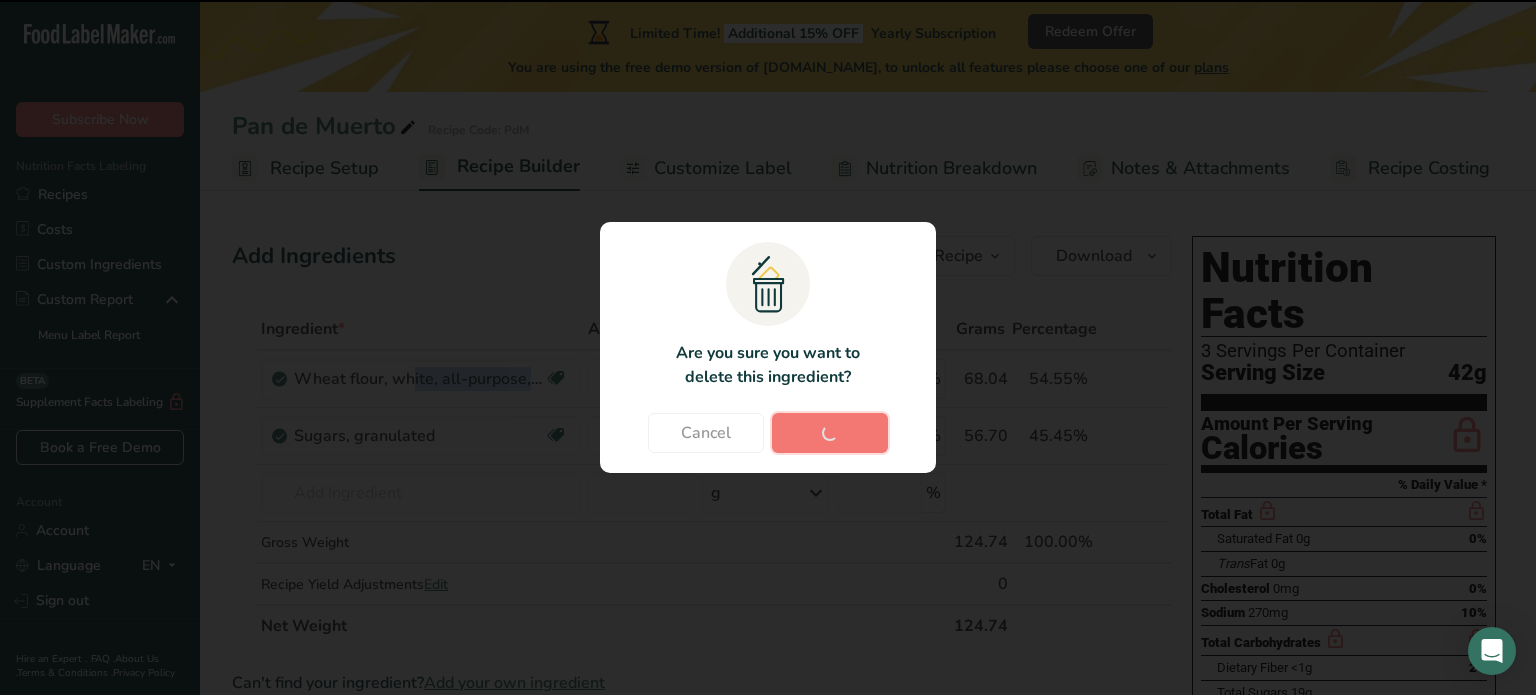 type on "2" 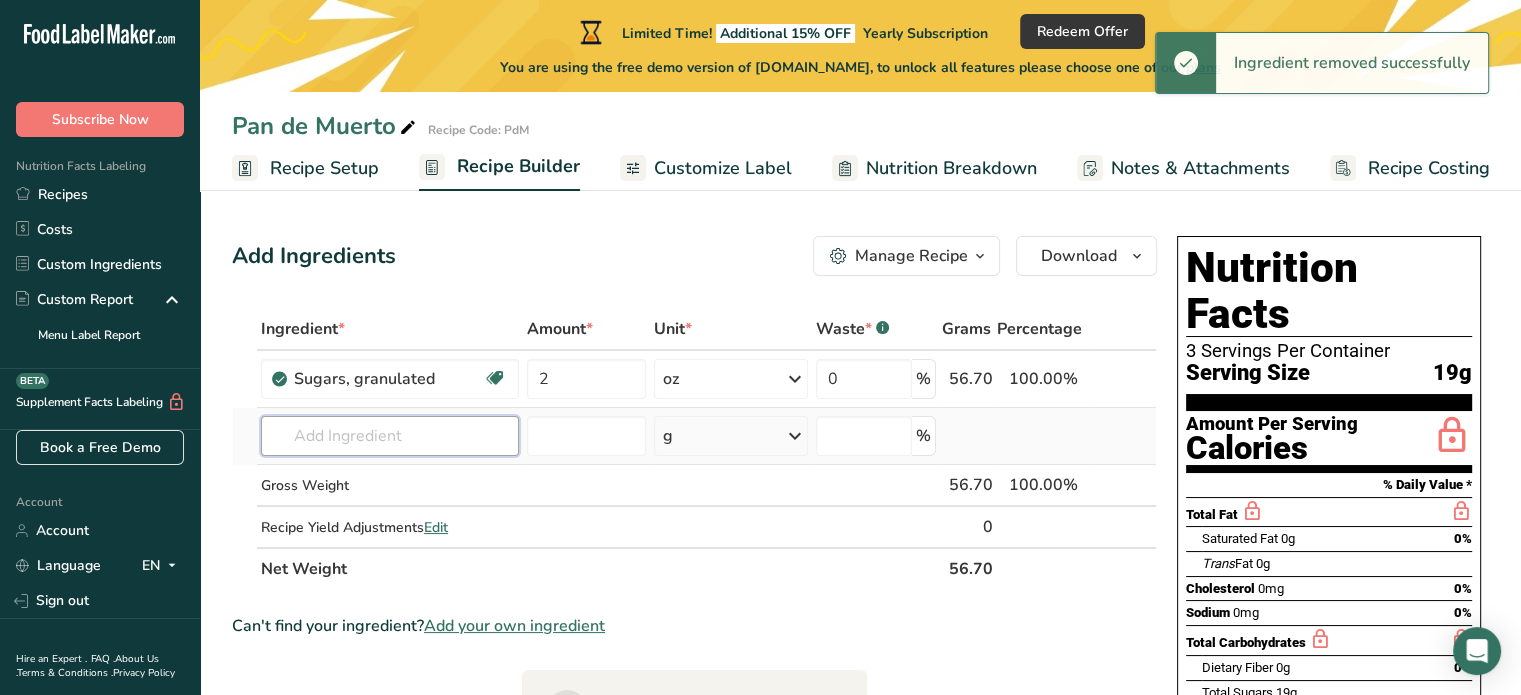 click at bounding box center [390, 436] 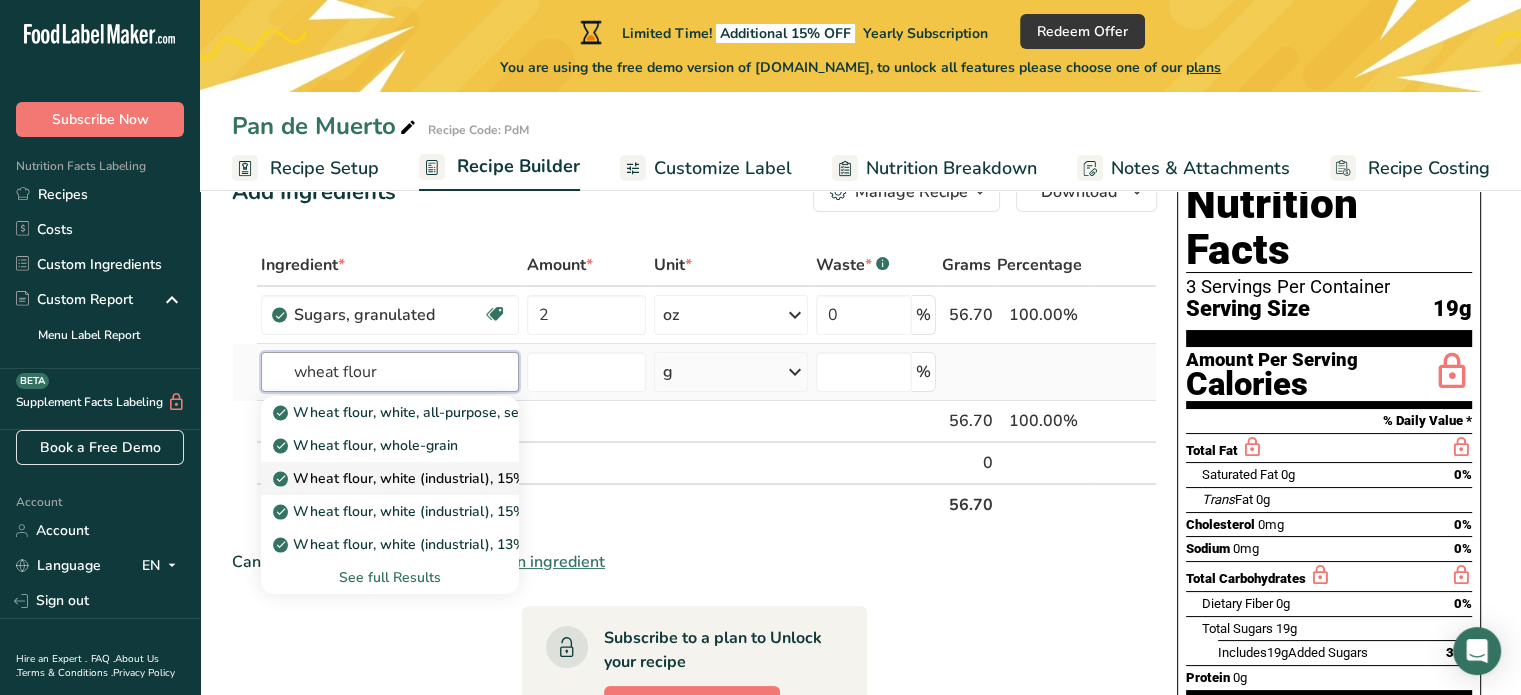 scroll, scrollTop: 100, scrollLeft: 0, axis: vertical 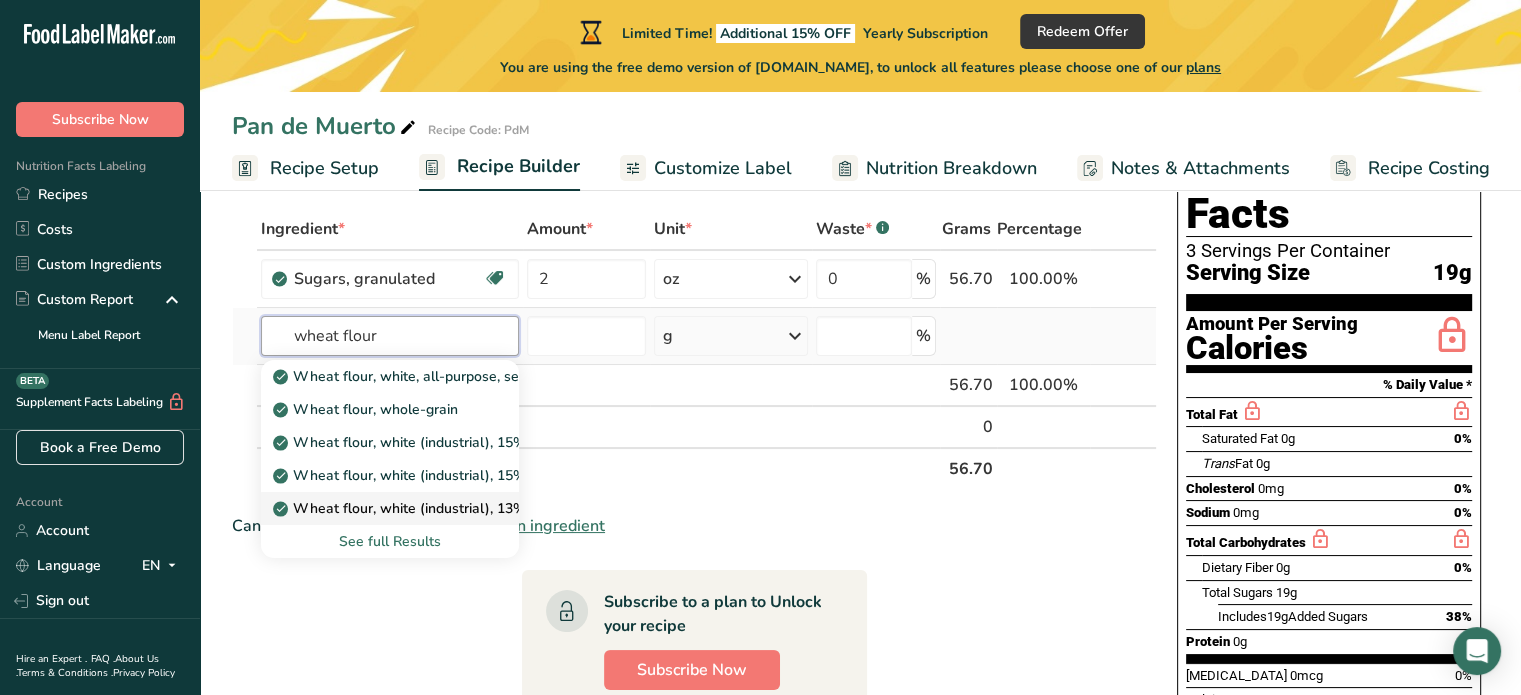 type on "wheat flour" 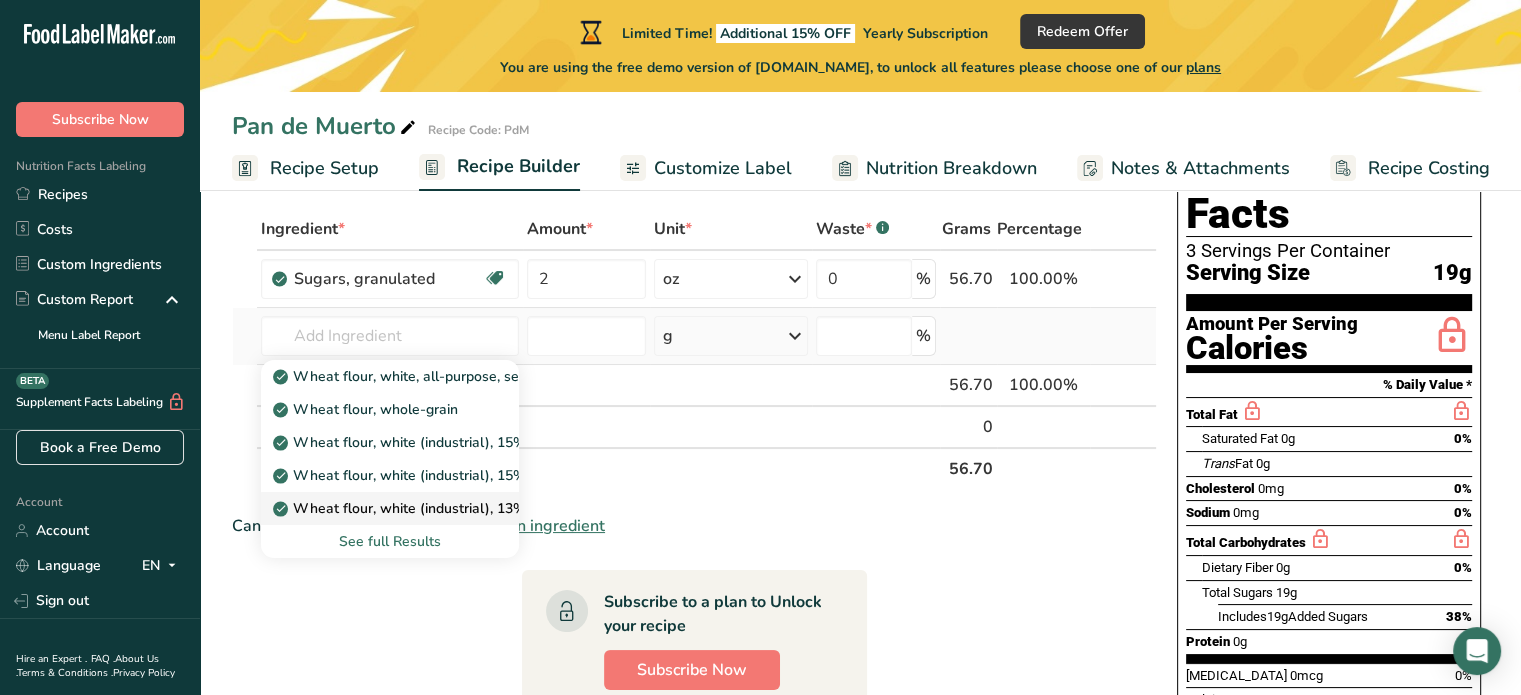 click on "Wheat flour, white (industrial), 13% protein, bleached, unenriched" at bounding box center [498, 508] 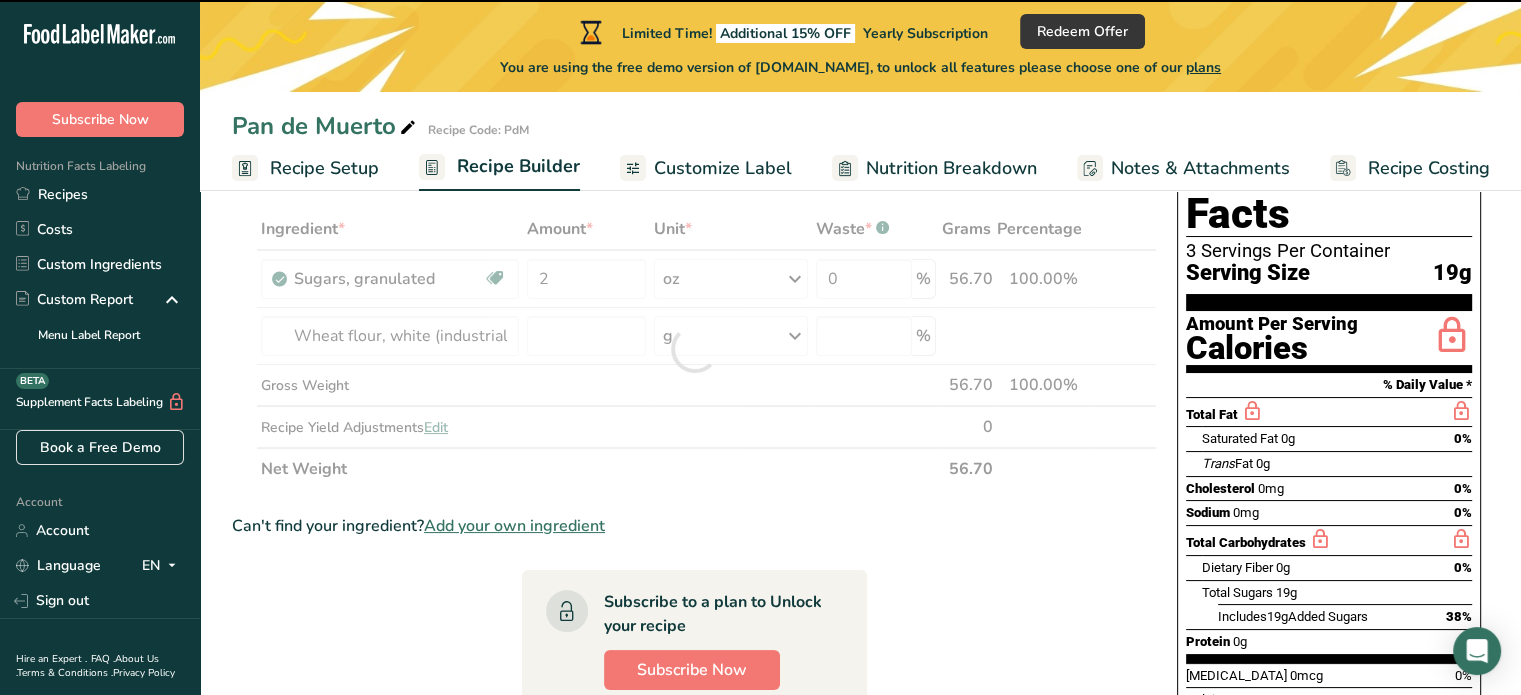 type on "0" 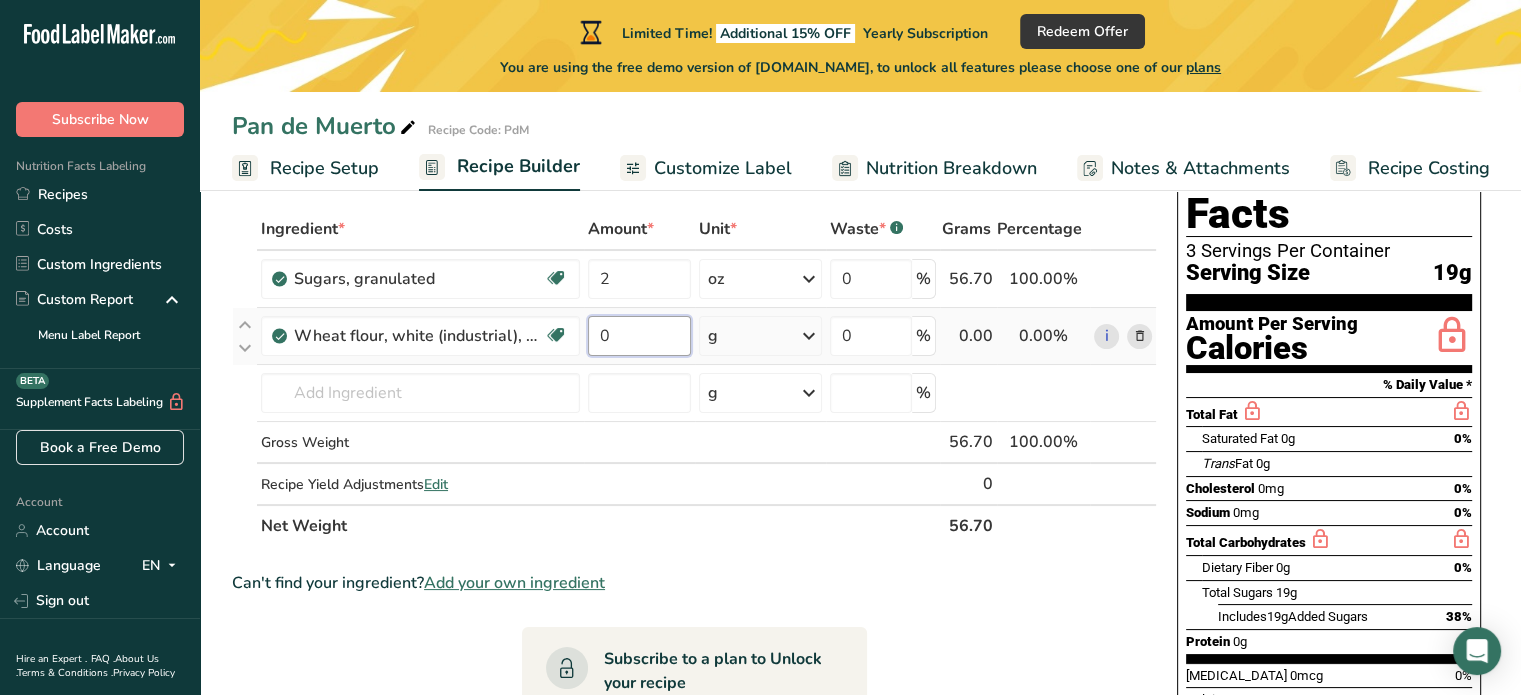 click on "0" at bounding box center [639, 336] 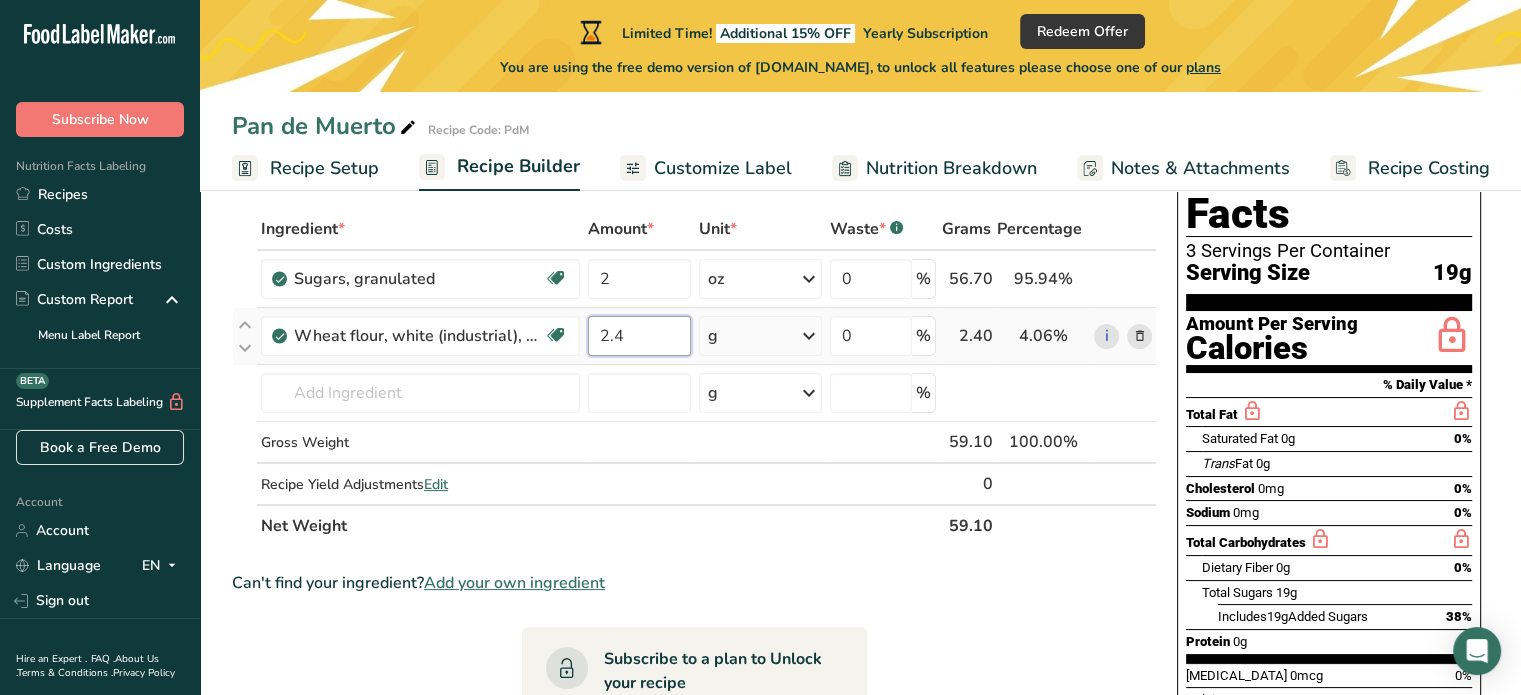 type on "2.4" 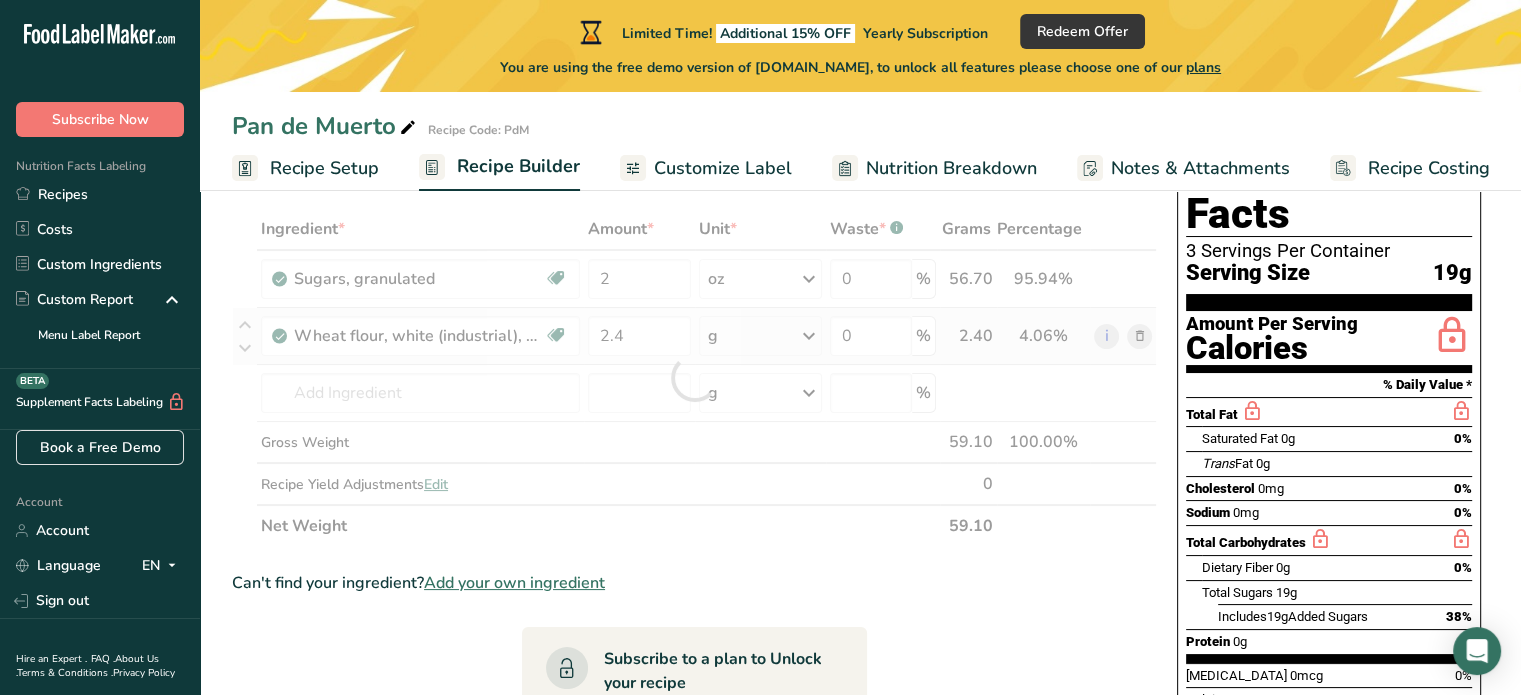 click on "Ingredient *
Amount *
Unit *
Waste *   .a-a{fill:#347362;}.b-a{fill:#fff;}          Grams
Percentage
[GEOGRAPHIC_DATA], granulated
Dairy free
Gluten free
Vegan
Vegetarian
Soy free
2
oz
Portions
1 serving packet
1 cup
Weight Units
g
kg
mg
mcg
lb
oz
See less
Volume Units
l
Volume units require a density conversion. If you know your ingredient's density enter it below. Otherwise, click on "RIA" our AI Regulatory bot - she will be able to help you
lb/ft3
g/cm3
Confirm
mL" at bounding box center (694, 377) 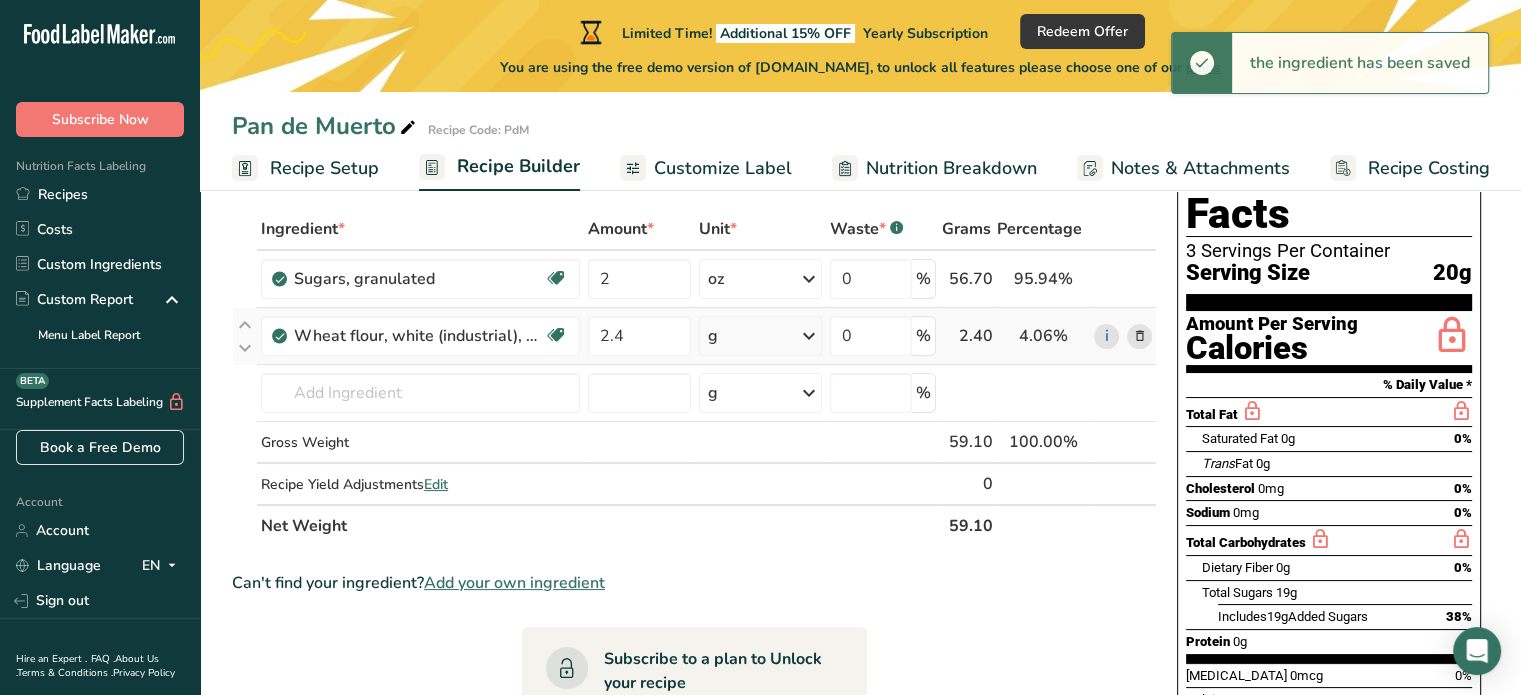 click at bounding box center (809, 336) 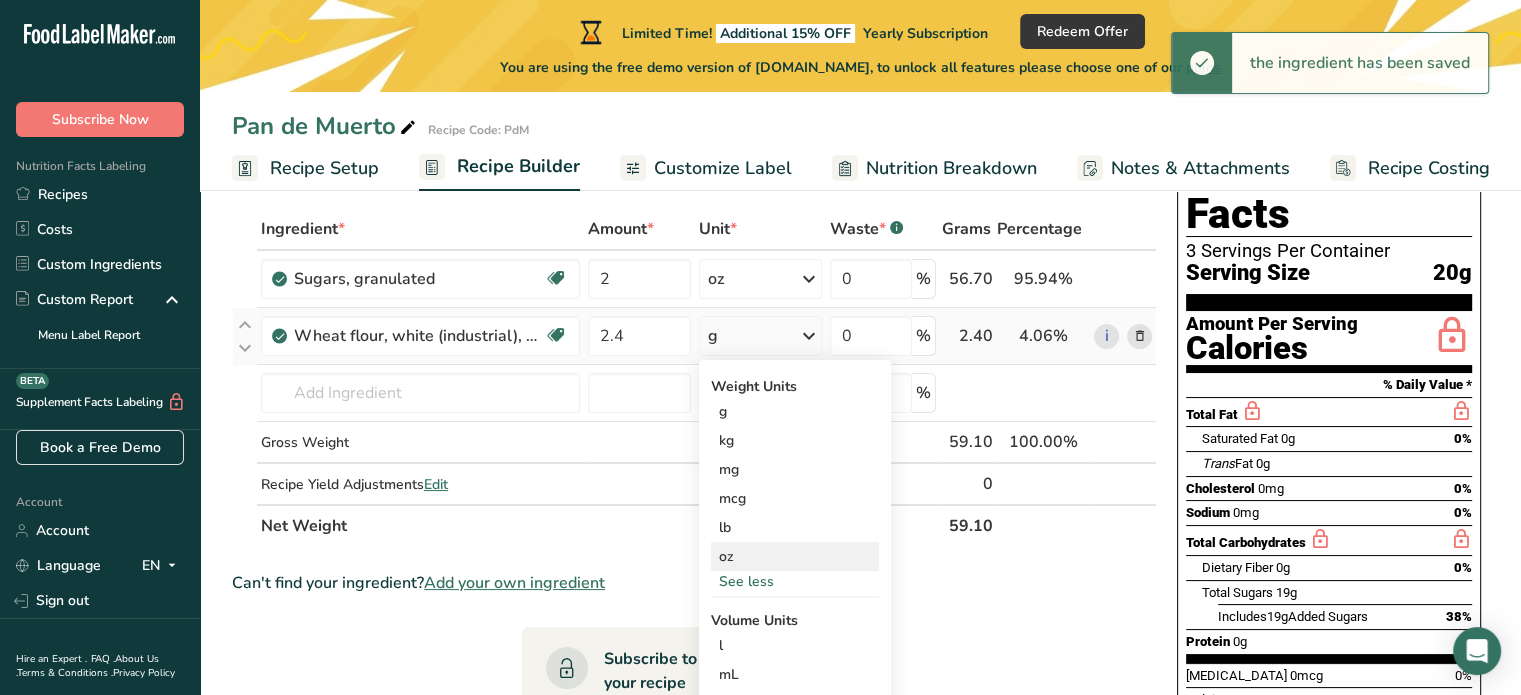 click on "oz" at bounding box center [795, 556] 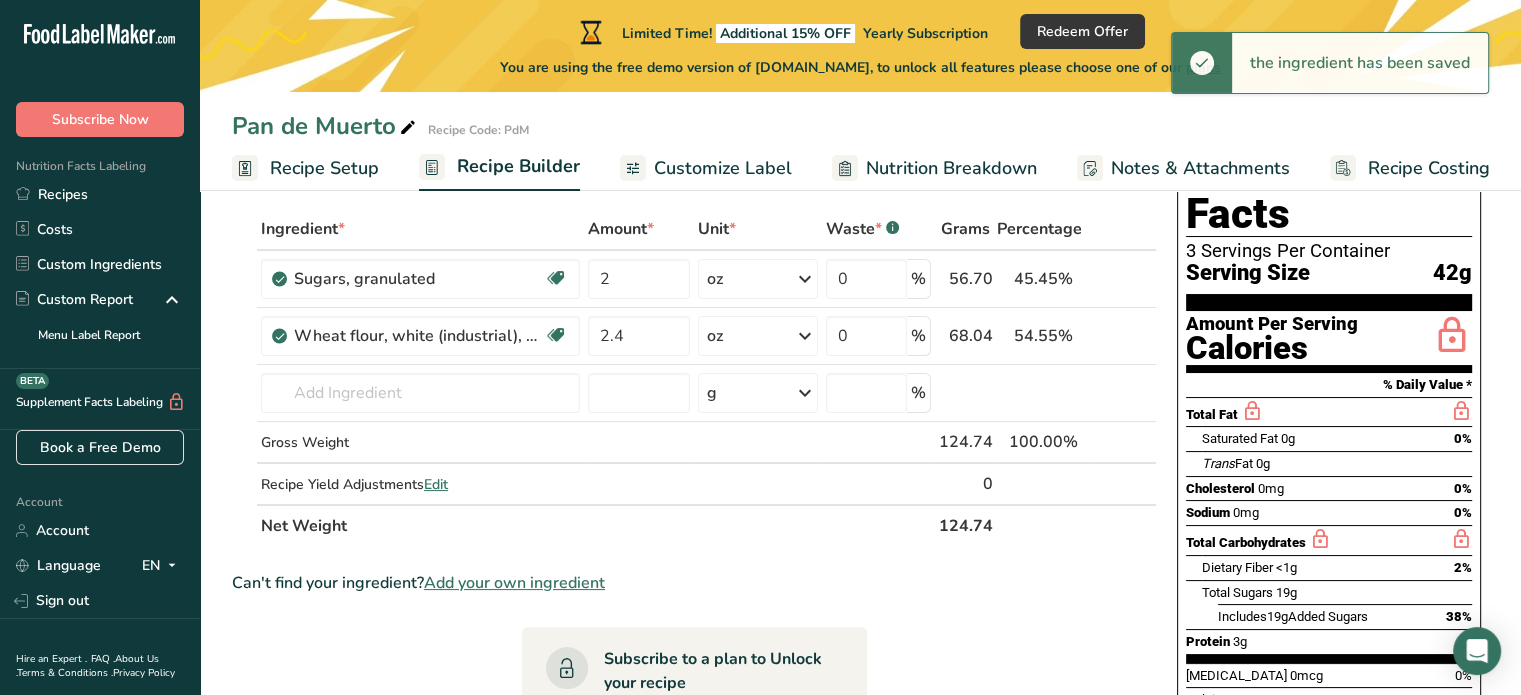 click on "Nutrition Facts
3 Servings Per Container
Serving Size
42g
Amount Per Serving
Calories
% Daily Value *
Total Fat
Saturated Fat
0g
0%
Trans  Fat
0g
[MEDICAL_DATA]
0mg
0%
Sodium
0mg
0%
Total Carbohydrates
Dietary Fiber
<1g
2%
Total Sugars
19g
Includes" at bounding box center [1329, 501] 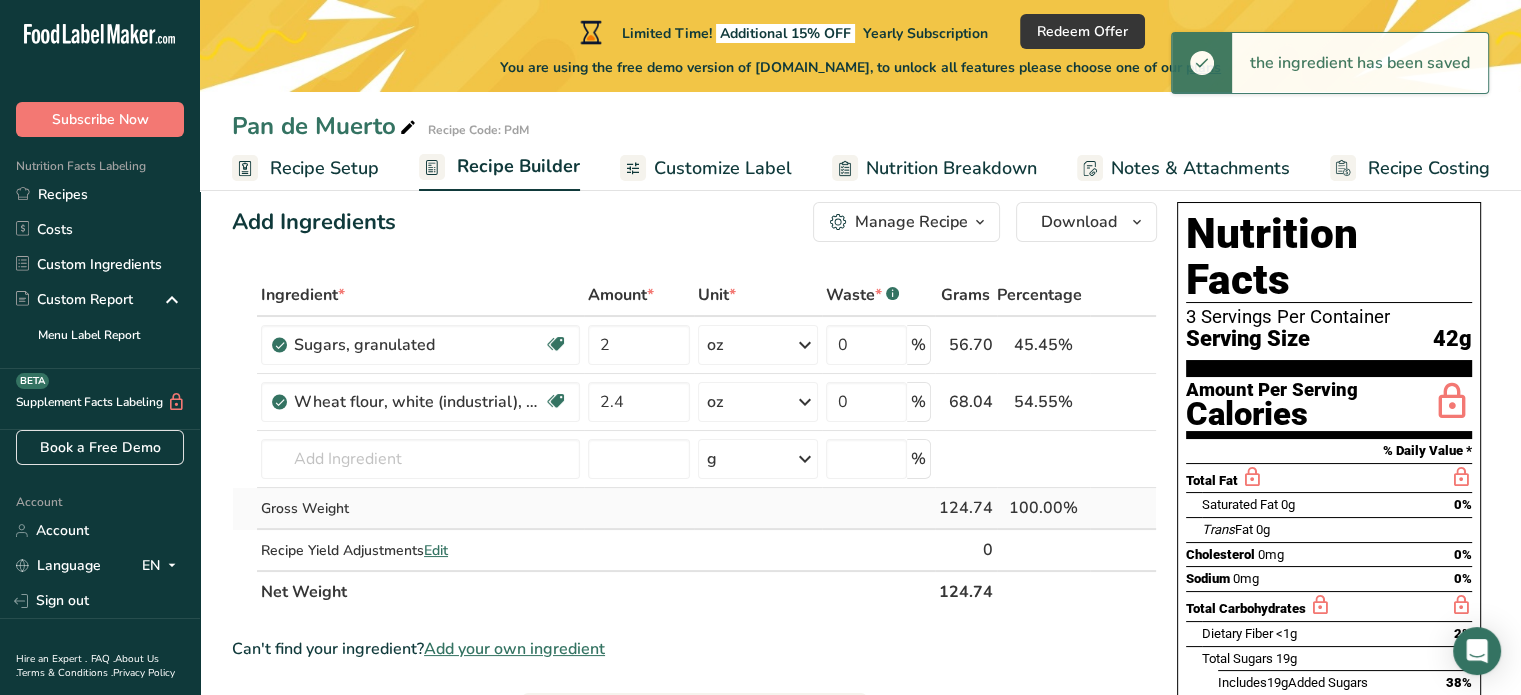 scroll, scrollTop: 0, scrollLeft: 0, axis: both 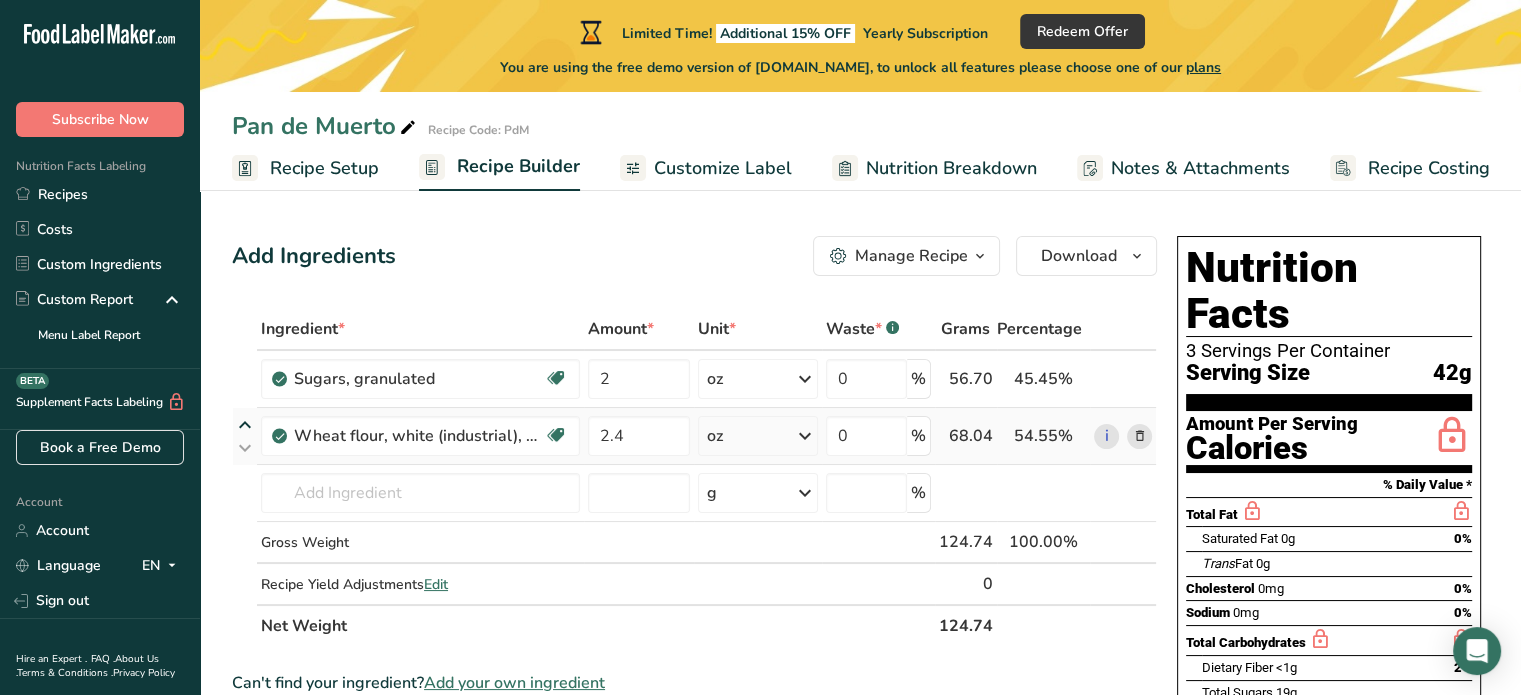 click at bounding box center [245, 425] 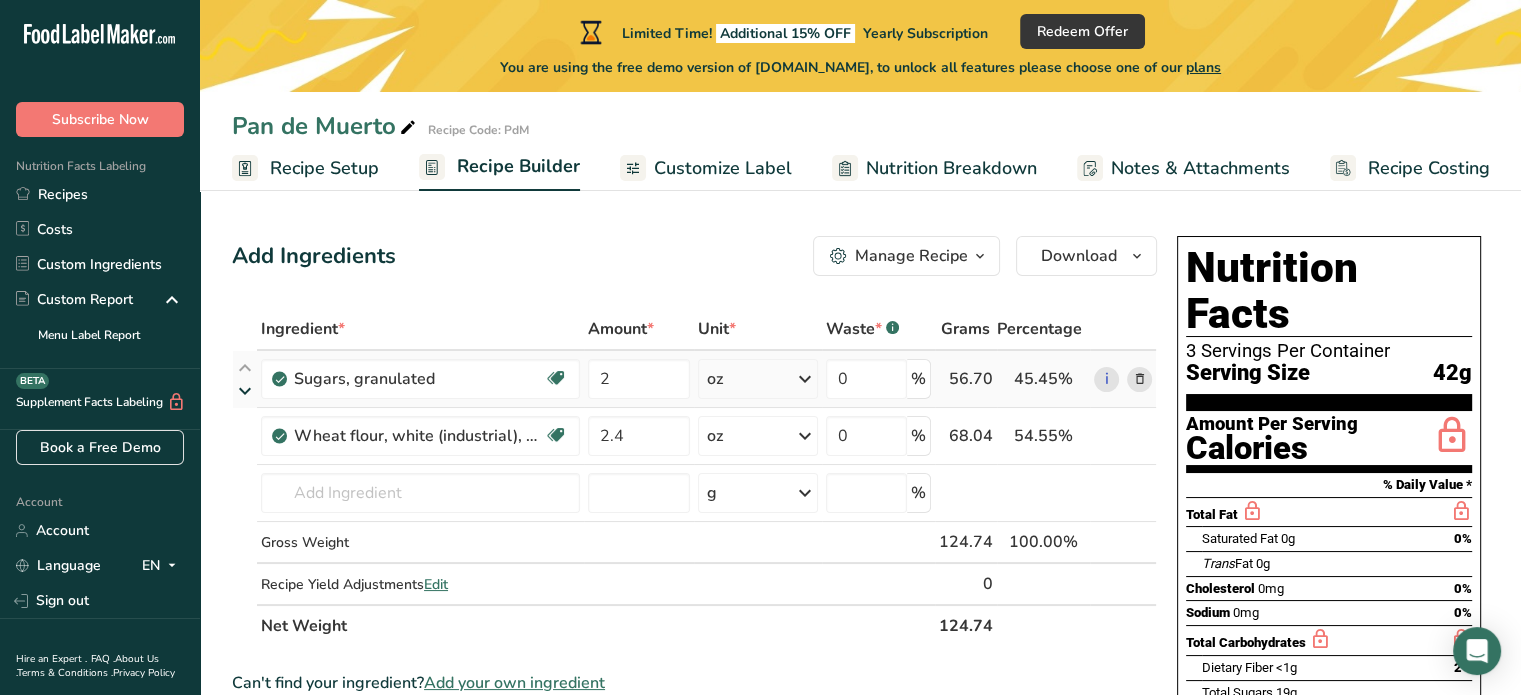click at bounding box center [245, 391] 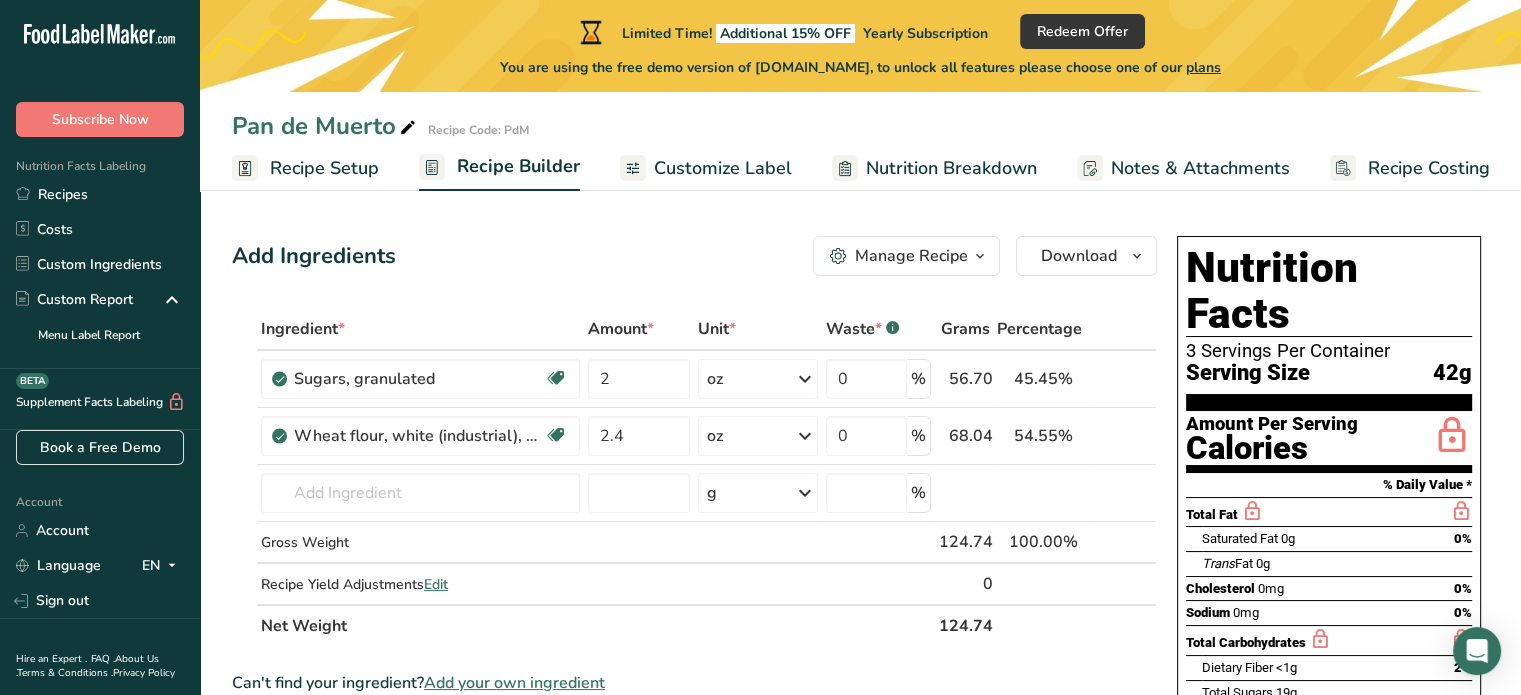 click at bounding box center [1139, 379] 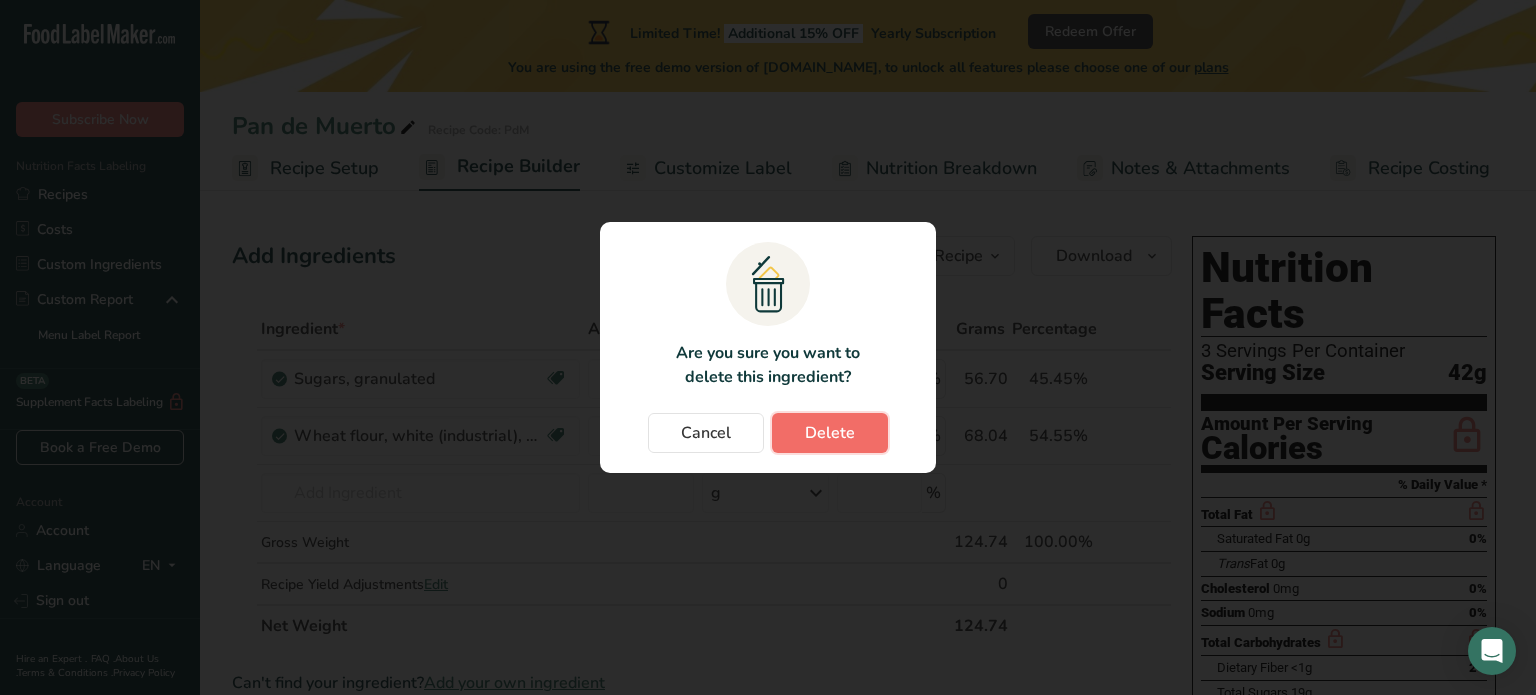 click on "Delete" at bounding box center [830, 433] 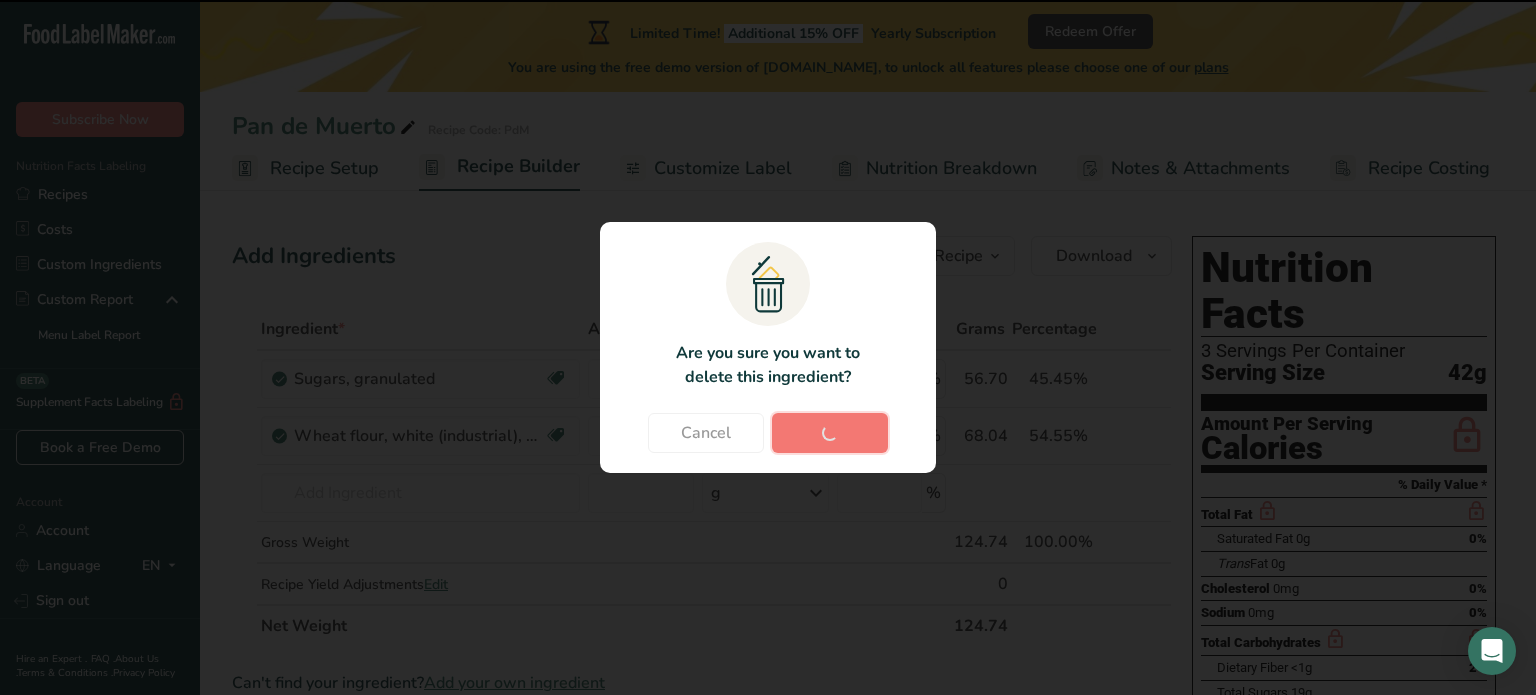 type on "2.4" 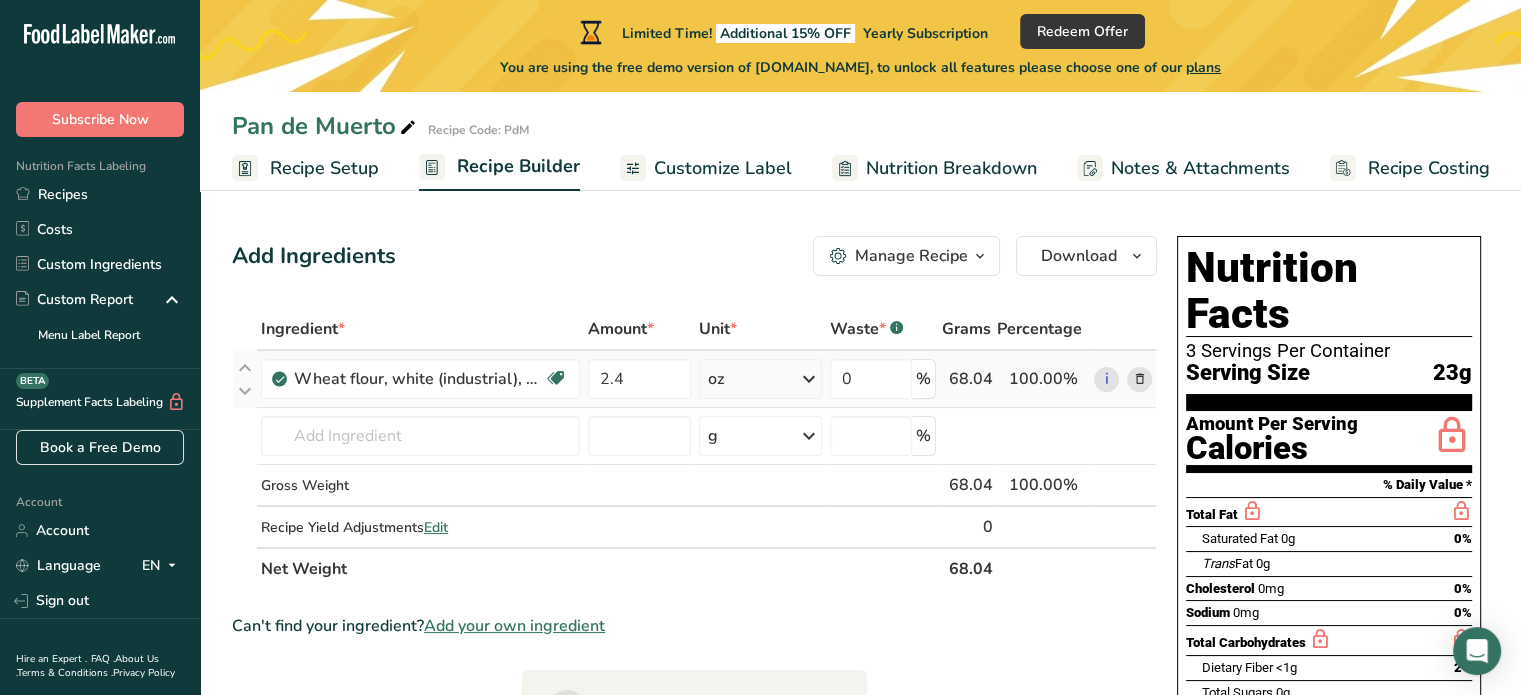 click at bounding box center (1139, 379) 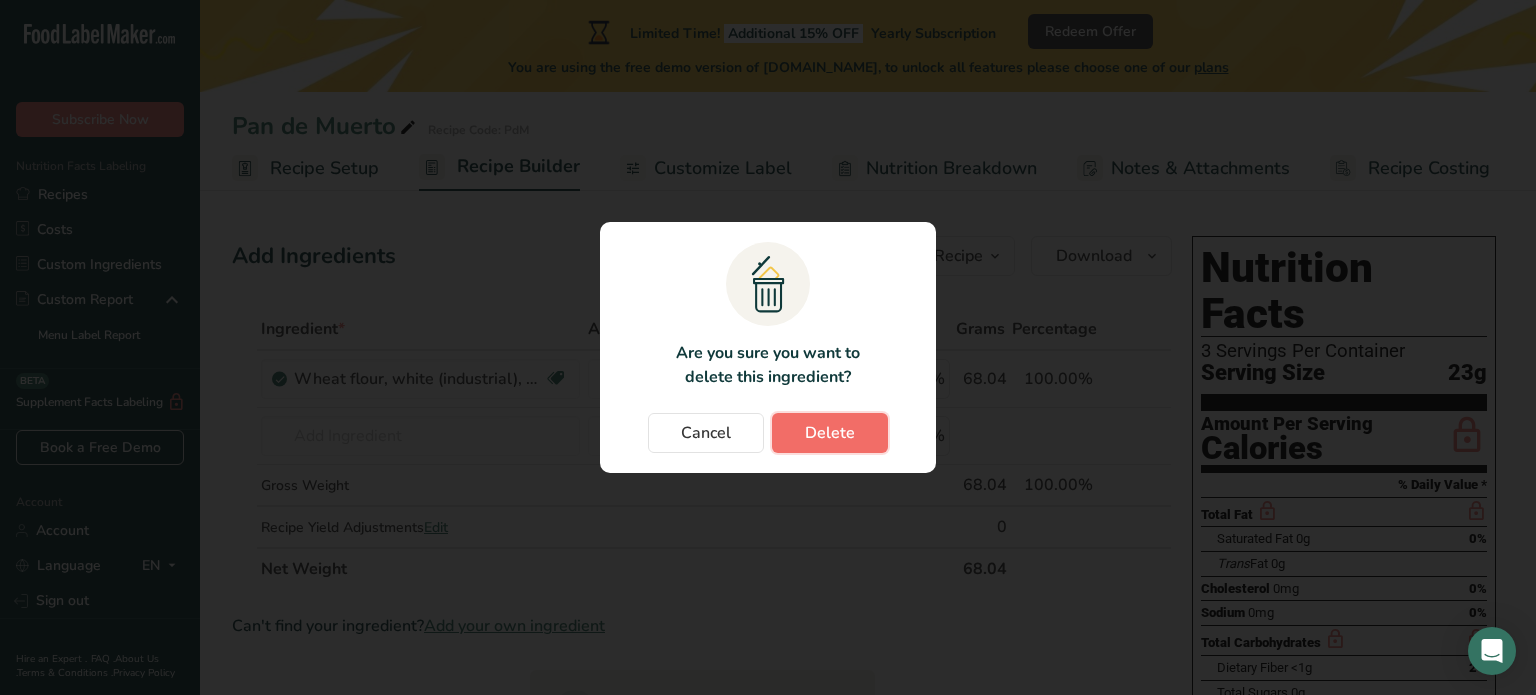 click on "Delete" at bounding box center [830, 433] 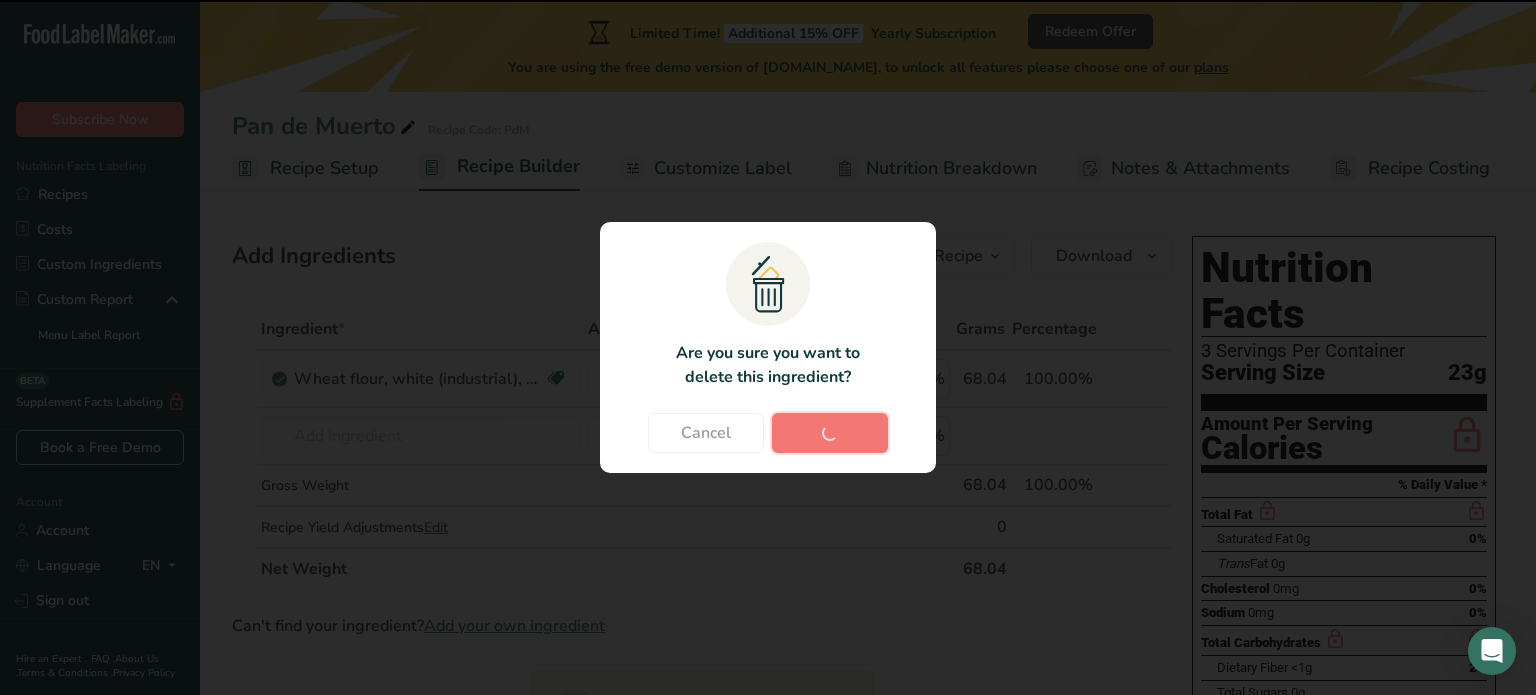 type 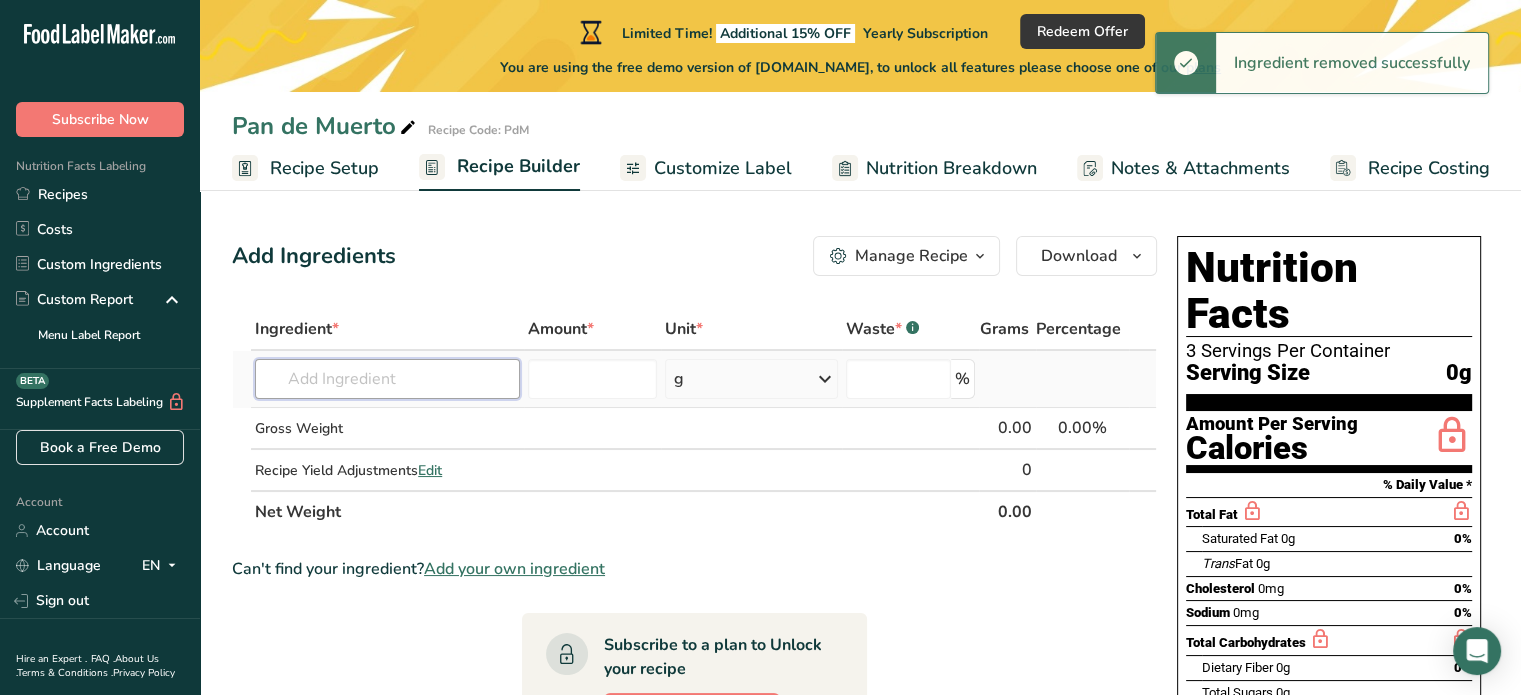 click at bounding box center [387, 379] 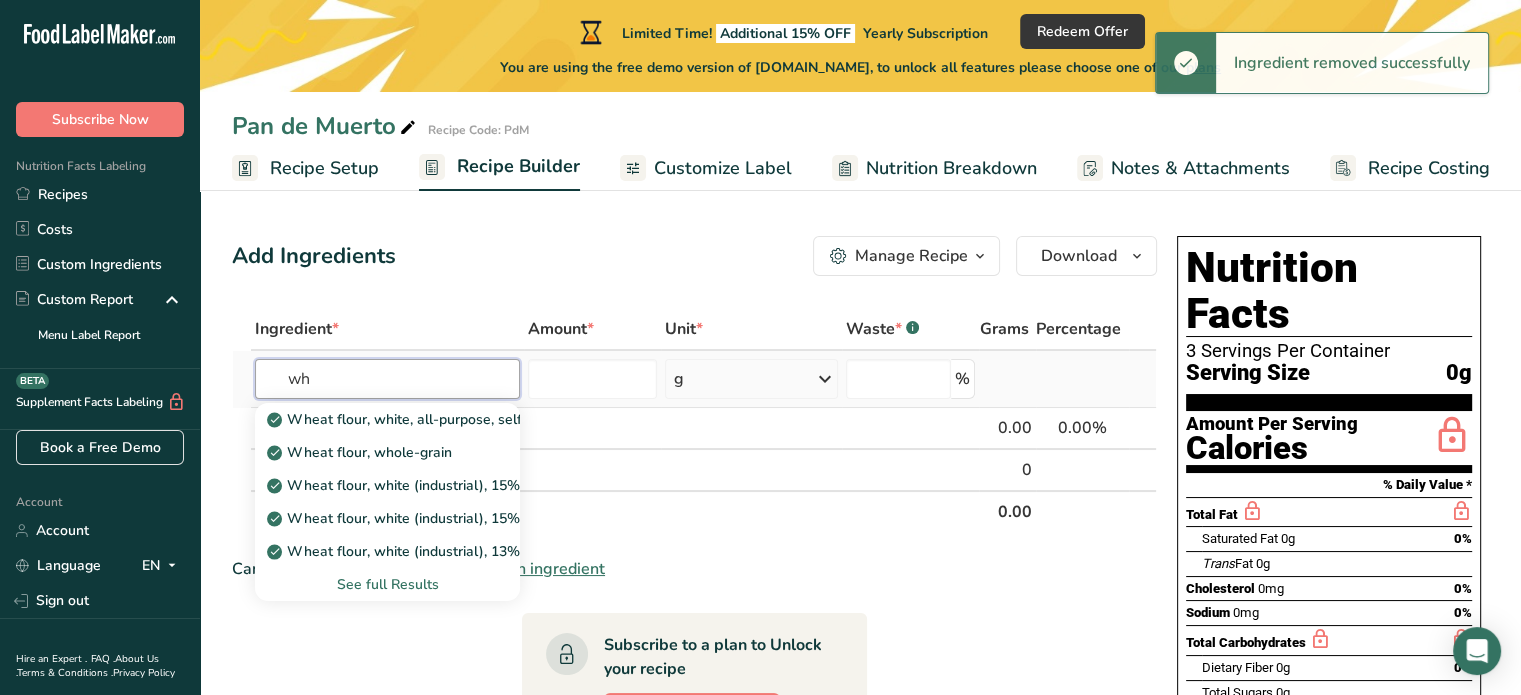 type on "w" 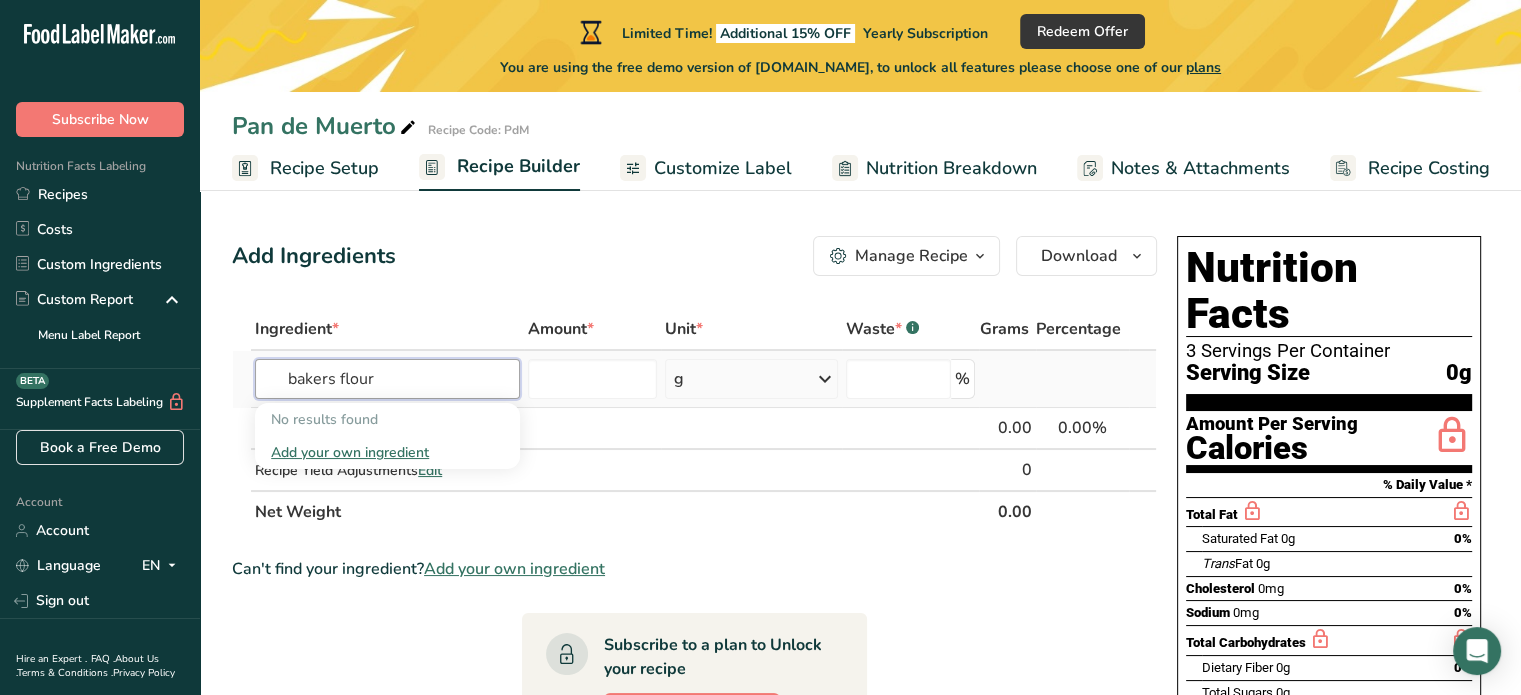 type on "bakers flour" 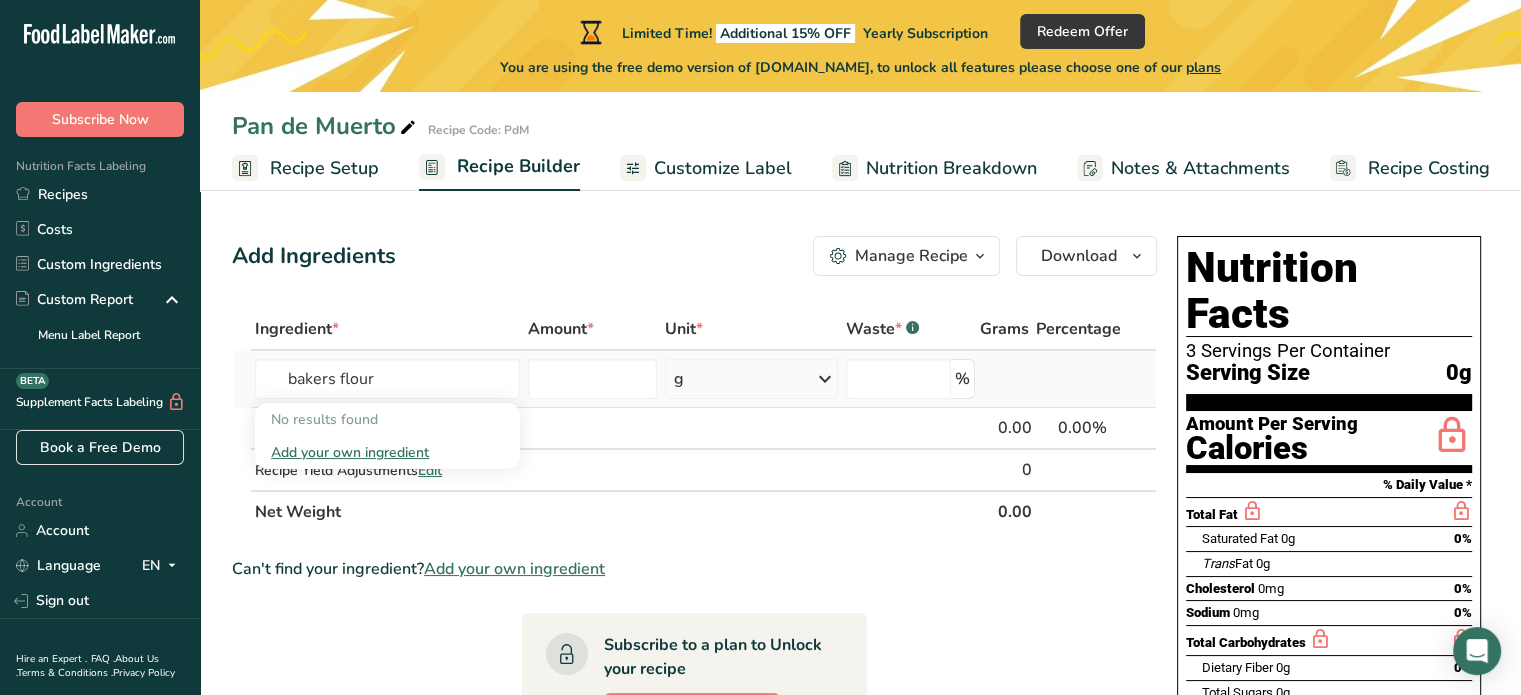 type 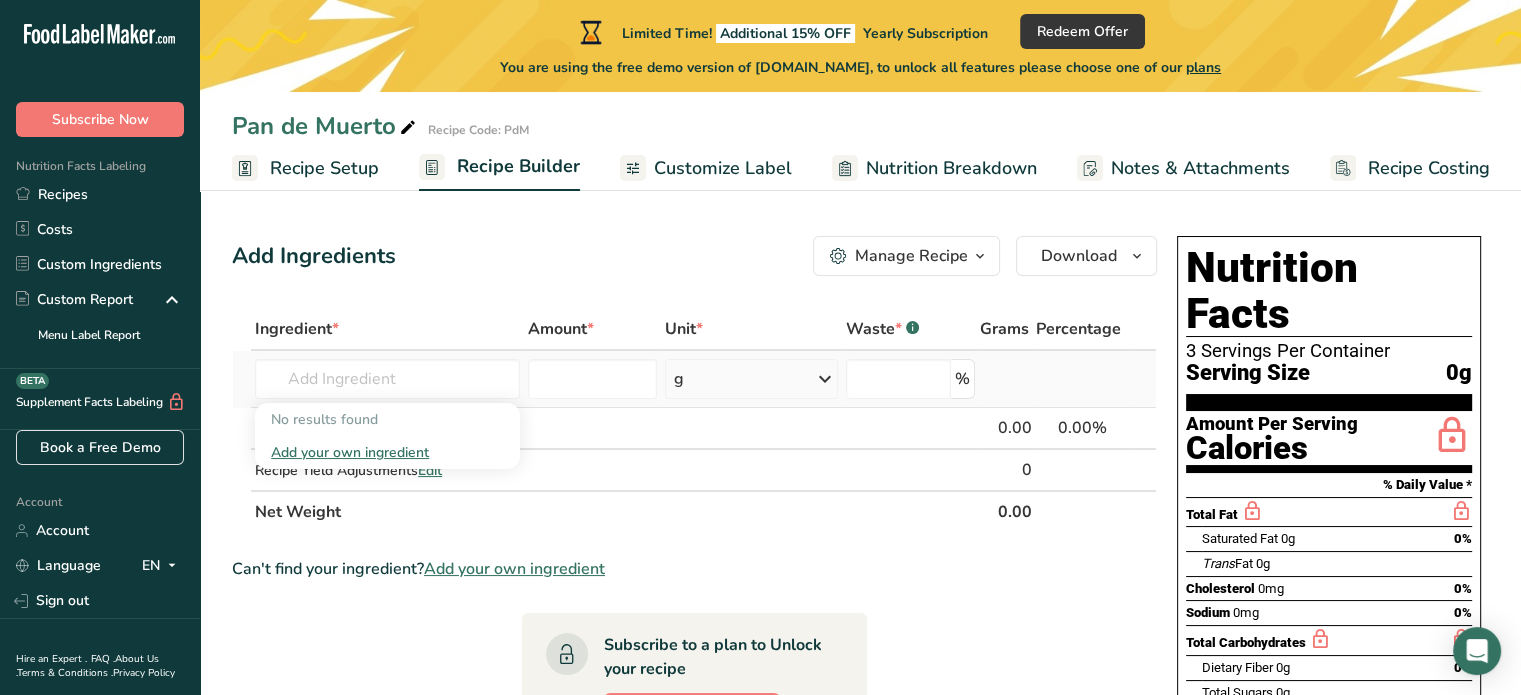 click on "Add your own ingredient" at bounding box center (387, 452) 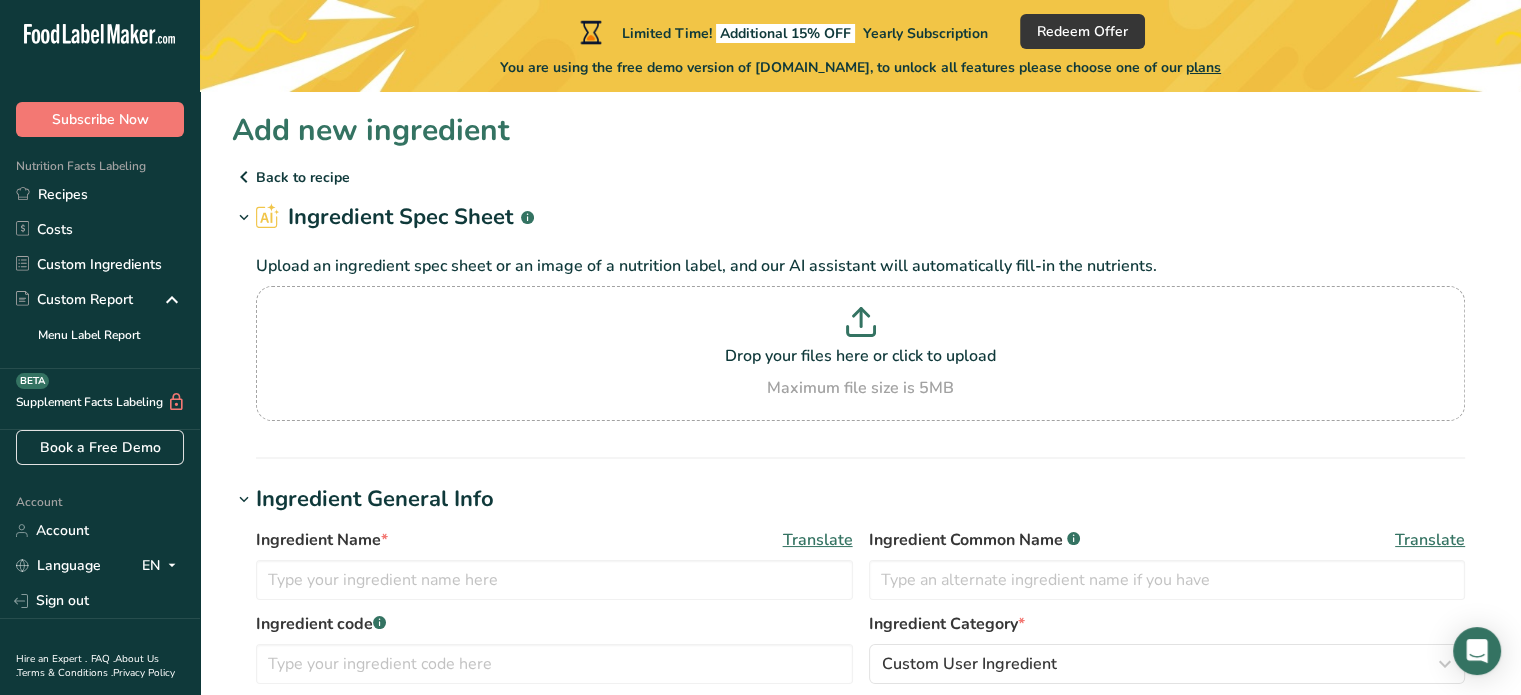 click at bounding box center (244, 177) 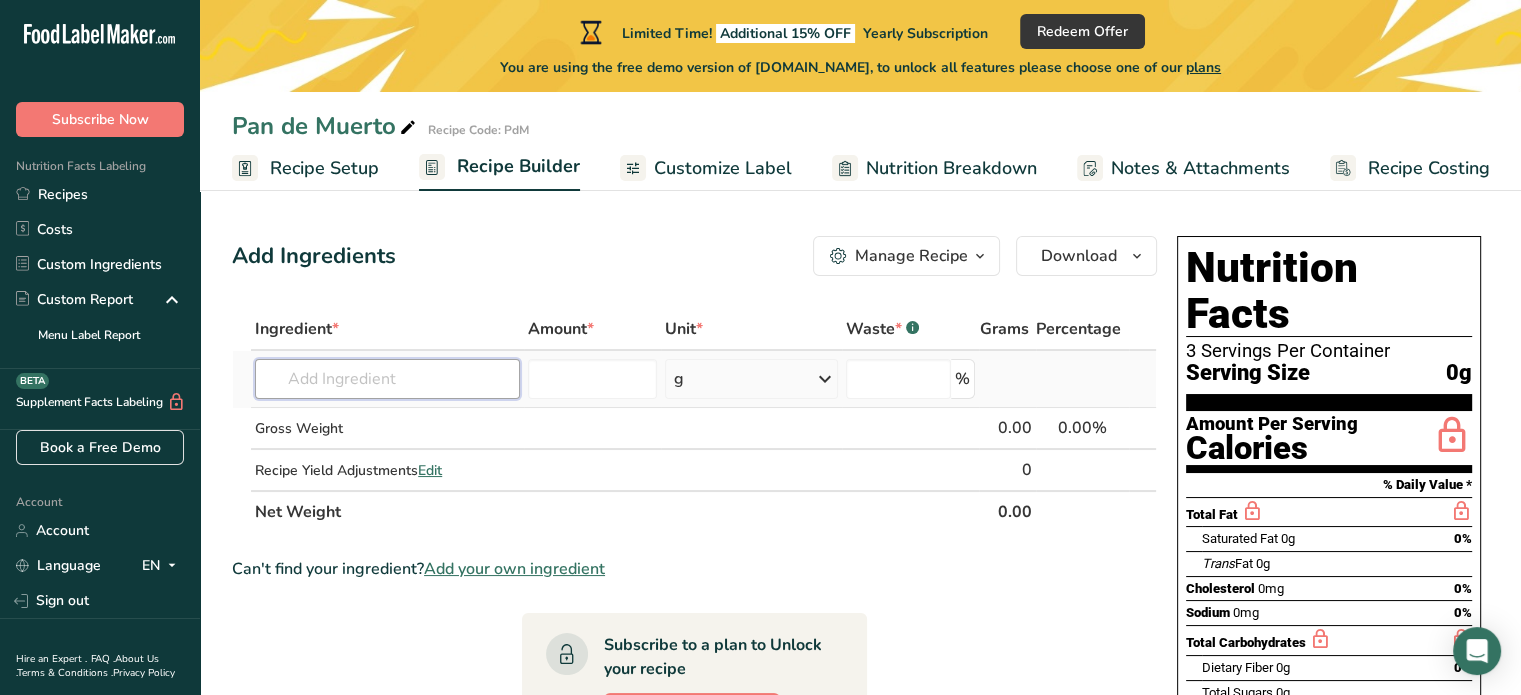 click at bounding box center (387, 379) 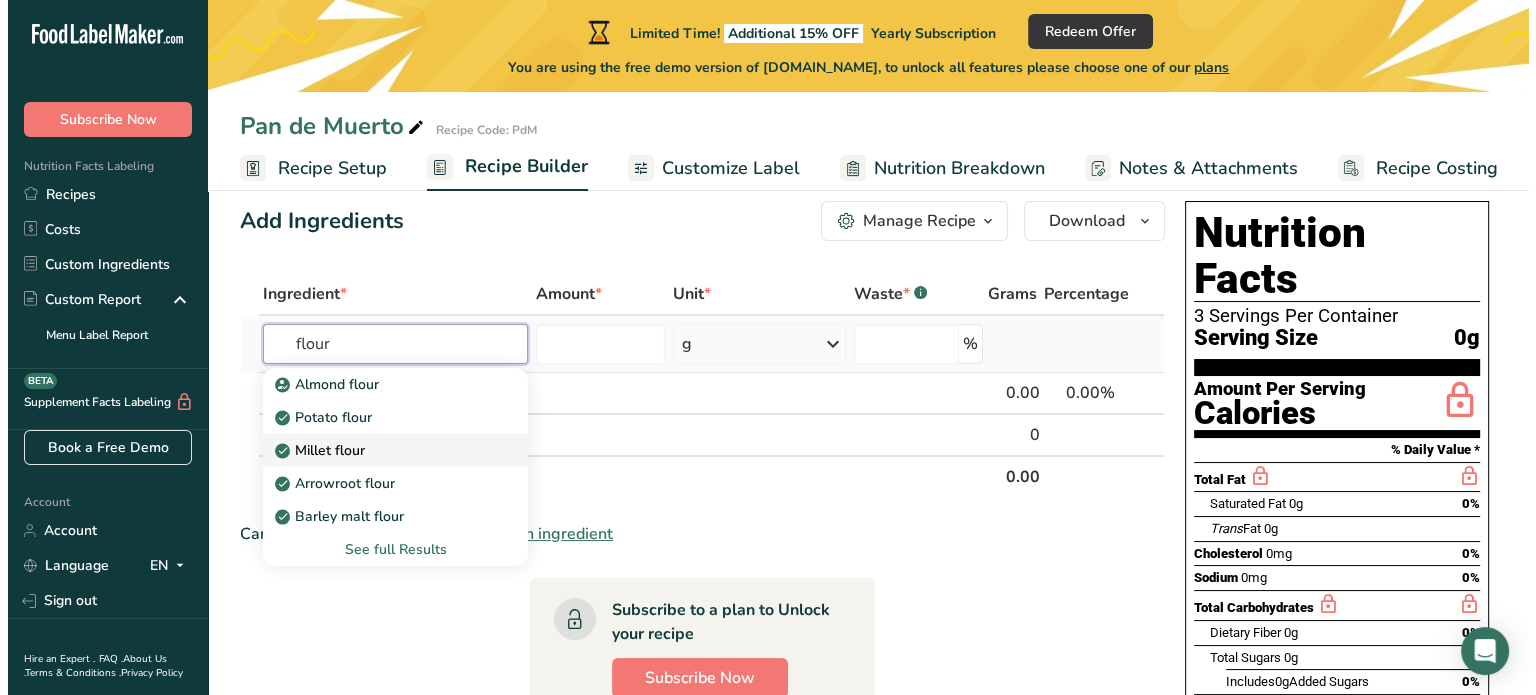 scroll, scrollTop: 0, scrollLeft: 0, axis: both 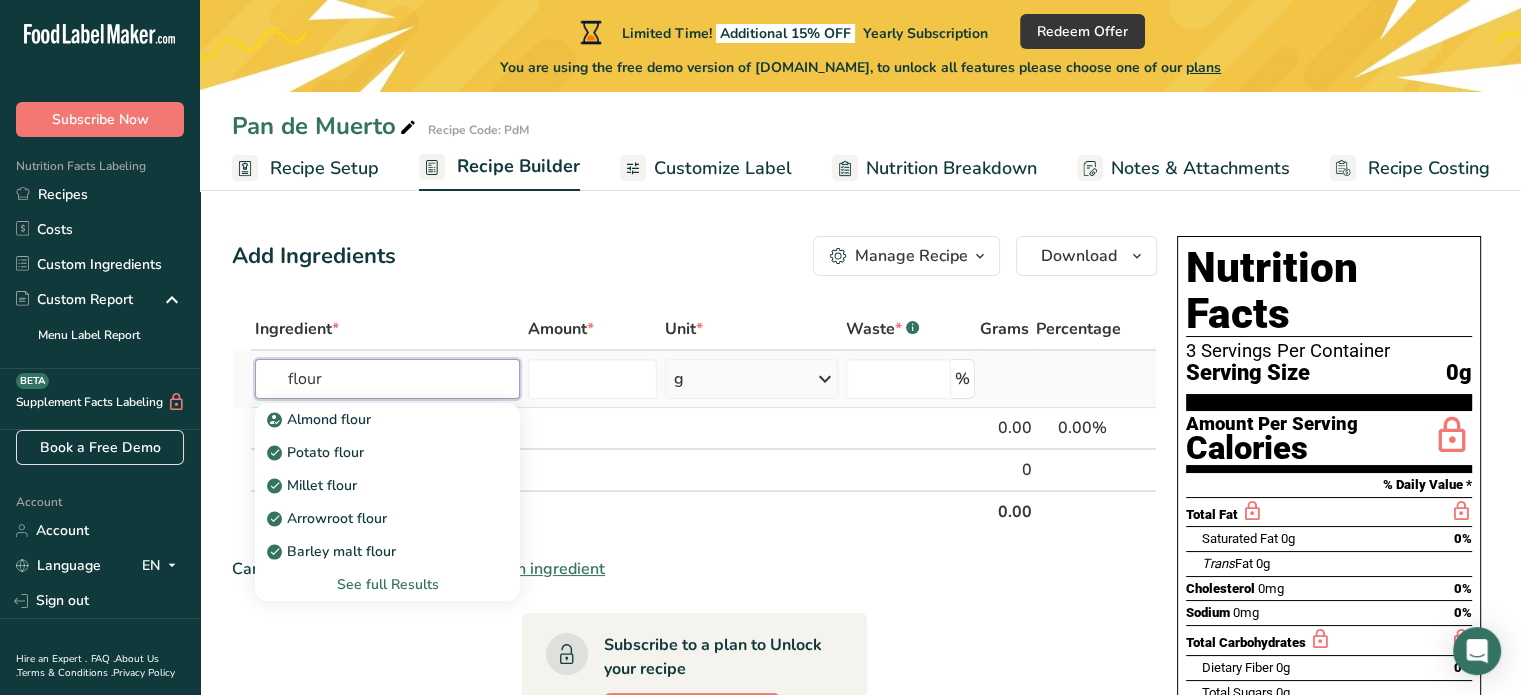 click on "flour" at bounding box center [387, 379] 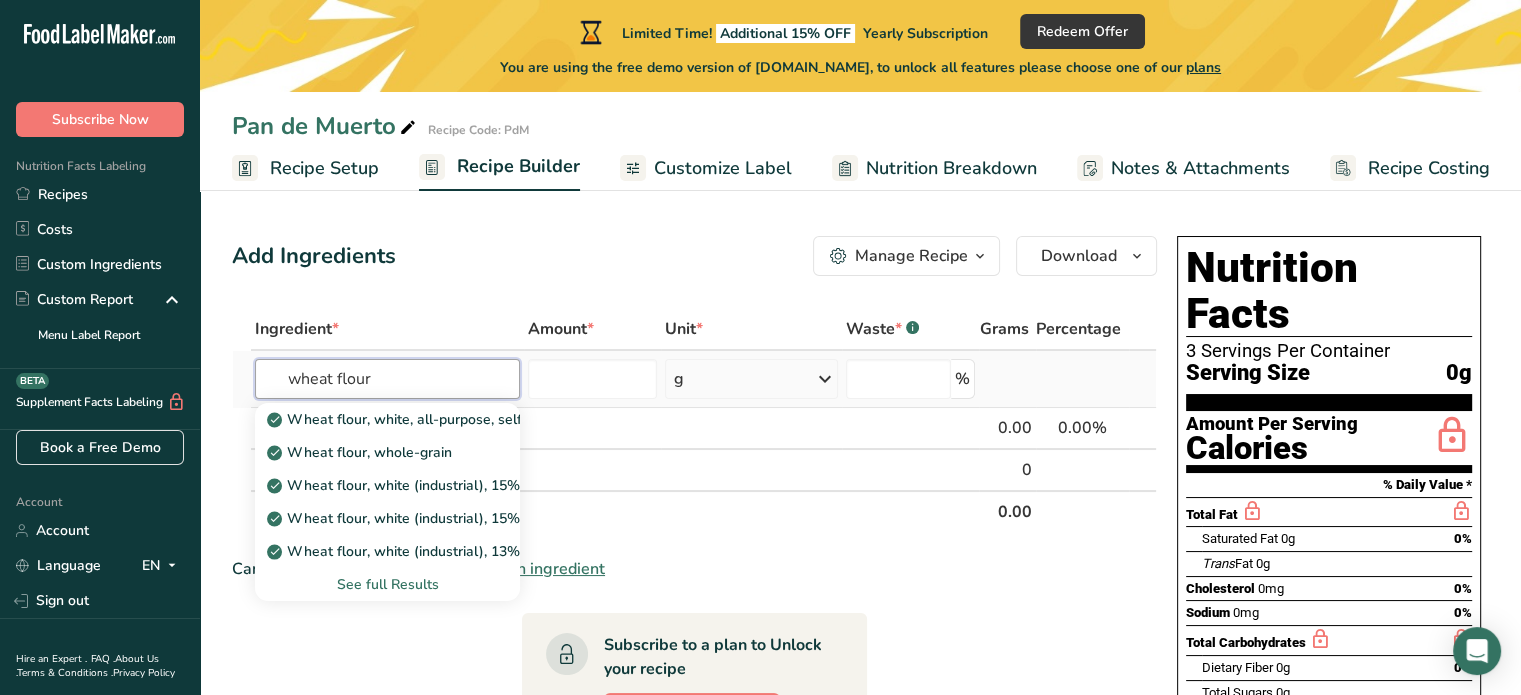 type on "wheat flour" 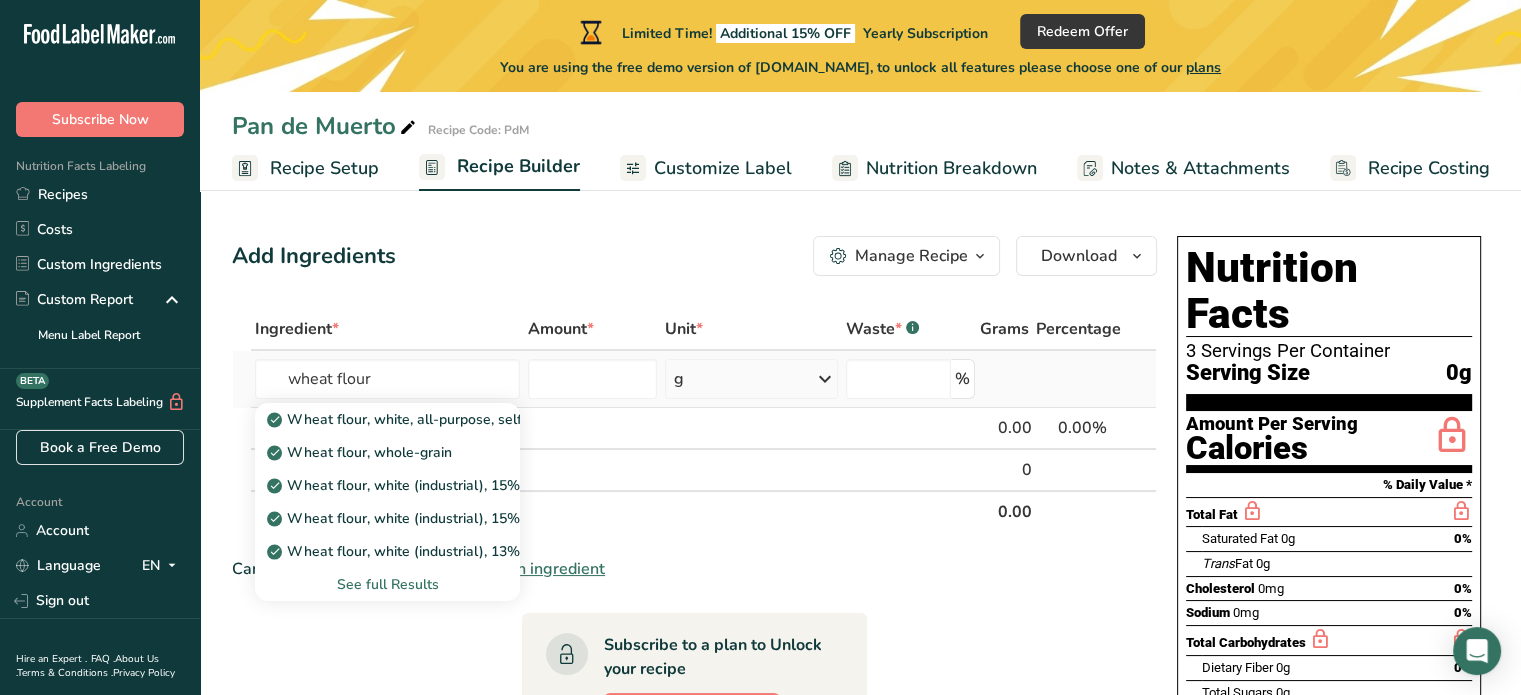 type 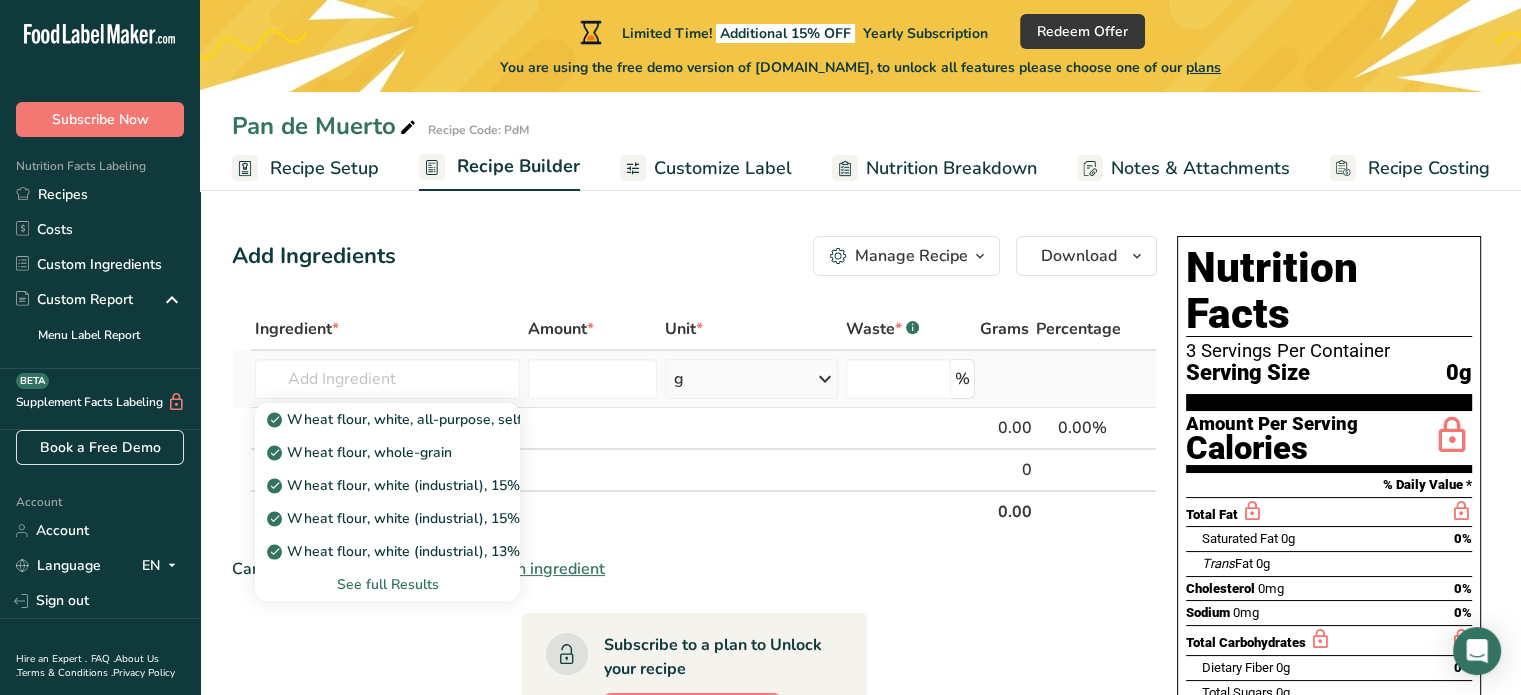 click on "See full Results" at bounding box center [387, 584] 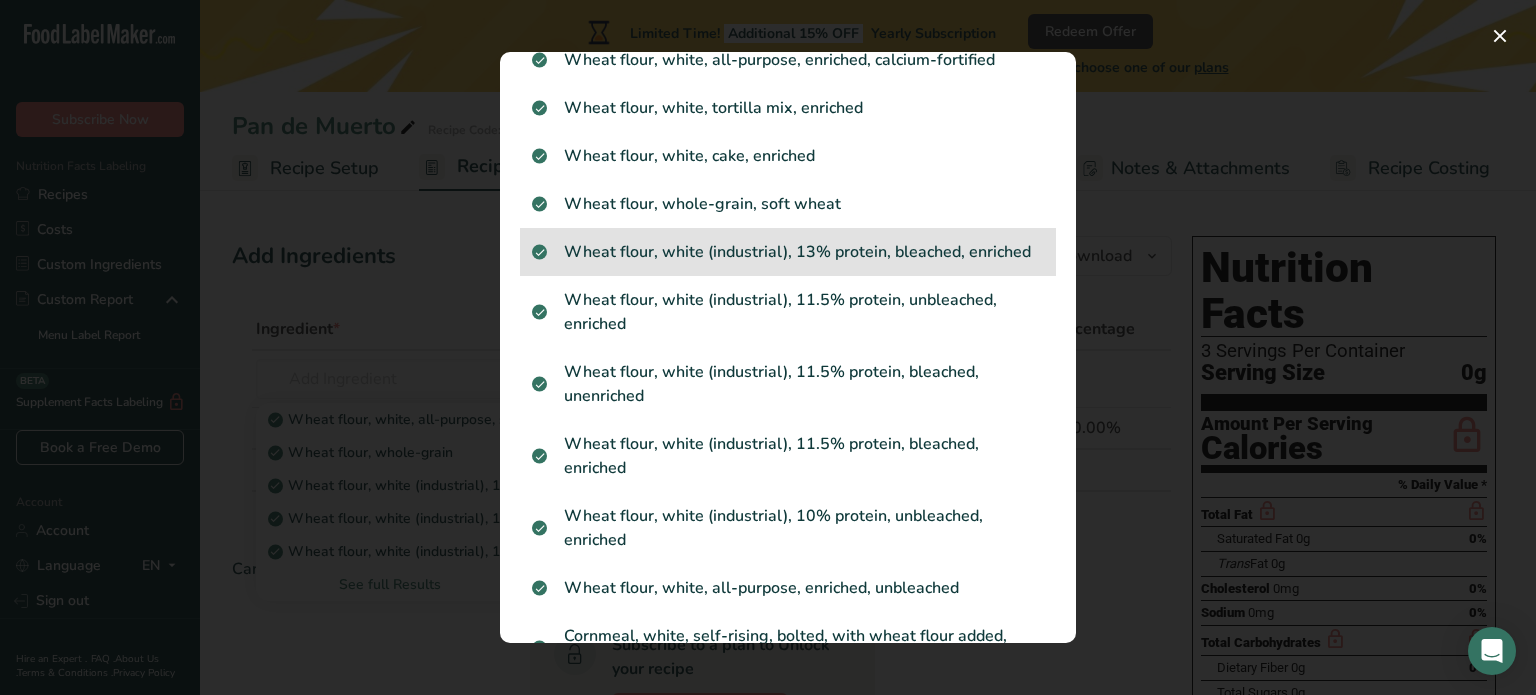 scroll, scrollTop: 800, scrollLeft: 0, axis: vertical 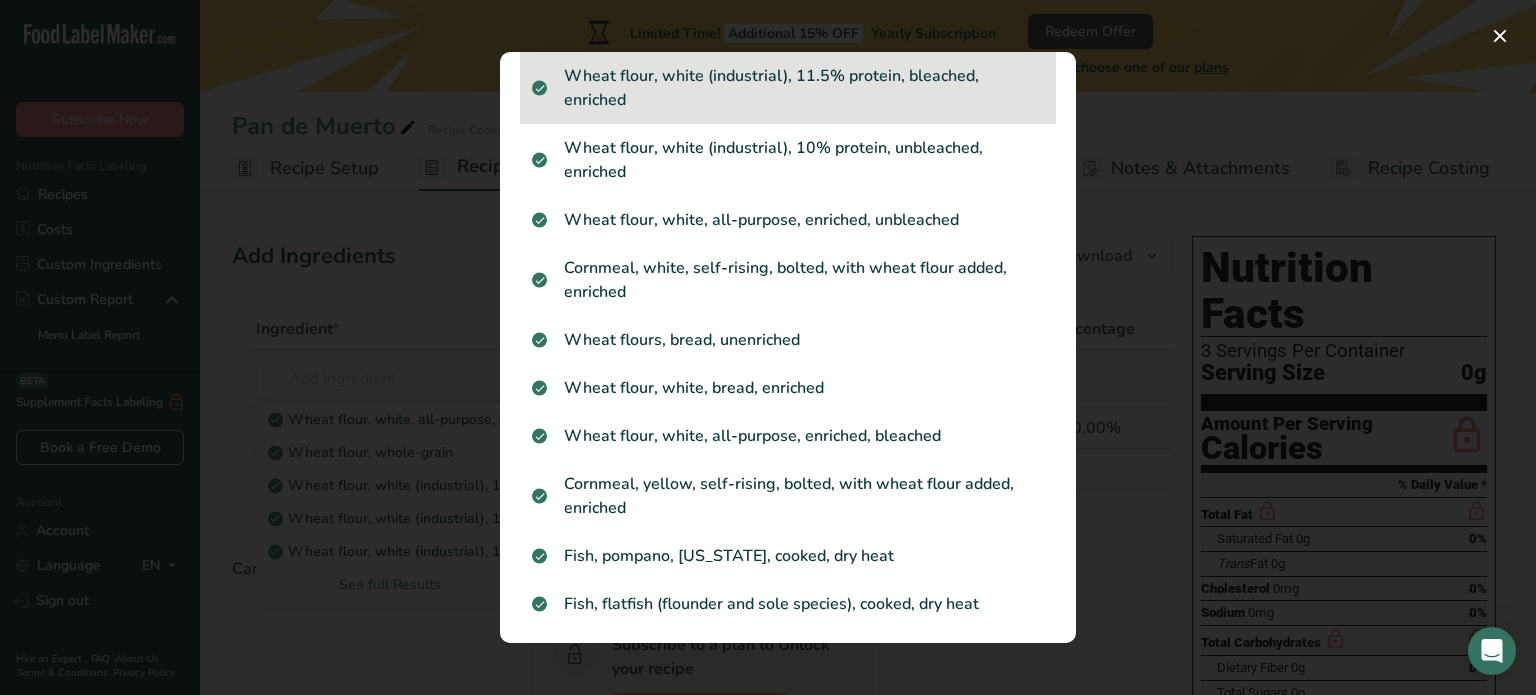 click on "Wheat flour, white (industrial), 11.5% protein, bleached, enriched" at bounding box center [788, 88] 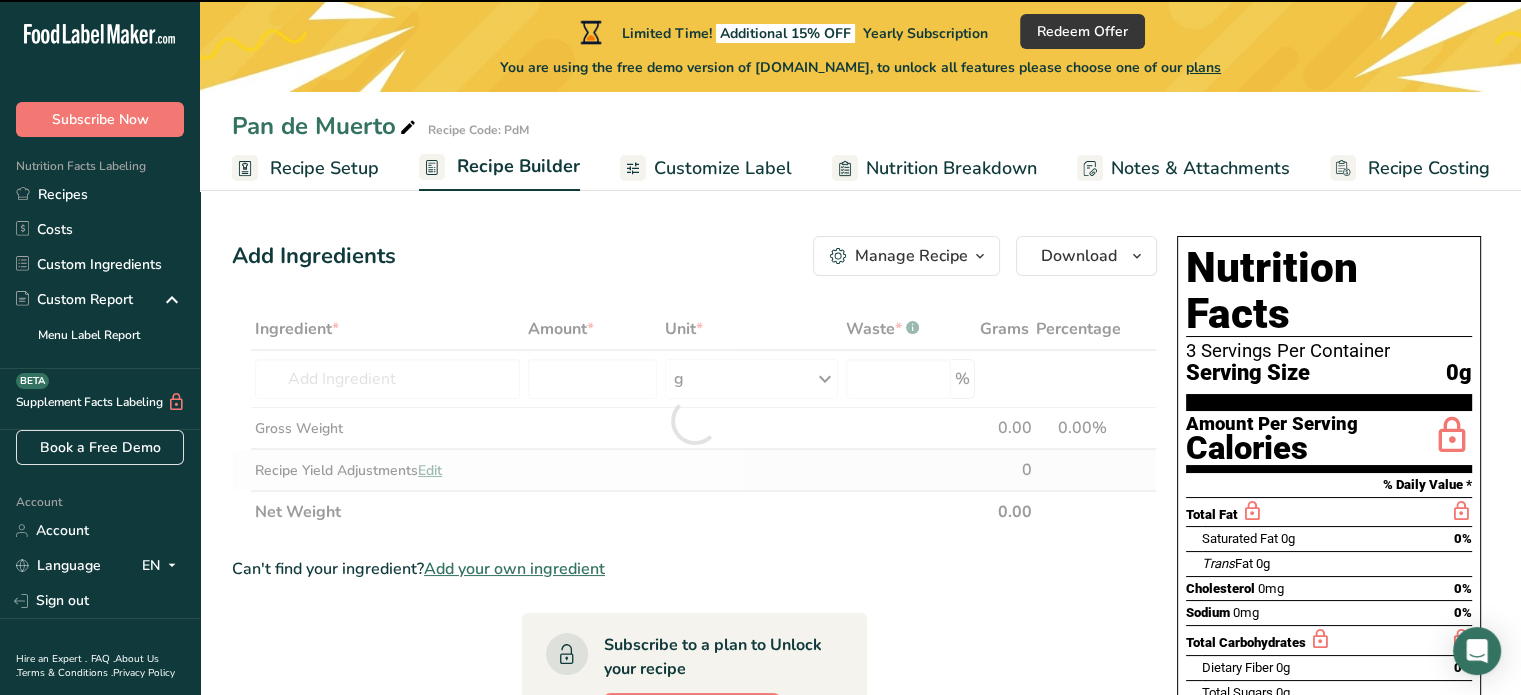 type on "0" 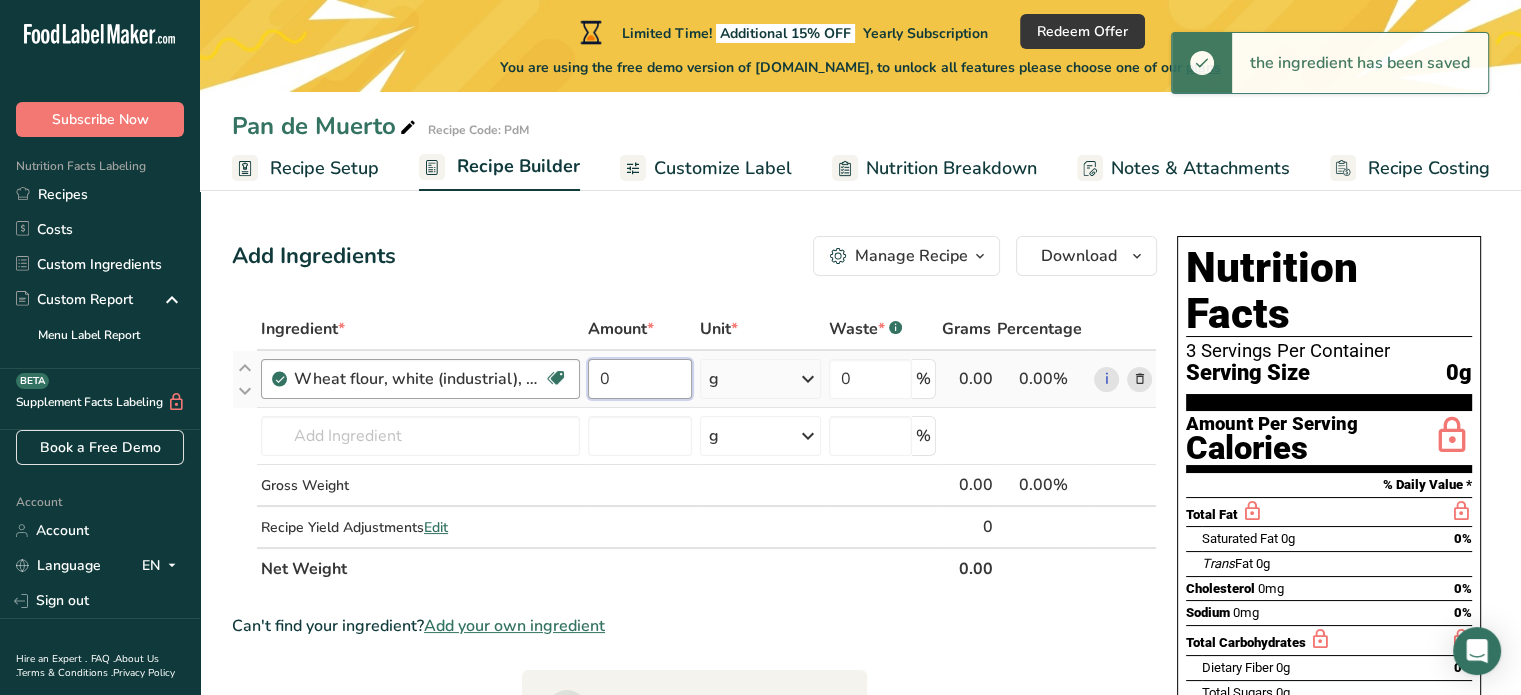 drag, startPoint x: 615, startPoint y: 383, endPoint x: 579, endPoint y: 382, distance: 36.013885 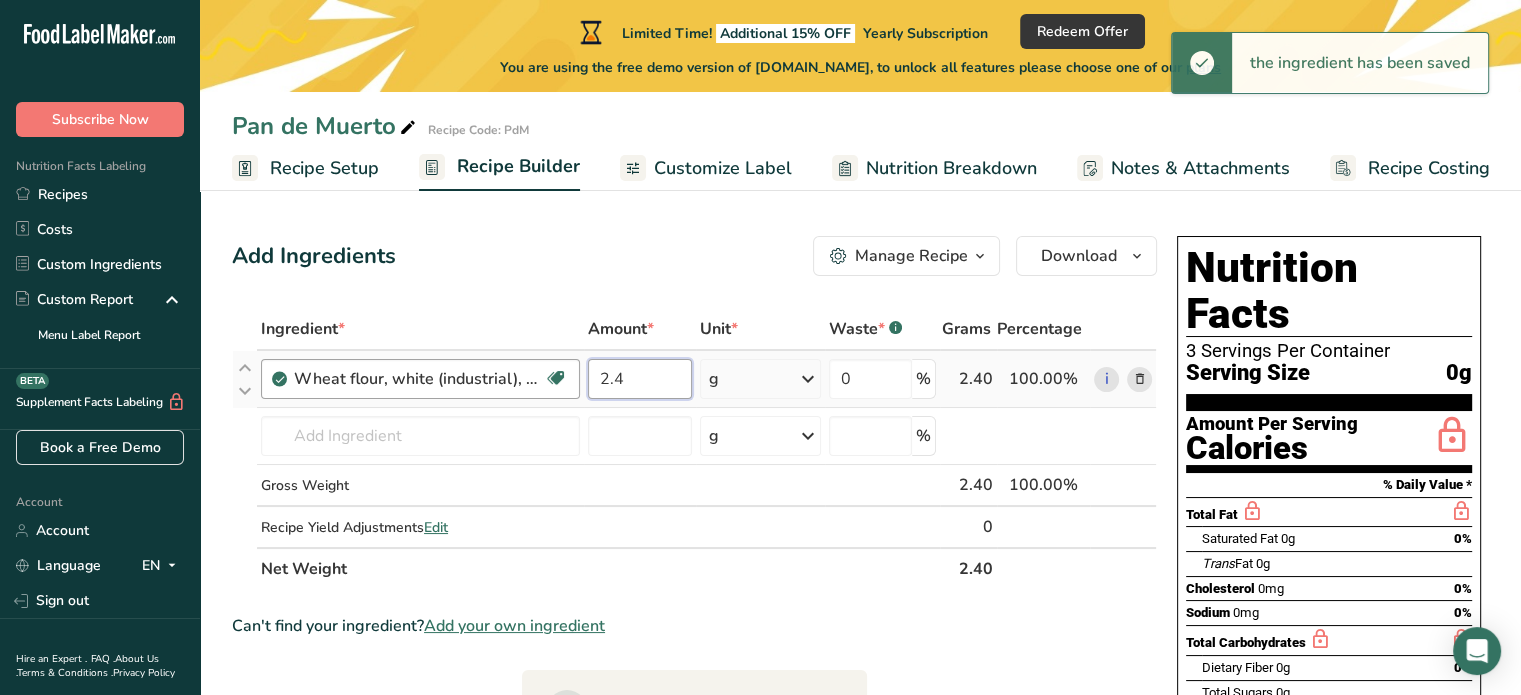 type on "2.4" 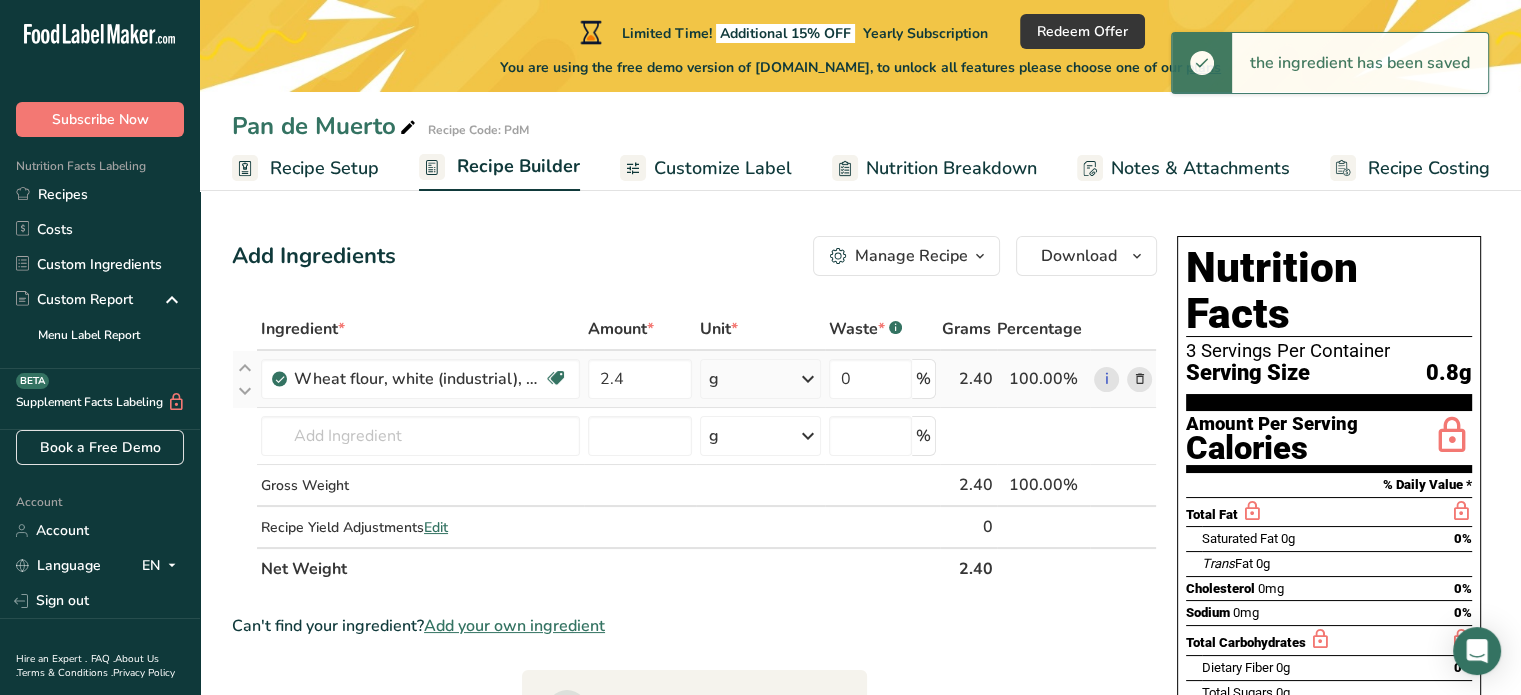 click on "g" at bounding box center [761, 379] 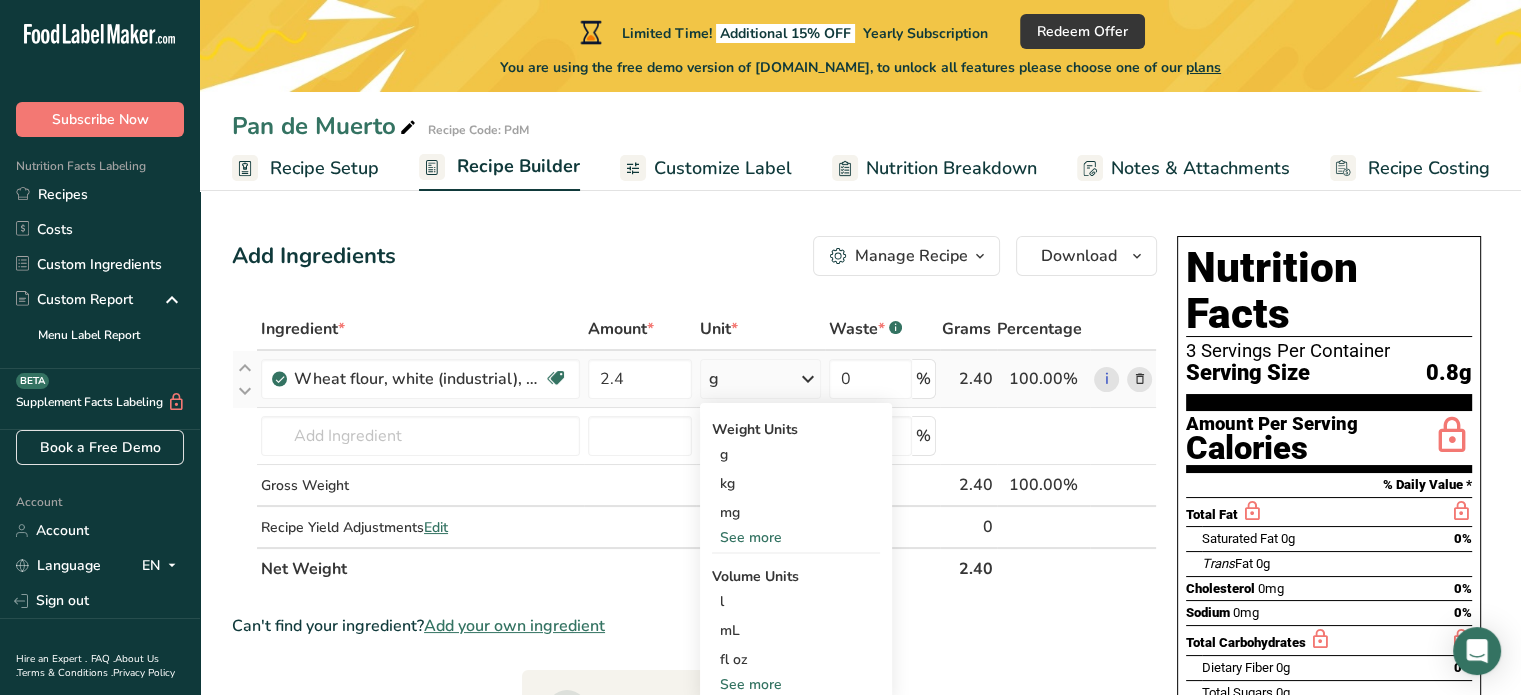 click on "See more" at bounding box center [796, 537] 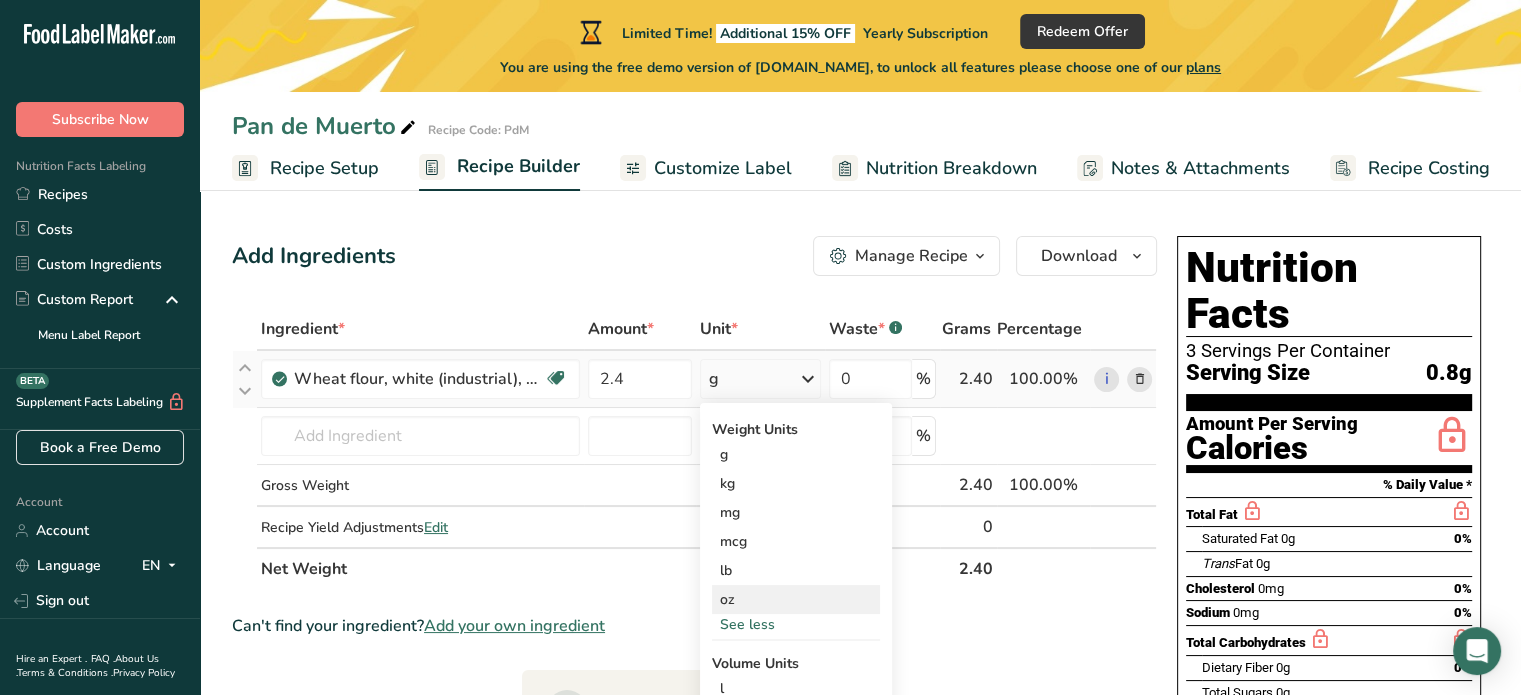 click on "oz" at bounding box center (796, 599) 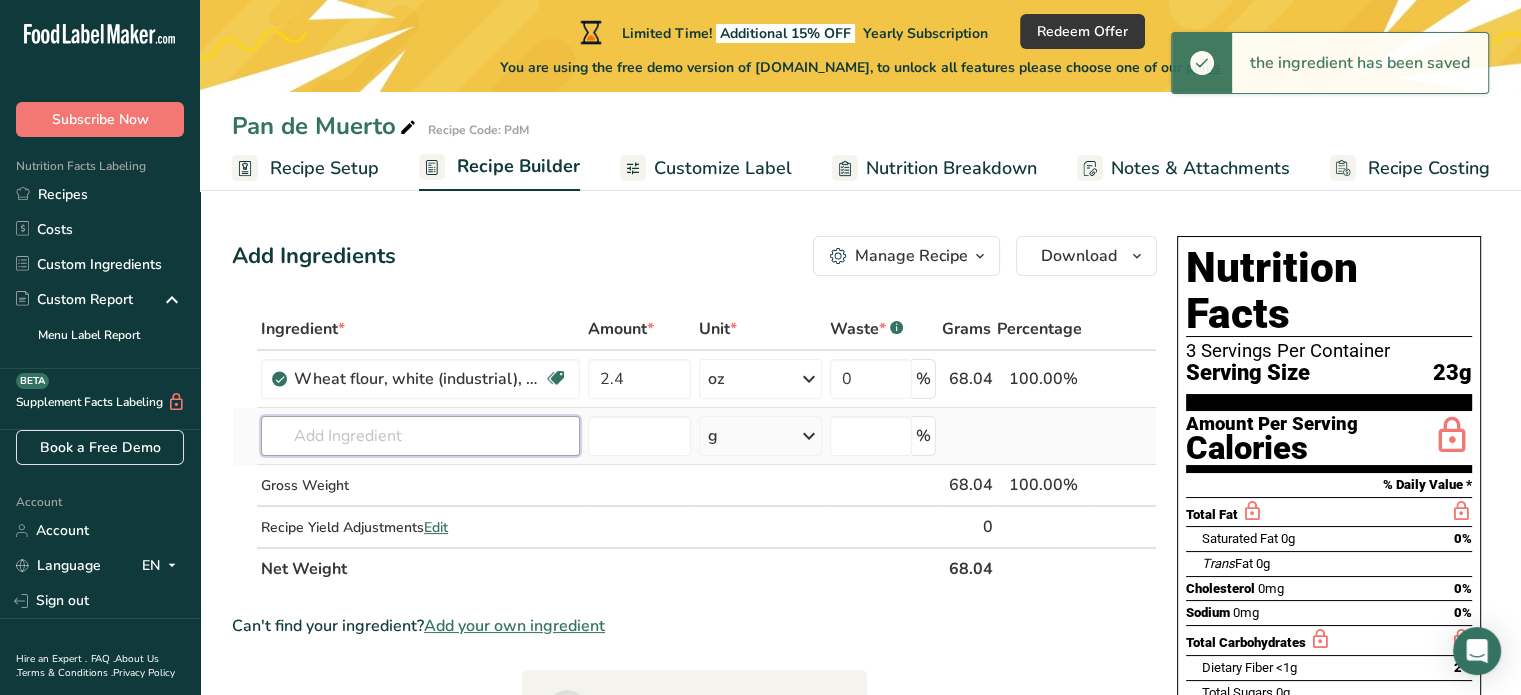 click at bounding box center (420, 436) 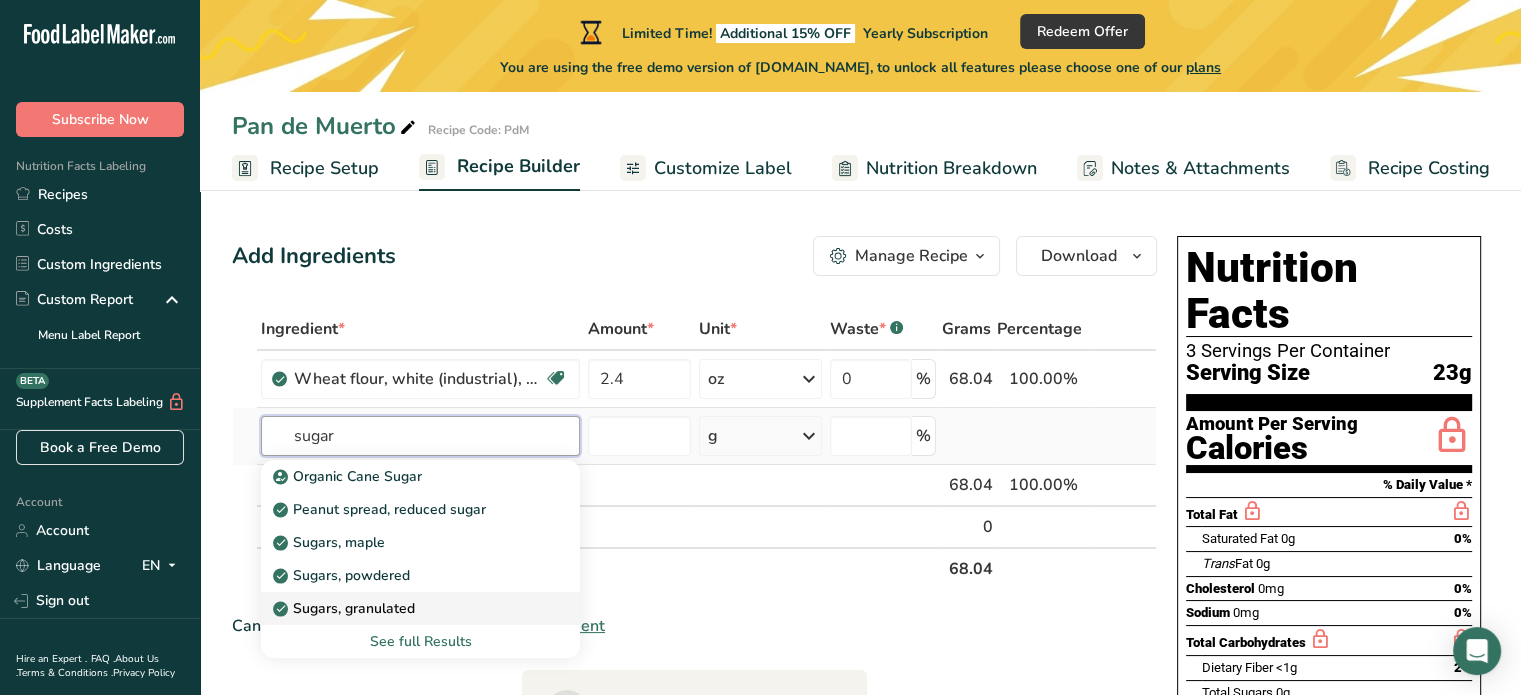 type on "sugar" 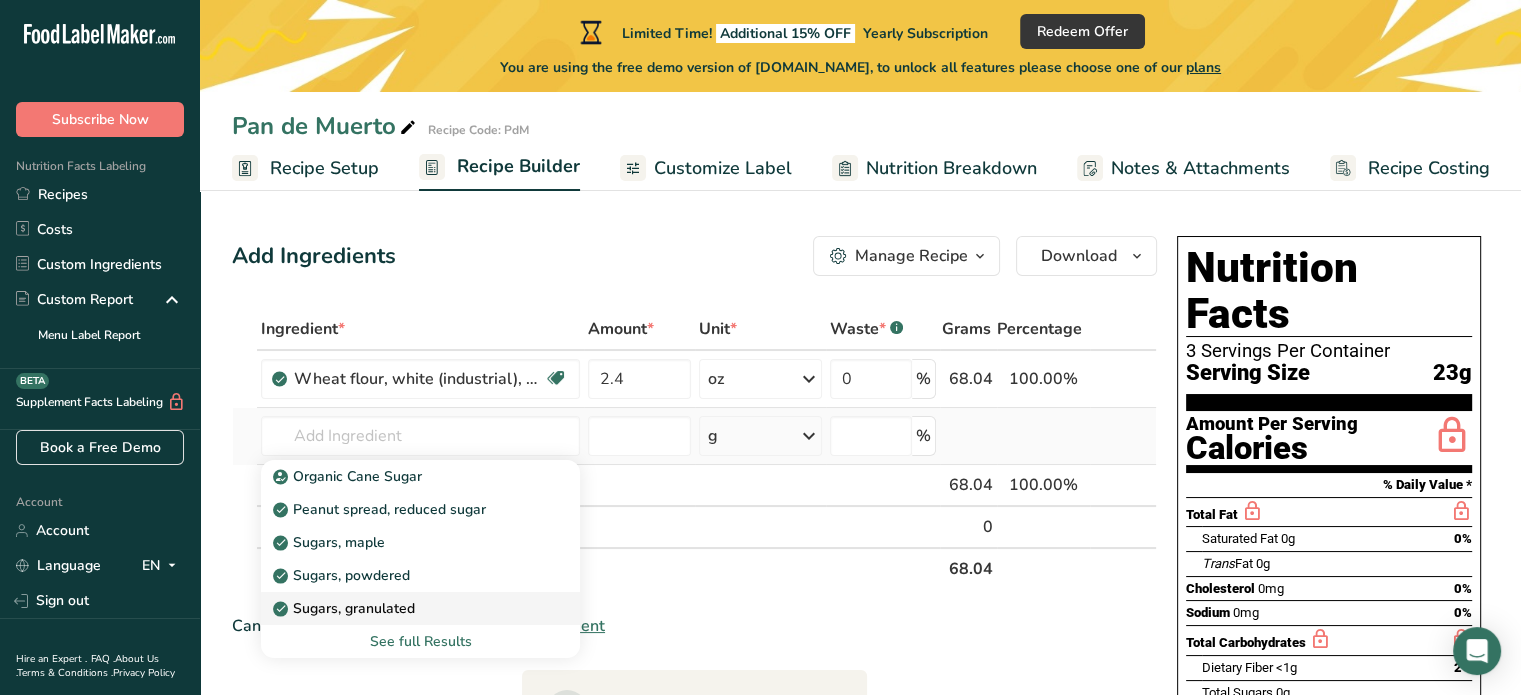 click on "Sugars, granulated" at bounding box center (346, 608) 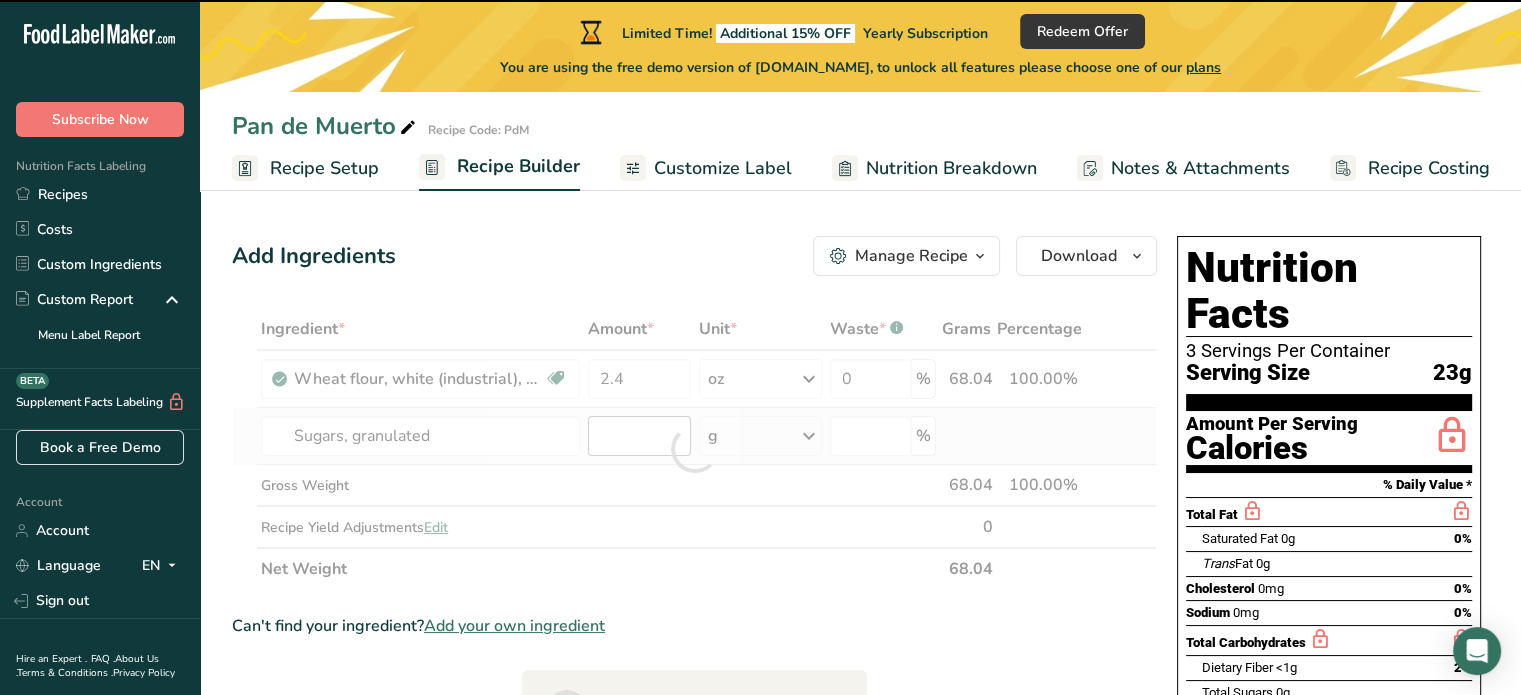 type on "0" 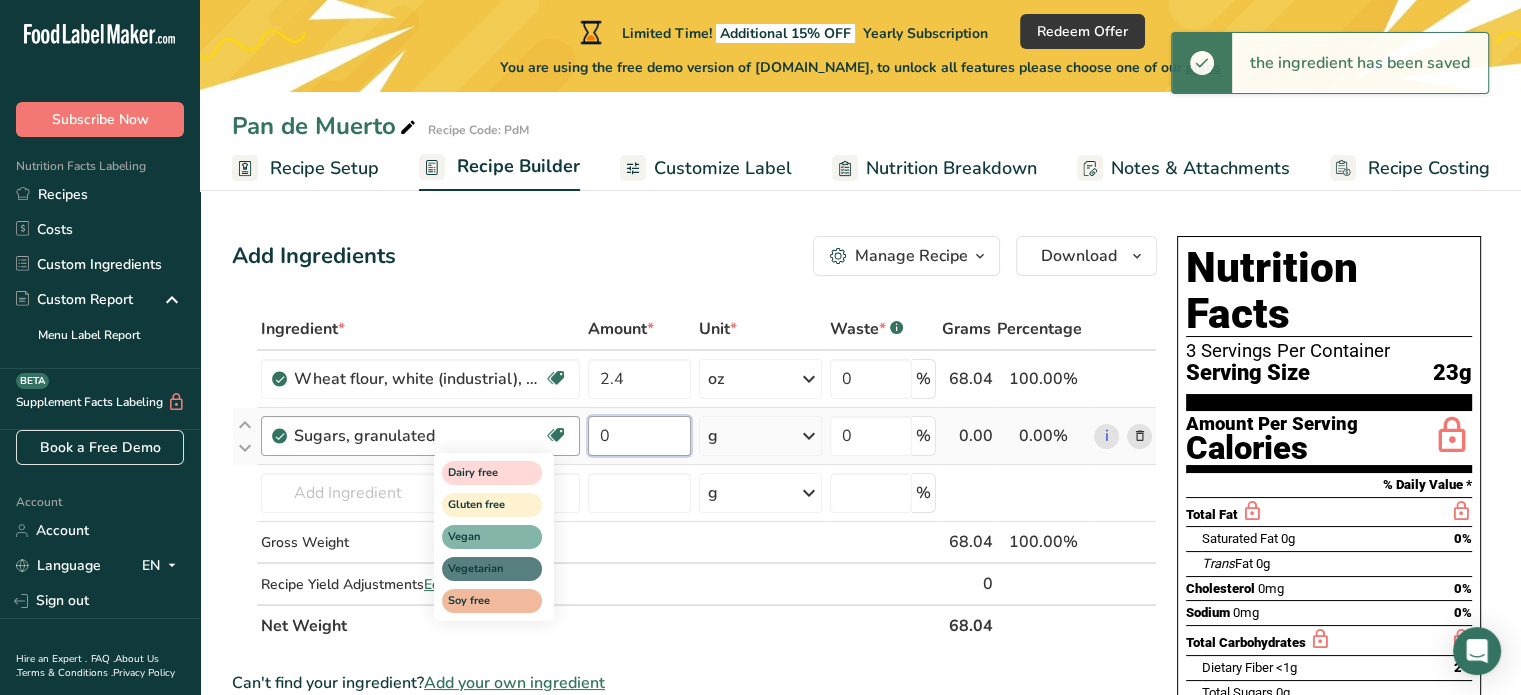drag, startPoint x: 631, startPoint y: 447, endPoint x: 560, endPoint y: 447, distance: 71 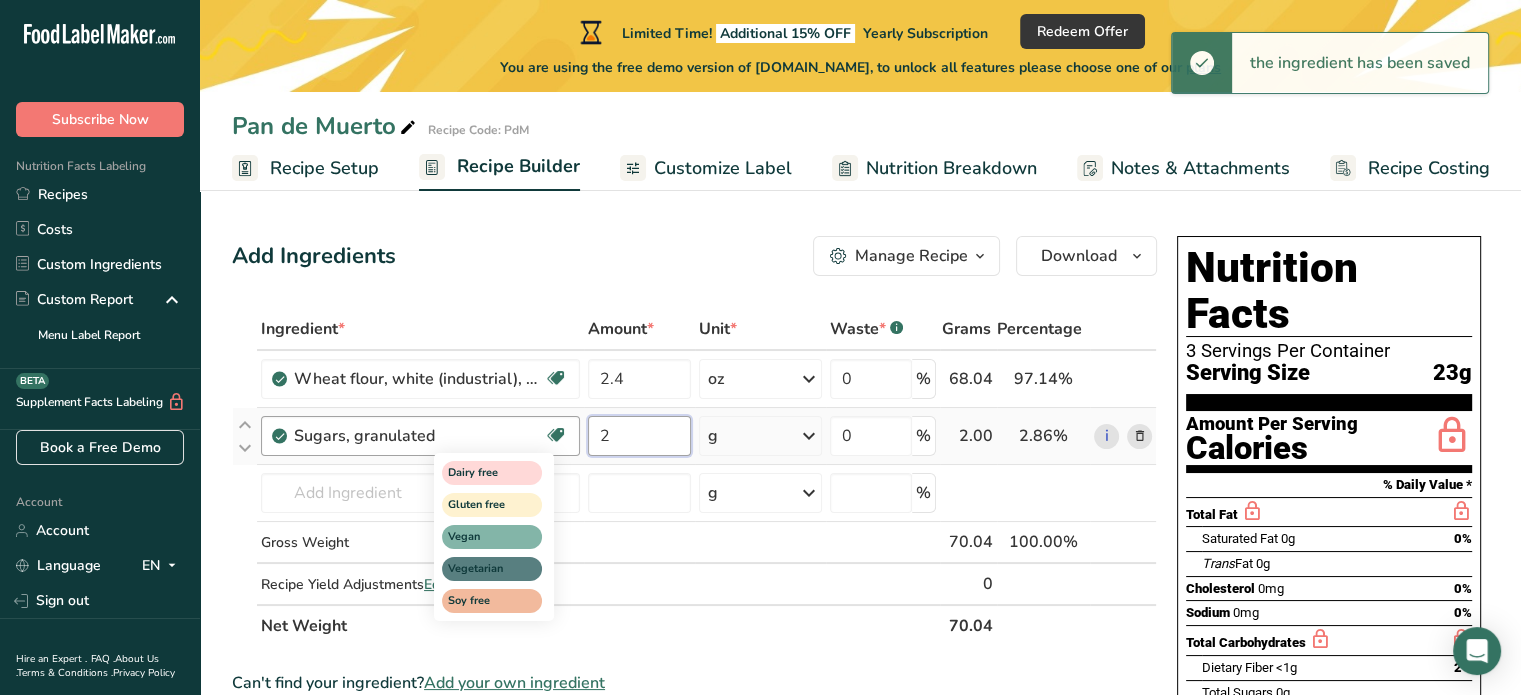 type on "2" 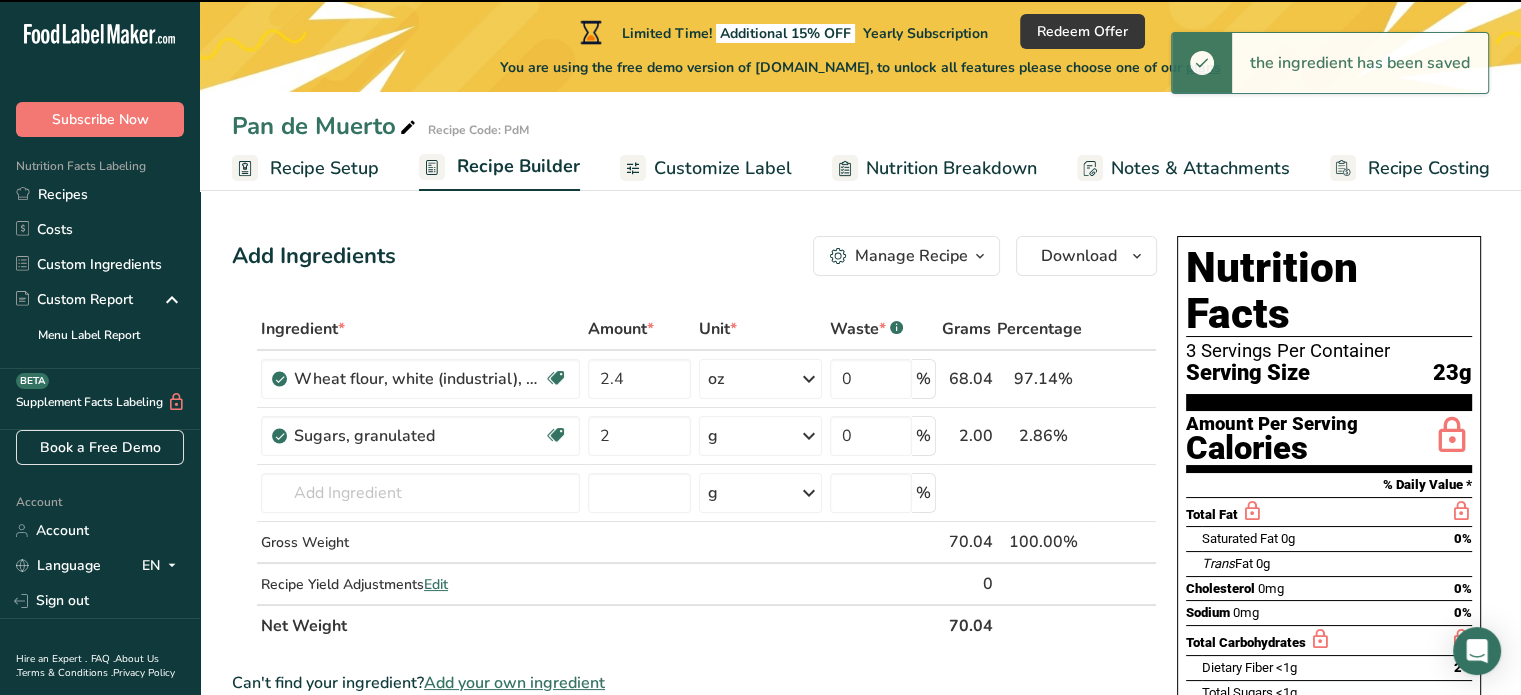 click on "g" at bounding box center [760, 436] 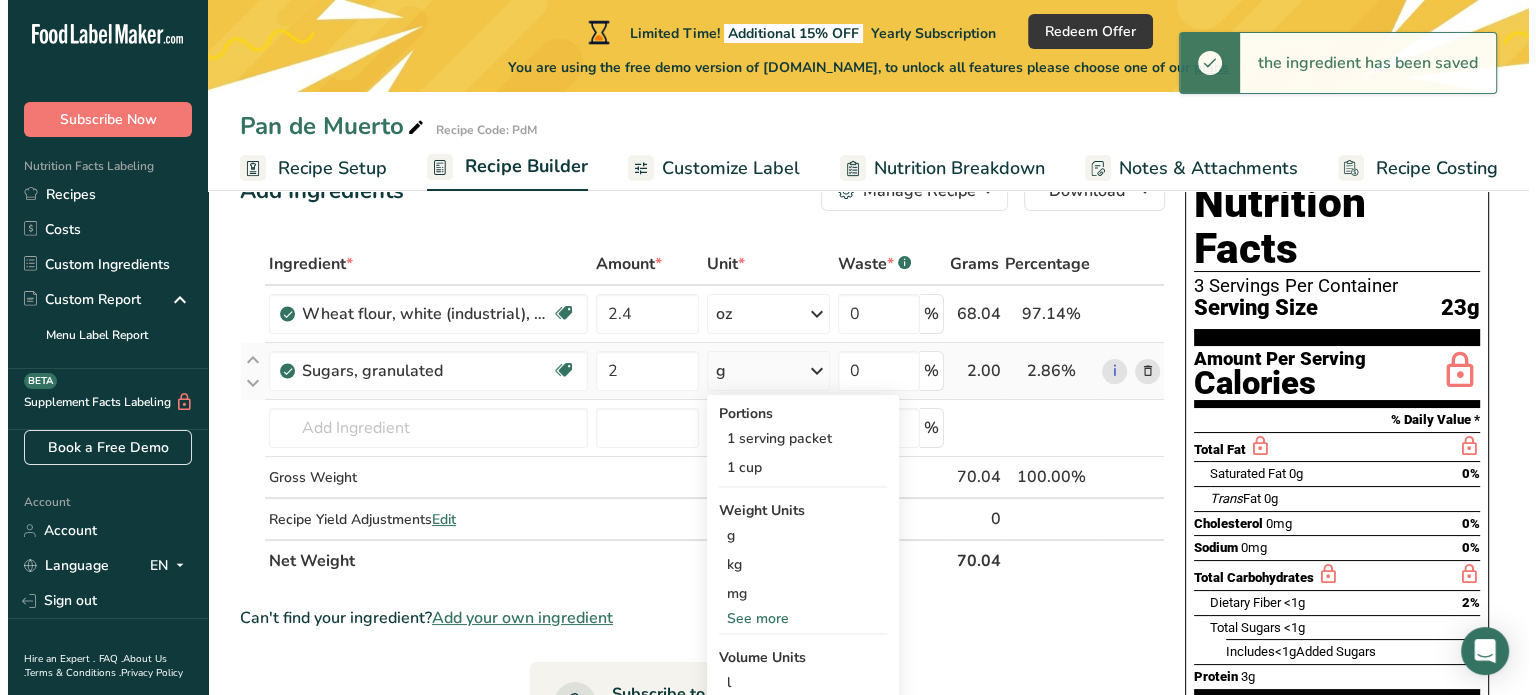 scroll, scrollTop: 100, scrollLeft: 0, axis: vertical 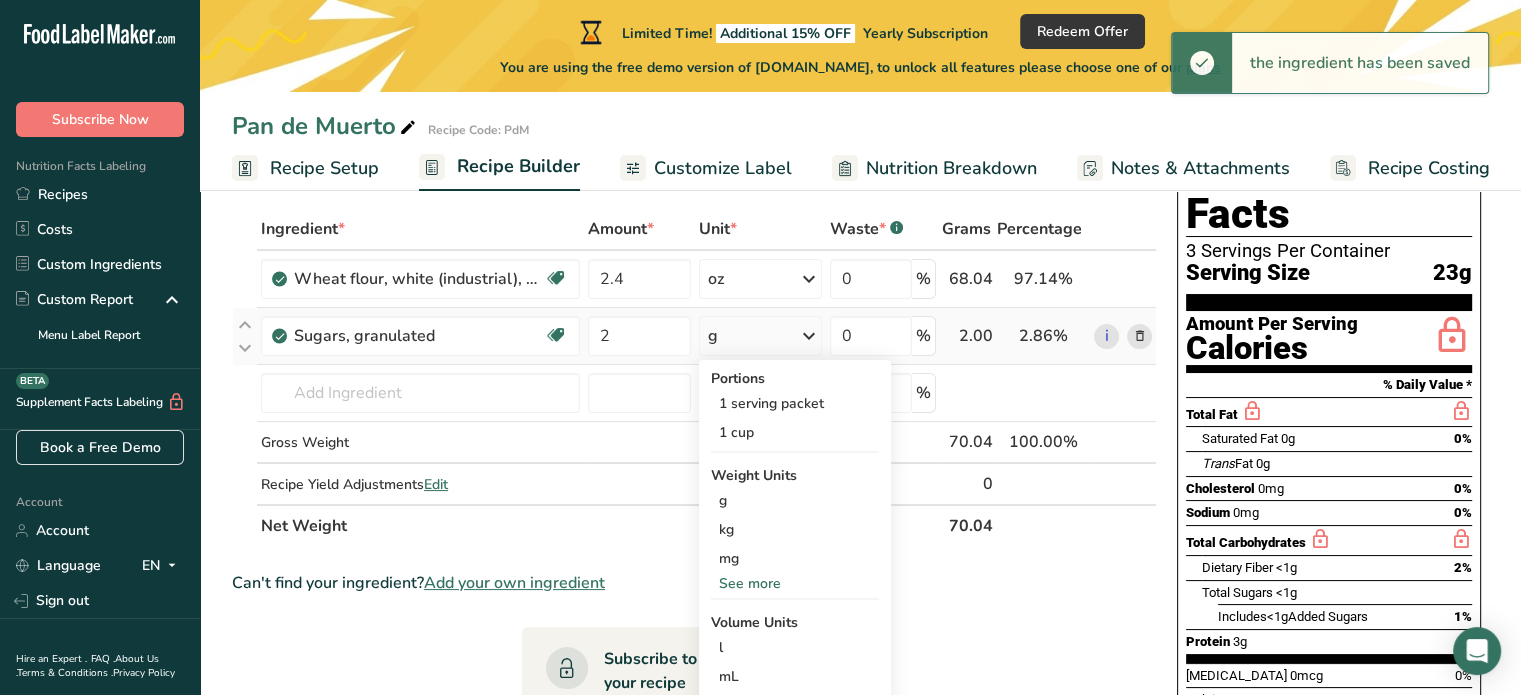 click on "See more" at bounding box center (795, 583) 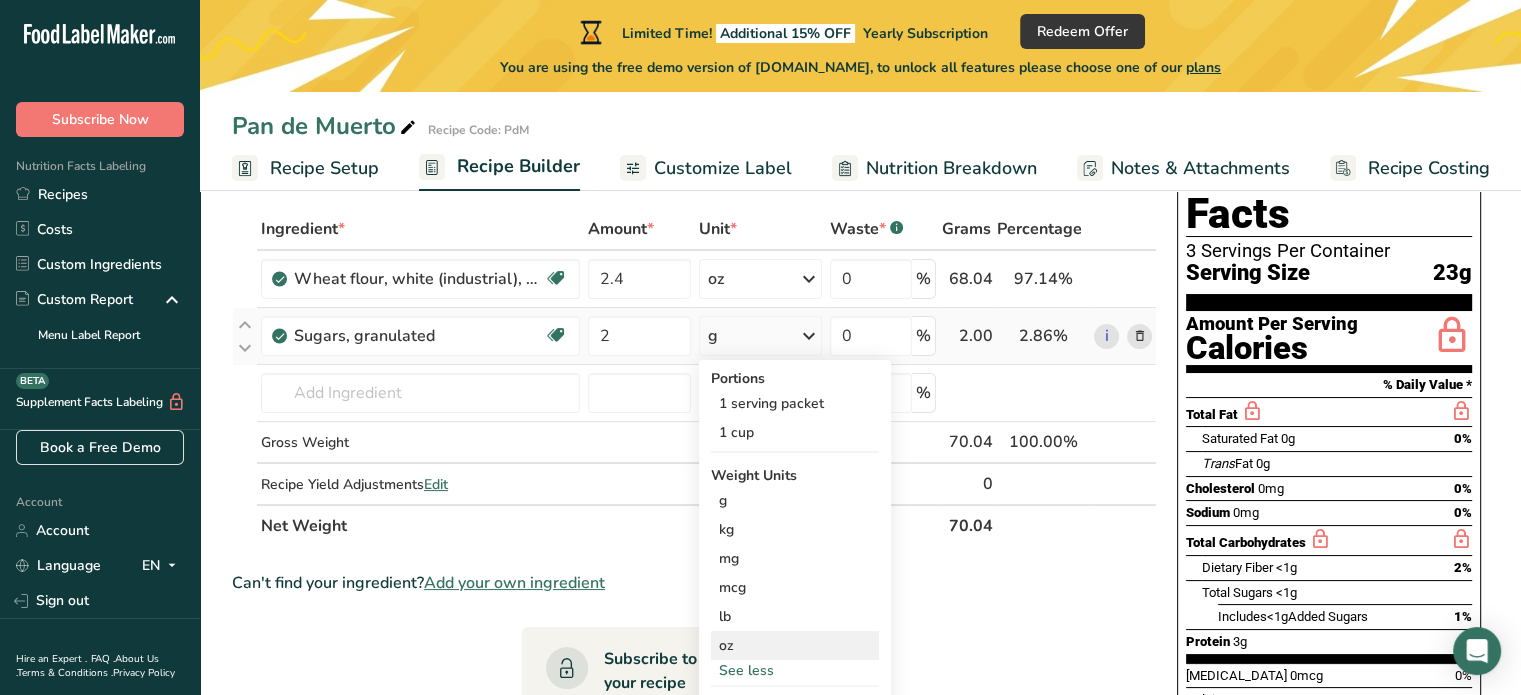 click on "oz" at bounding box center [795, 645] 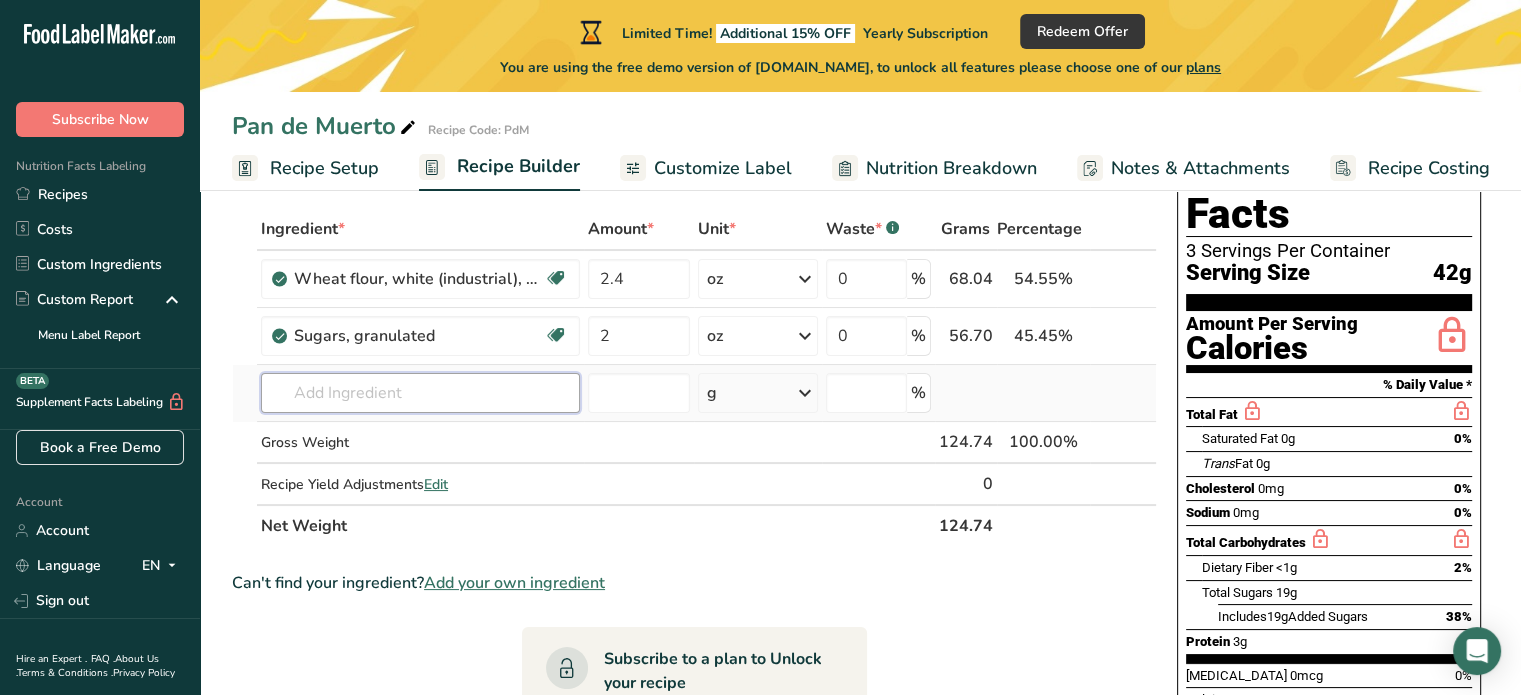 click at bounding box center [420, 393] 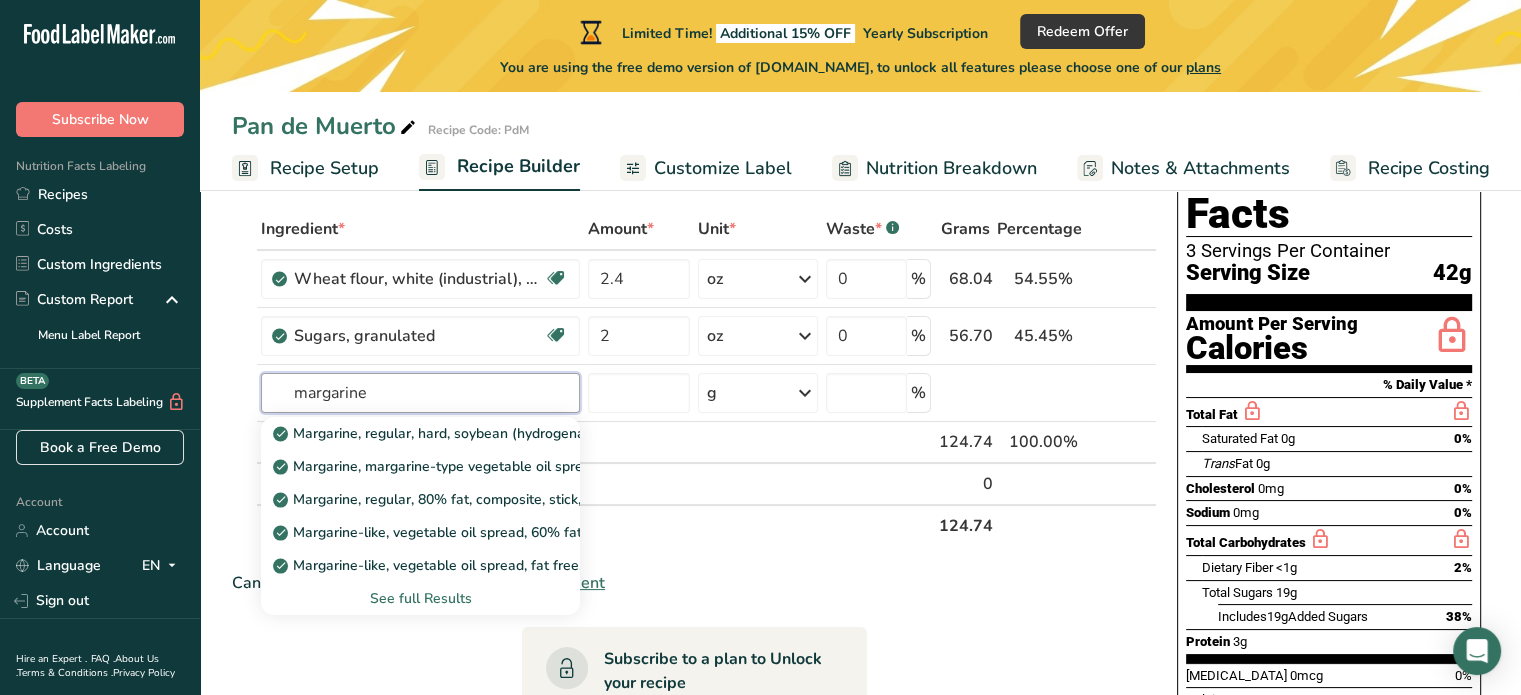type on "margarine" 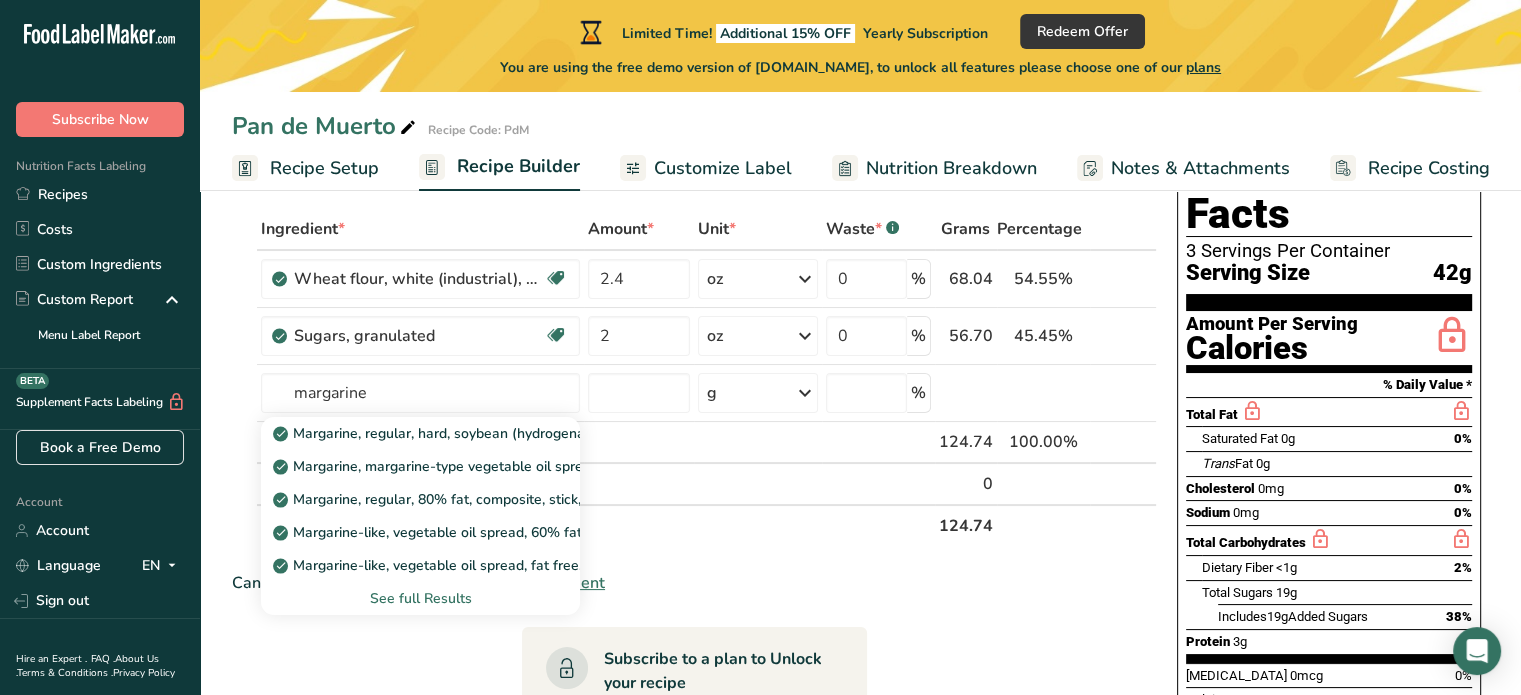 type 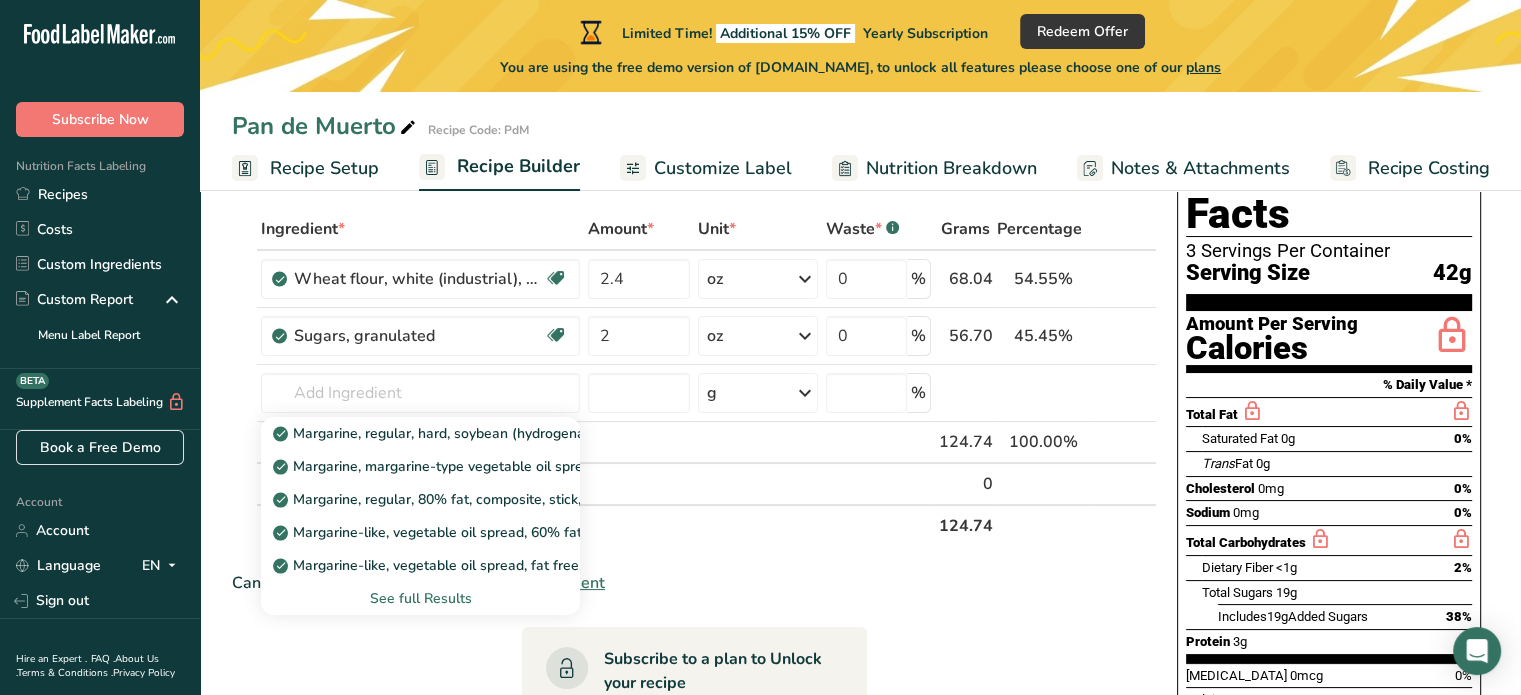 click on "See full Results" at bounding box center (420, 598) 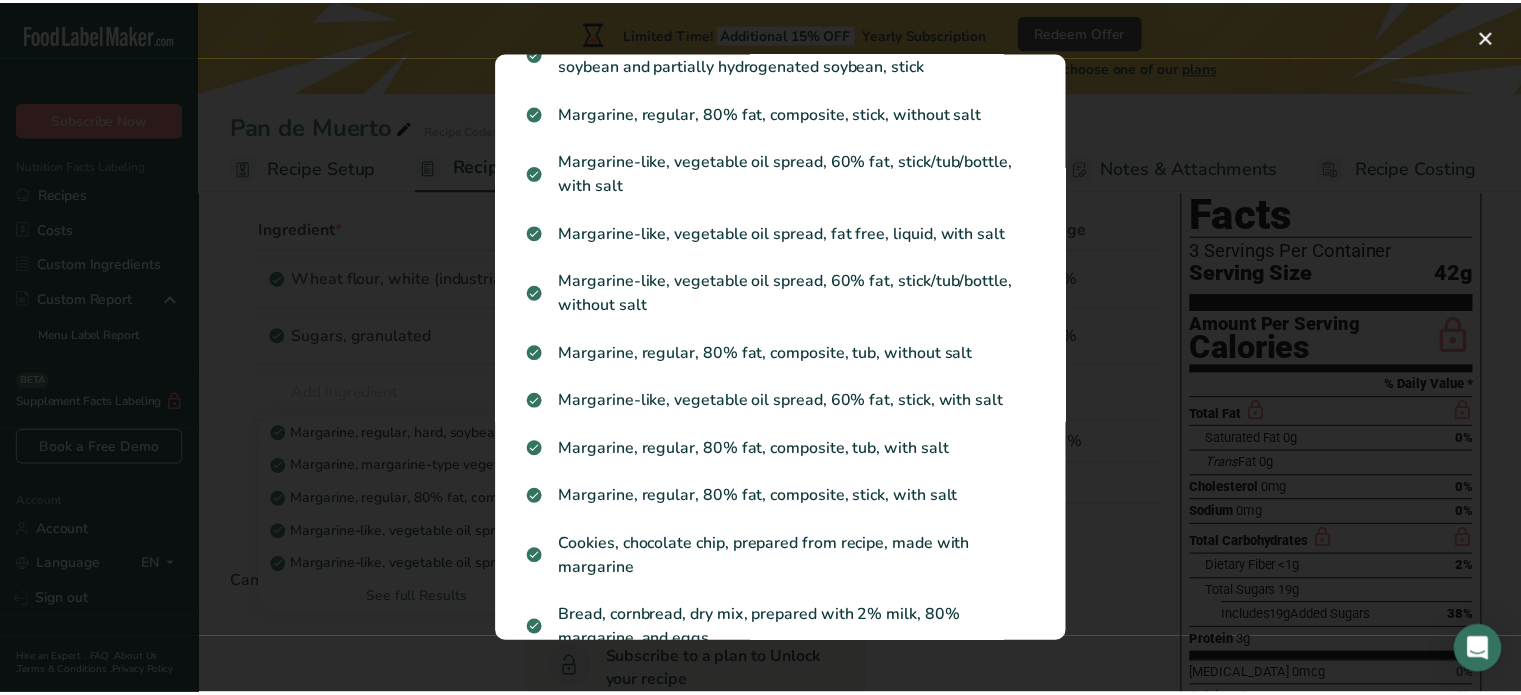 scroll, scrollTop: 0, scrollLeft: 0, axis: both 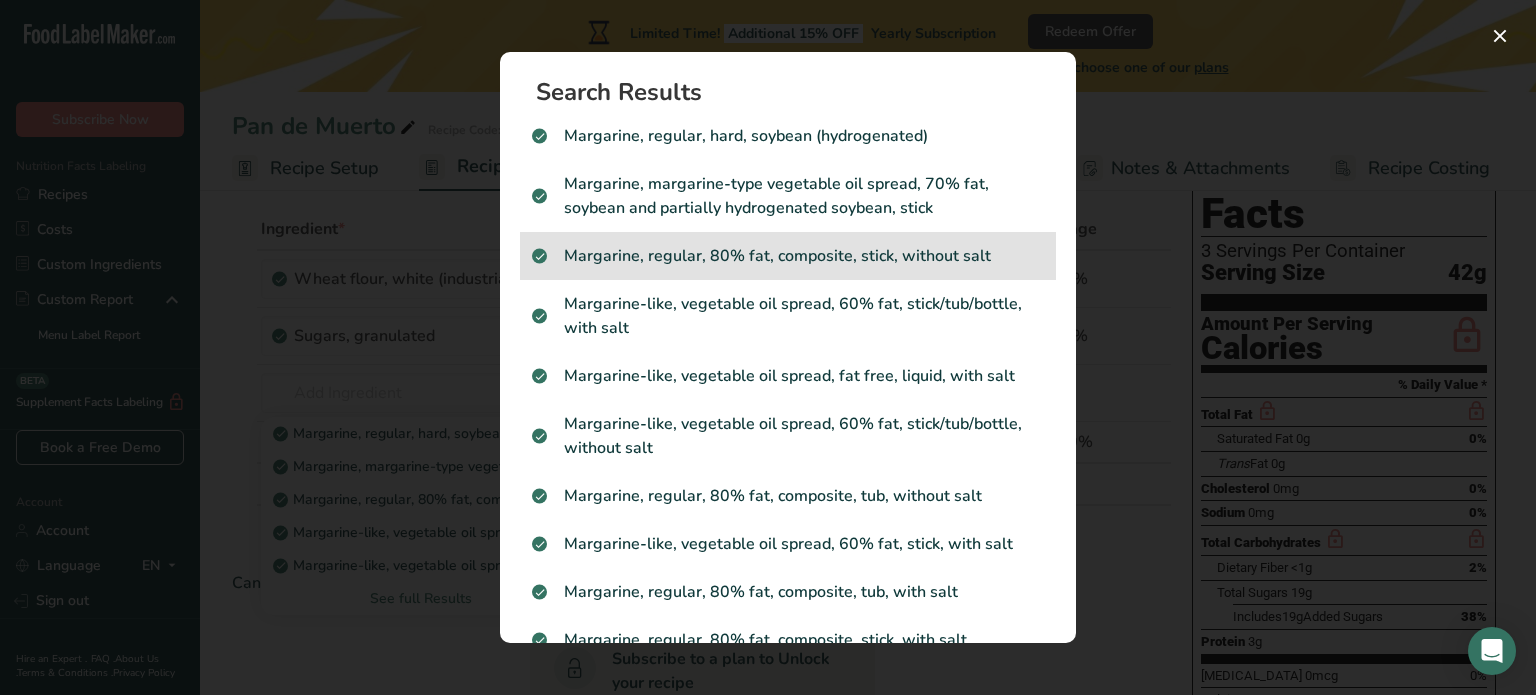 click on "Margarine, regular, 80% fat, composite, stick, without salt" at bounding box center (788, 256) 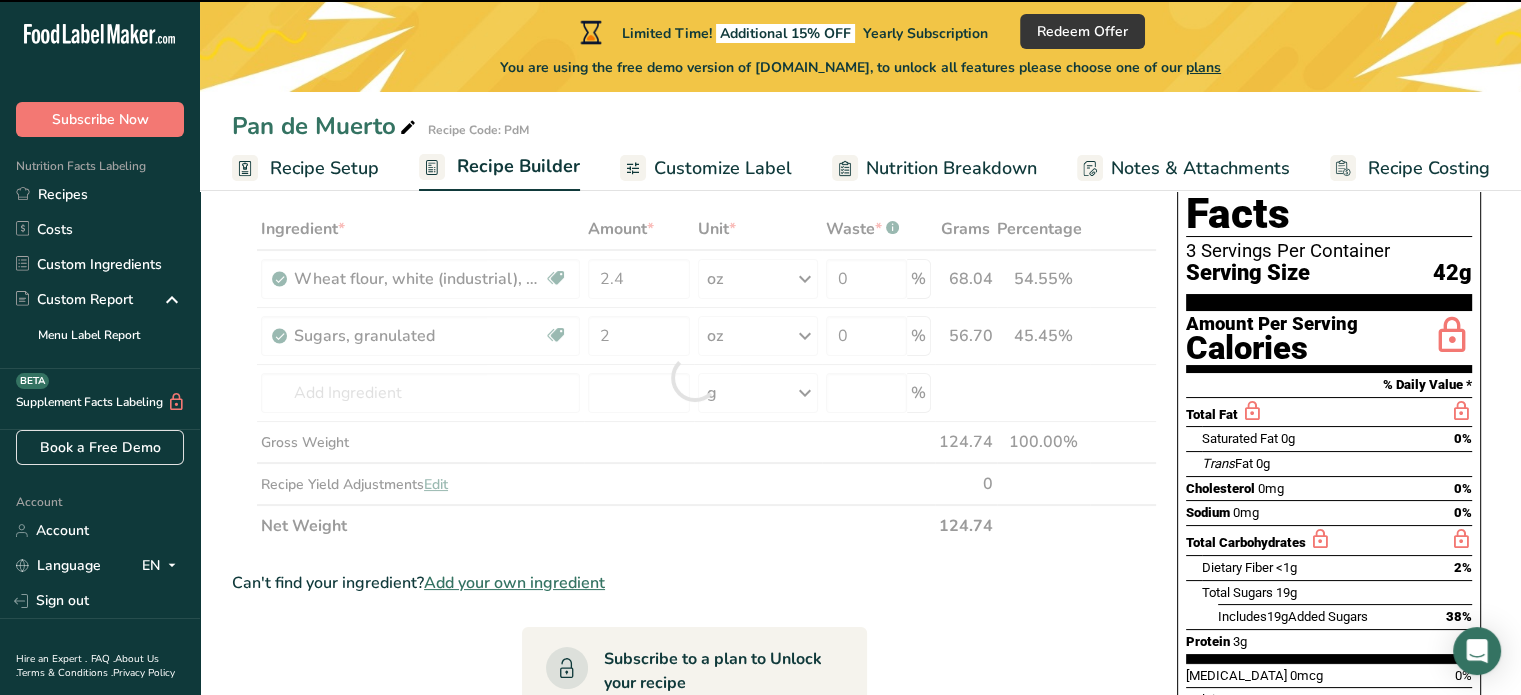 type on "0" 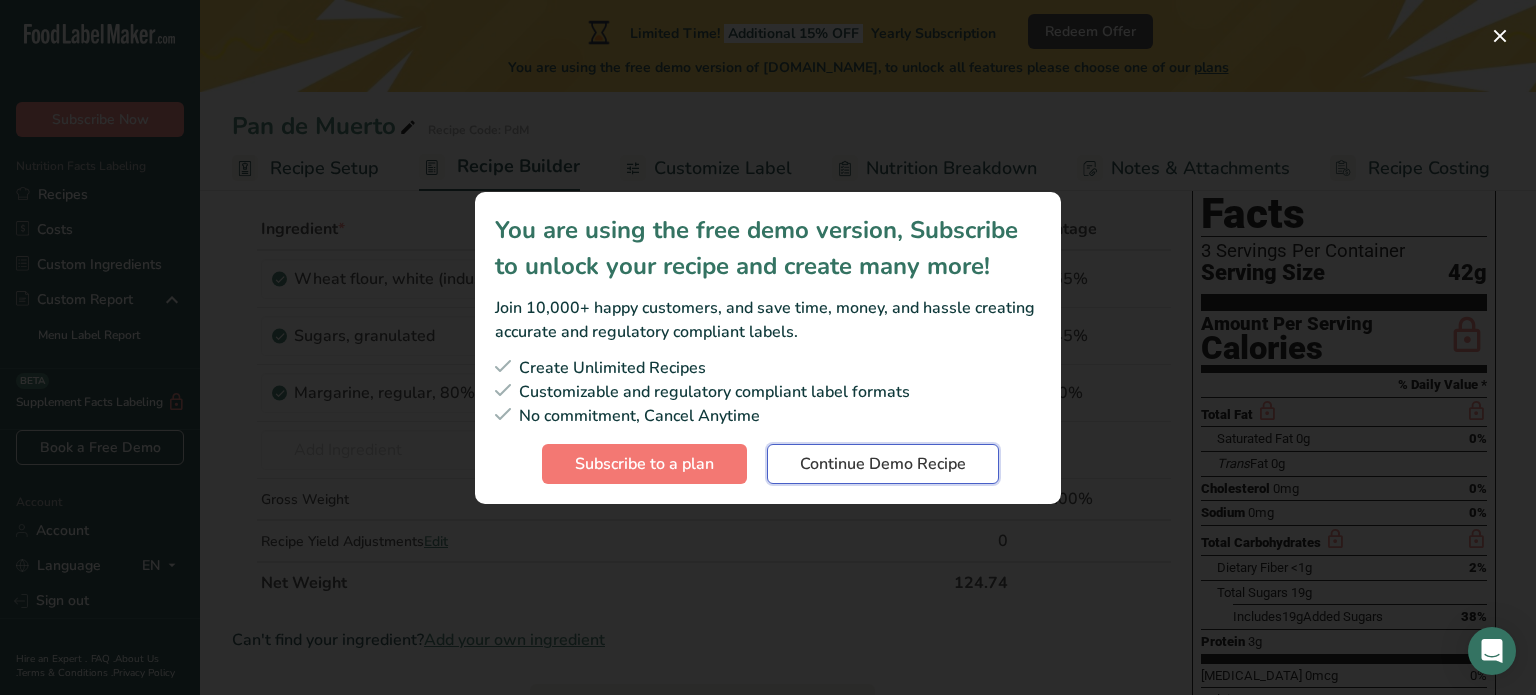 click on "Continue Demo Recipe" at bounding box center [883, 464] 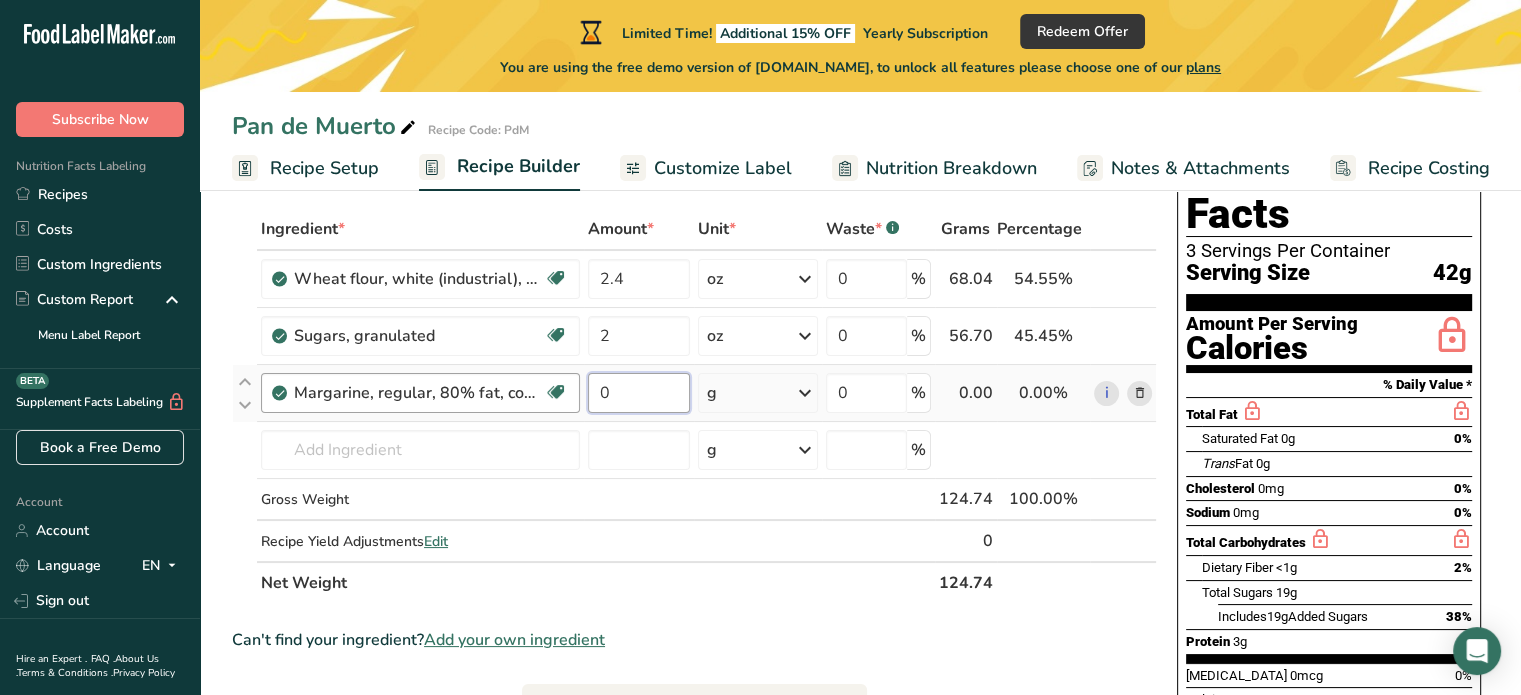 drag, startPoint x: 613, startPoint y: 384, endPoint x: 576, endPoint y: 383, distance: 37.01351 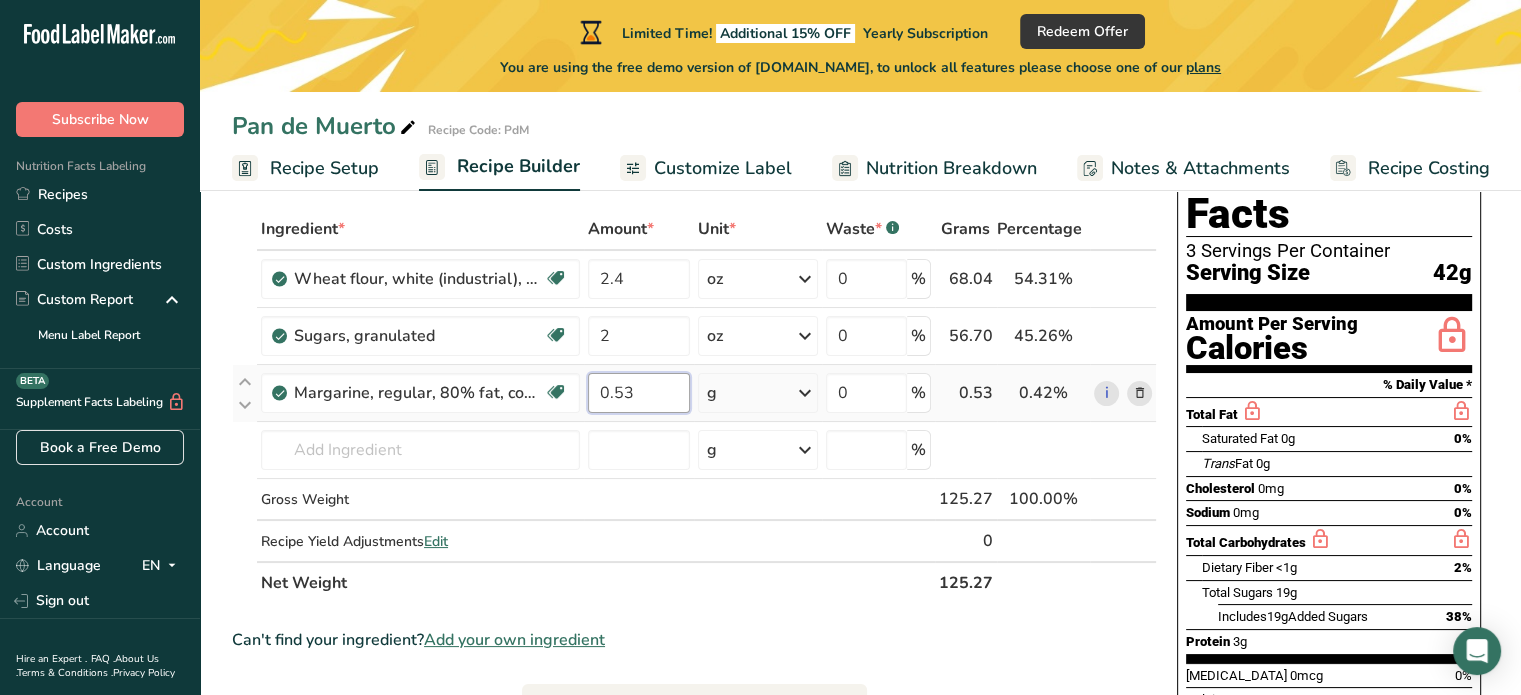 type on "0.53" 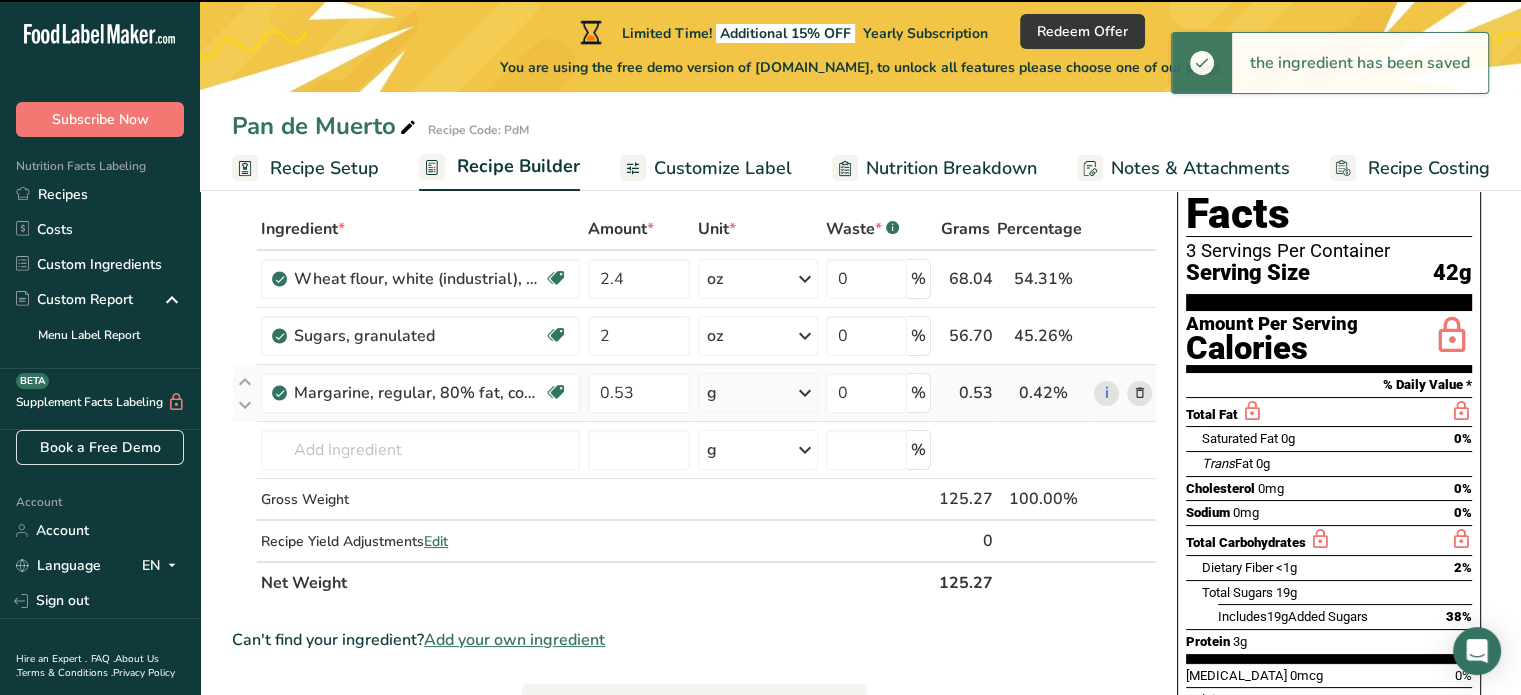 click at bounding box center [805, 393] 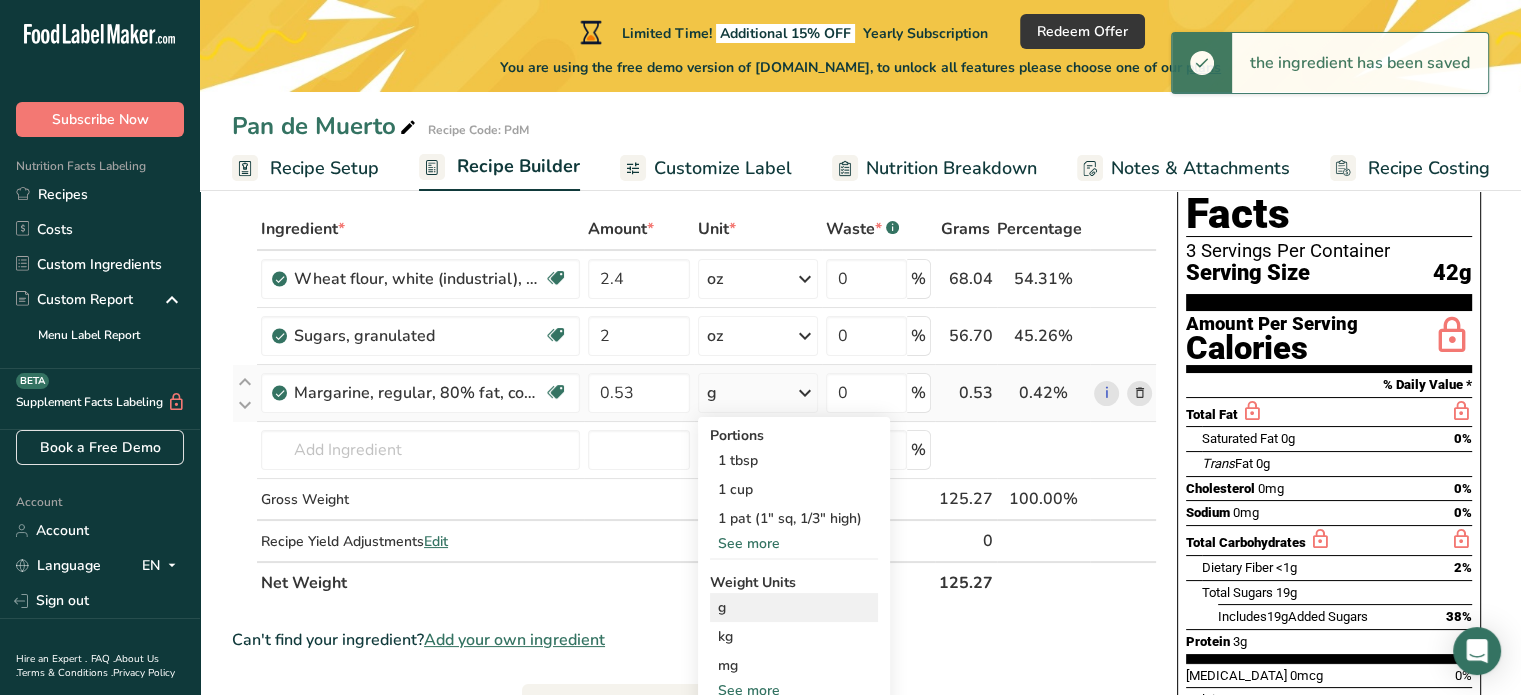 scroll, scrollTop: 300, scrollLeft: 0, axis: vertical 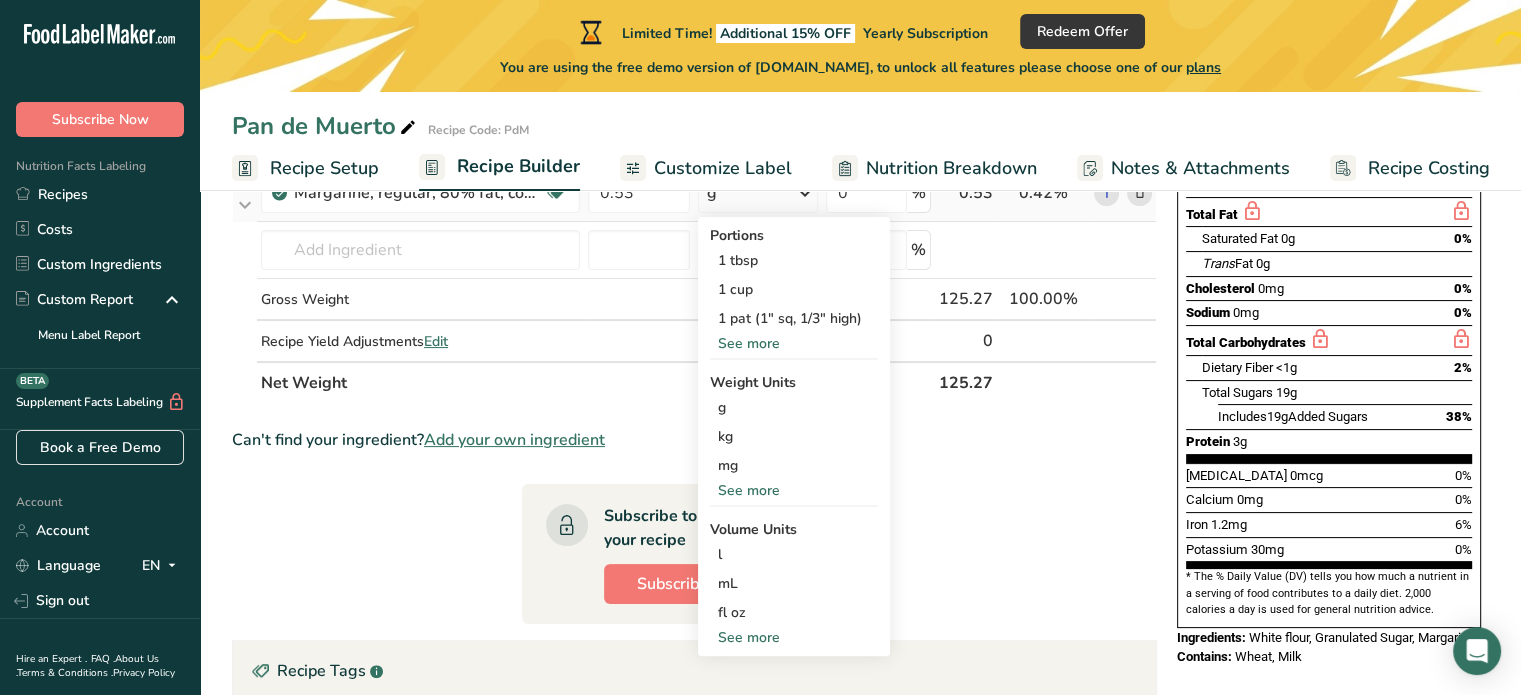 click on "See more" at bounding box center (794, 490) 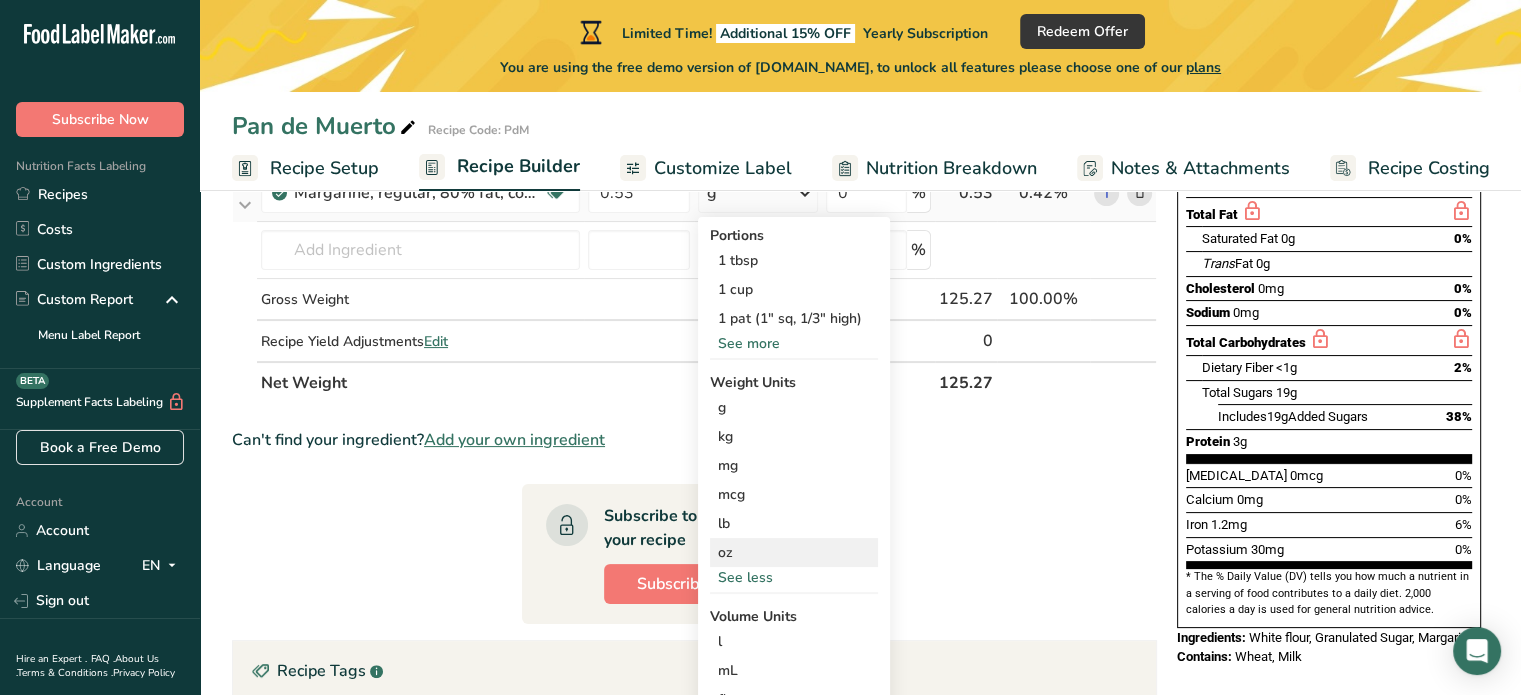 click on "oz" at bounding box center [794, 552] 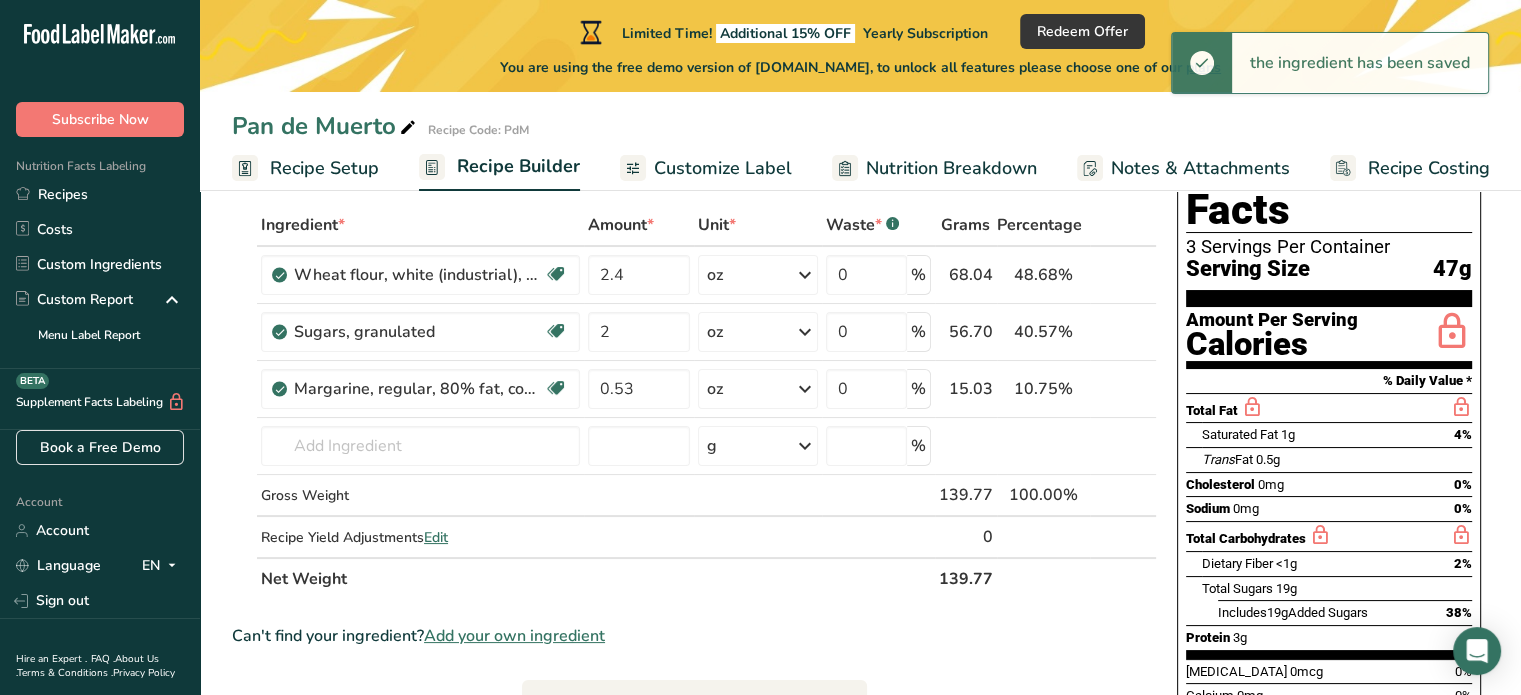 scroll, scrollTop: 0, scrollLeft: 0, axis: both 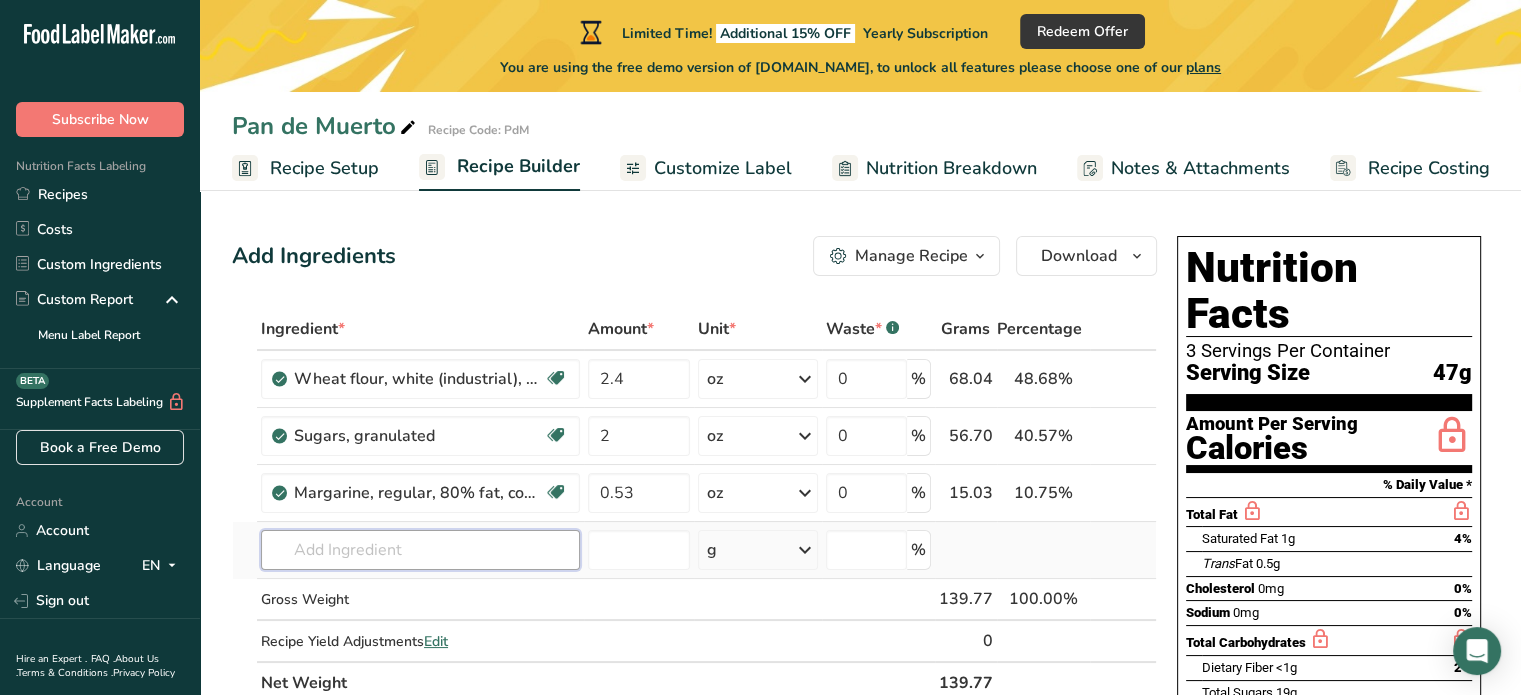 click at bounding box center [420, 550] 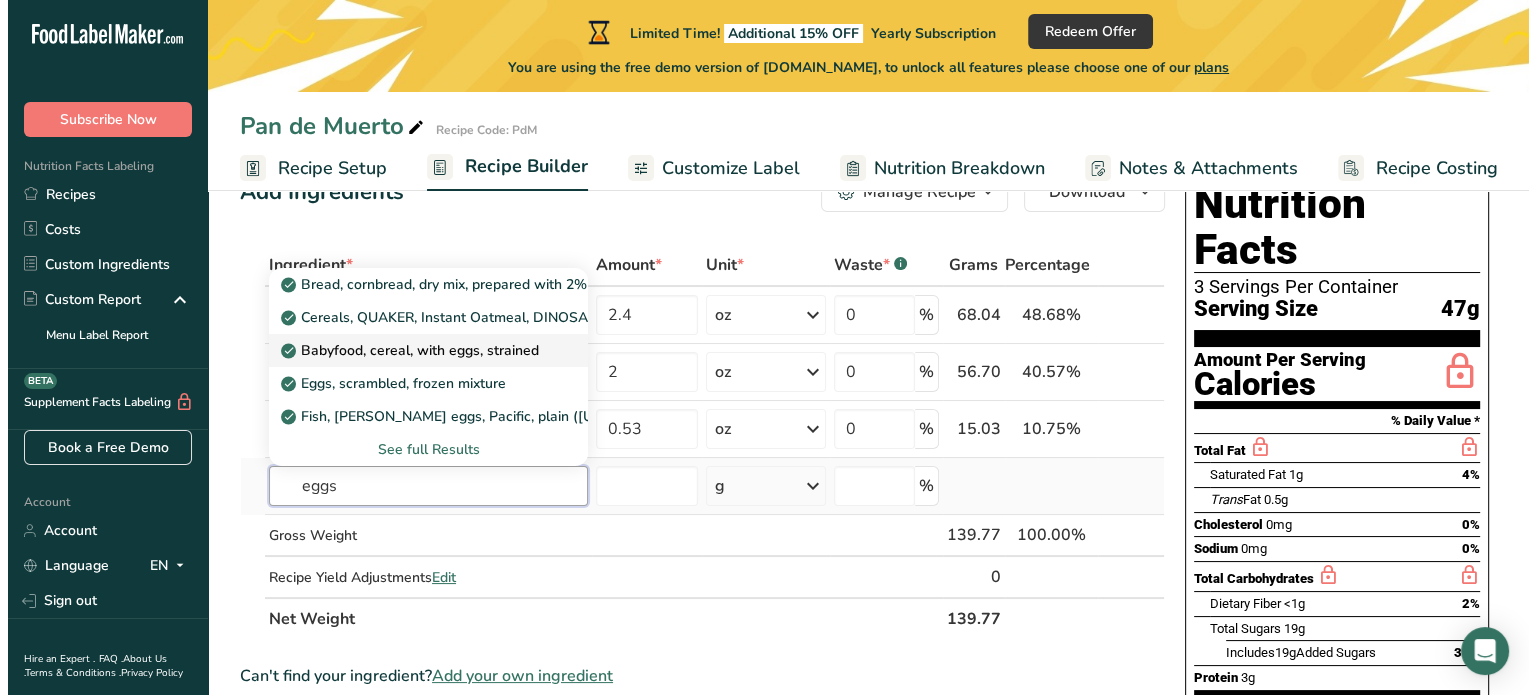 scroll, scrollTop: 100, scrollLeft: 0, axis: vertical 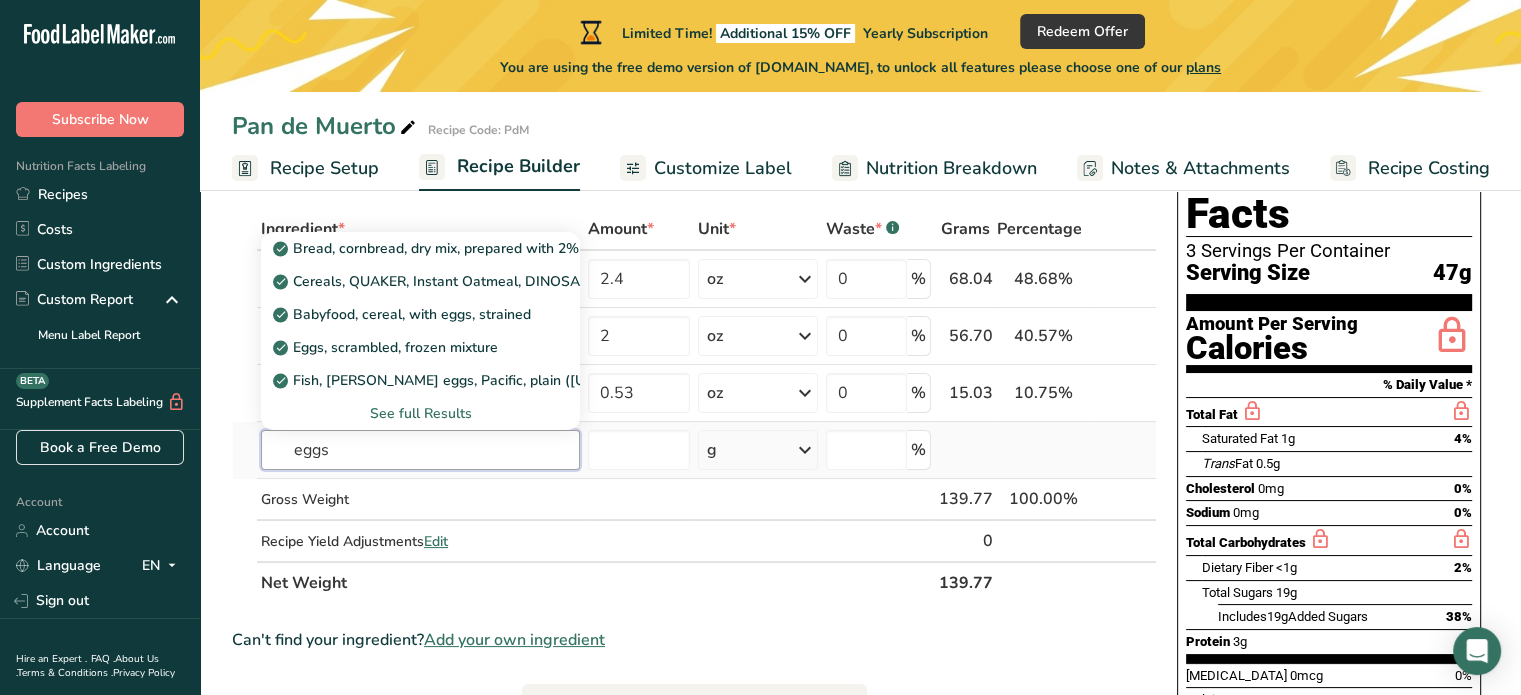 type on "eggs" 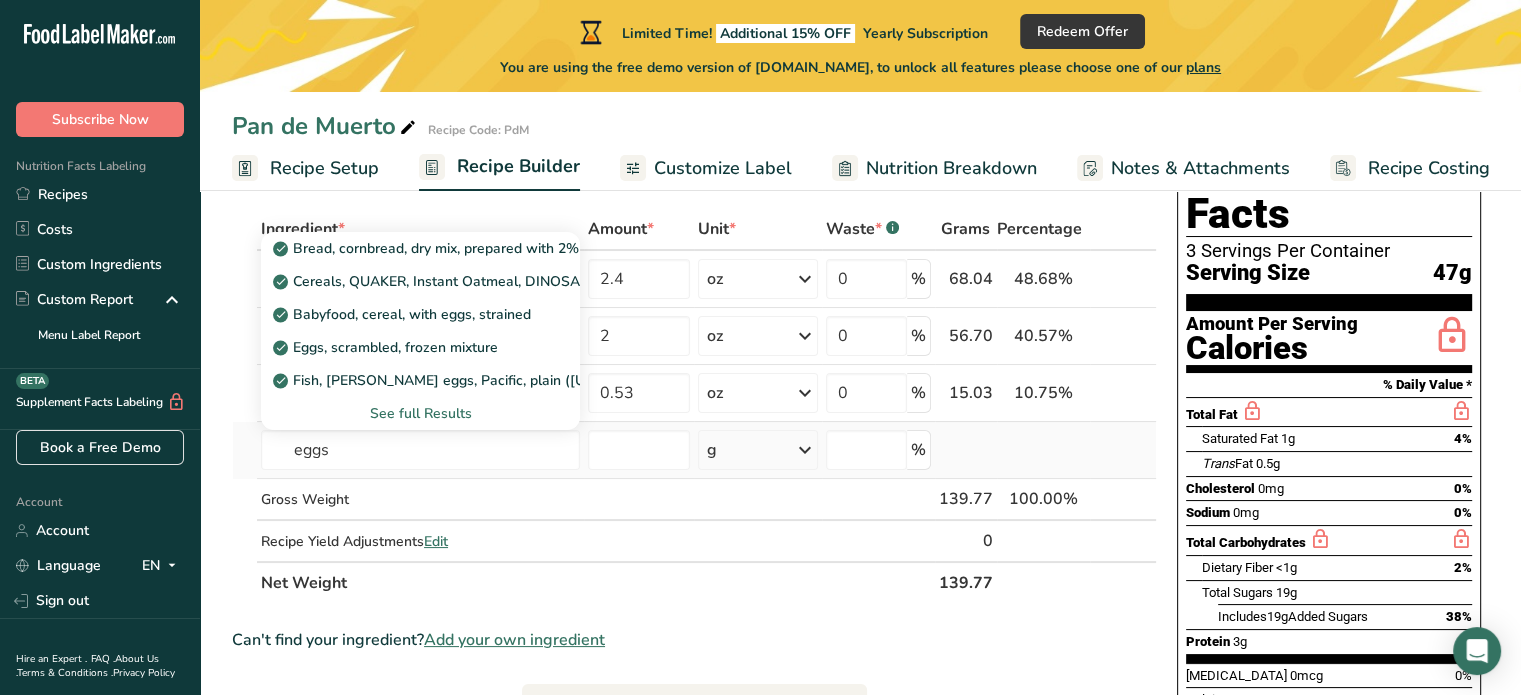 type 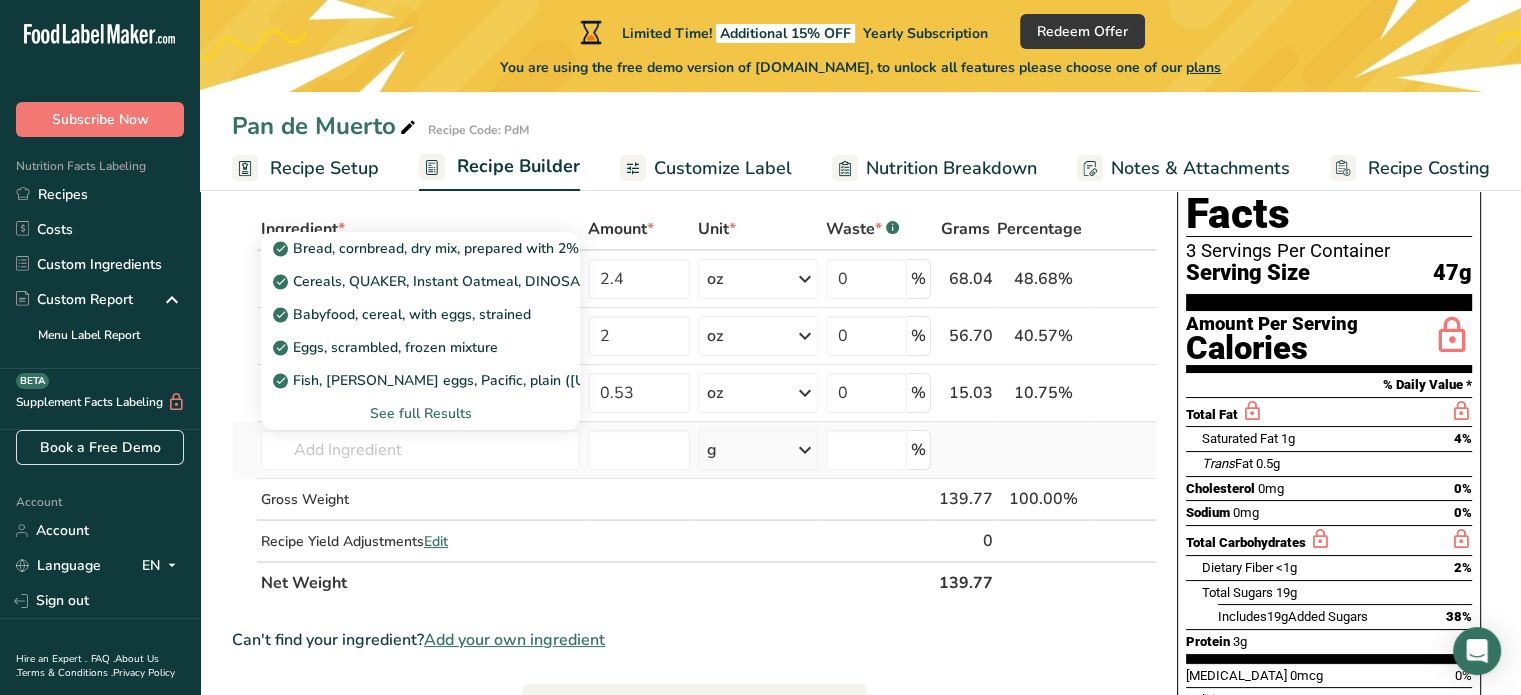 click on "See full Results" at bounding box center (420, 413) 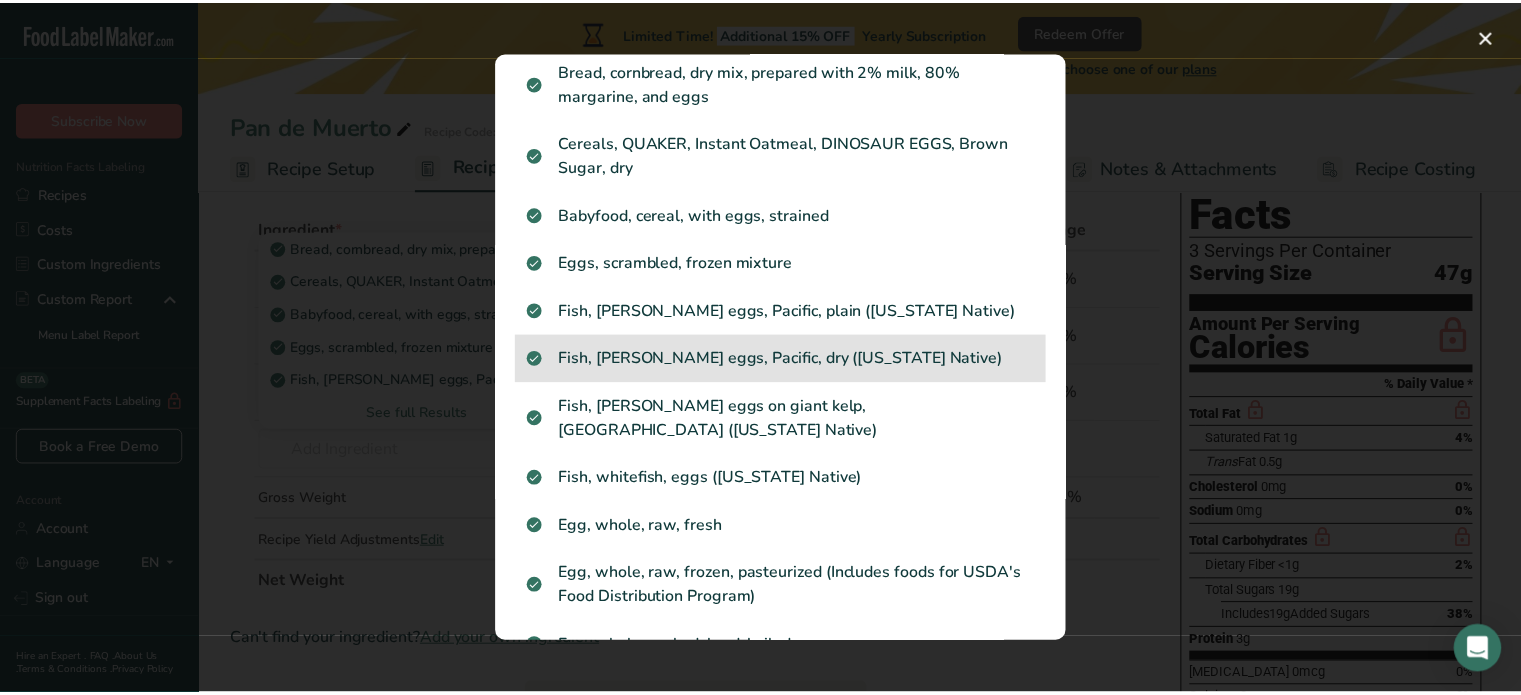 scroll, scrollTop: 100, scrollLeft: 0, axis: vertical 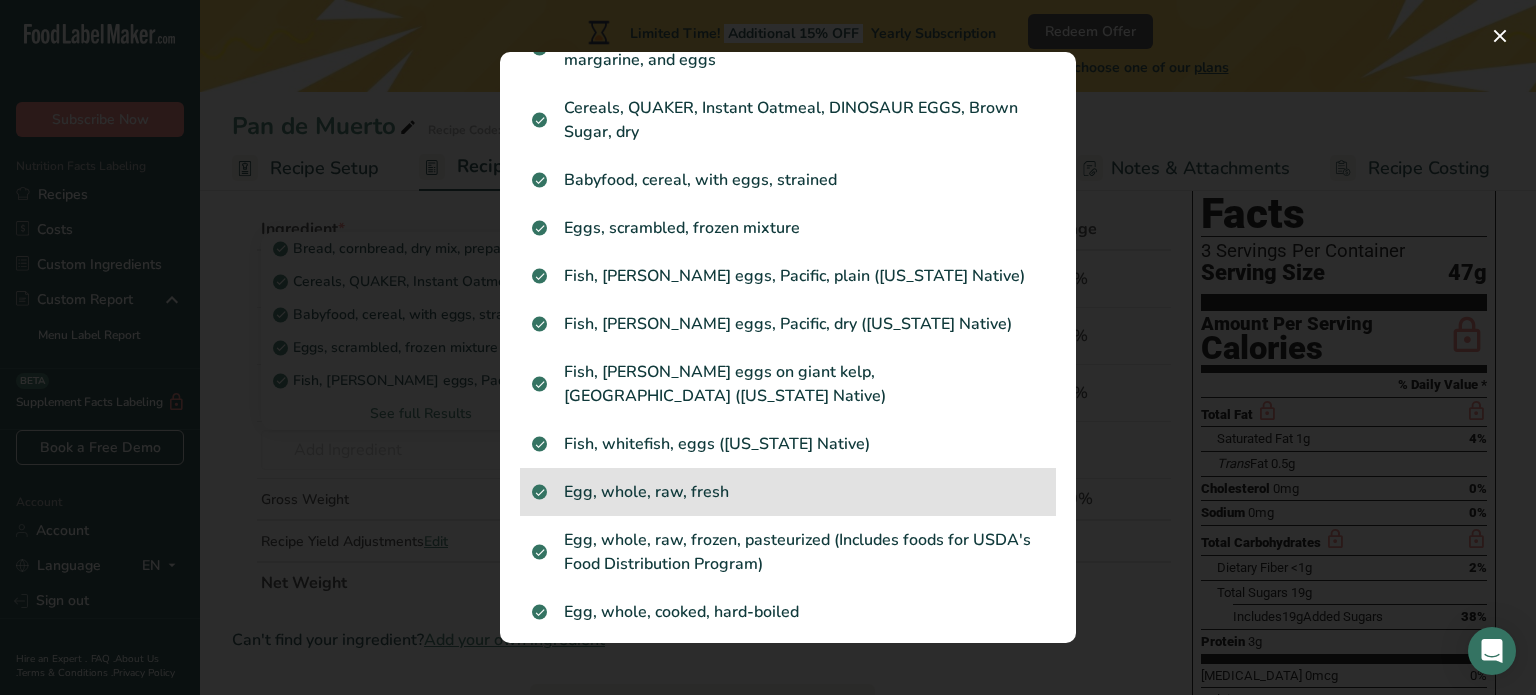 click on "Egg, whole, raw, fresh" at bounding box center (788, 492) 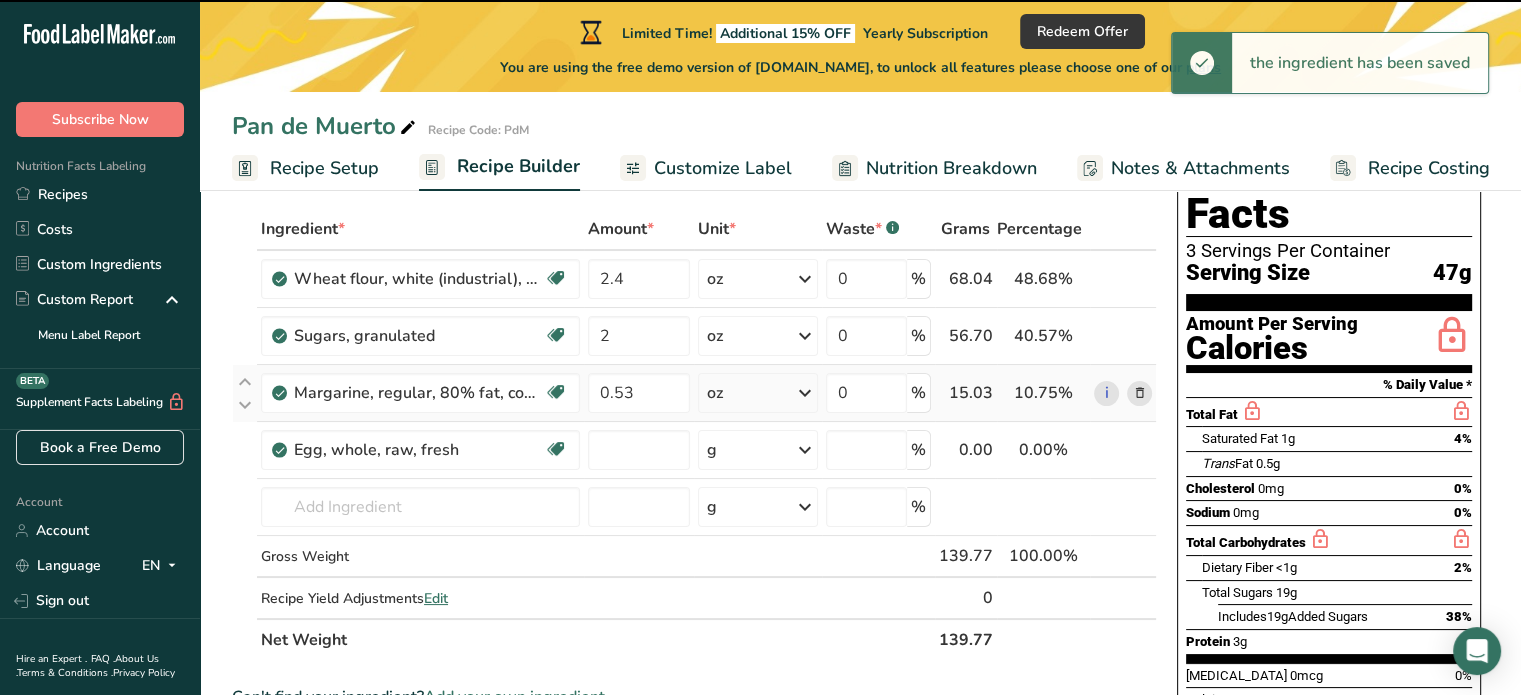 type on "0" 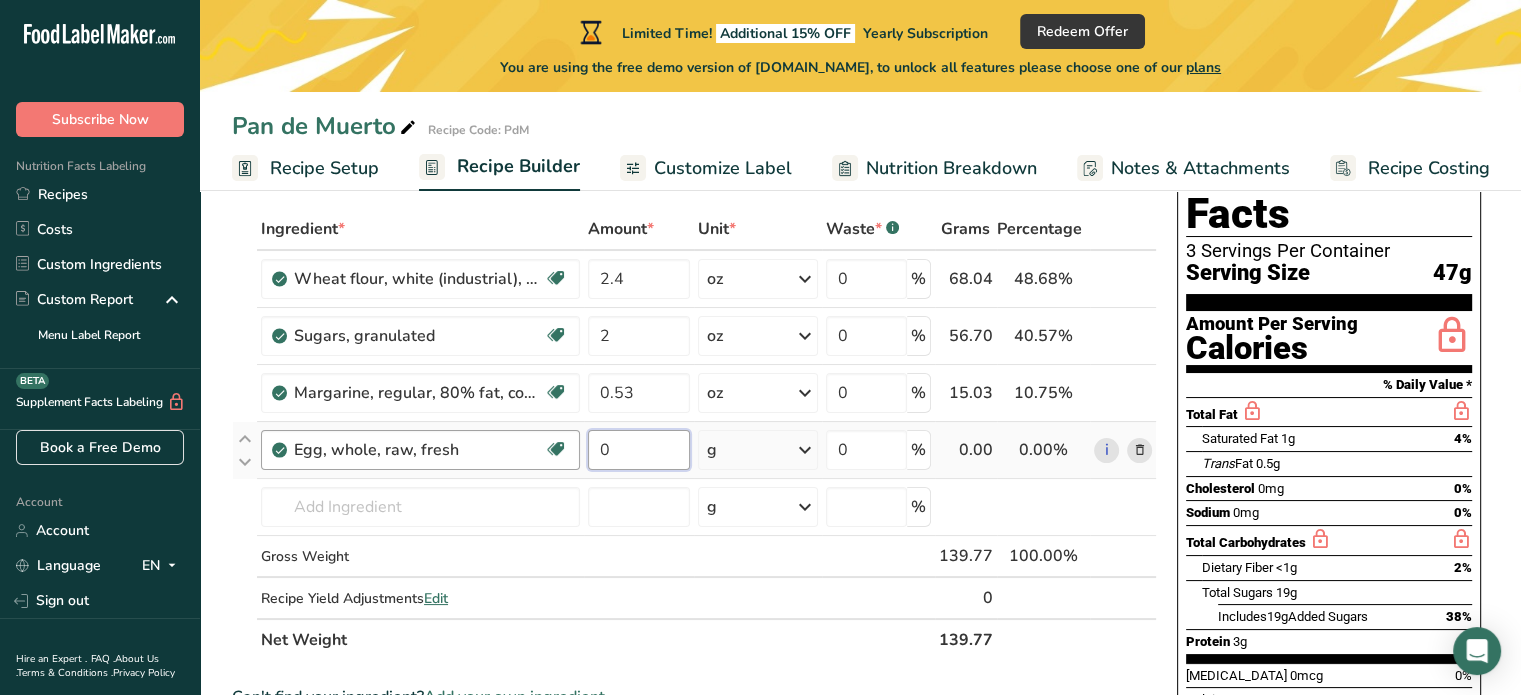 drag, startPoint x: 632, startPoint y: 451, endPoint x: 564, endPoint y: 455, distance: 68.117546 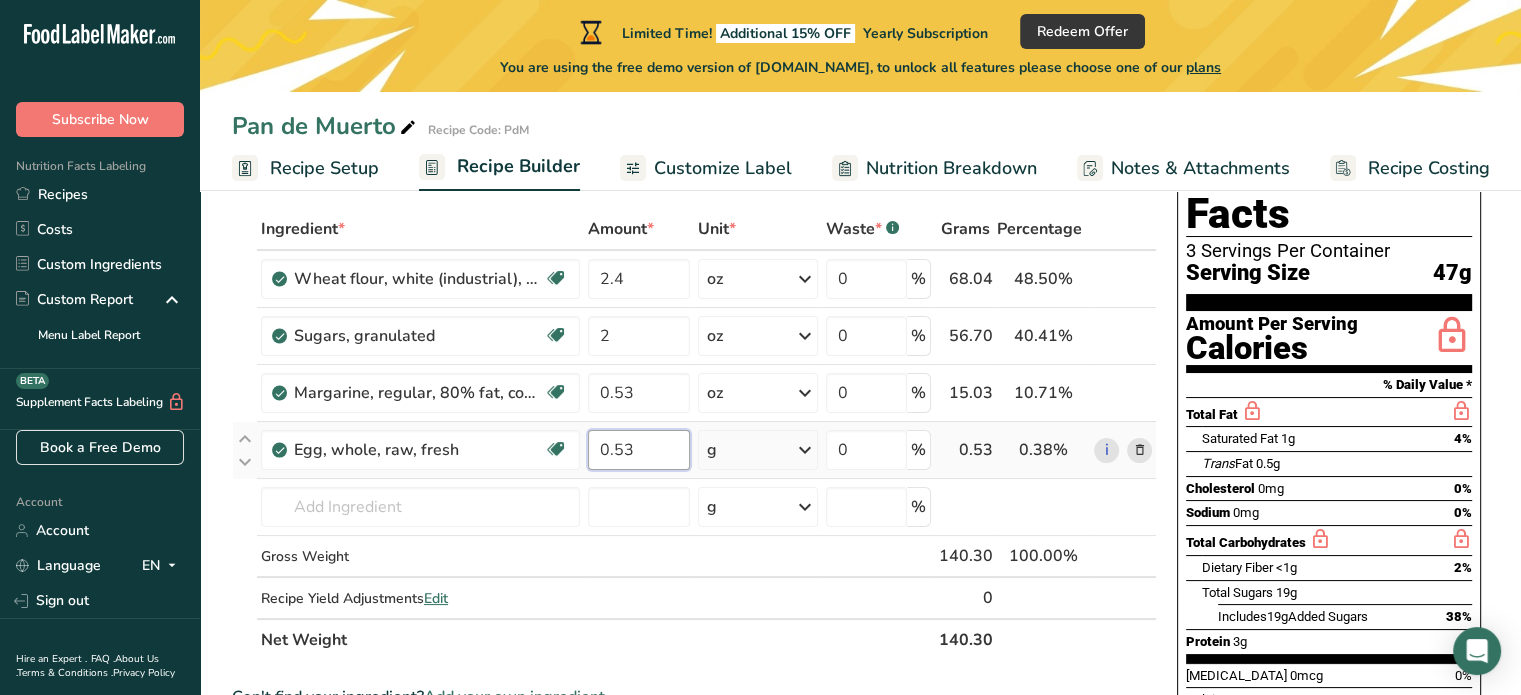 type on "0.53" 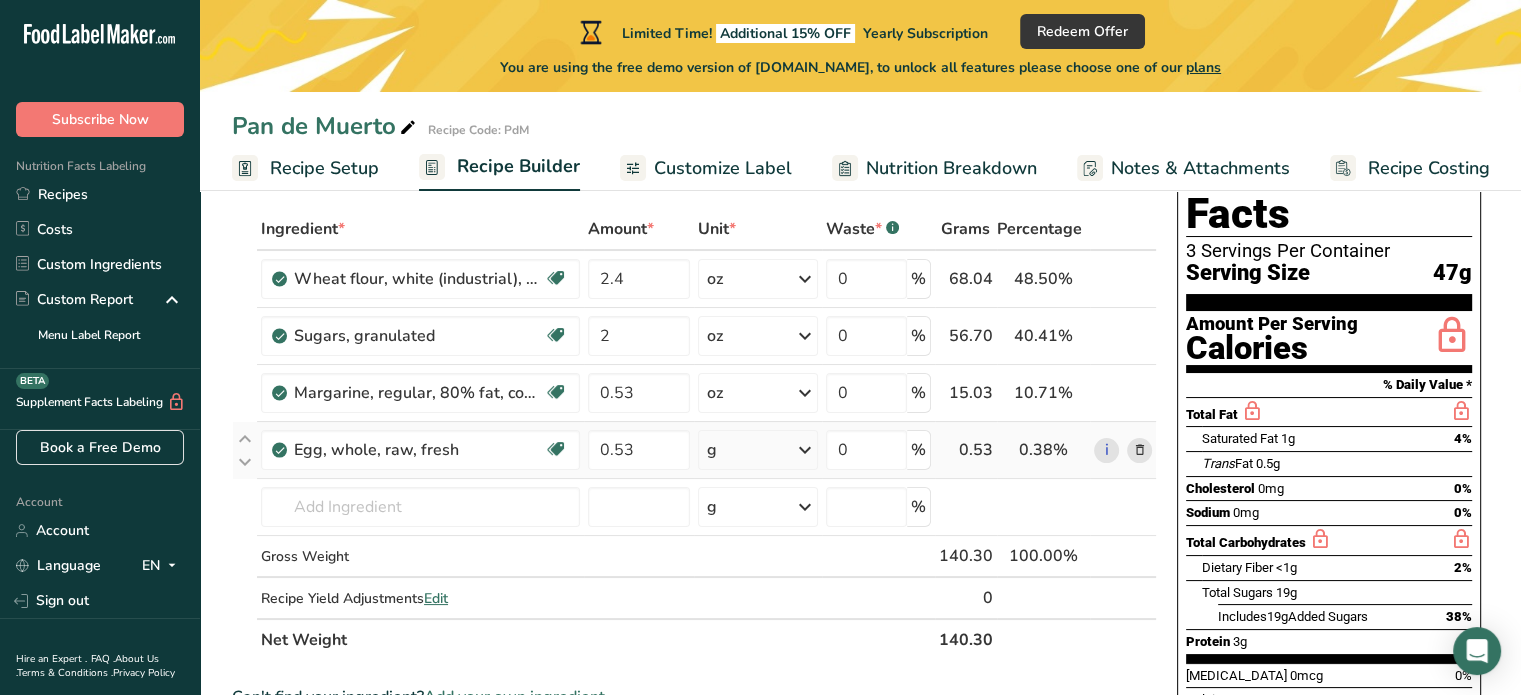 click on "Ingredient *
Amount *
Unit *
Waste *   .a-a{fill:#347362;}.b-a{fill:#fff;}          Grams
Percentage
Wheat flour, white (industrial), 11.5% protein, bleached, enriched
Dairy free
Vegan
Vegetarian
Soy free
2.4
oz
Weight Units
g
kg
mg
mcg
lb
oz
See less
Volume Units
l
Volume units require a density conversion. If you know your ingredient's density enter it below. Otherwise, click on "RIA" our AI Regulatory bot - she will be able to help you
lb/ft3
g/cm3
Confirm
mL
lb/ft3" at bounding box center [694, 434] 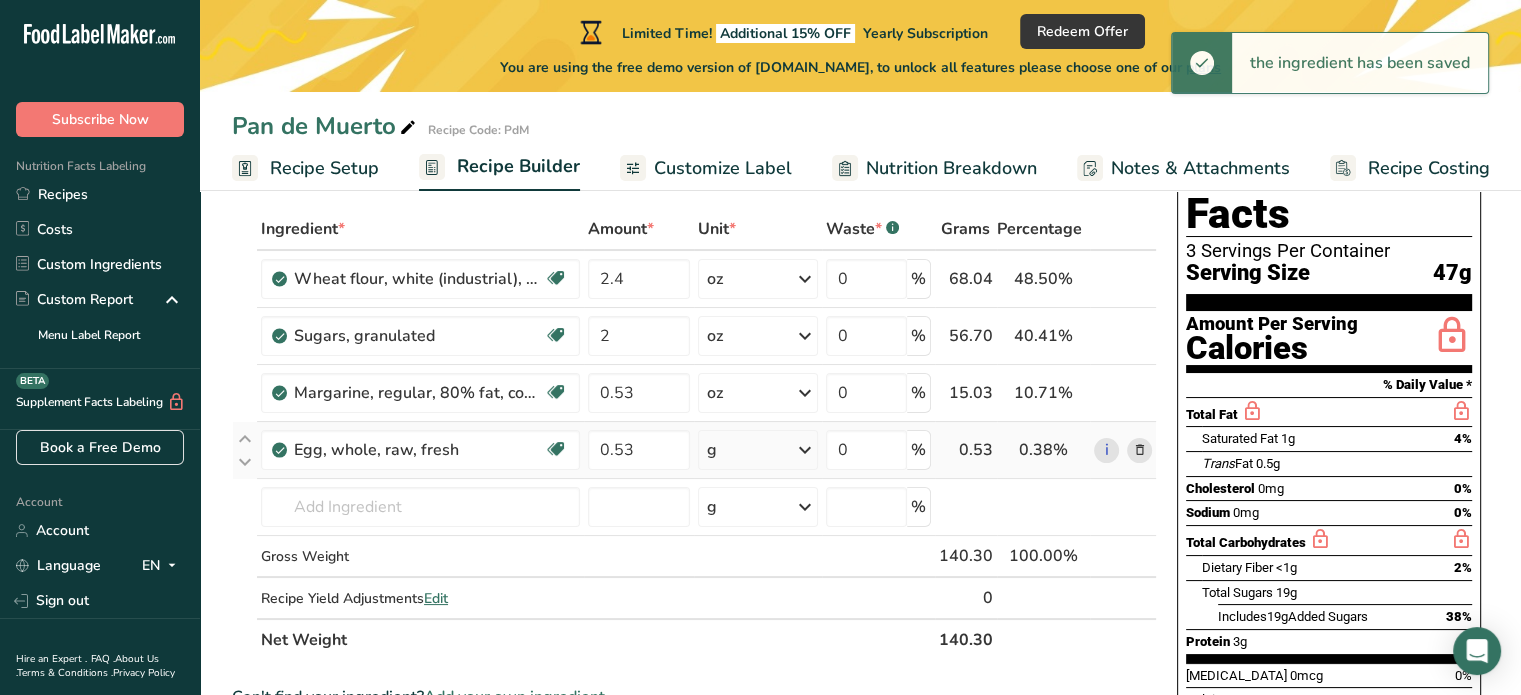 click on "g" at bounding box center (758, 450) 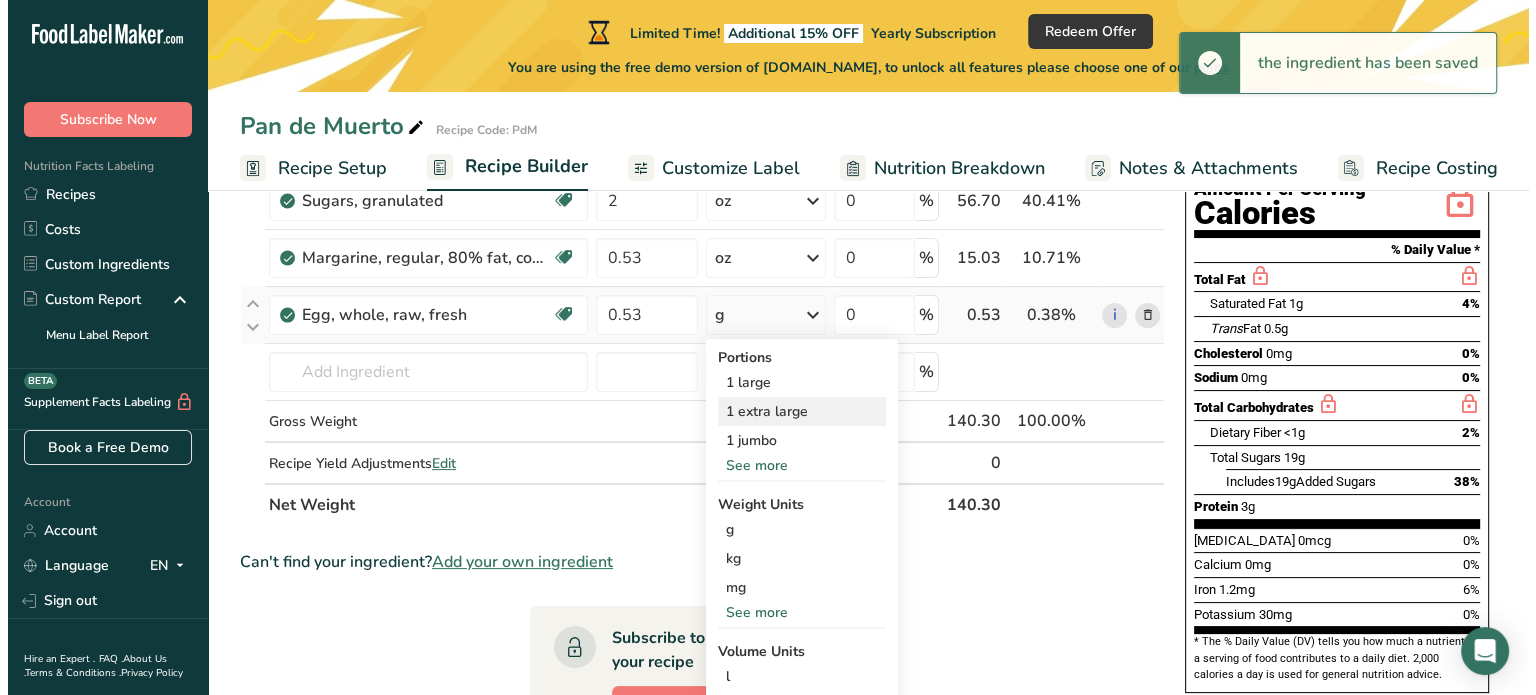 scroll, scrollTop: 300, scrollLeft: 0, axis: vertical 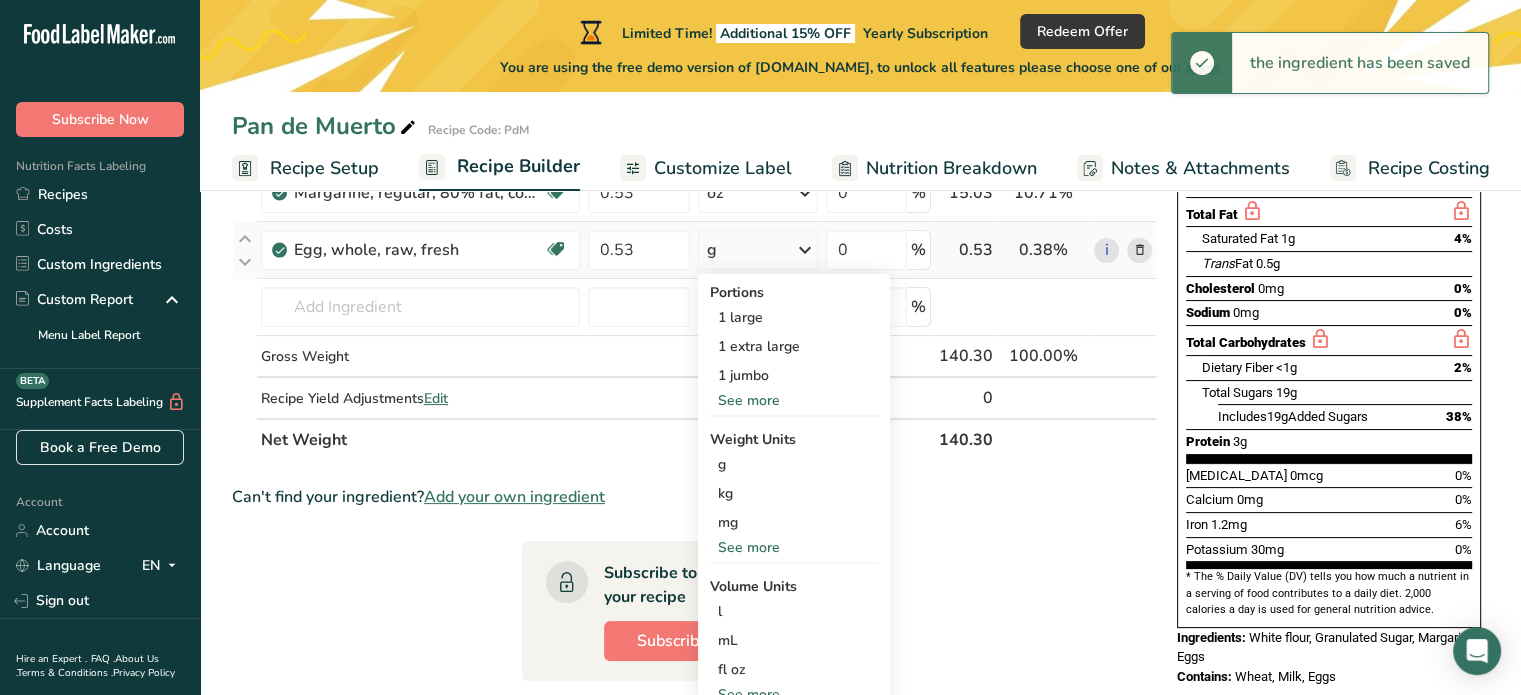 click on "See more" at bounding box center [794, 547] 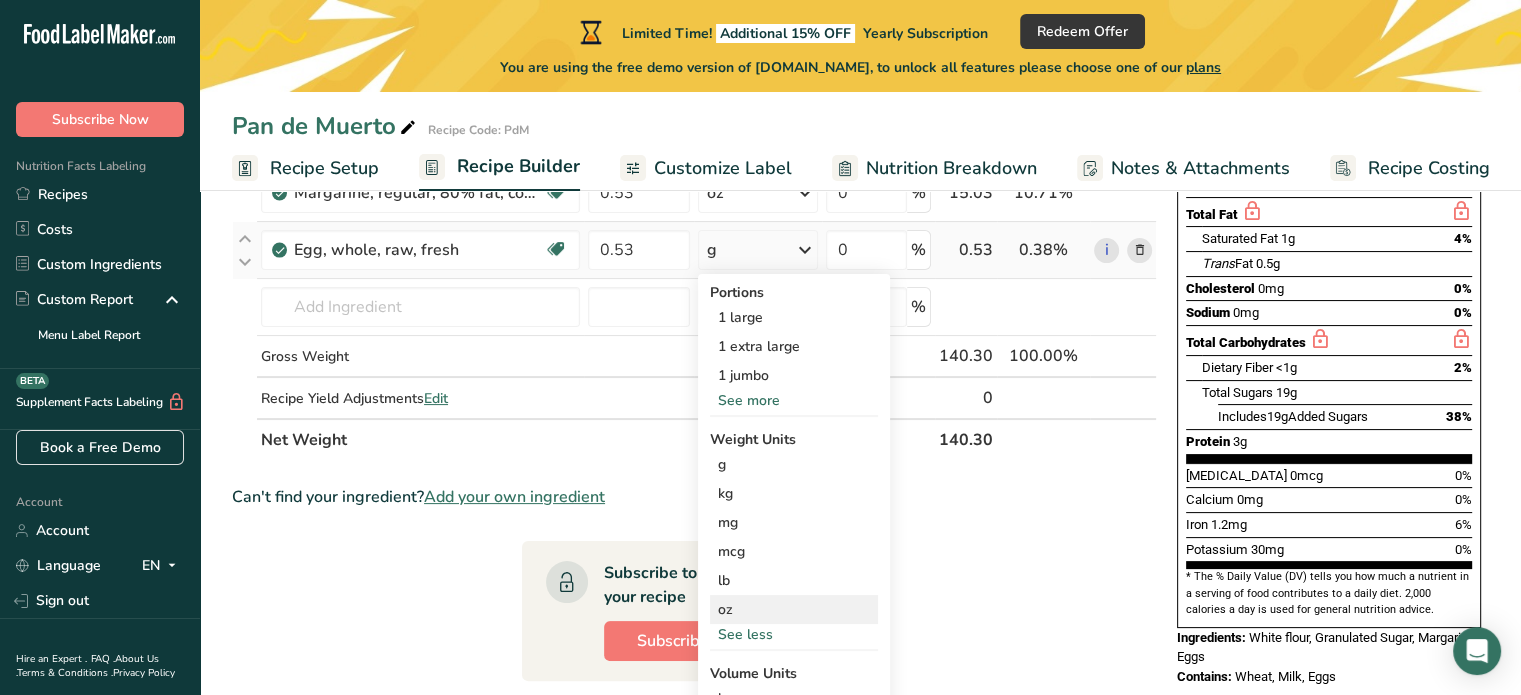 click on "oz" at bounding box center [794, 609] 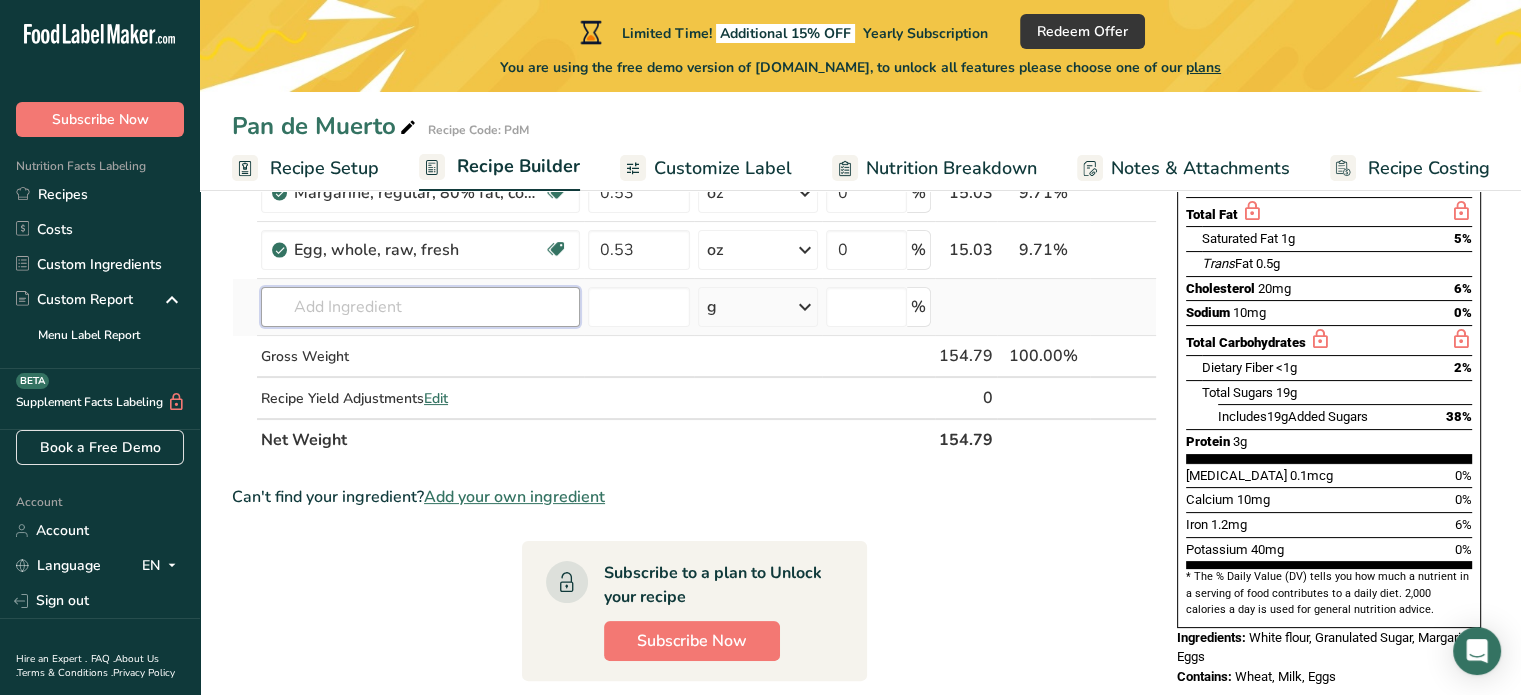 click at bounding box center [420, 307] 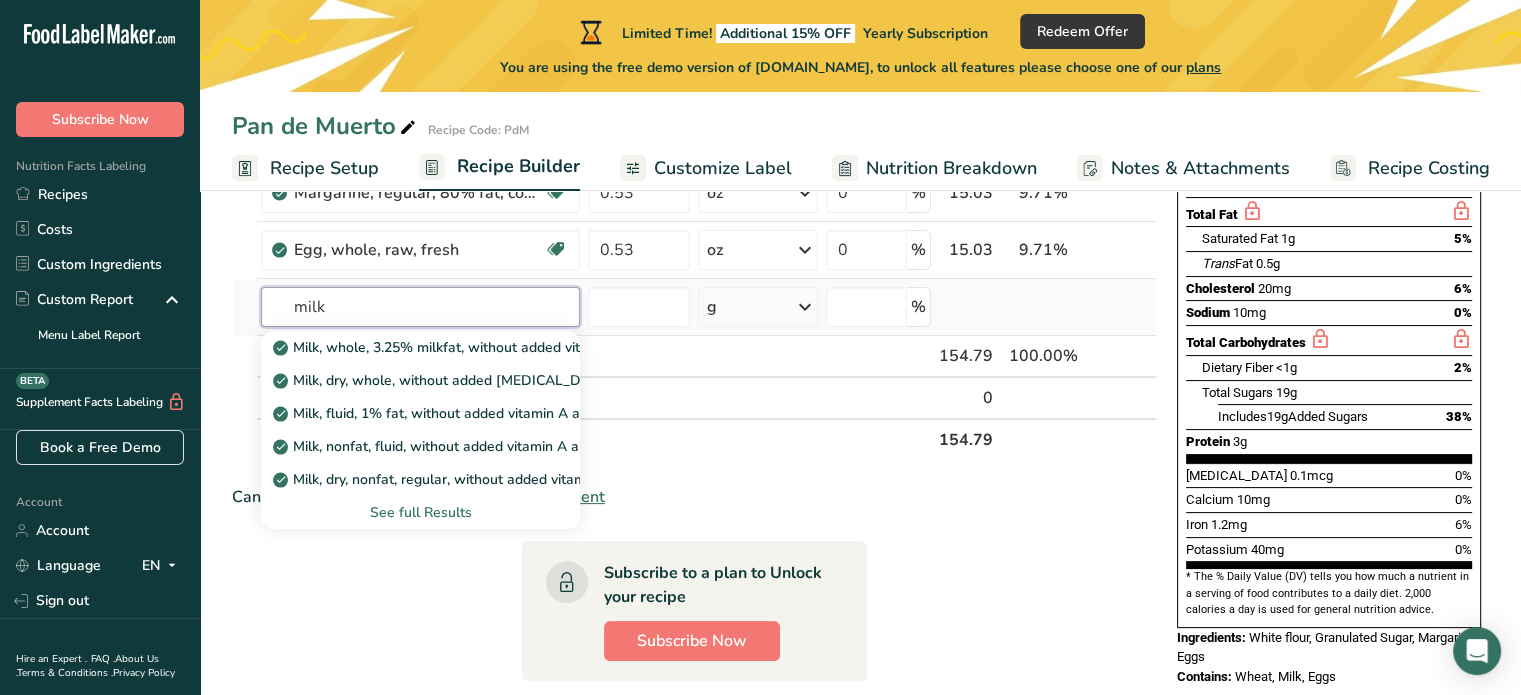 type on "milk" 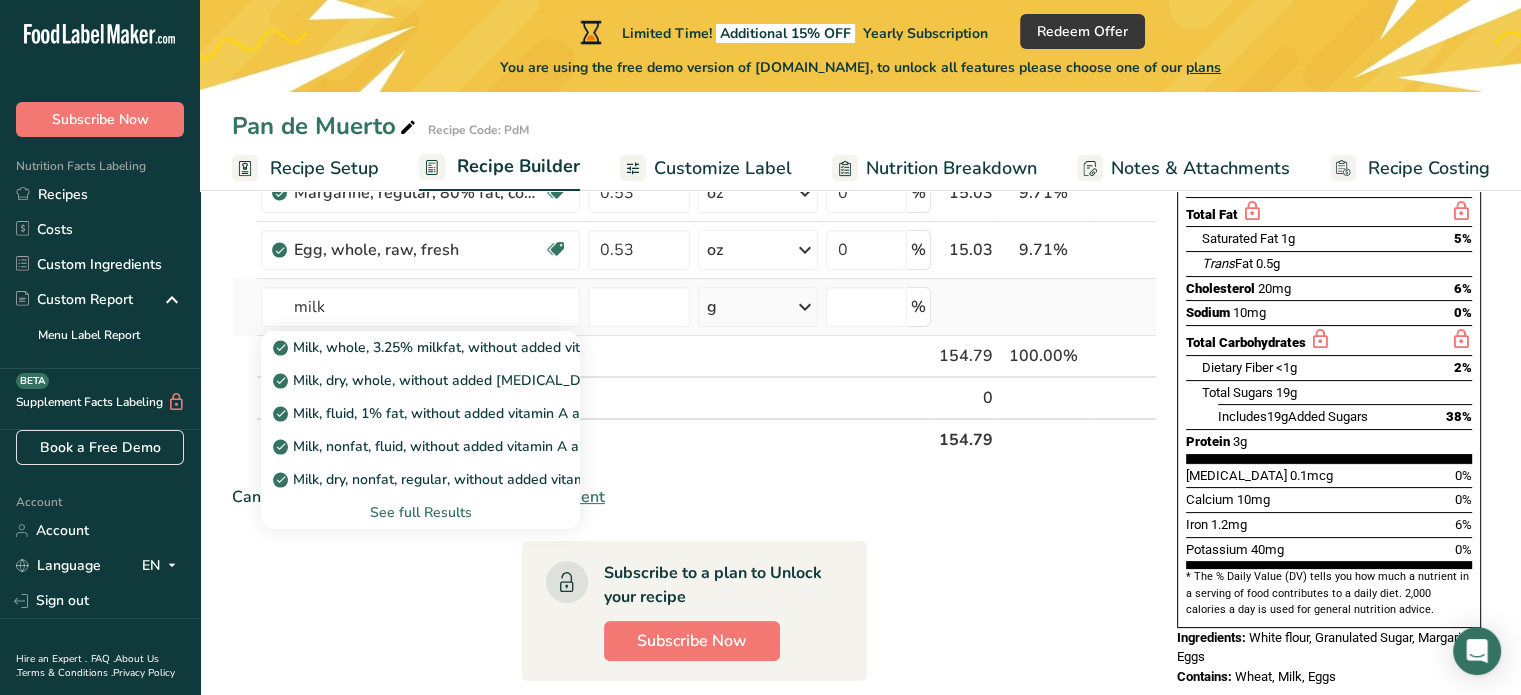 type 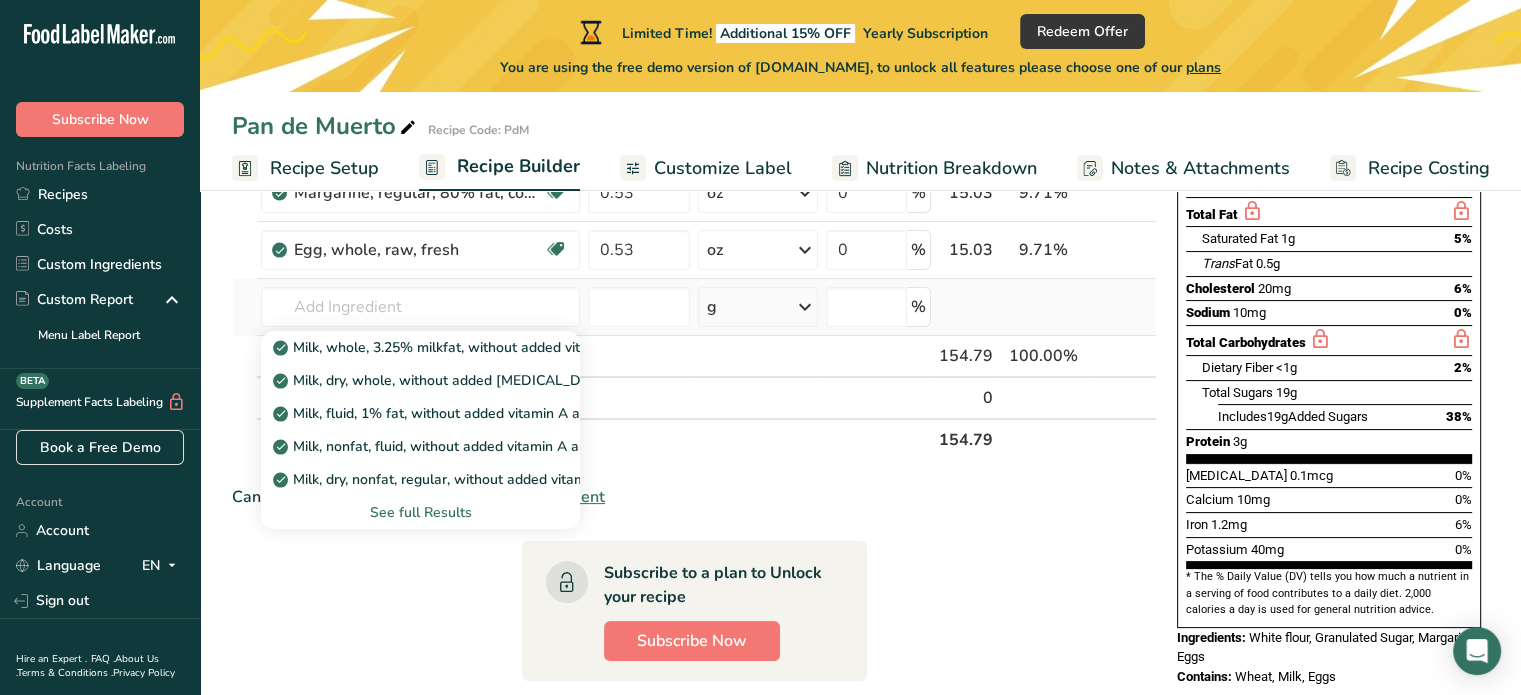 click on "See full Results" at bounding box center (420, 512) 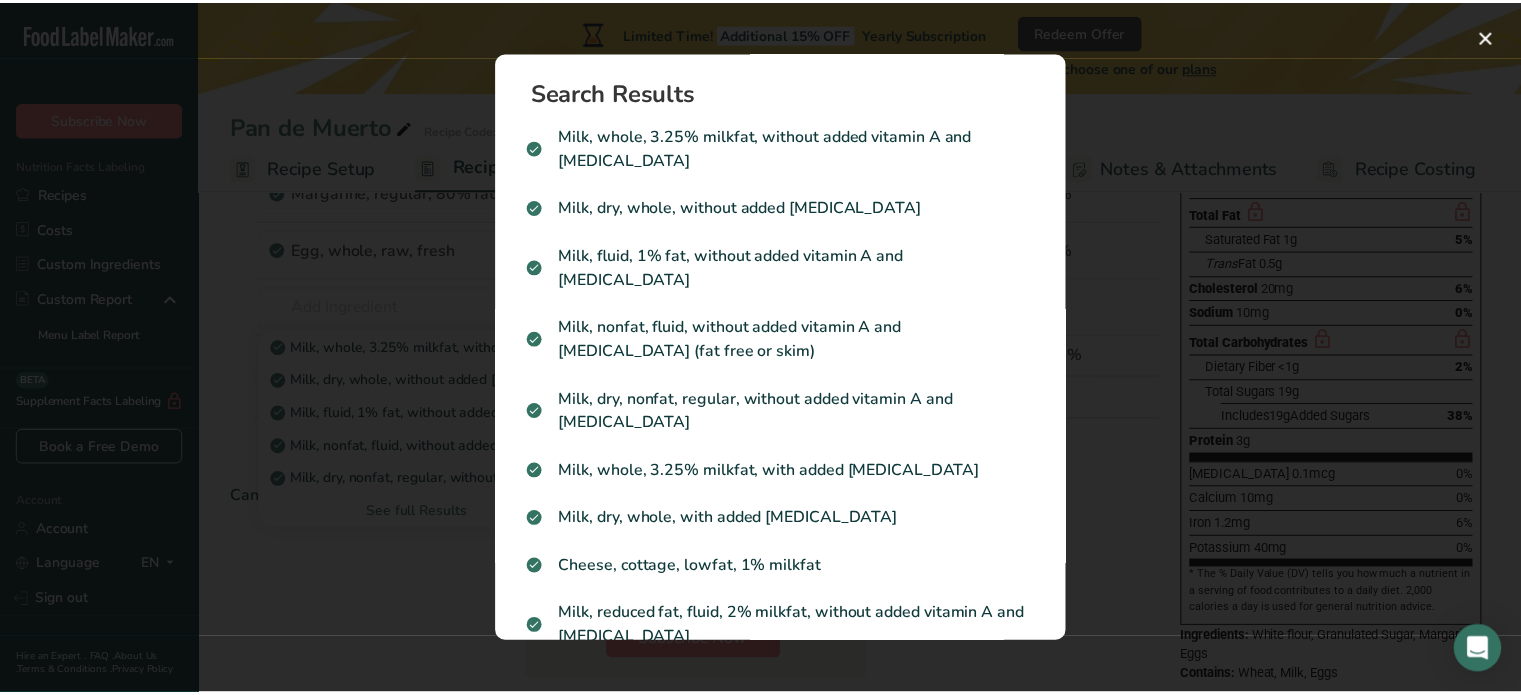 scroll, scrollTop: 0, scrollLeft: 0, axis: both 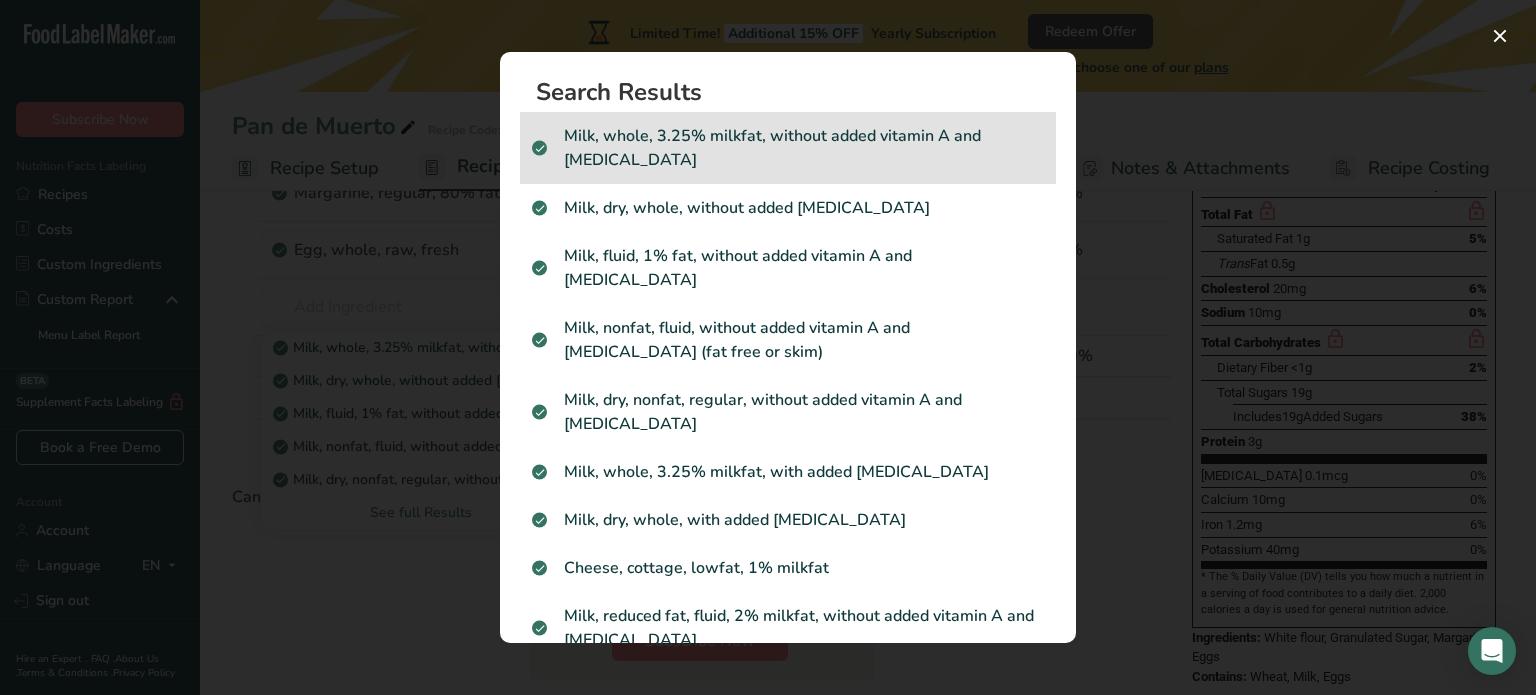 click on "Milk, whole, 3.25% milkfat, without added vitamin A and [MEDICAL_DATA]" at bounding box center [788, 148] 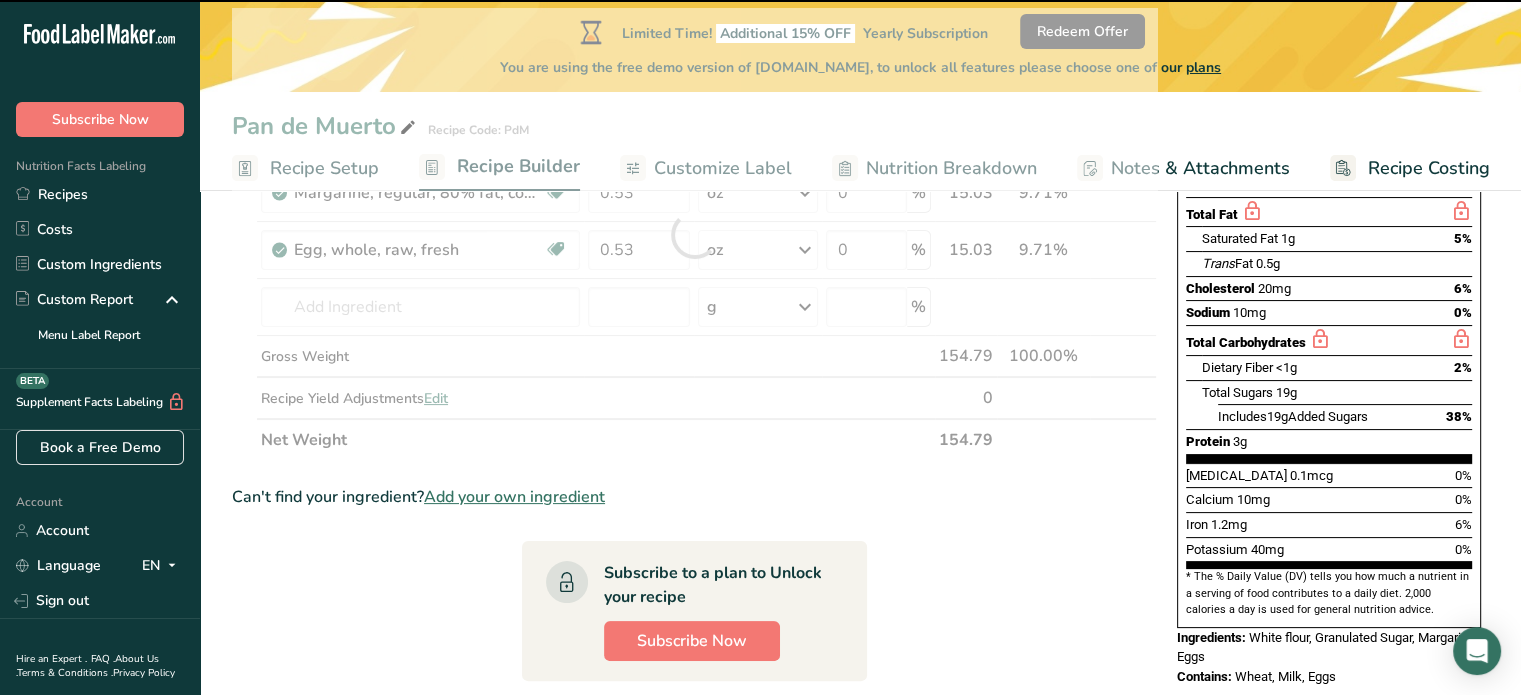 type on "0" 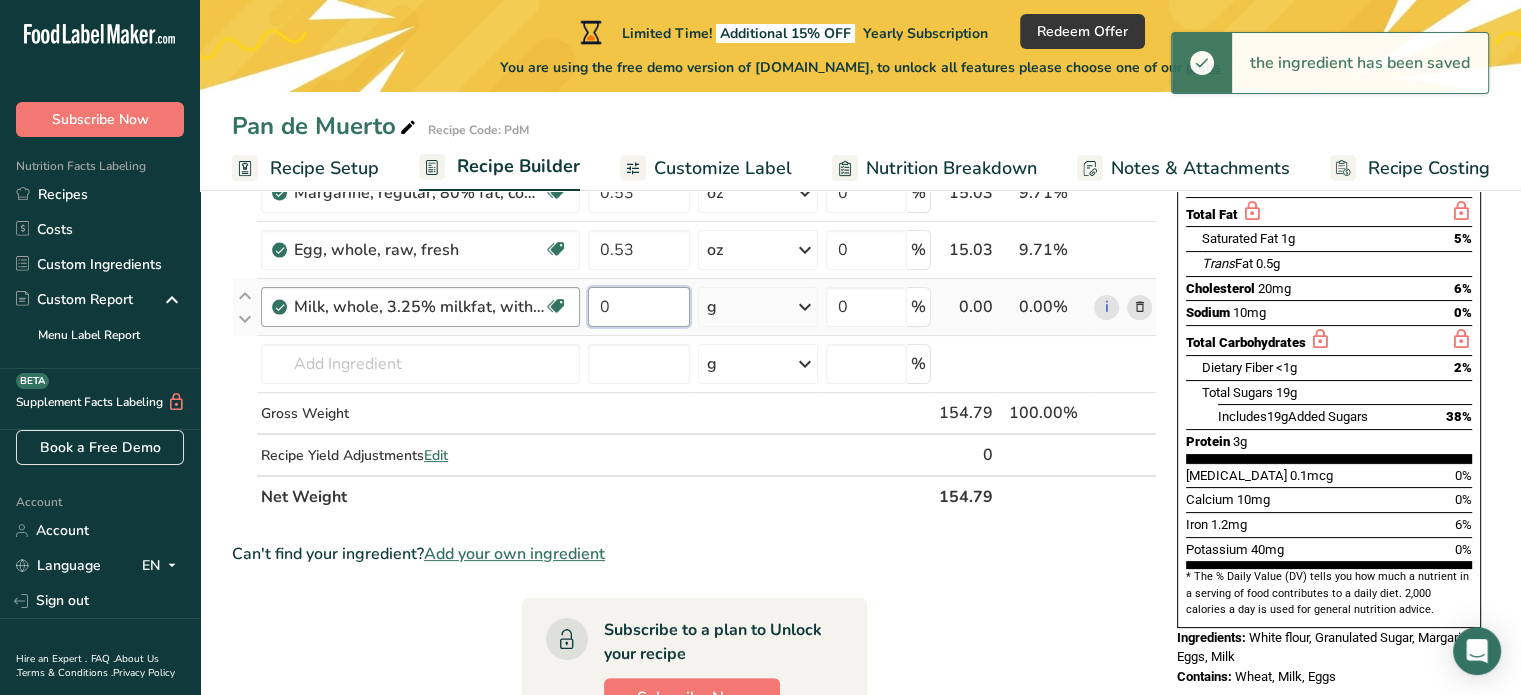 drag, startPoint x: 609, startPoint y: 299, endPoint x: 571, endPoint y: 292, distance: 38.63936 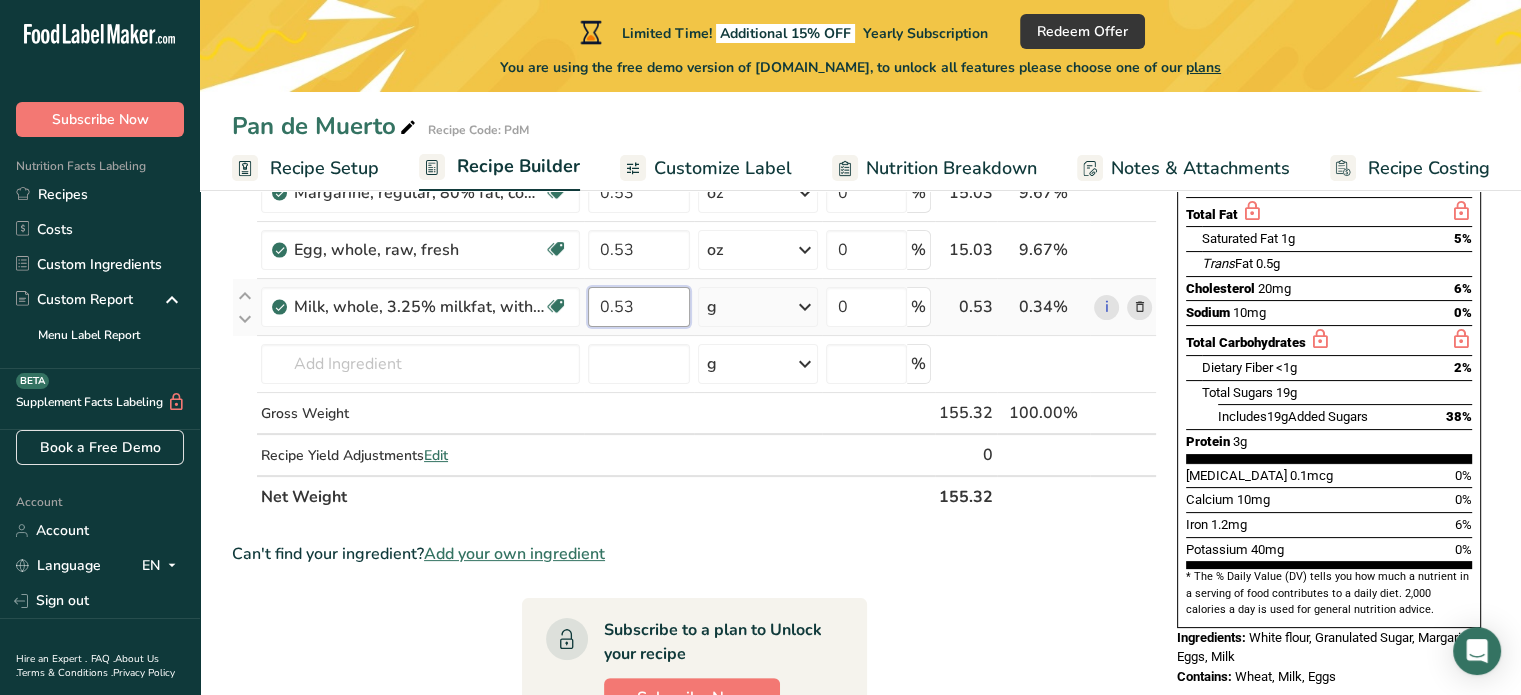 type on "0.53" 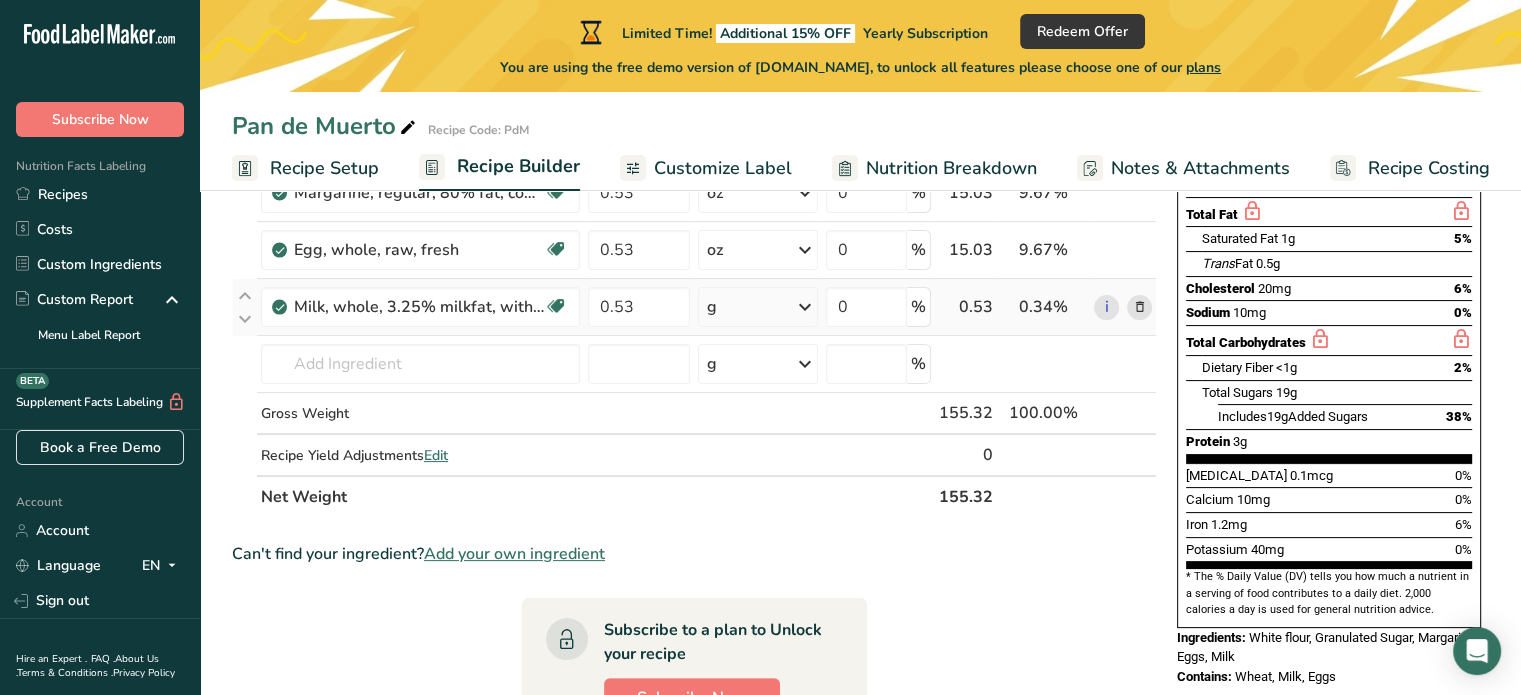 click on "Ingredient *
Amount *
Unit *
Waste *   .a-a{fill:#347362;}.b-a{fill:#fff;}          Grams
Percentage
Wheat flour, white (industrial), 11.5% protein, bleached, enriched
Dairy free
Vegan
Vegetarian
Soy free
2.4
oz
Weight Units
g
kg
mg
mcg
lb
oz
See less
Volume Units
l
Volume units require a density conversion. If you know your ingredient's density enter it below. Otherwise, click on "RIA" our AI Regulatory bot - she will be able to help you
lb/ft3
g/cm3
Confirm
mL
lb/ft3" at bounding box center (694, 263) 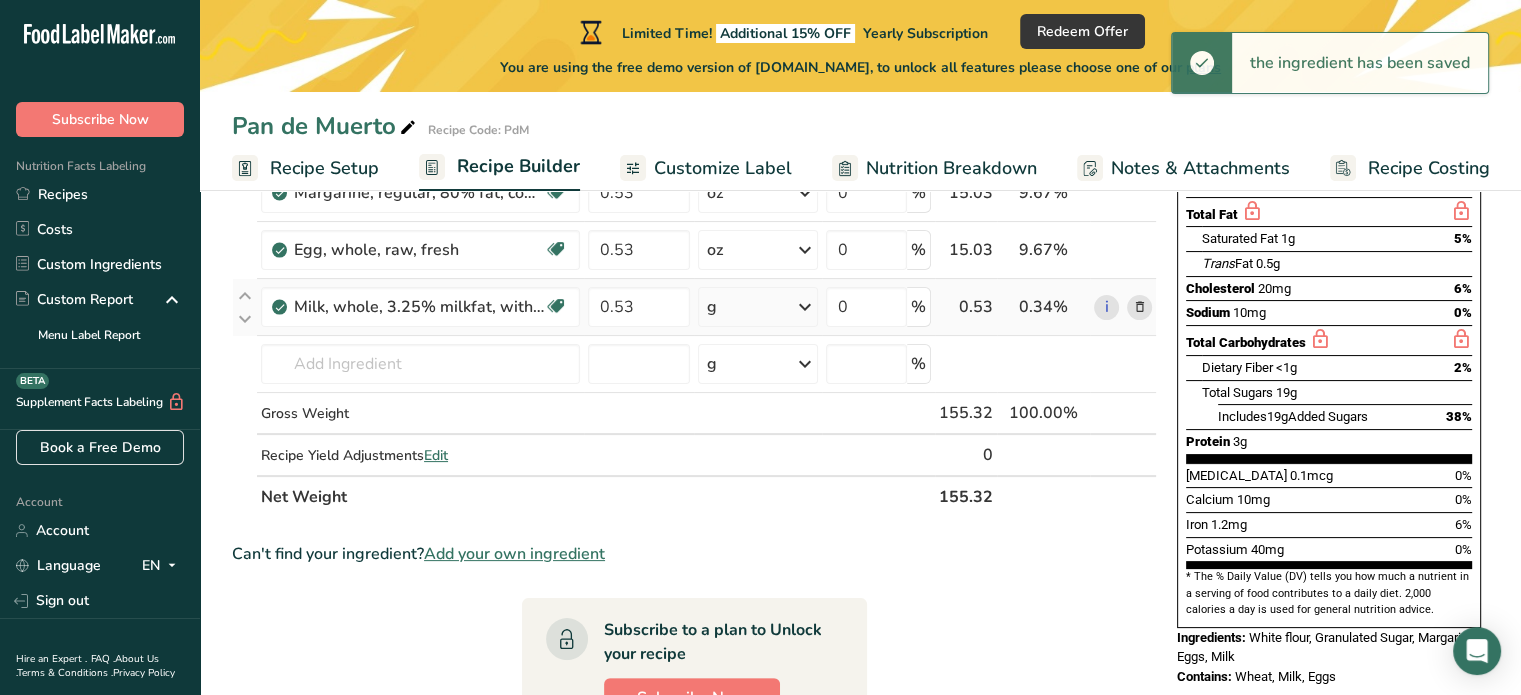 click on "g" at bounding box center (758, 307) 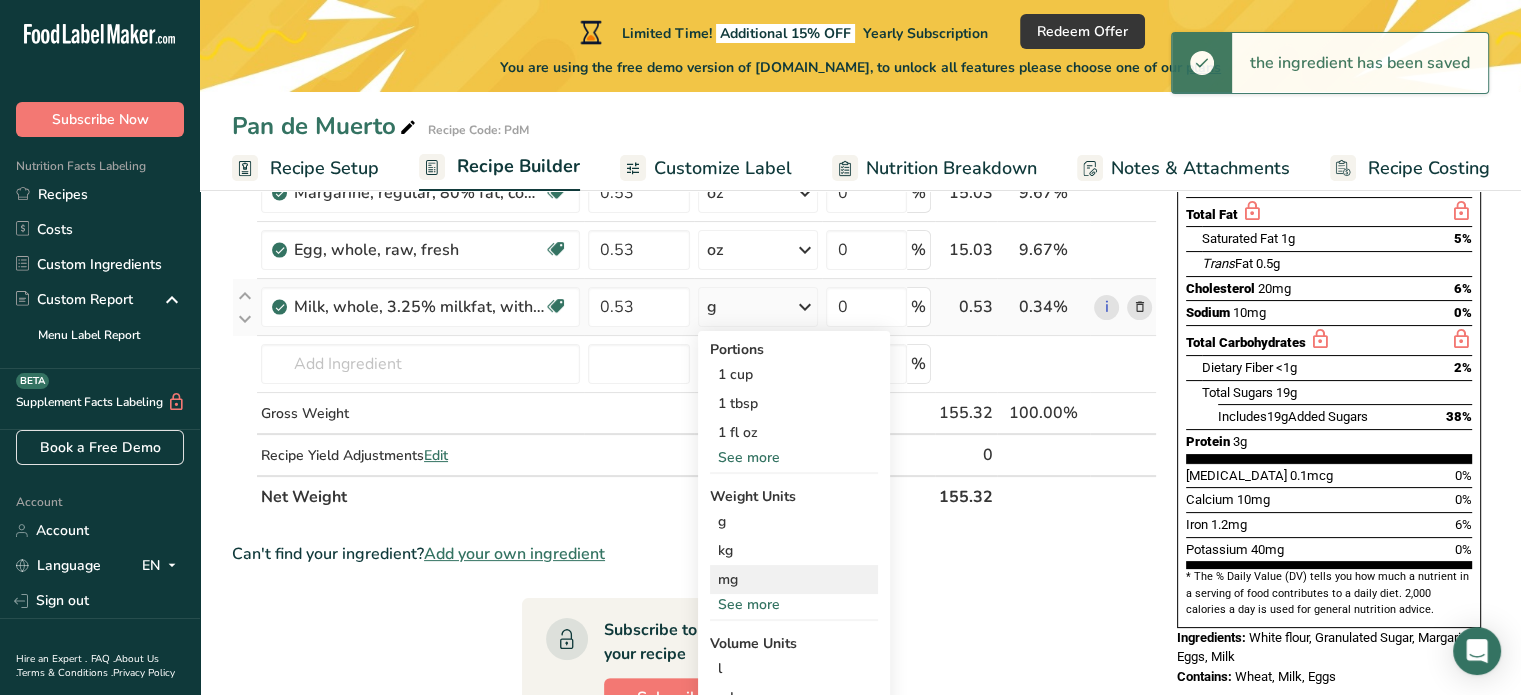 click on "mg" at bounding box center (794, 579) 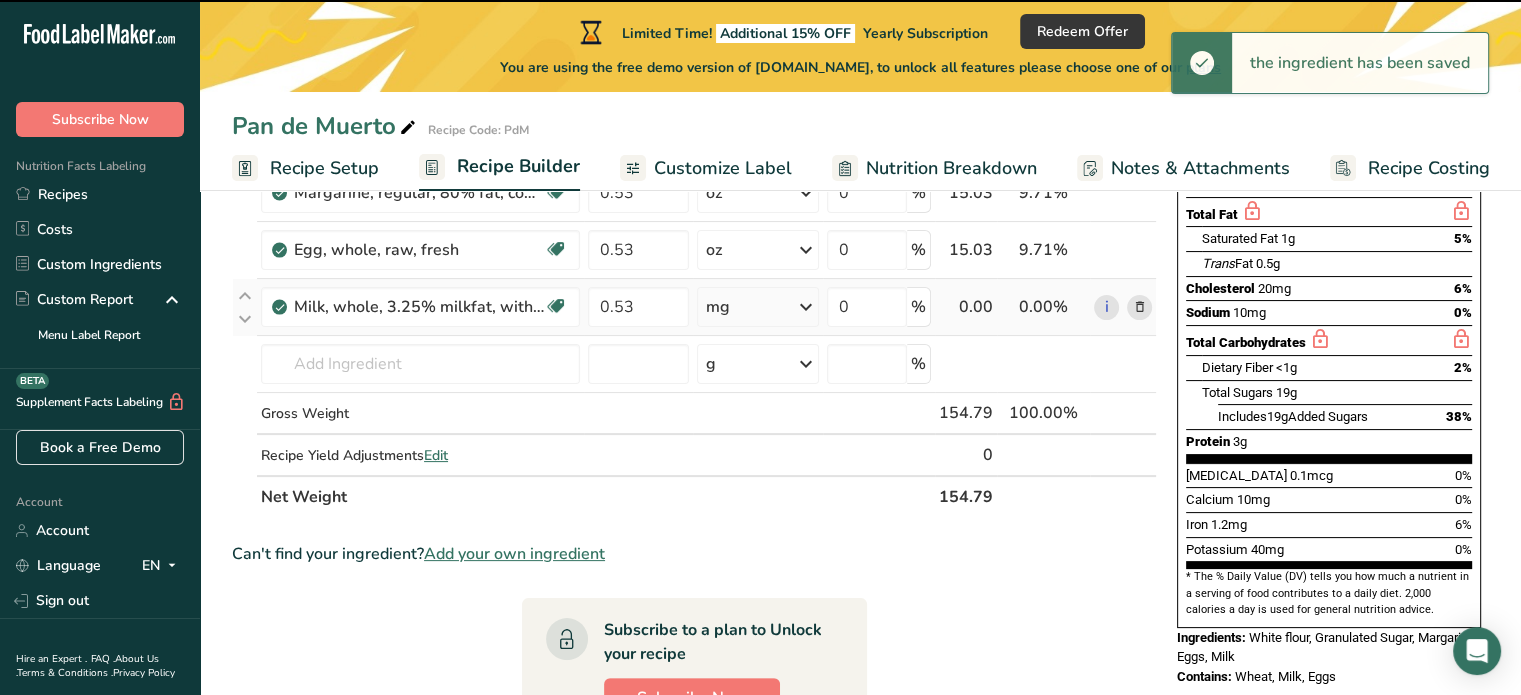 click on "mg" at bounding box center [758, 307] 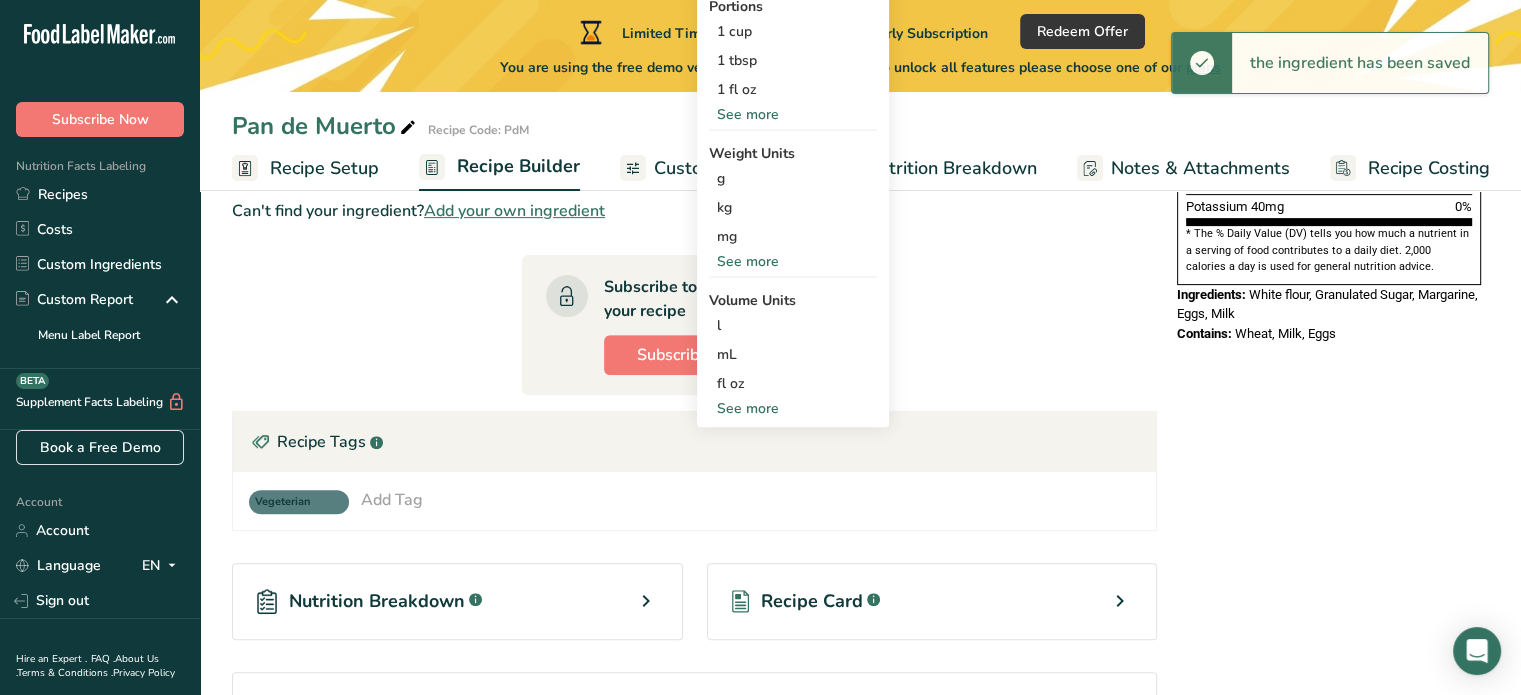 scroll, scrollTop: 700, scrollLeft: 0, axis: vertical 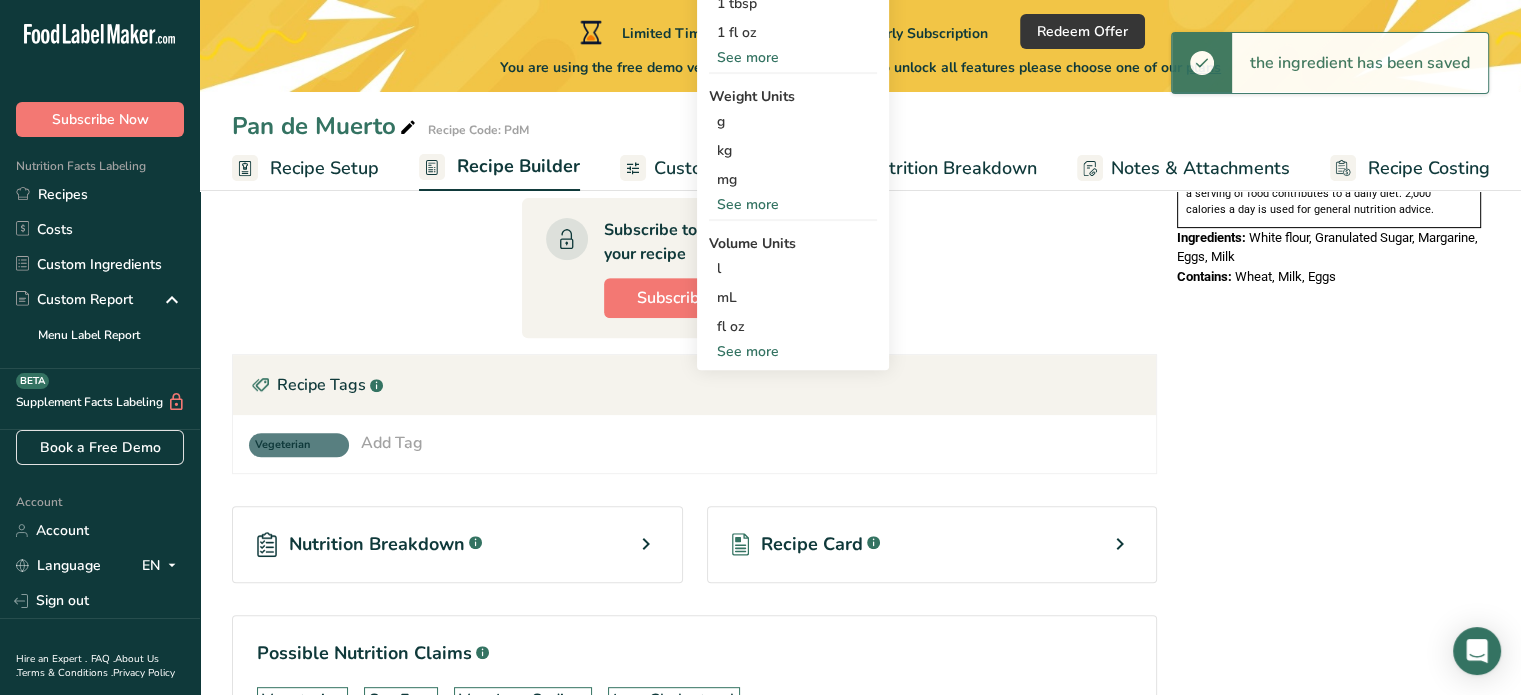 click on "See more" at bounding box center [793, 204] 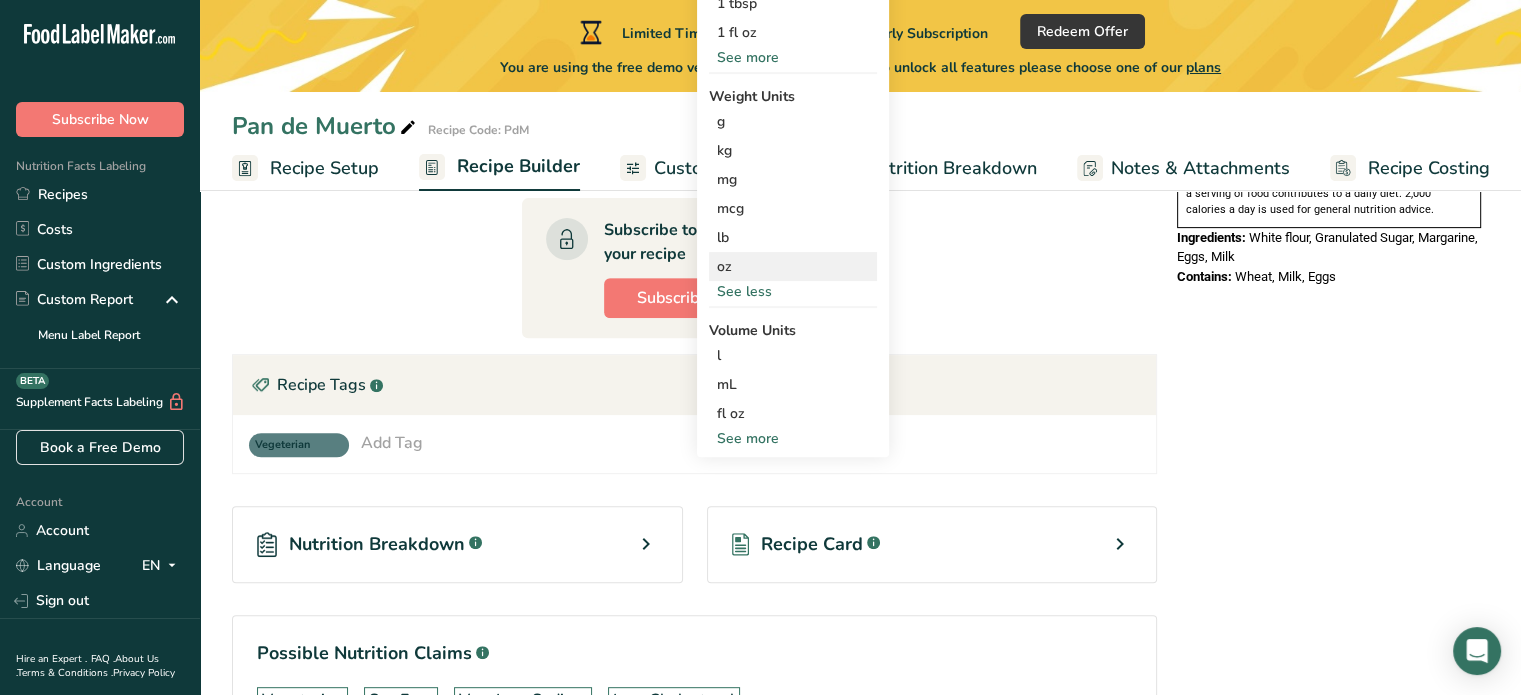 click on "oz" at bounding box center [793, 266] 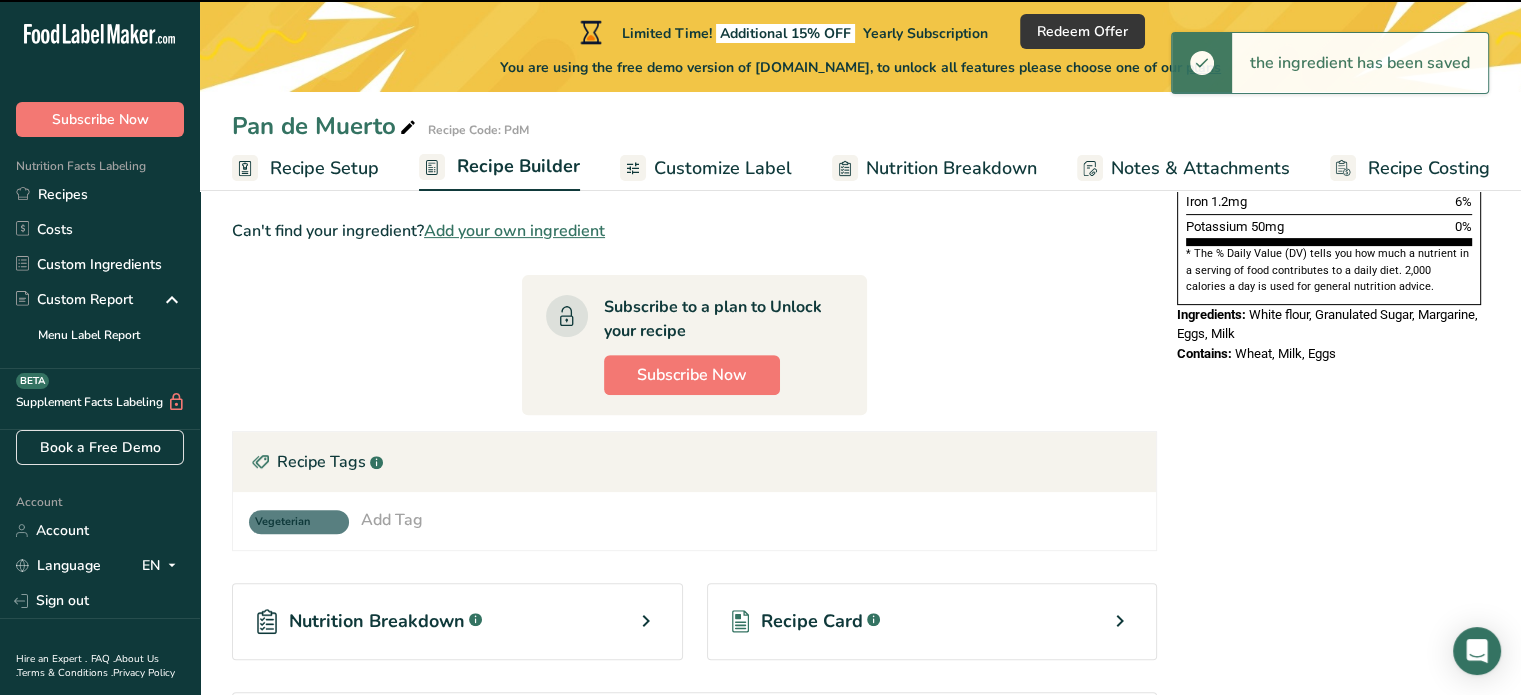scroll, scrollTop: 200, scrollLeft: 0, axis: vertical 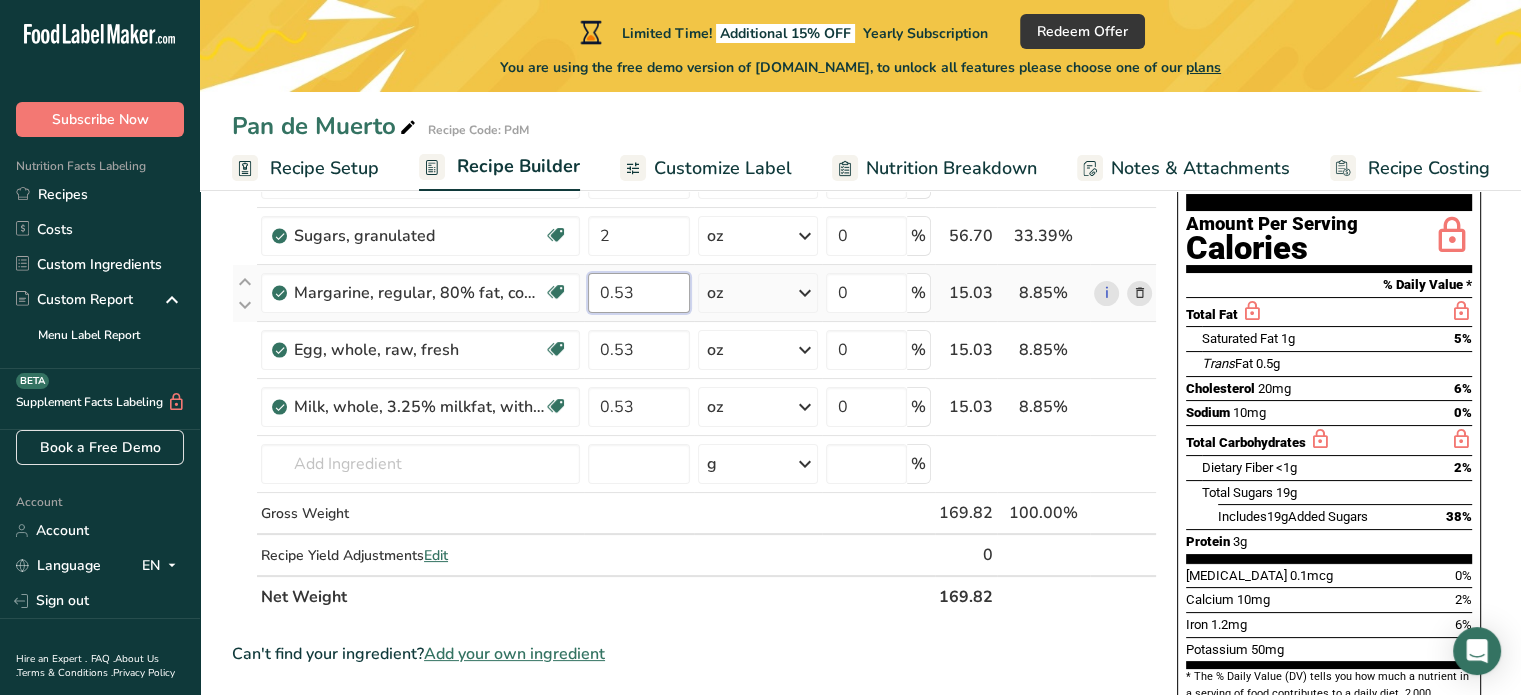 drag, startPoint x: 648, startPoint y: 283, endPoint x: 620, endPoint y: 280, distance: 28.160255 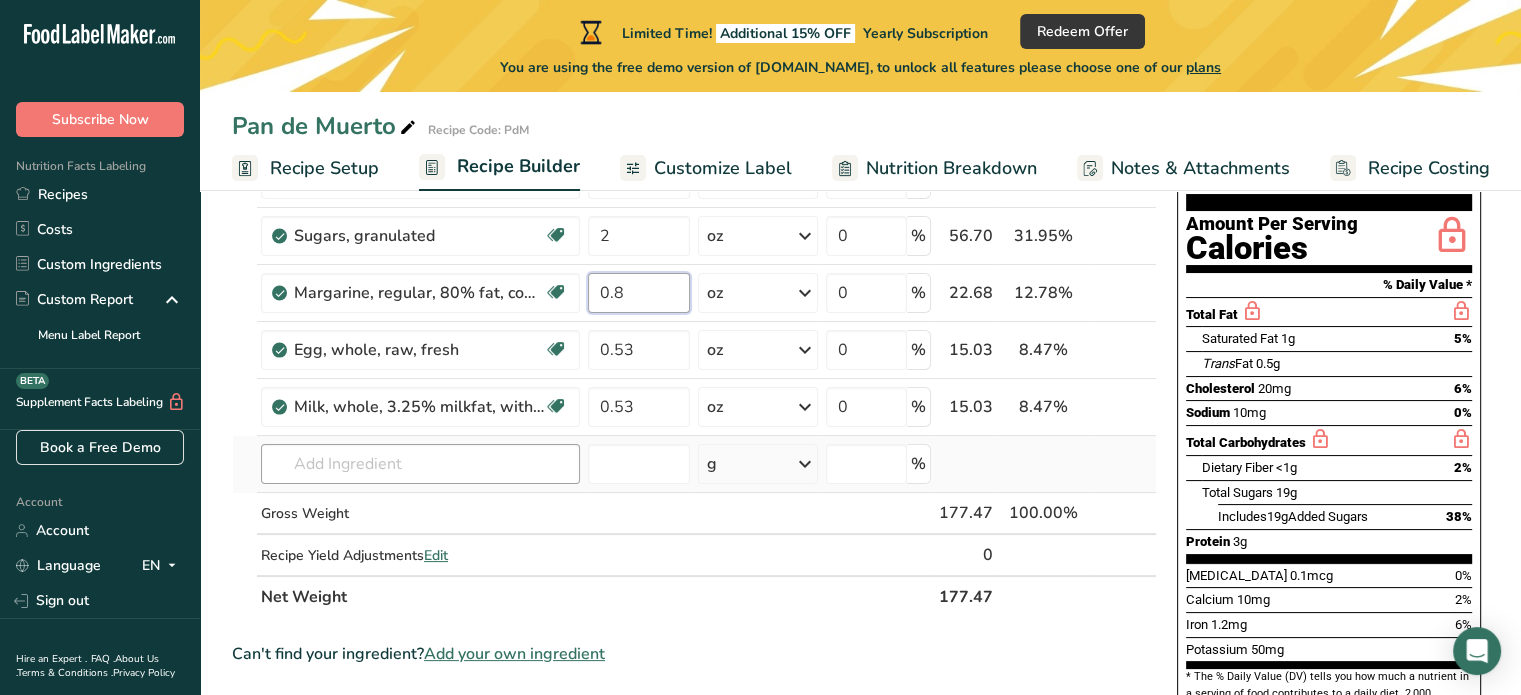 type on "0.8" 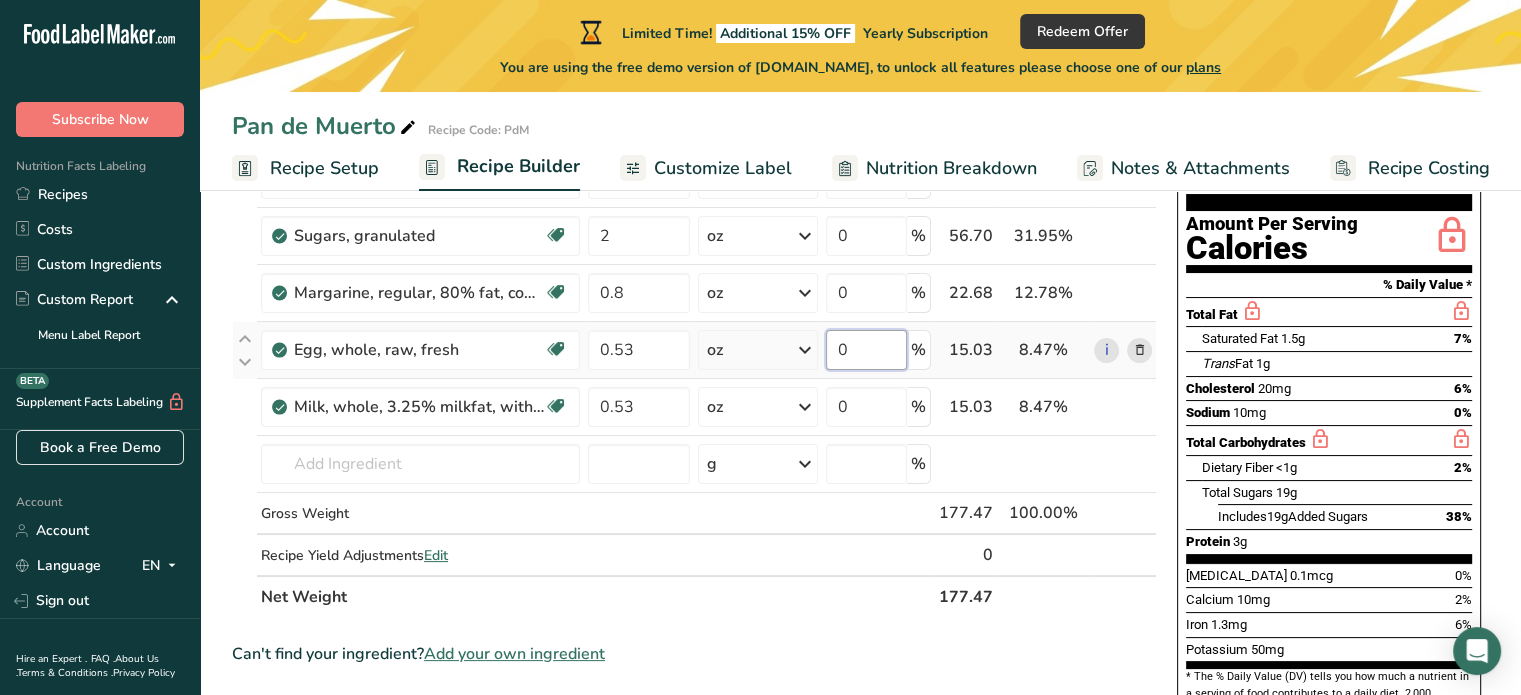 click on "0" at bounding box center (866, 350) 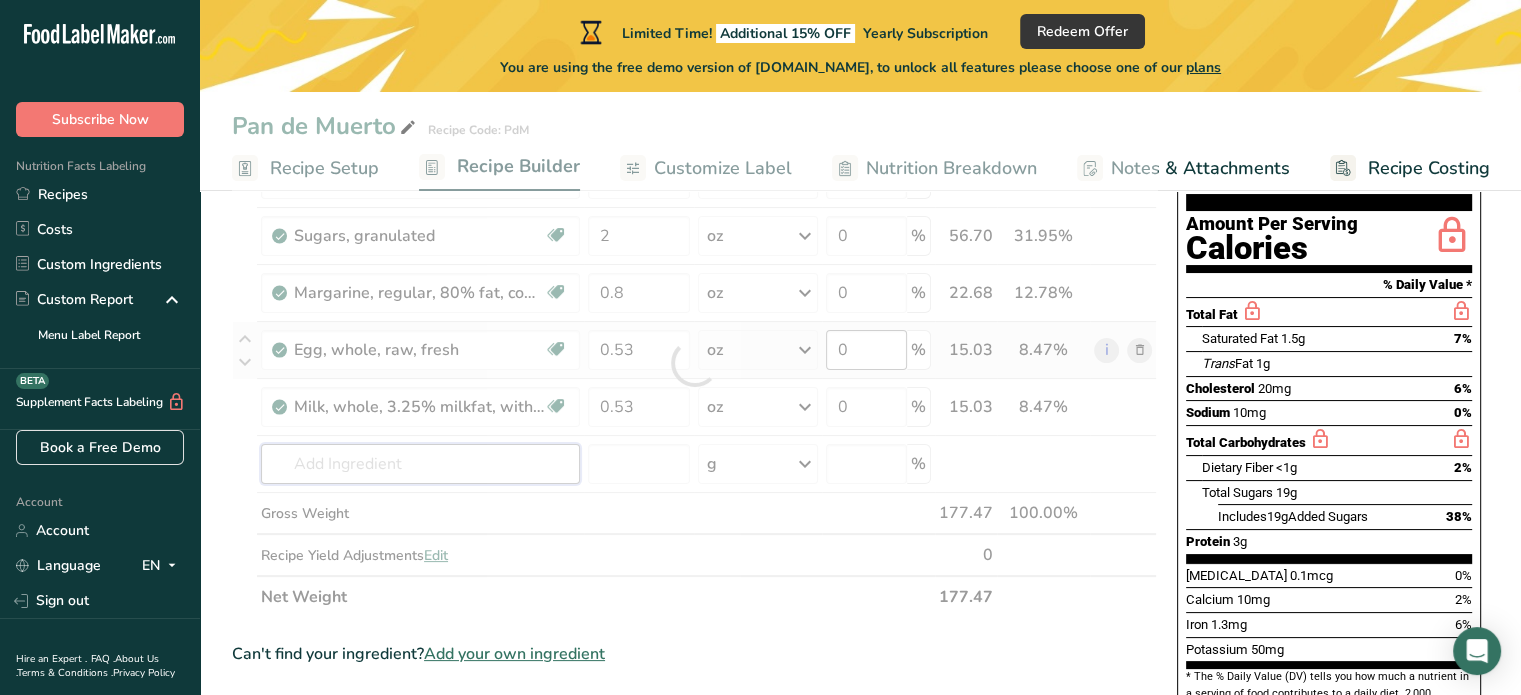click on "Ingredient *
Amount *
Unit *
Waste *   .a-a{fill:#347362;}.b-a{fill:#fff;}          Grams
Percentage
Wheat flour, white (industrial), 11.5% protein, bleached, enriched
Dairy free
Vegan
Vegetarian
Soy free
2.4
oz
Weight Units
g
kg
mg
mcg
lb
oz
See less
Volume Units
l
Volume units require a density conversion. If you know your ingredient's density enter it below. Otherwise, click on "RIA" our AI Regulatory bot - she will be able to help you
lb/ft3
g/cm3
Confirm
mL
lb/ft3" at bounding box center [694, 363] 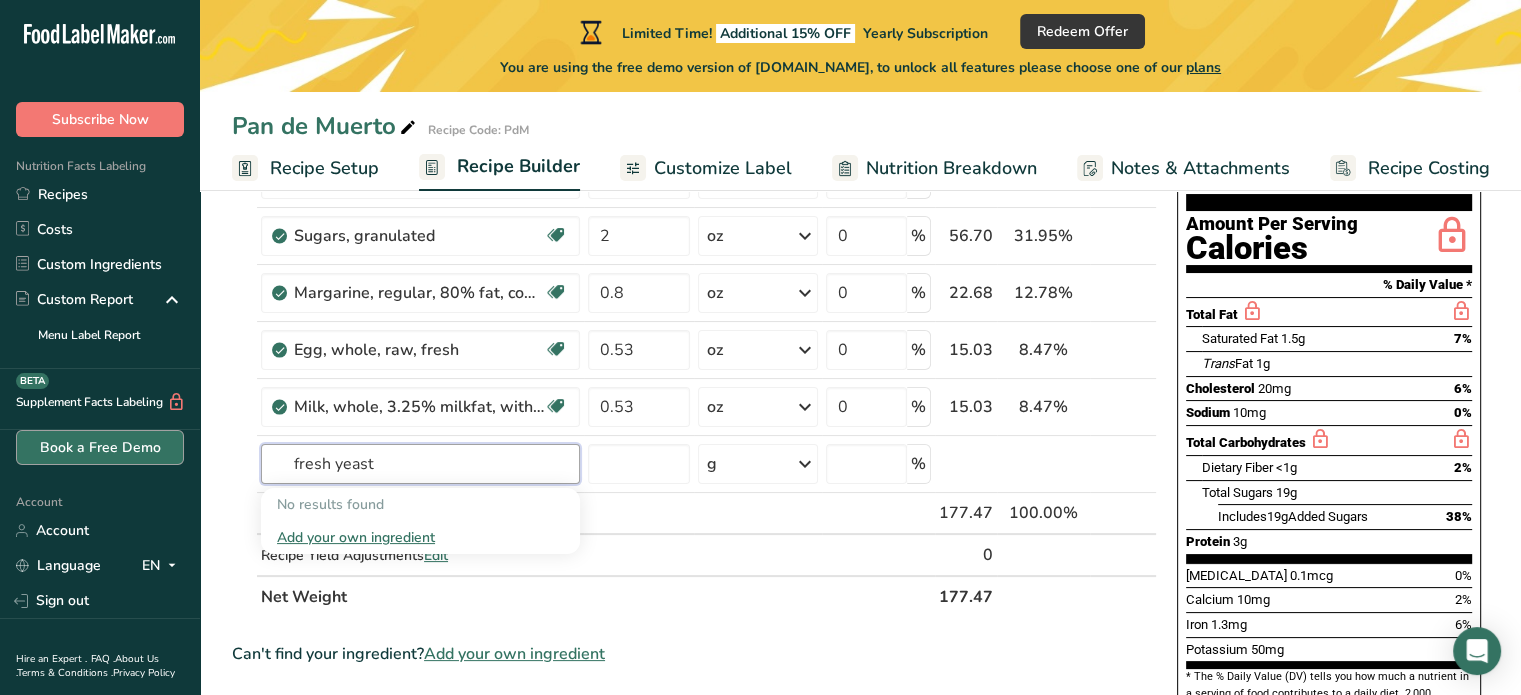 drag, startPoint x: 398, startPoint y: 459, endPoint x: 107, endPoint y: 455, distance: 291.0275 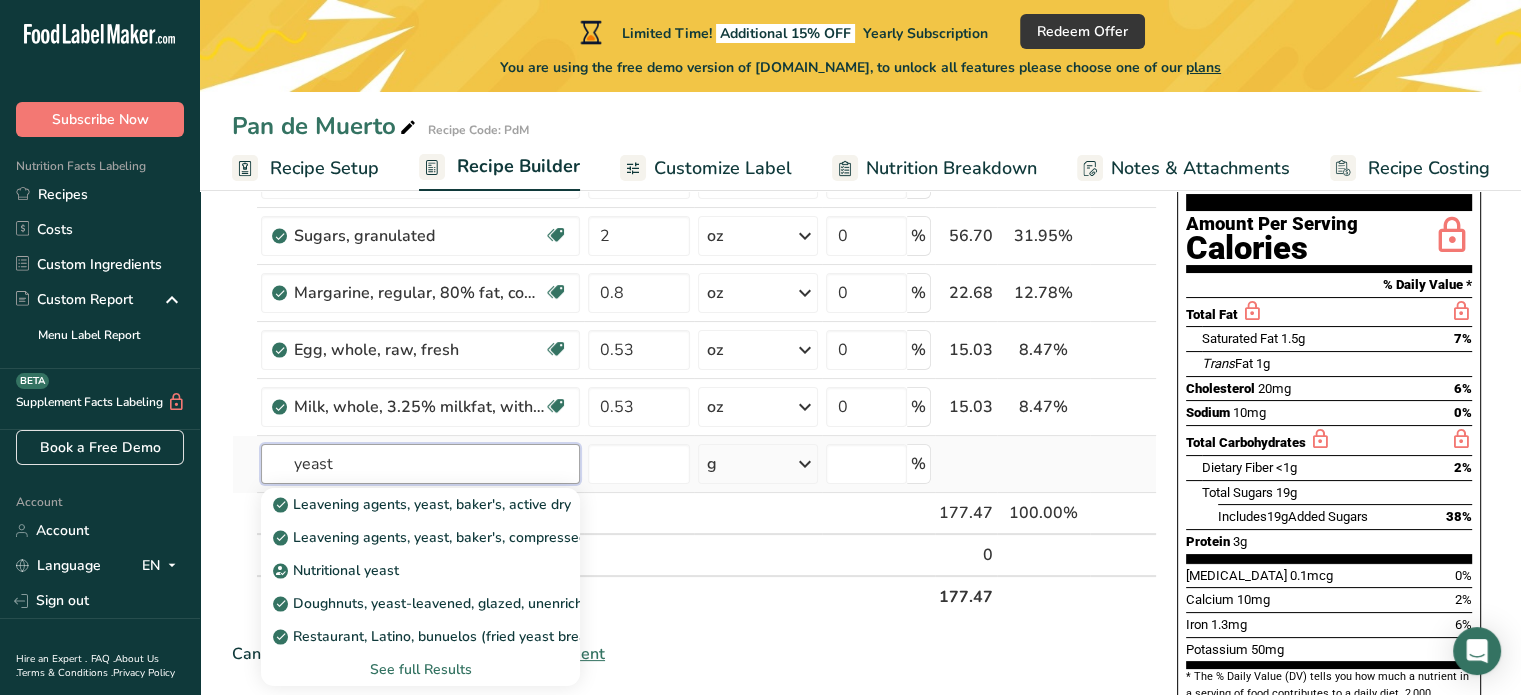 type on "yeast" 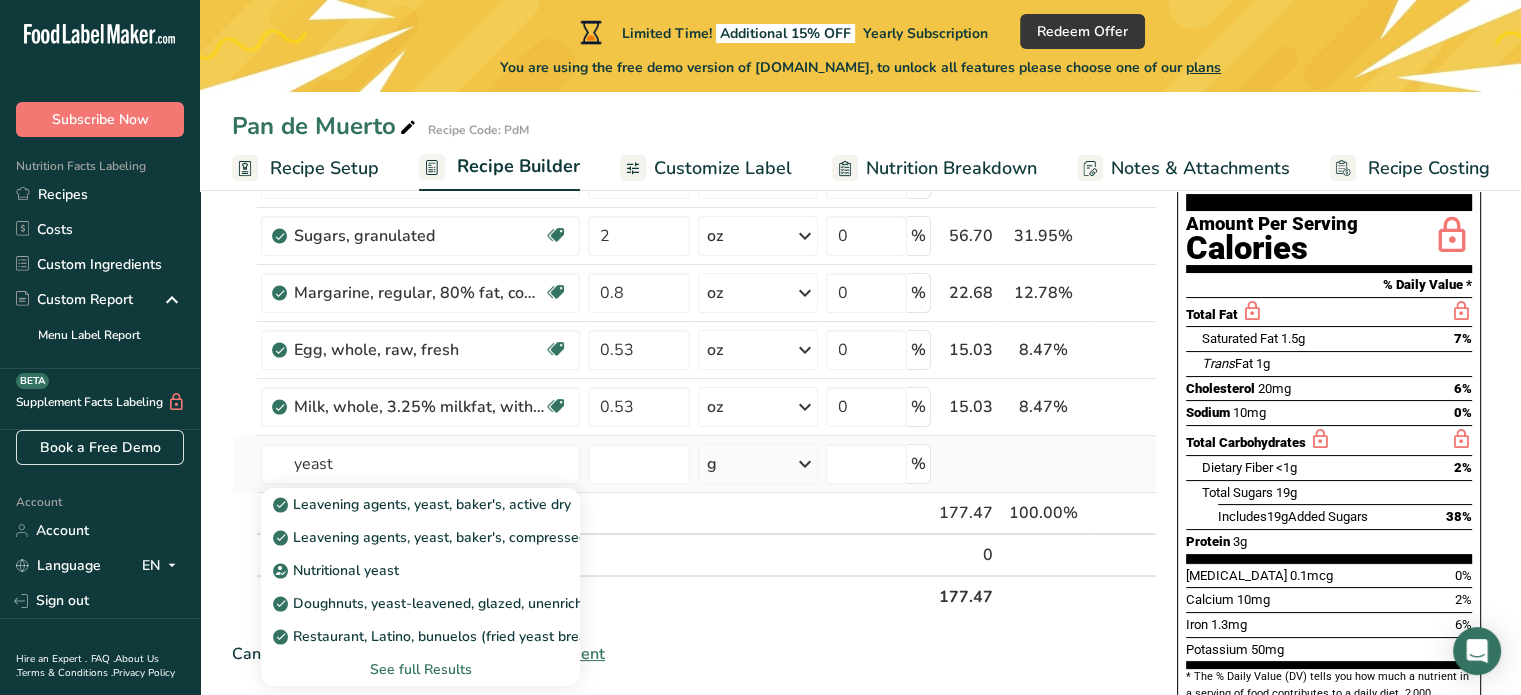 type 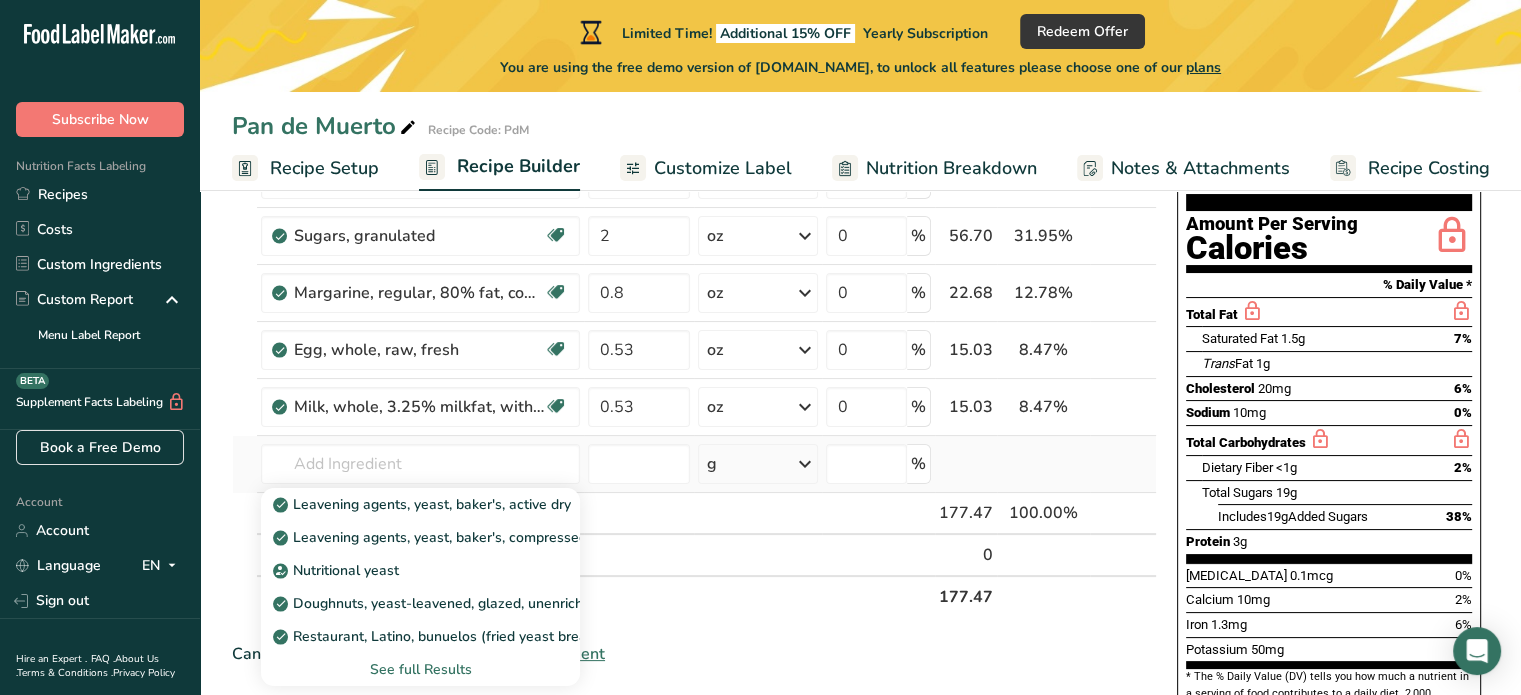 click on "See full Results" at bounding box center (420, 669) 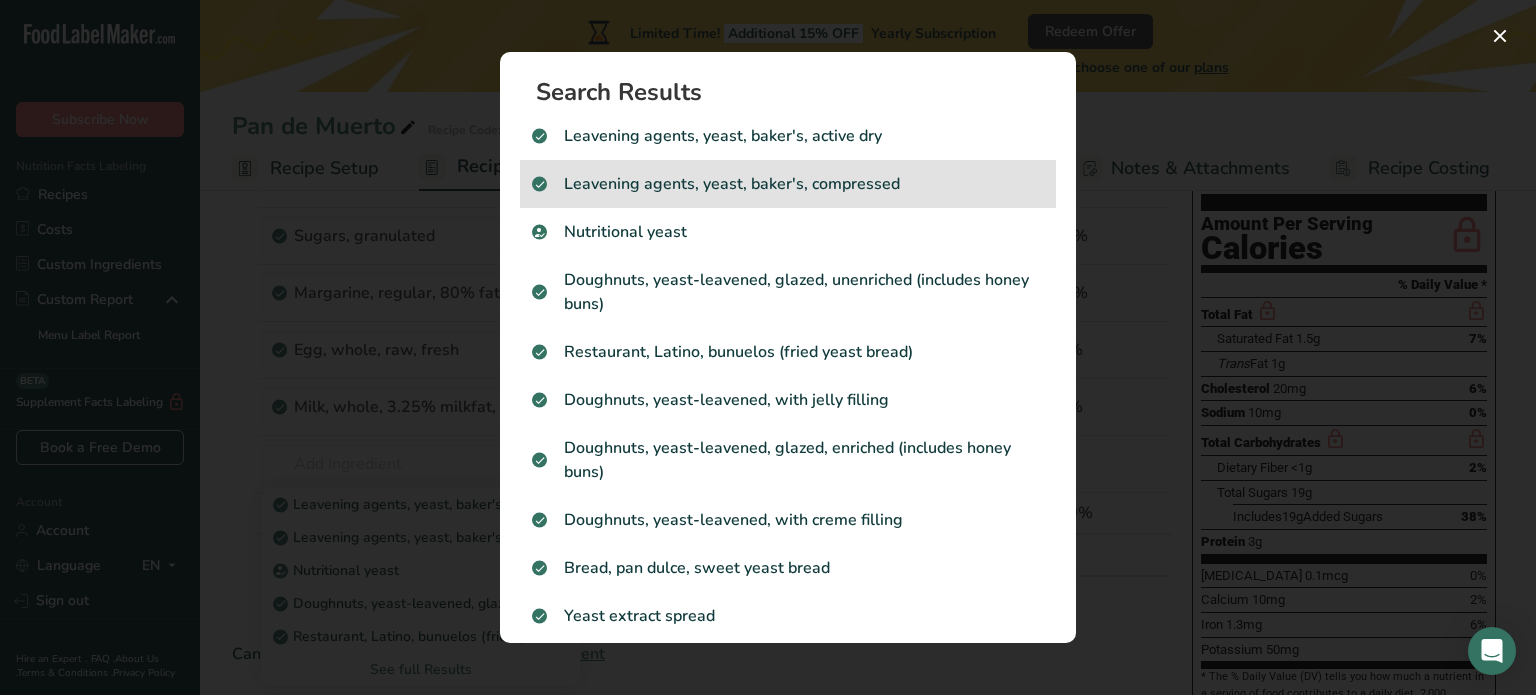 click on "Leavening agents, yeast, baker's, compressed" at bounding box center [788, 184] 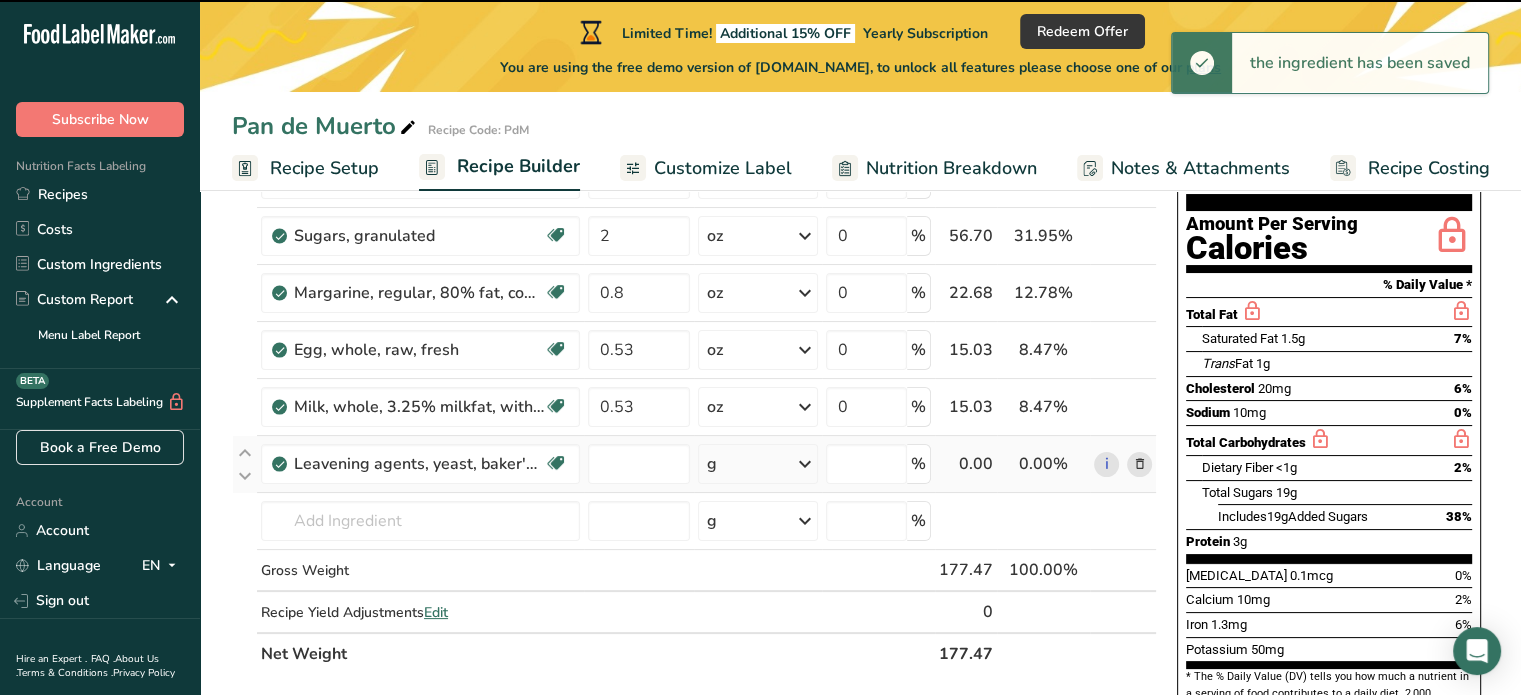 type on "0" 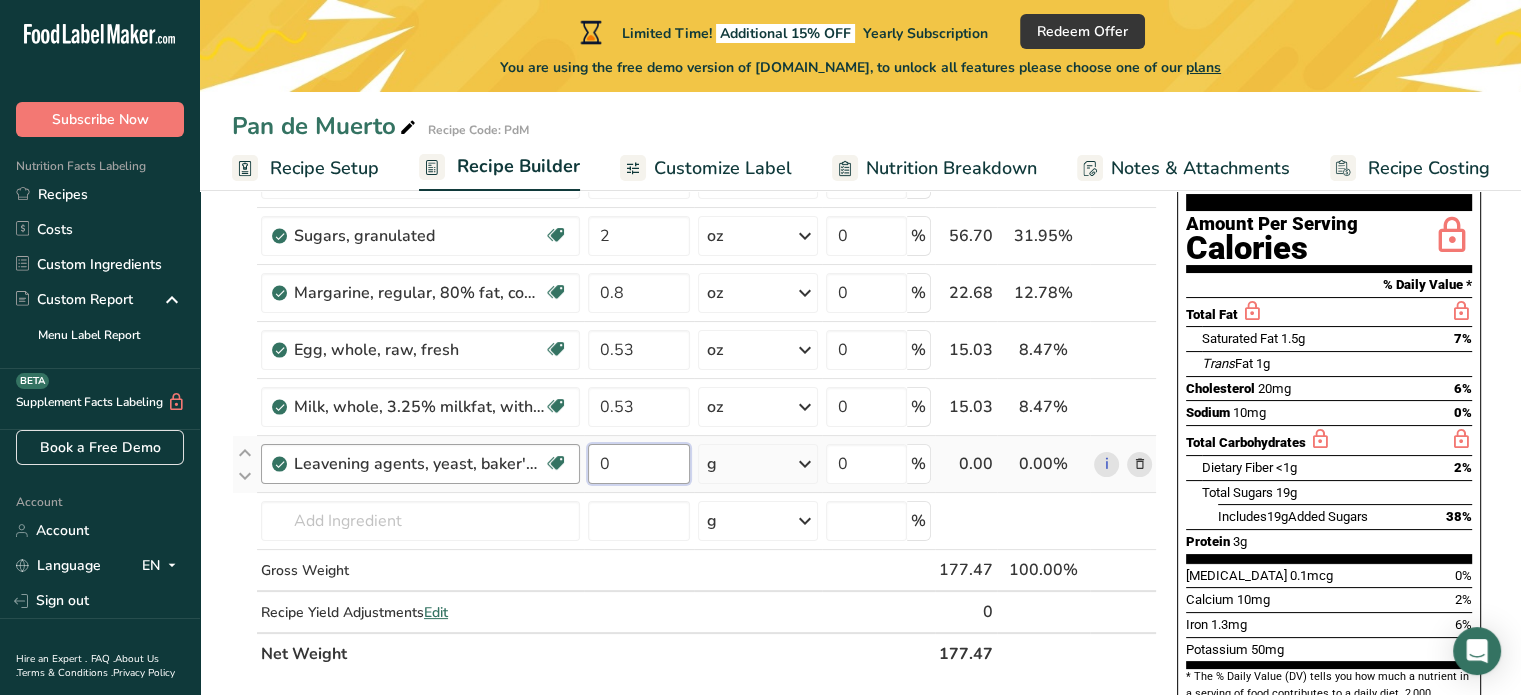 drag, startPoint x: 657, startPoint y: 463, endPoint x: 576, endPoint y: 463, distance: 81 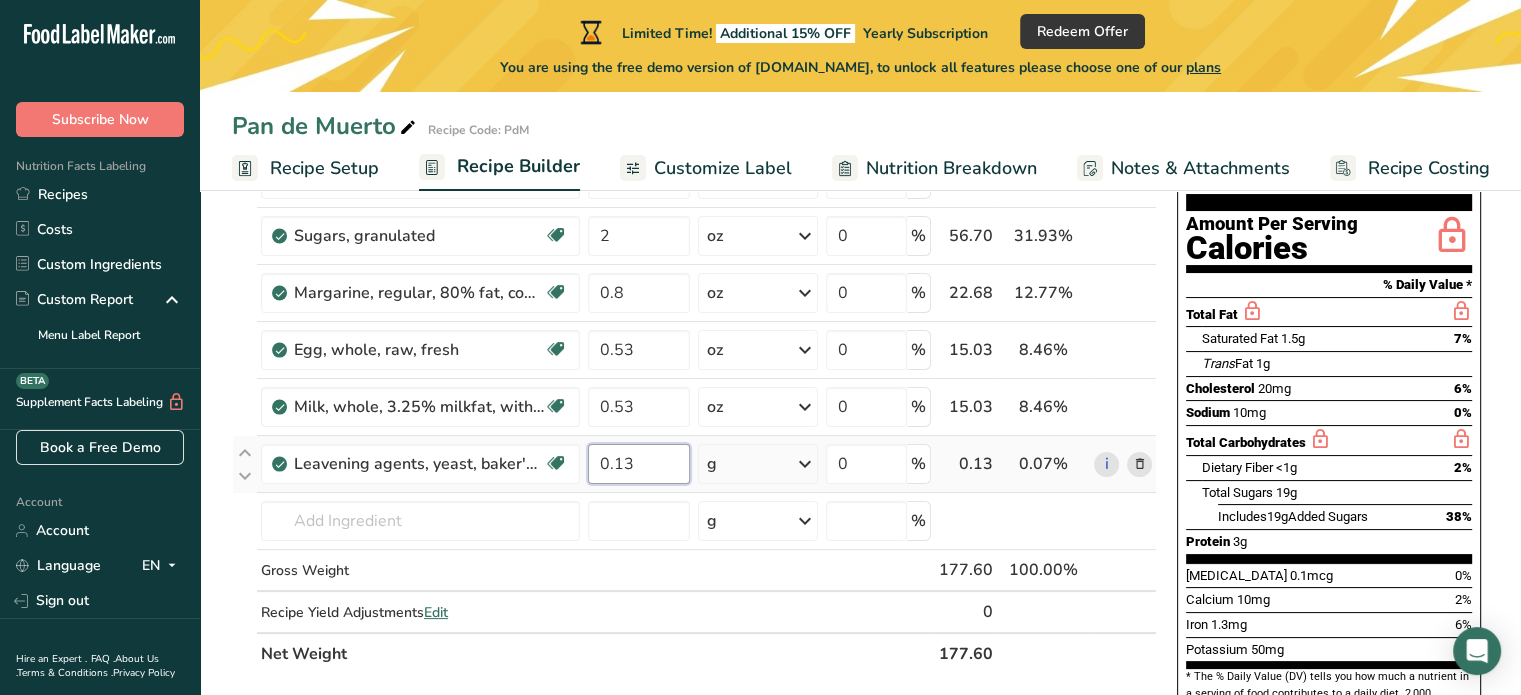 type on "0.13" 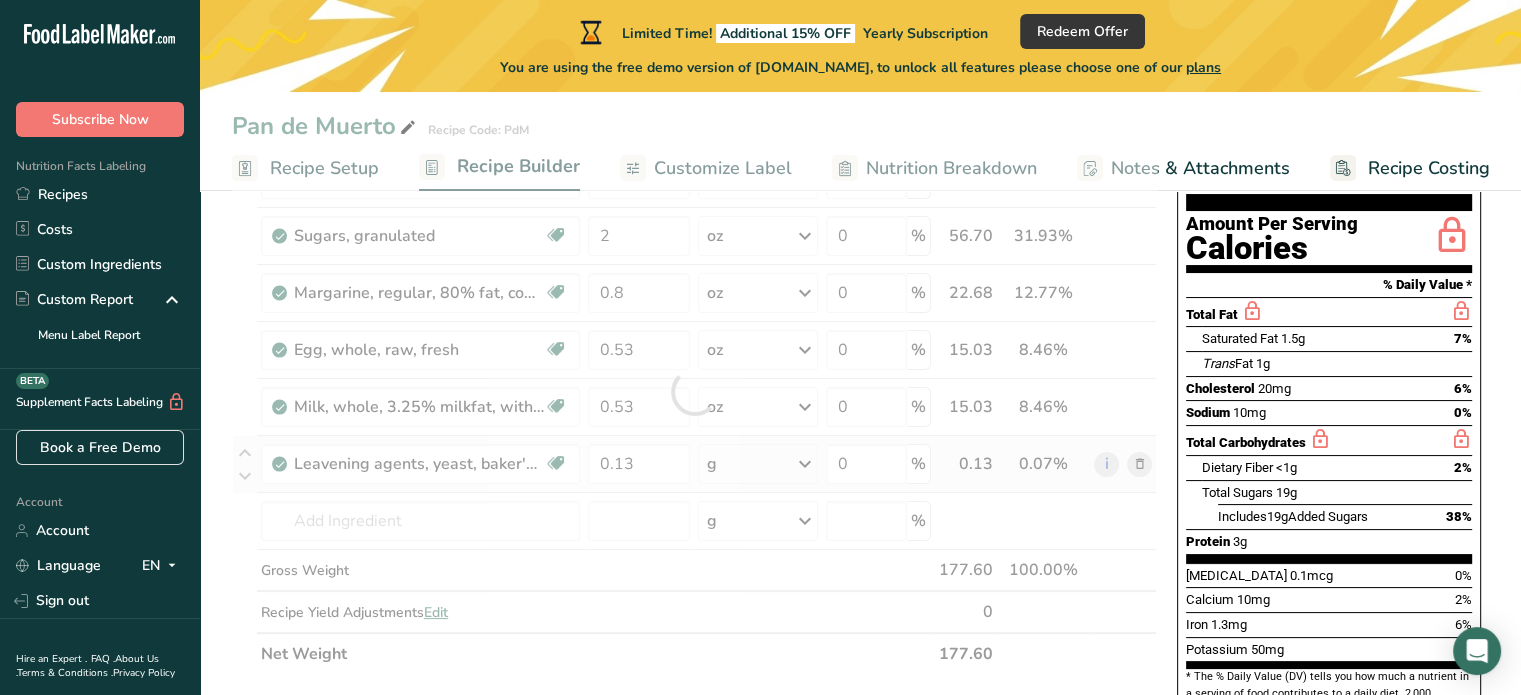 click on "Ingredient *
Amount *
Unit *
Waste *   .a-a{fill:#347362;}.b-a{fill:#fff;}          Grams
Percentage
Wheat flour, white (industrial), 11.5% protein, bleached, enriched
Dairy free
Vegan
Vegetarian
Soy free
2.4
oz
Weight Units
g
kg
mg
mcg
lb
oz
See less
Volume Units
l
Volume units require a density conversion. If you know your ingredient's density enter it below. Otherwise, click on "RIA" our AI Regulatory bot - she will be able to help you
lb/ft3
g/cm3
Confirm
mL
lb/ft3" at bounding box center (694, 391) 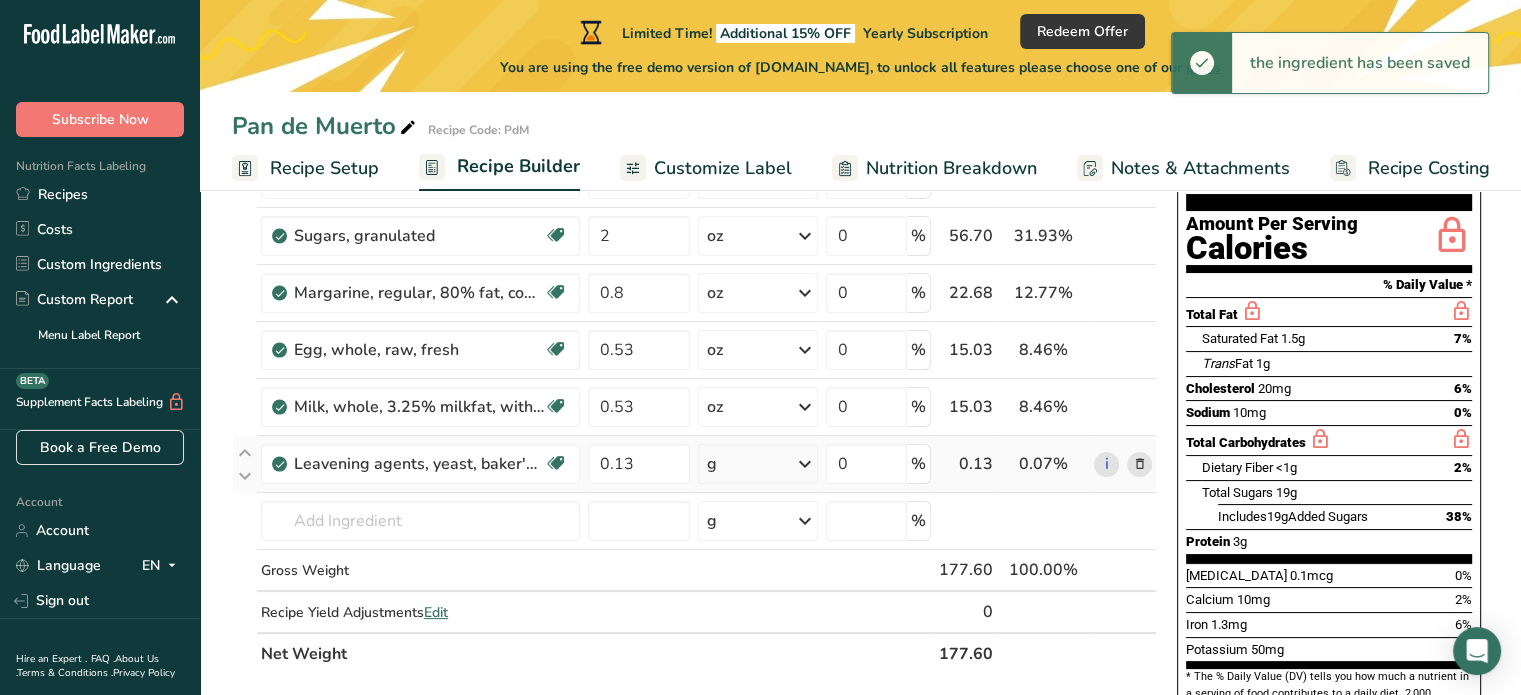 click at bounding box center (805, 464) 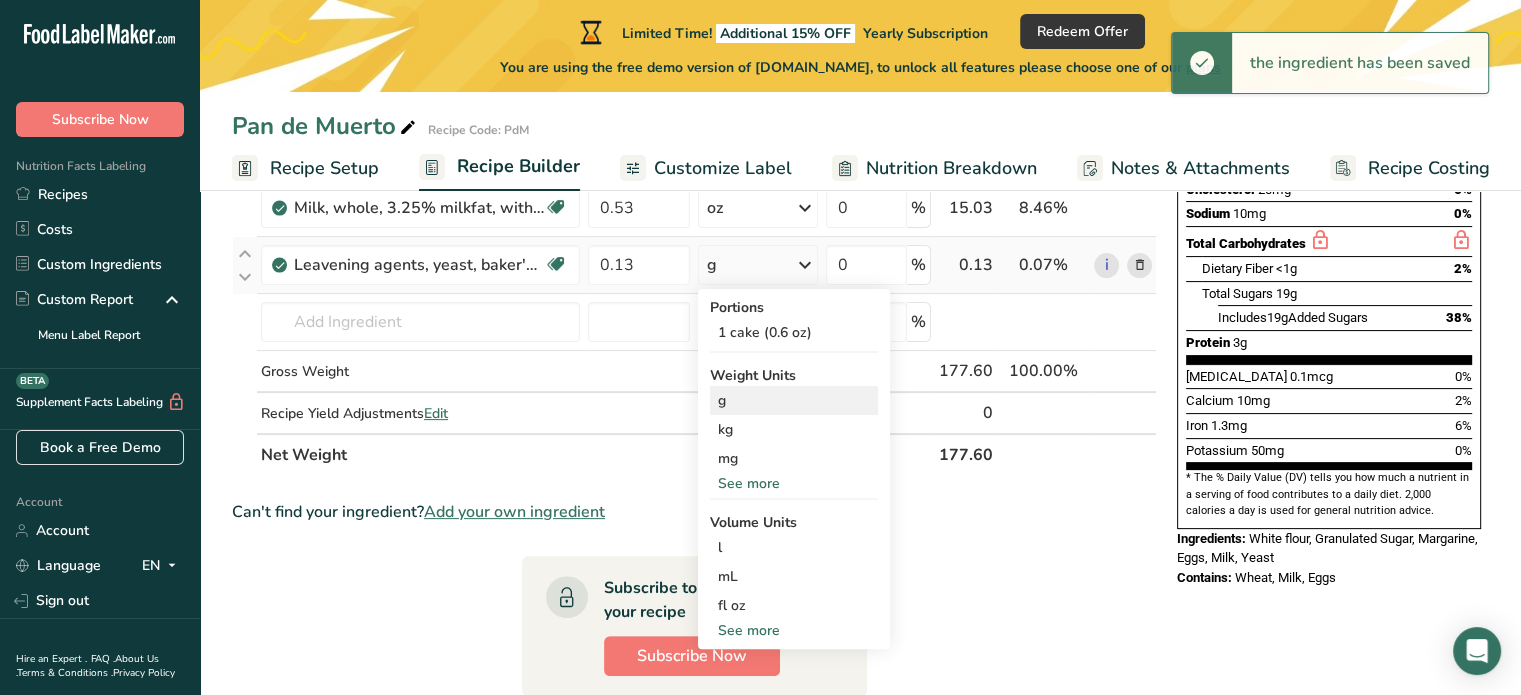scroll, scrollTop: 400, scrollLeft: 0, axis: vertical 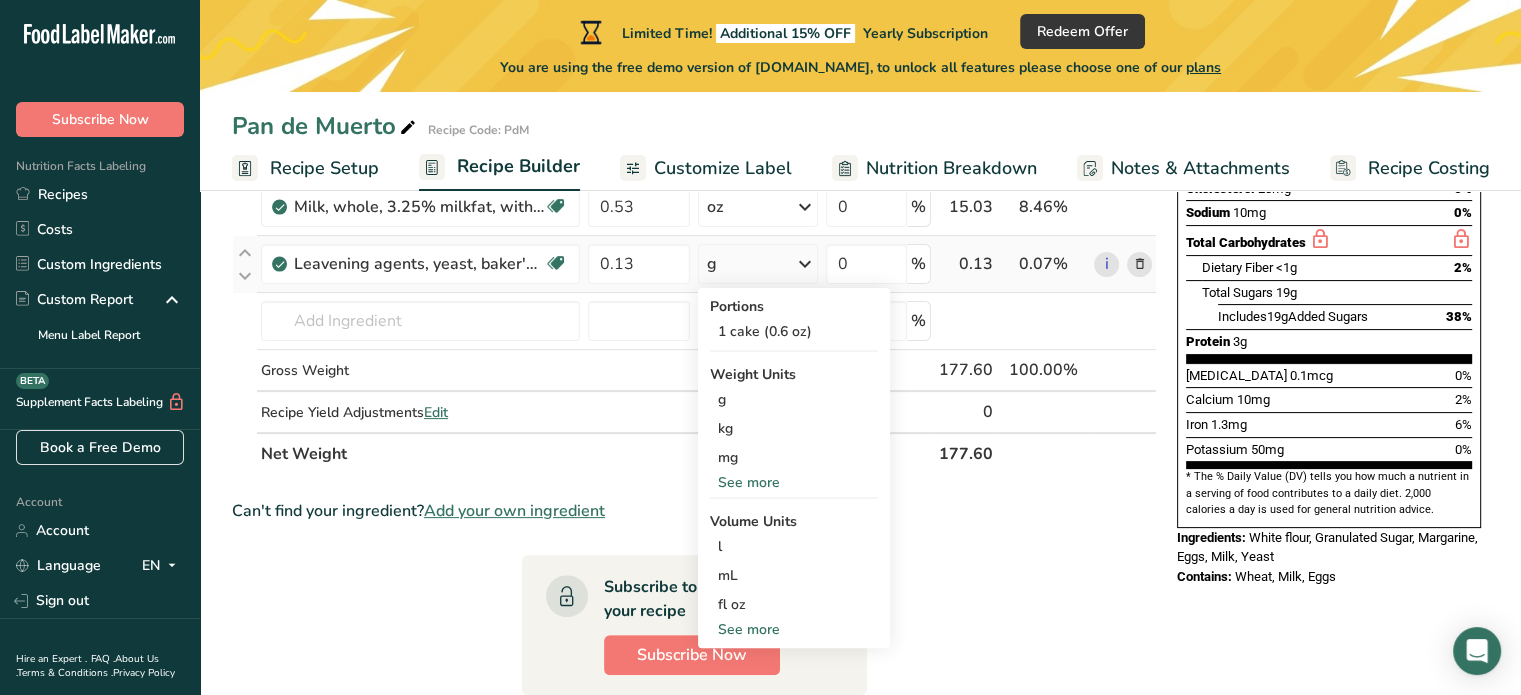 click on "See more" at bounding box center (794, 482) 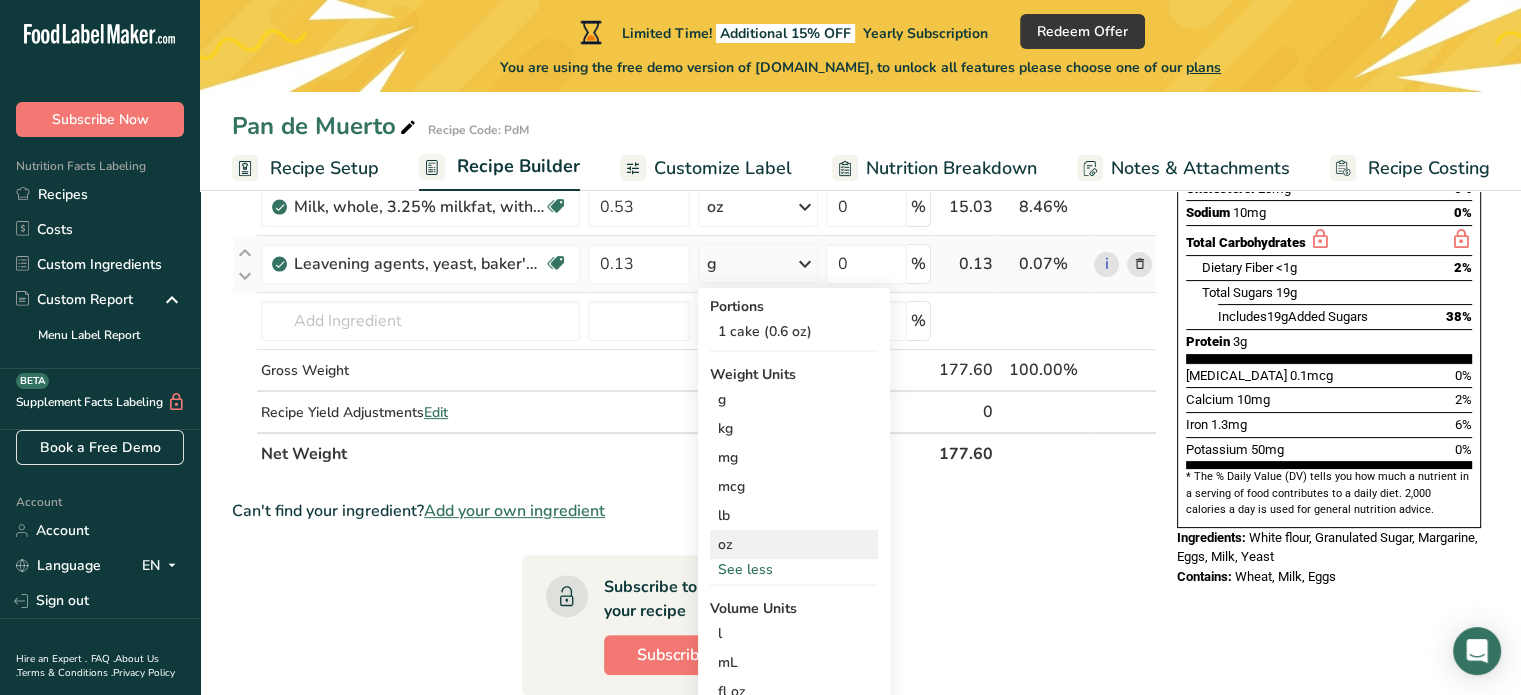 click on "oz" at bounding box center [794, 544] 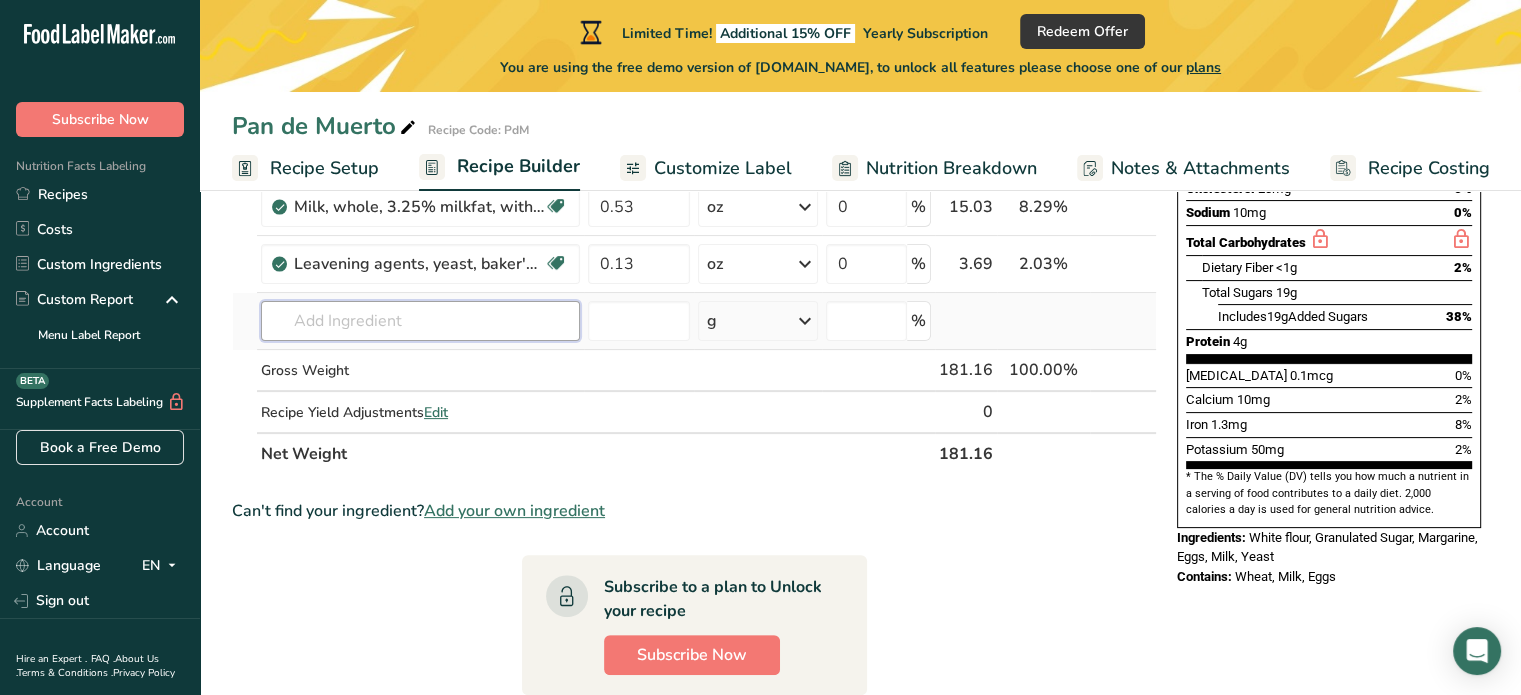 click at bounding box center [420, 321] 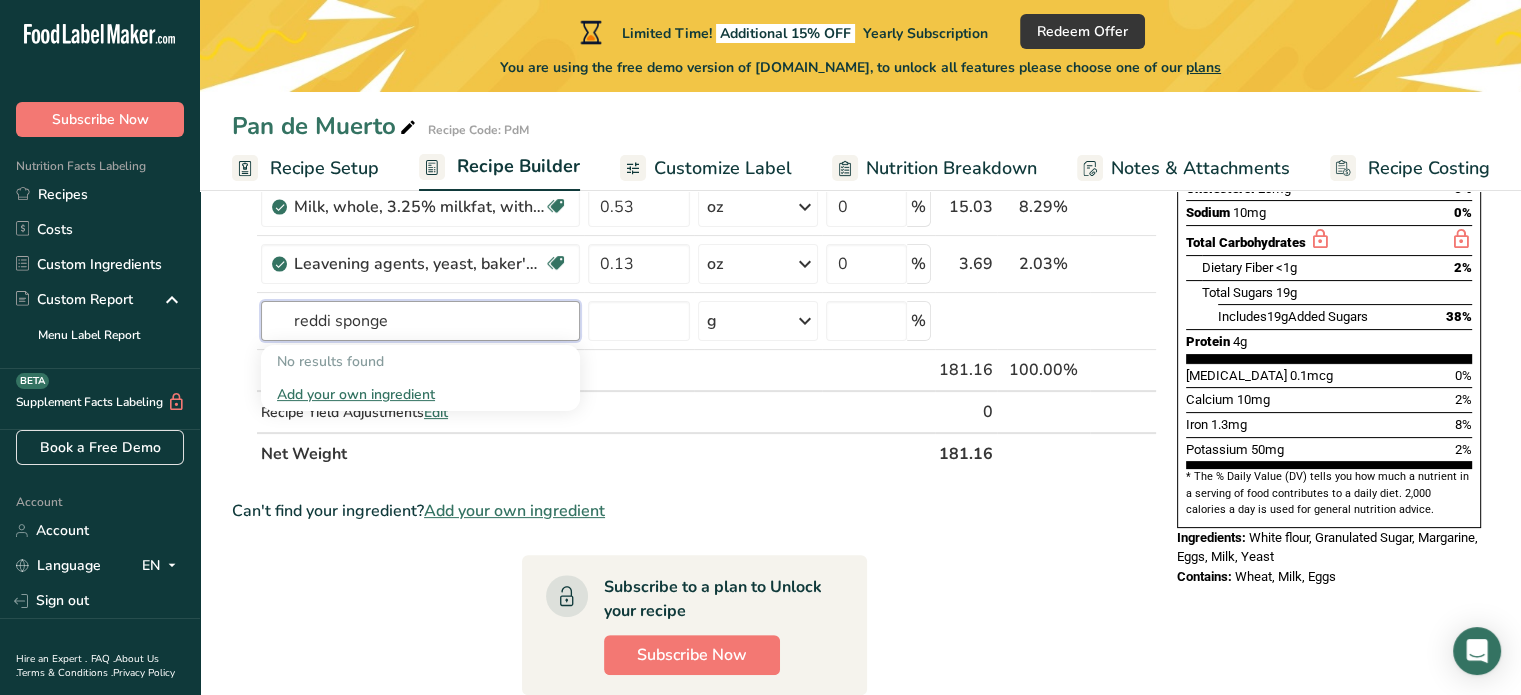 type on "reddi sponge" 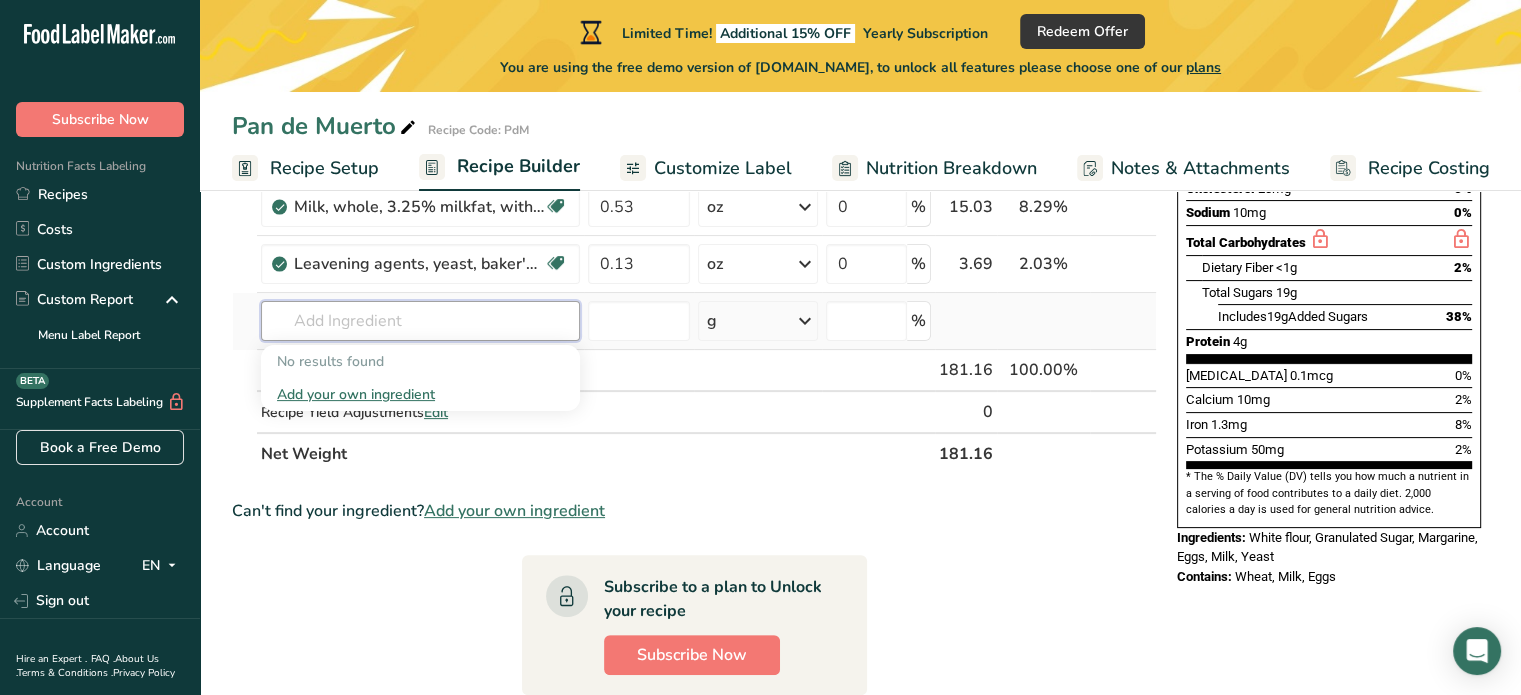 click at bounding box center [420, 321] 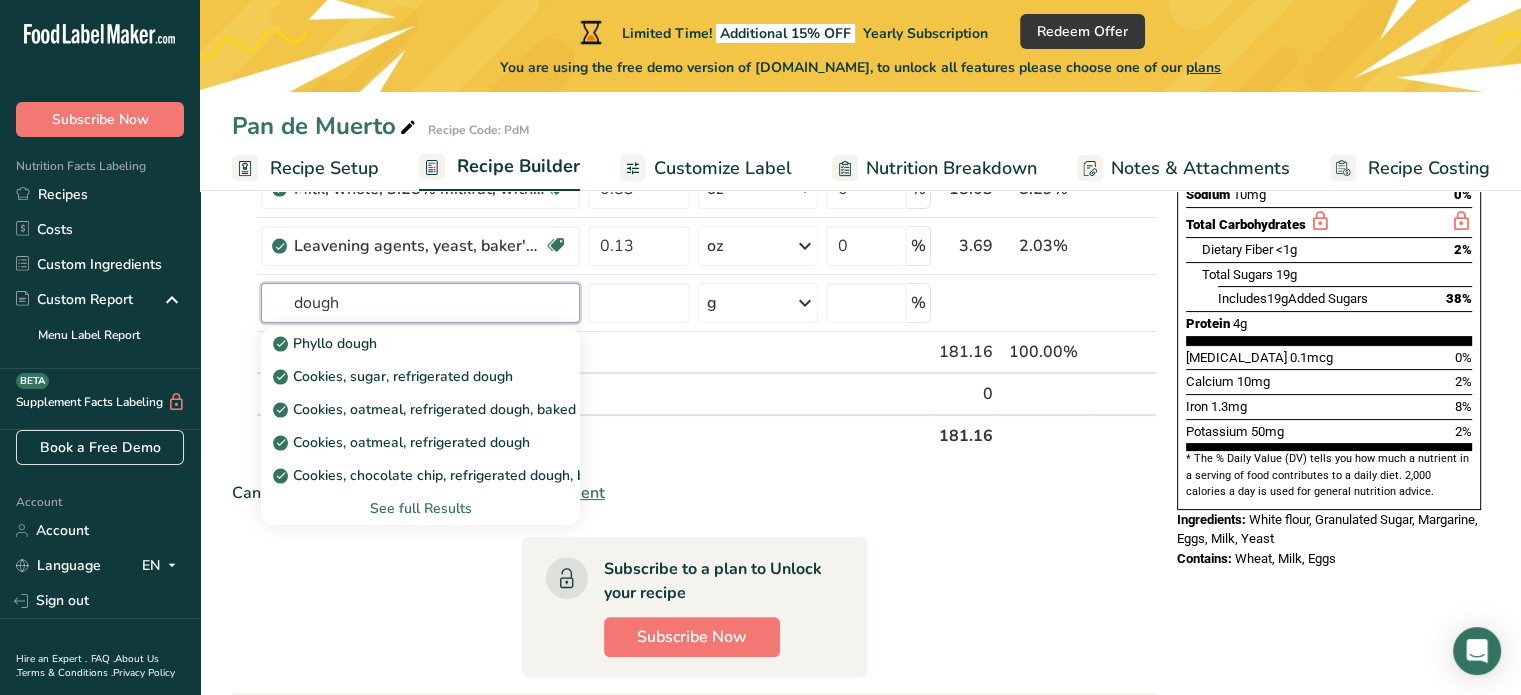 scroll, scrollTop: 400, scrollLeft: 0, axis: vertical 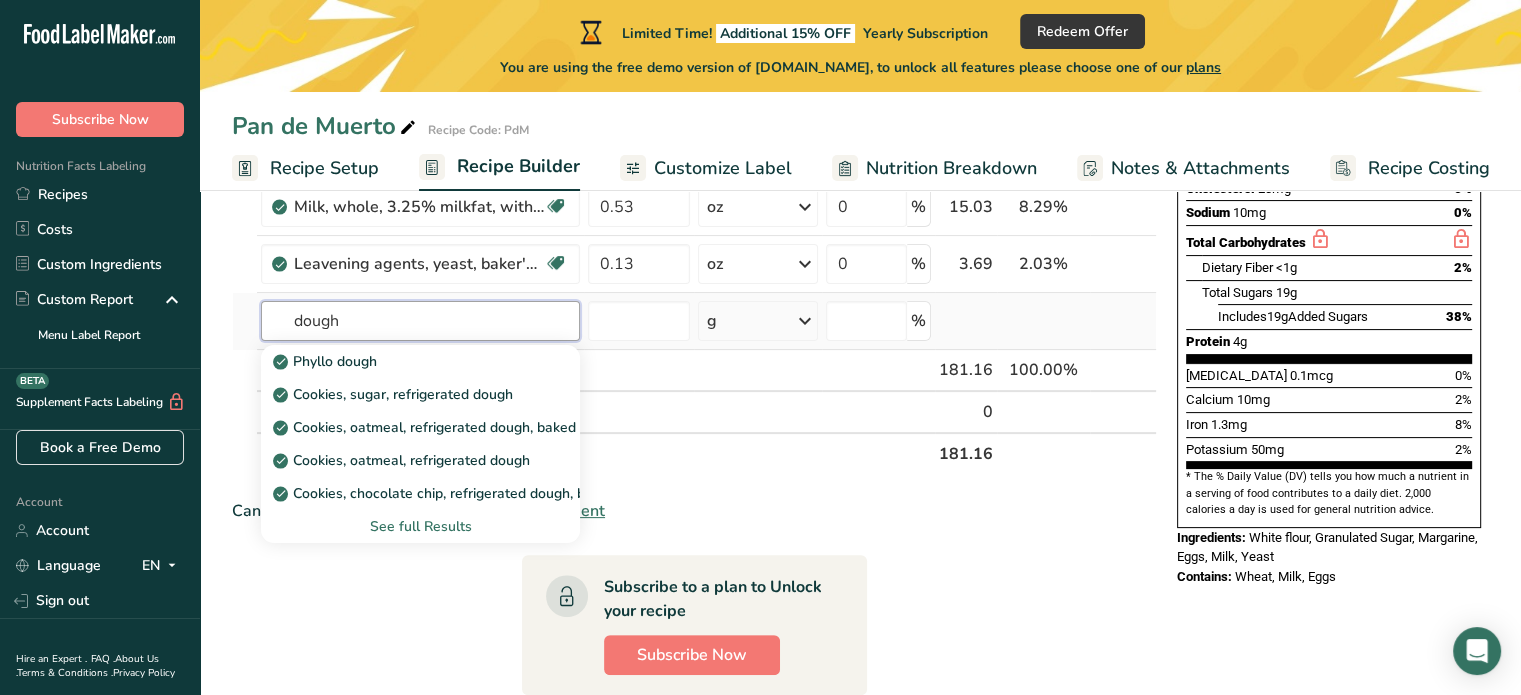 click on "dough" at bounding box center [420, 321] 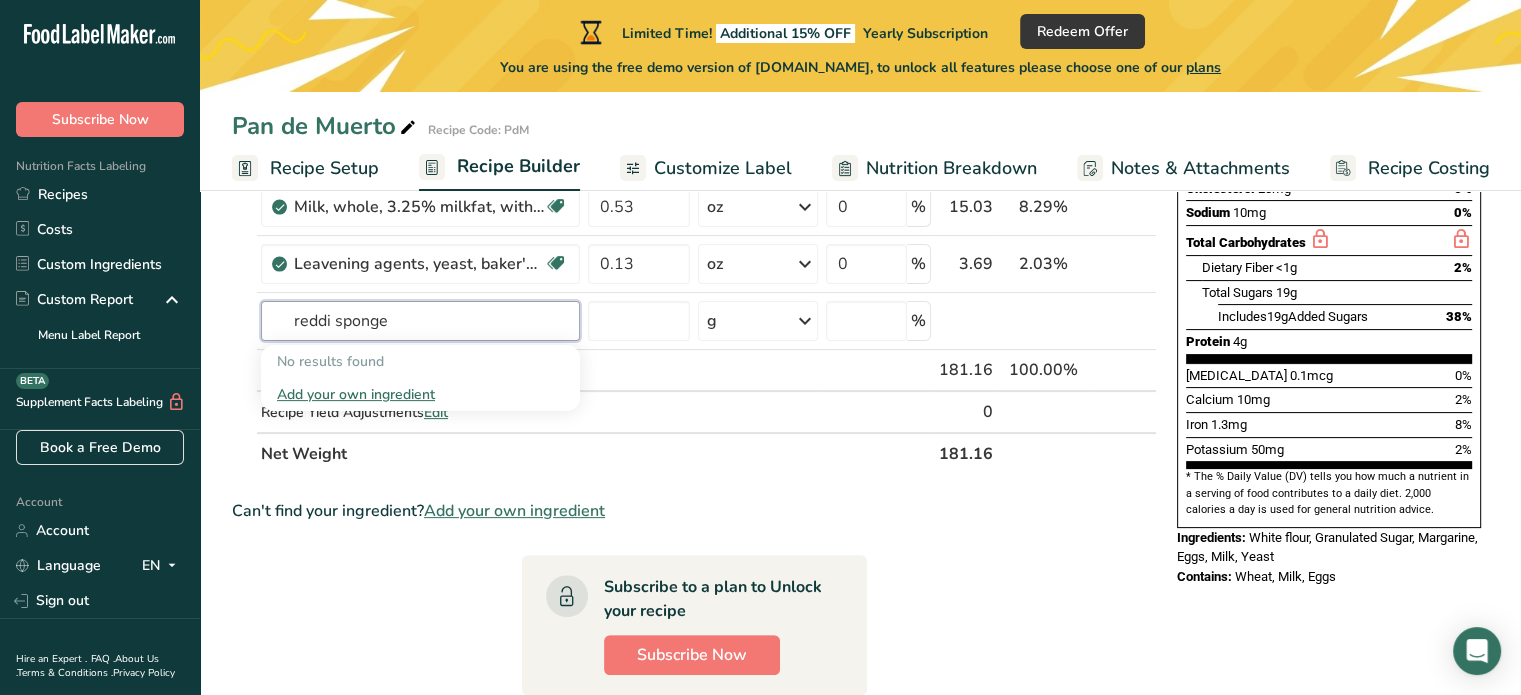 type on "reddi sponge" 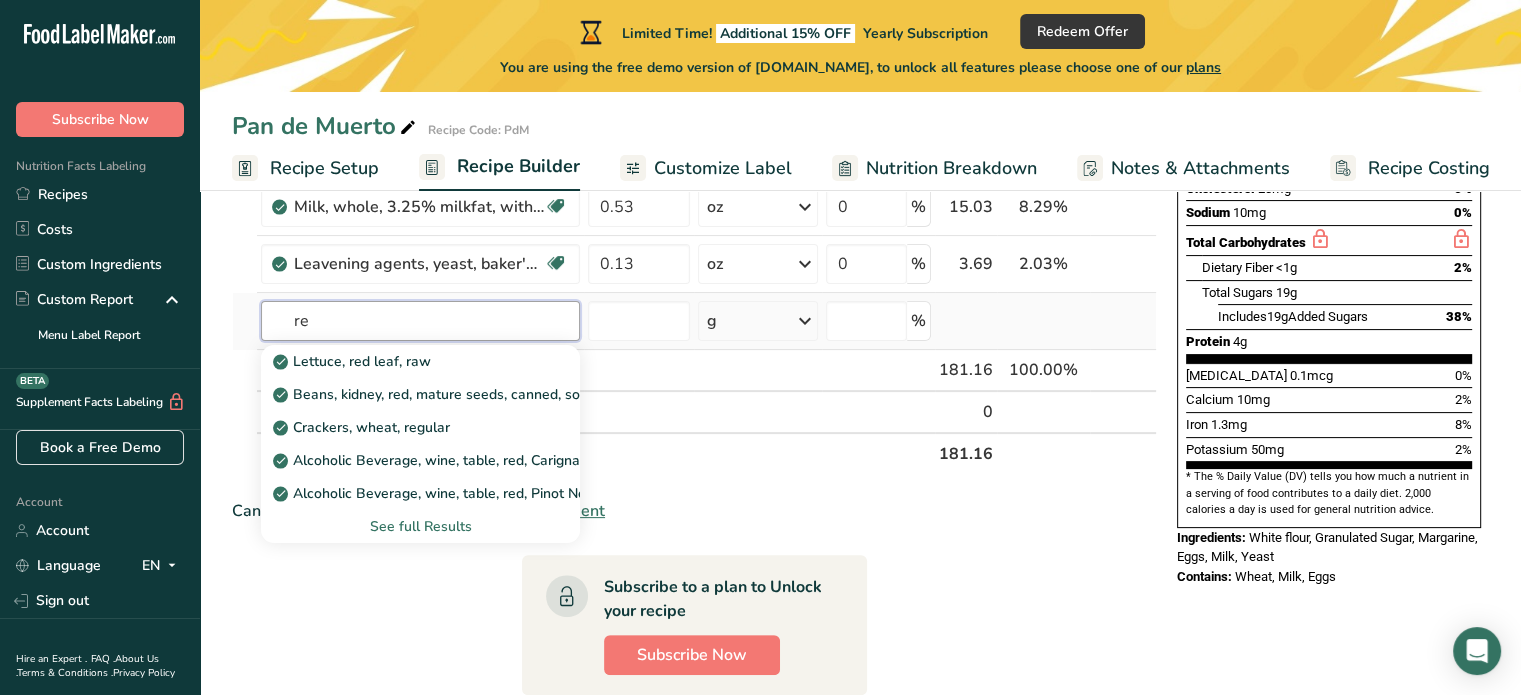 type on "r" 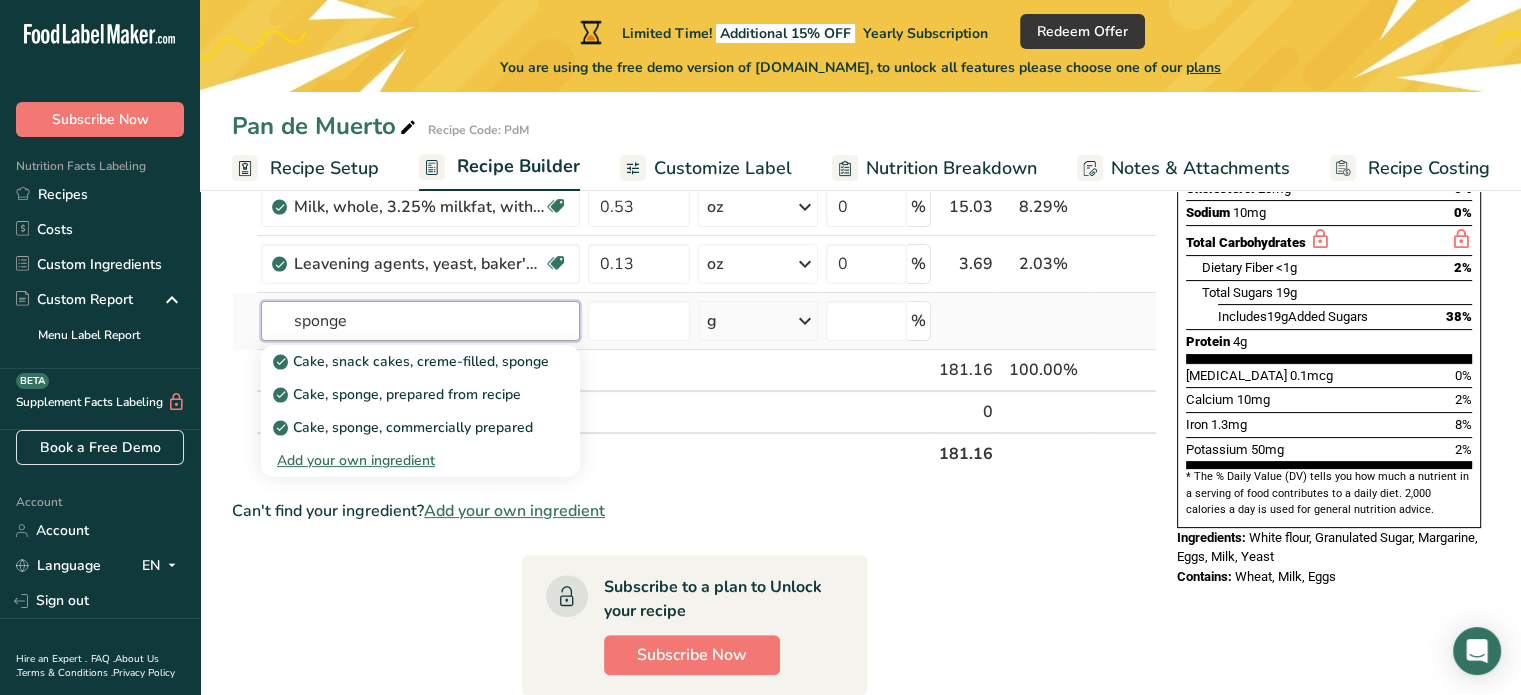 click on "sponge" at bounding box center (420, 321) 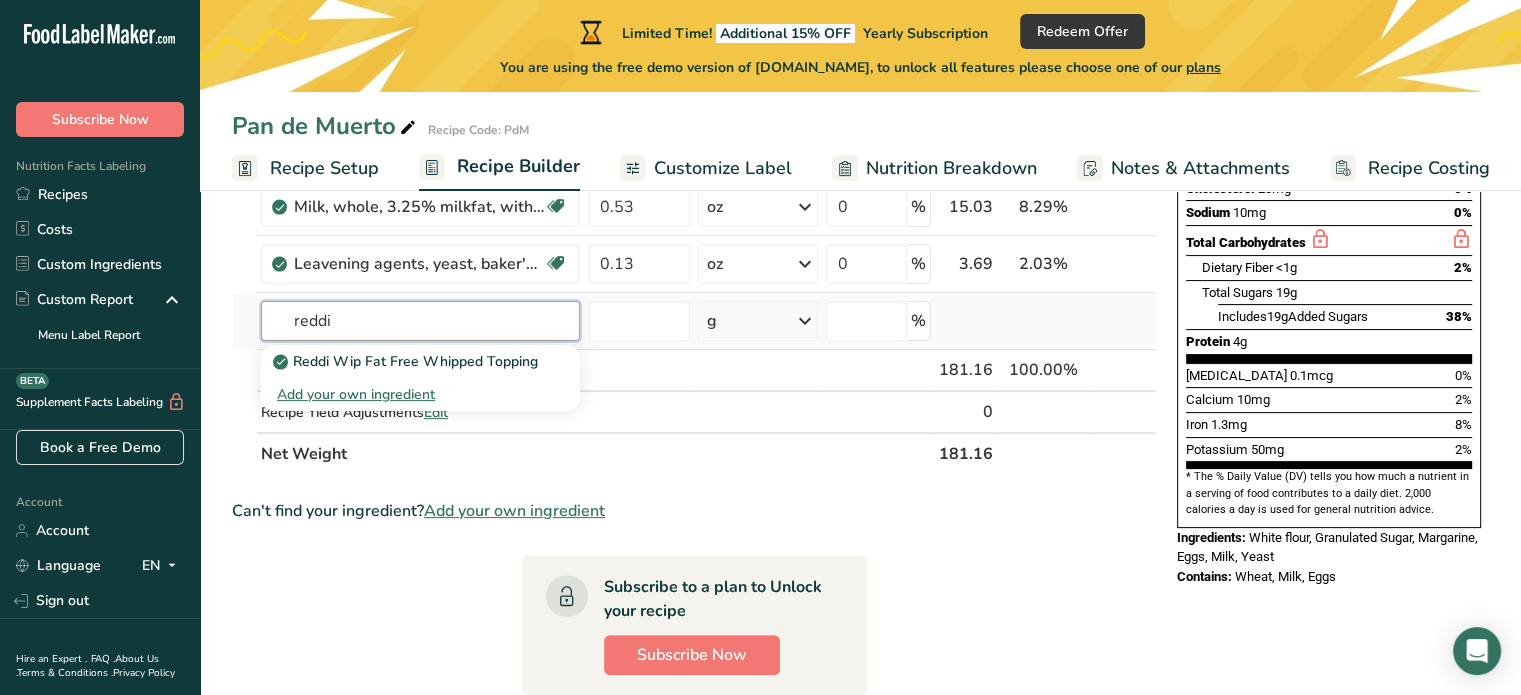 type on "reddi" 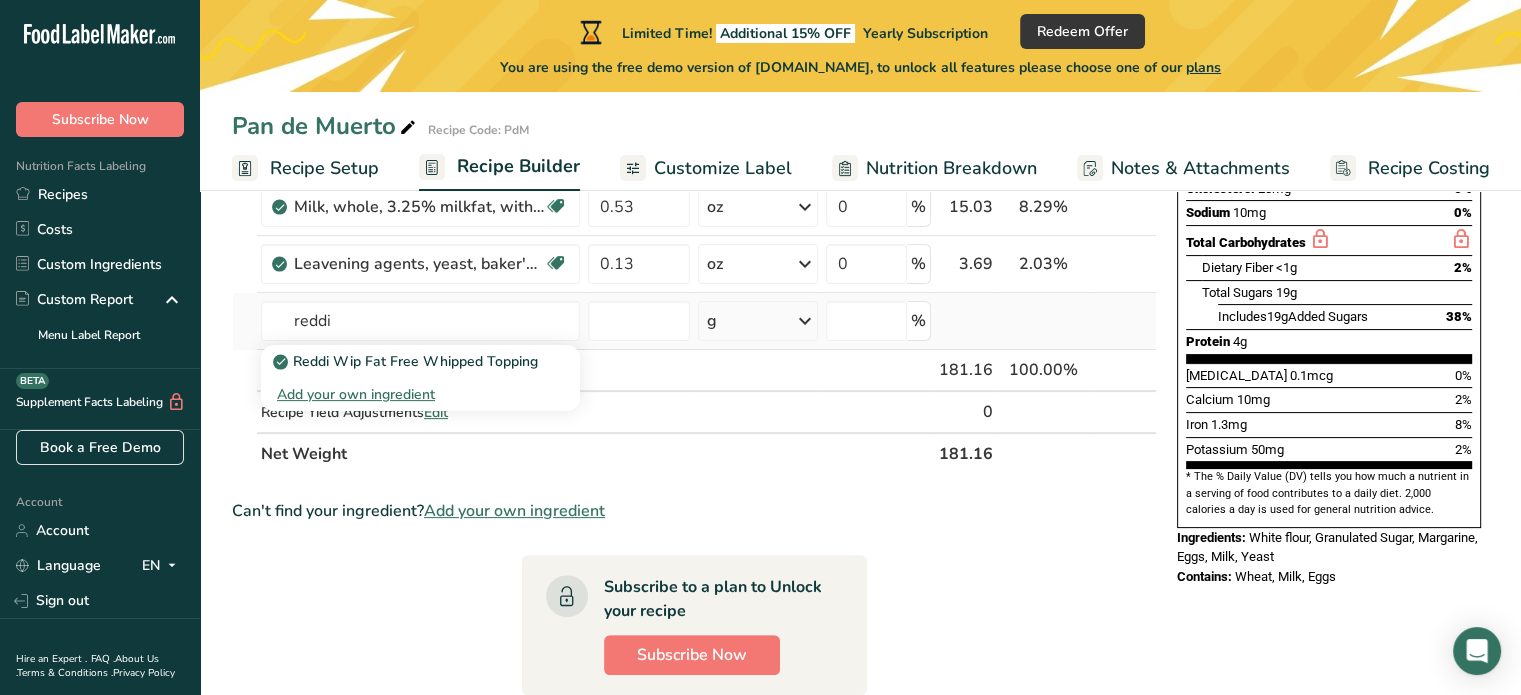 type 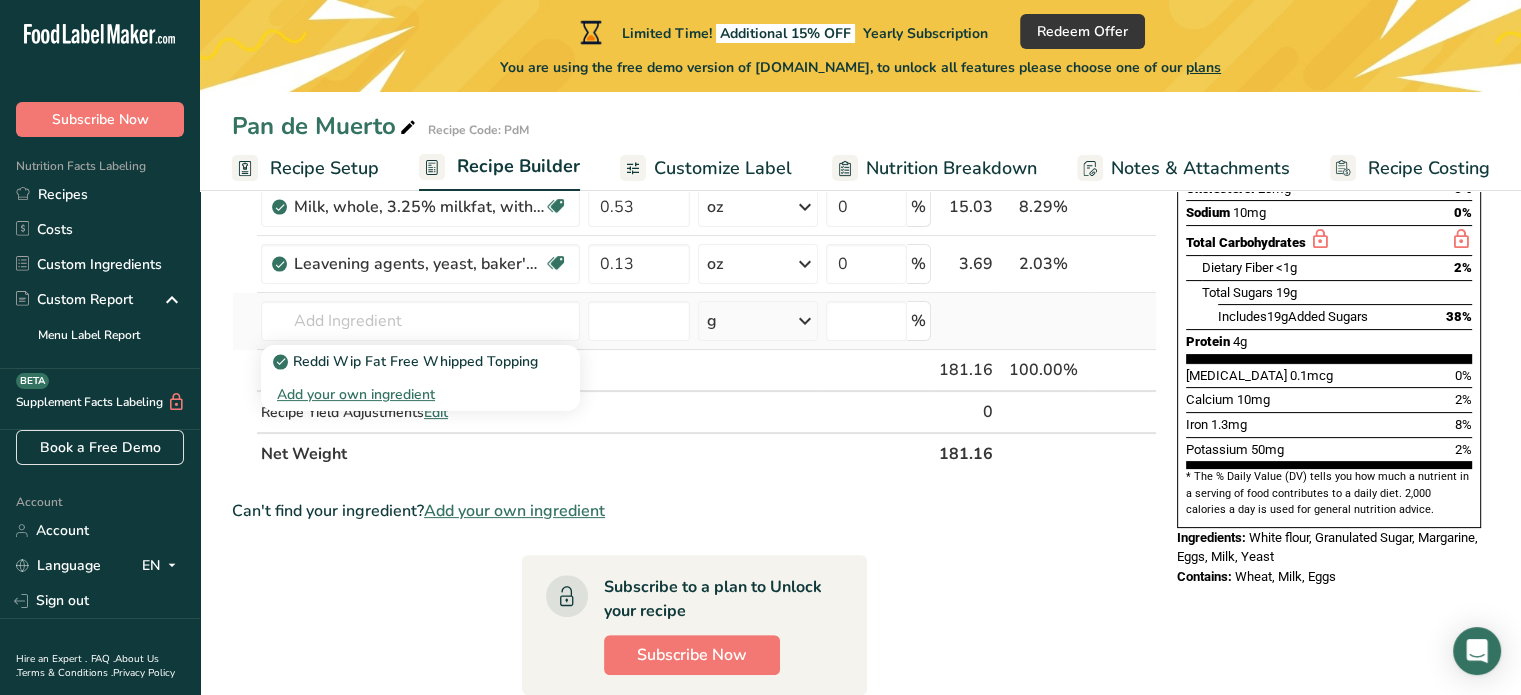click on "Add your own ingredient" at bounding box center [420, 394] 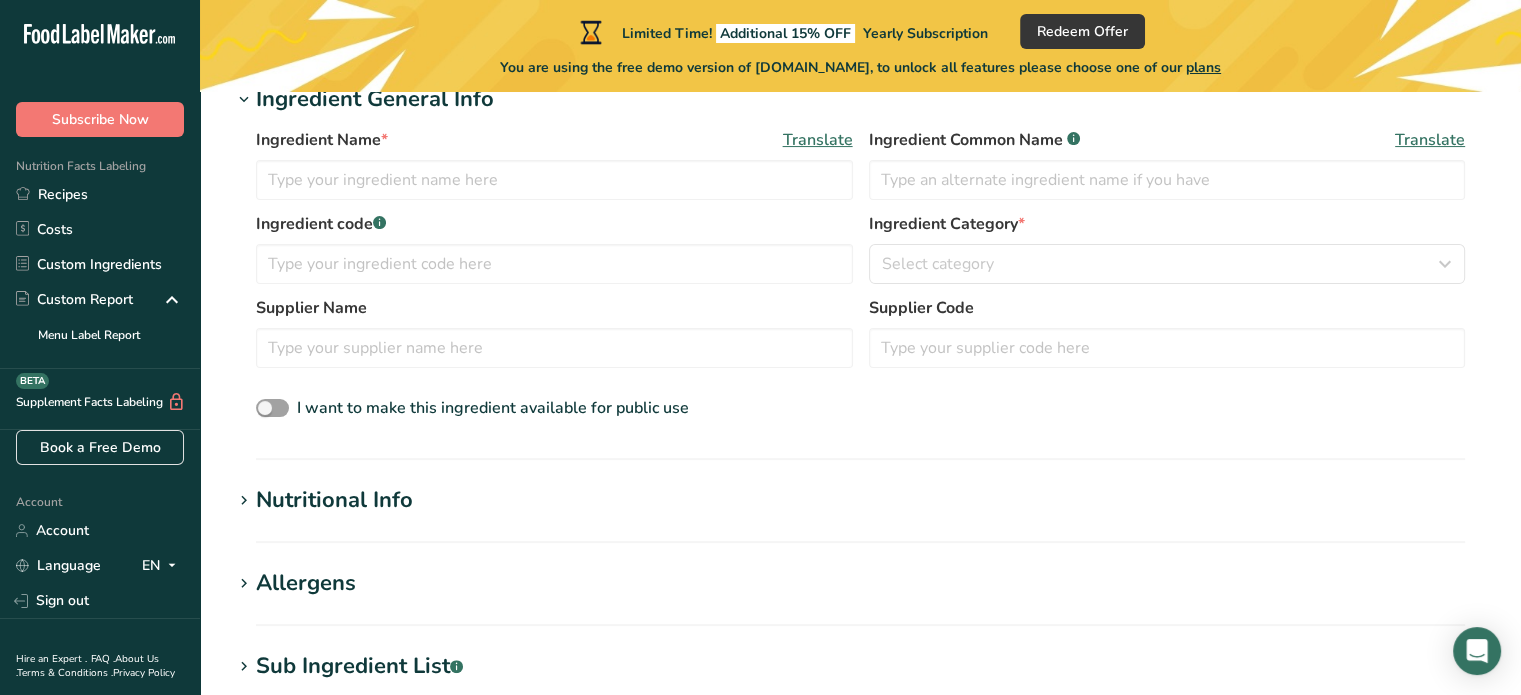 scroll, scrollTop: 0, scrollLeft: 0, axis: both 